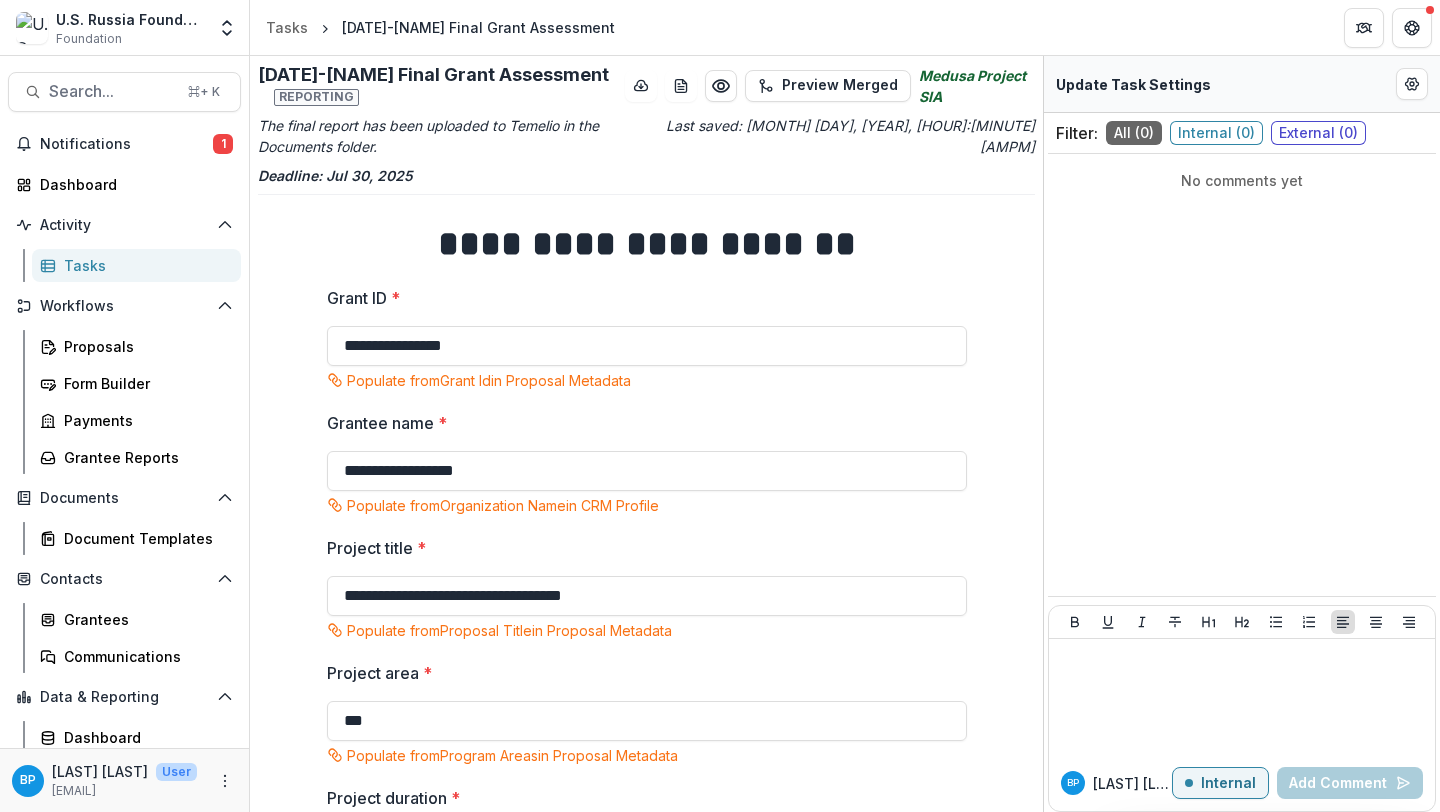 scroll, scrollTop: 0, scrollLeft: 0, axis: both 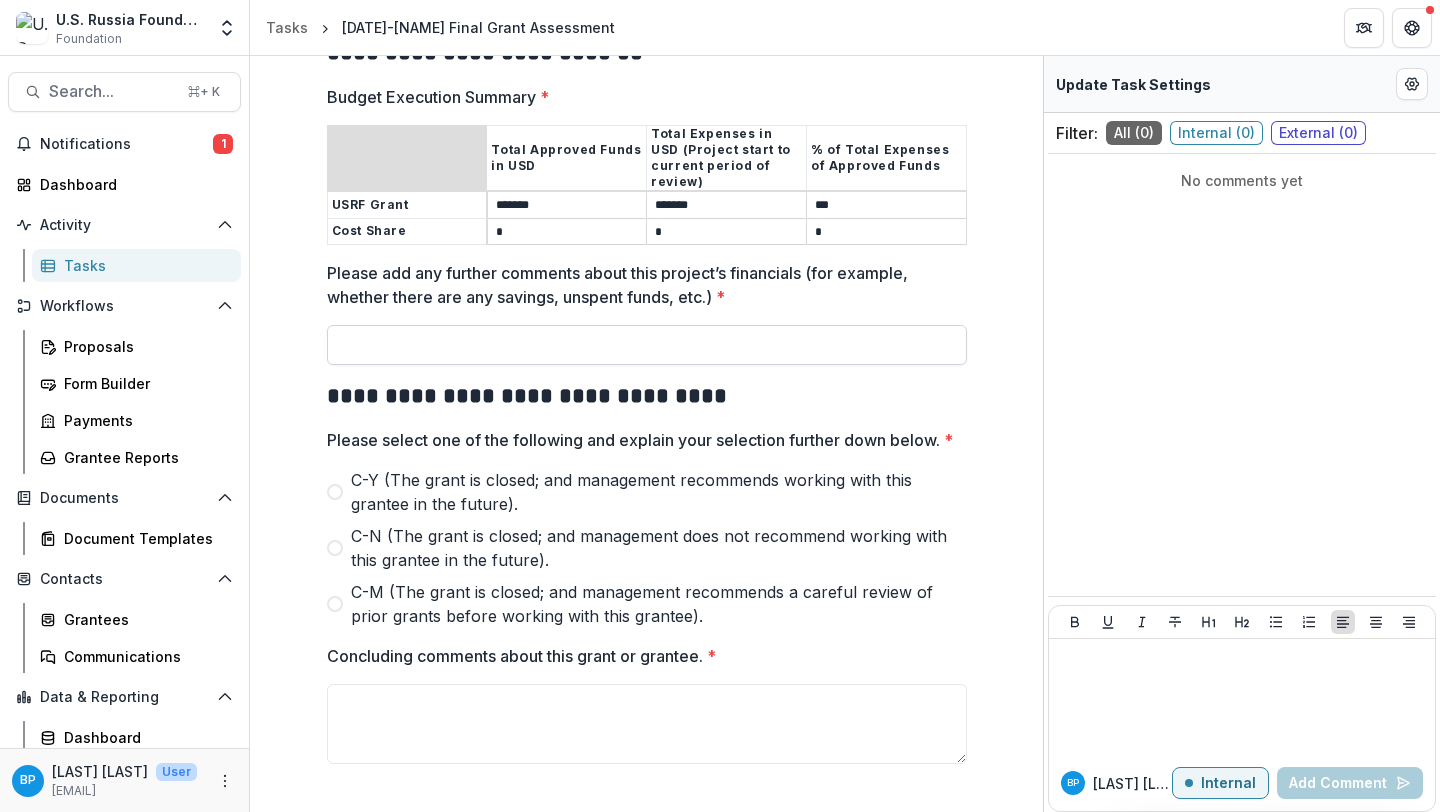click on "Please add any further comments about this project’s financials (for example, whether there are any savings, unspent funds, etc.) *" at bounding box center (647, 345) 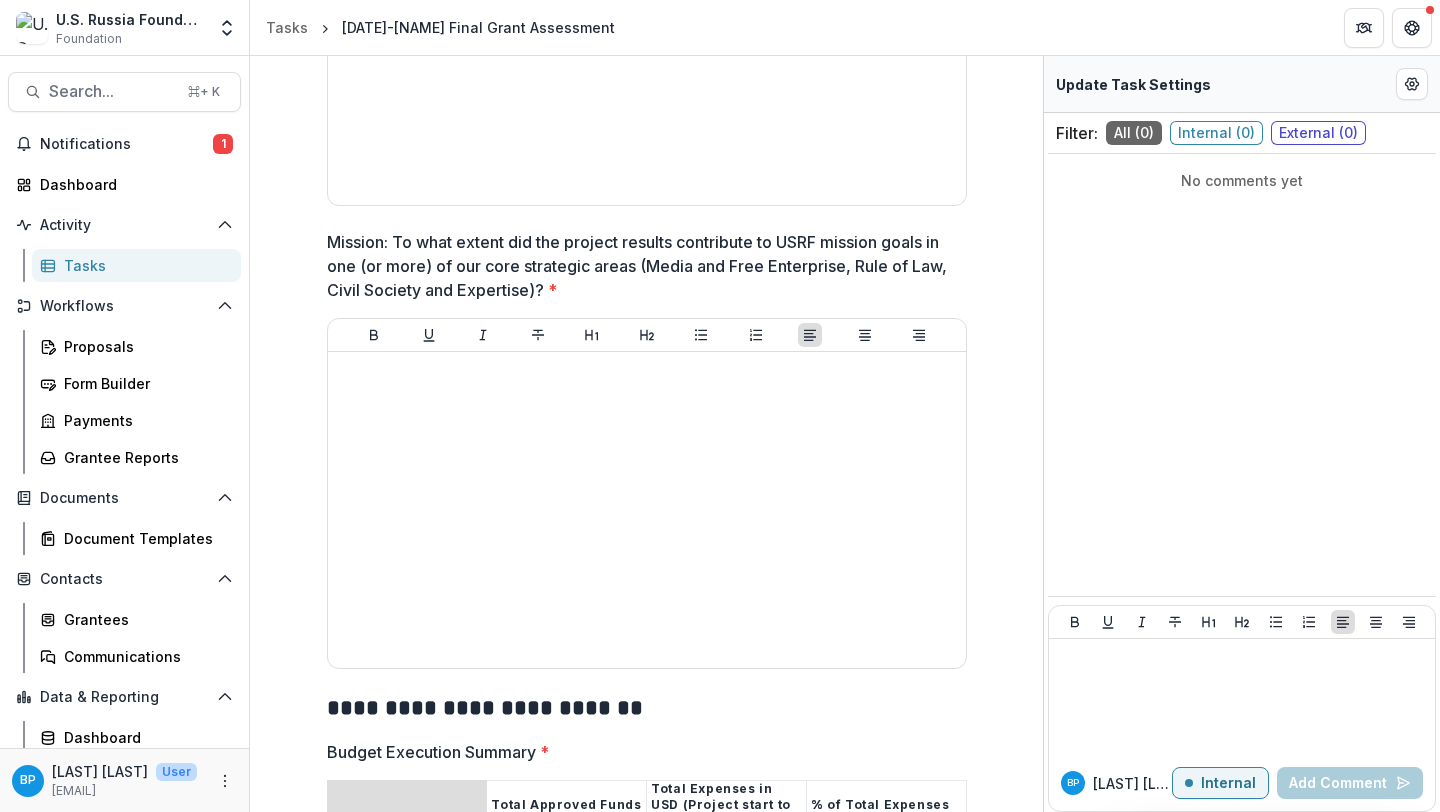 scroll, scrollTop: 1617, scrollLeft: 0, axis: vertical 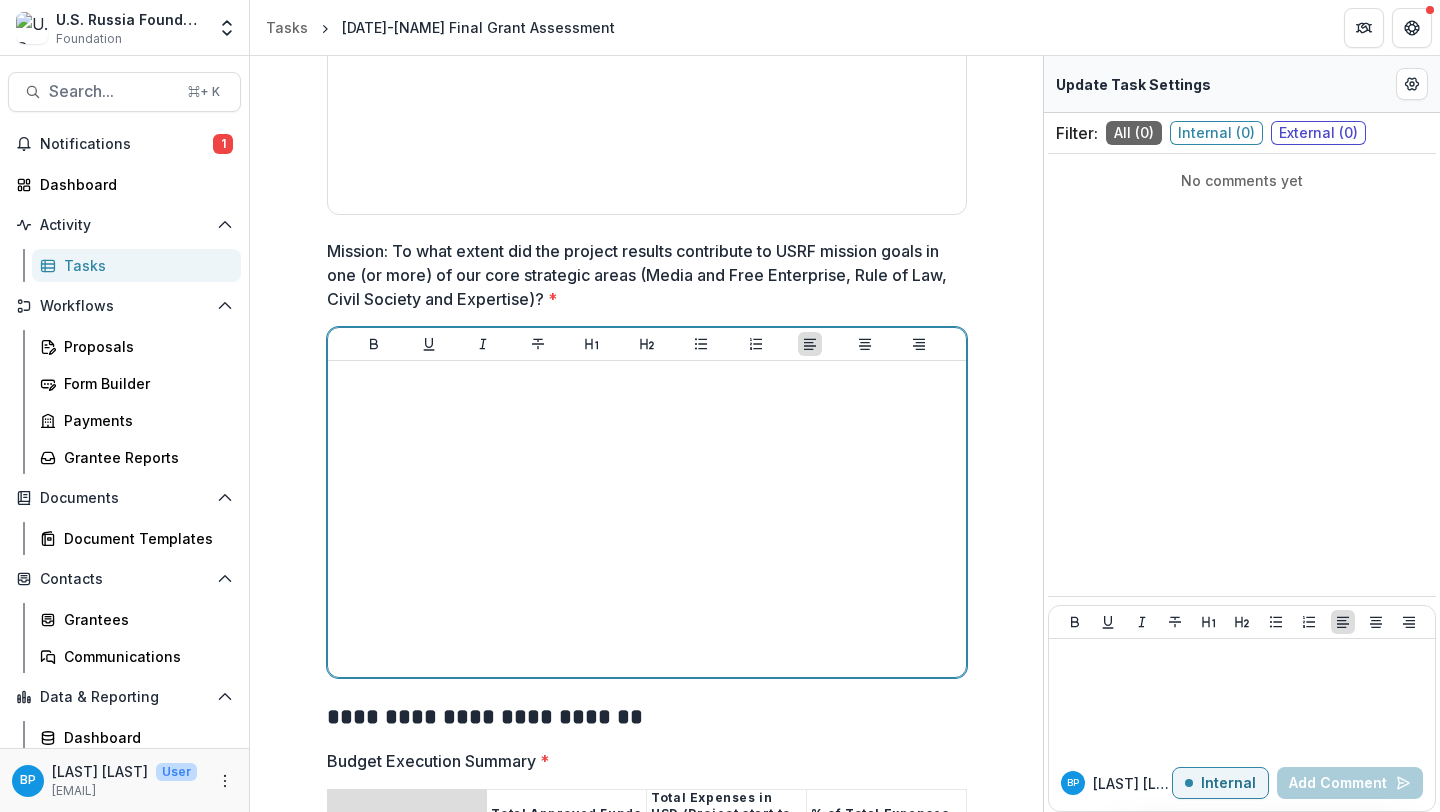 click at bounding box center (647, 519) 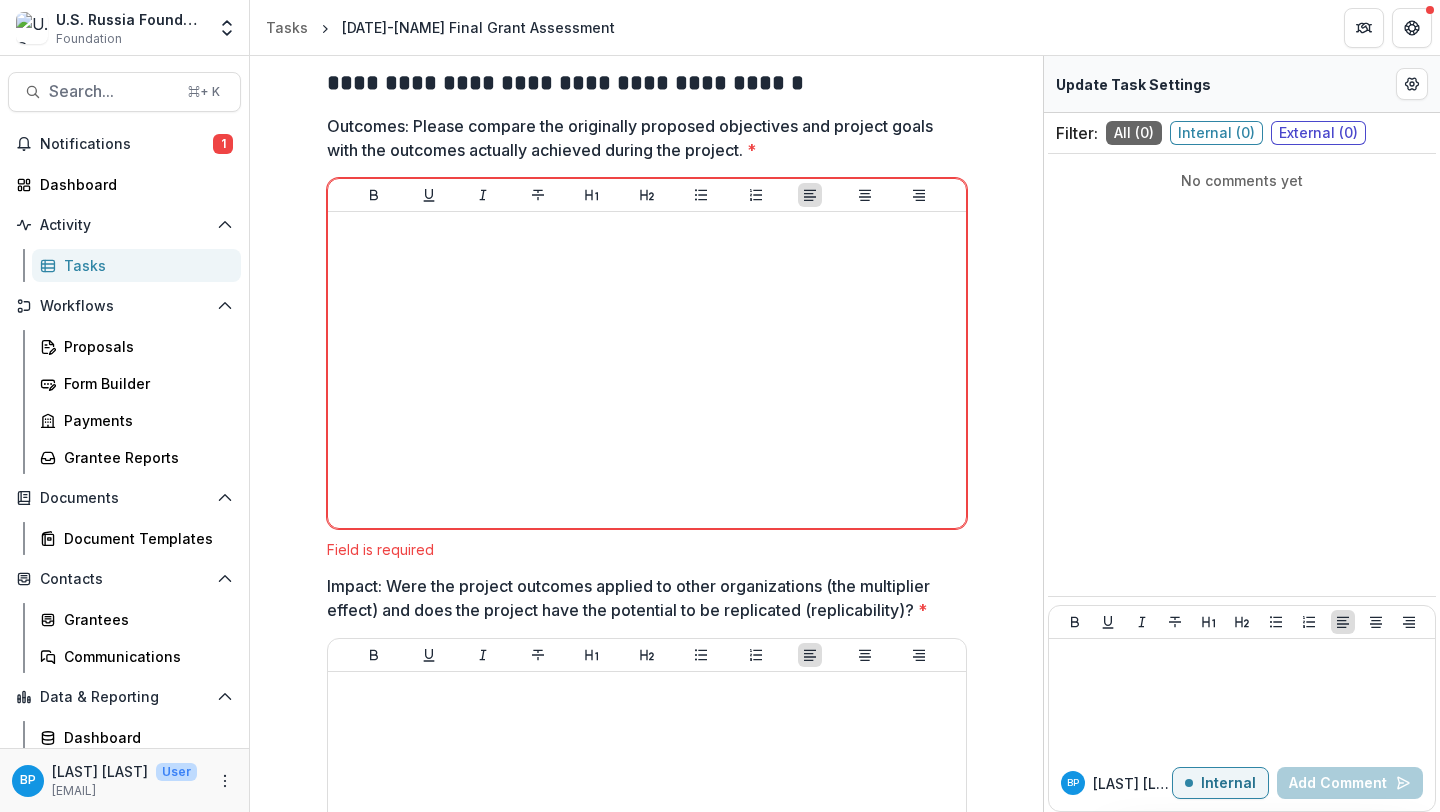 scroll, scrollTop: 774, scrollLeft: 0, axis: vertical 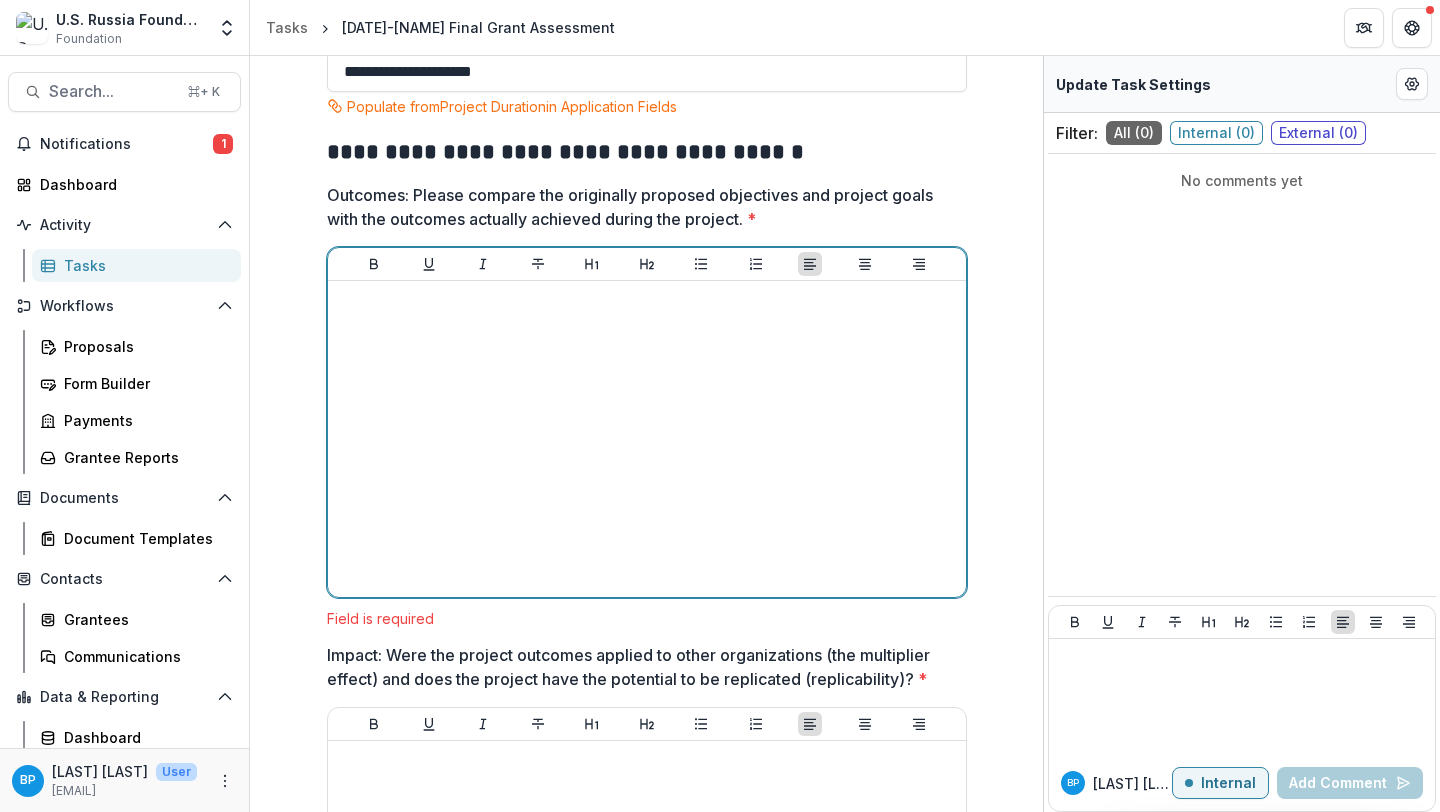 click at bounding box center (647, 439) 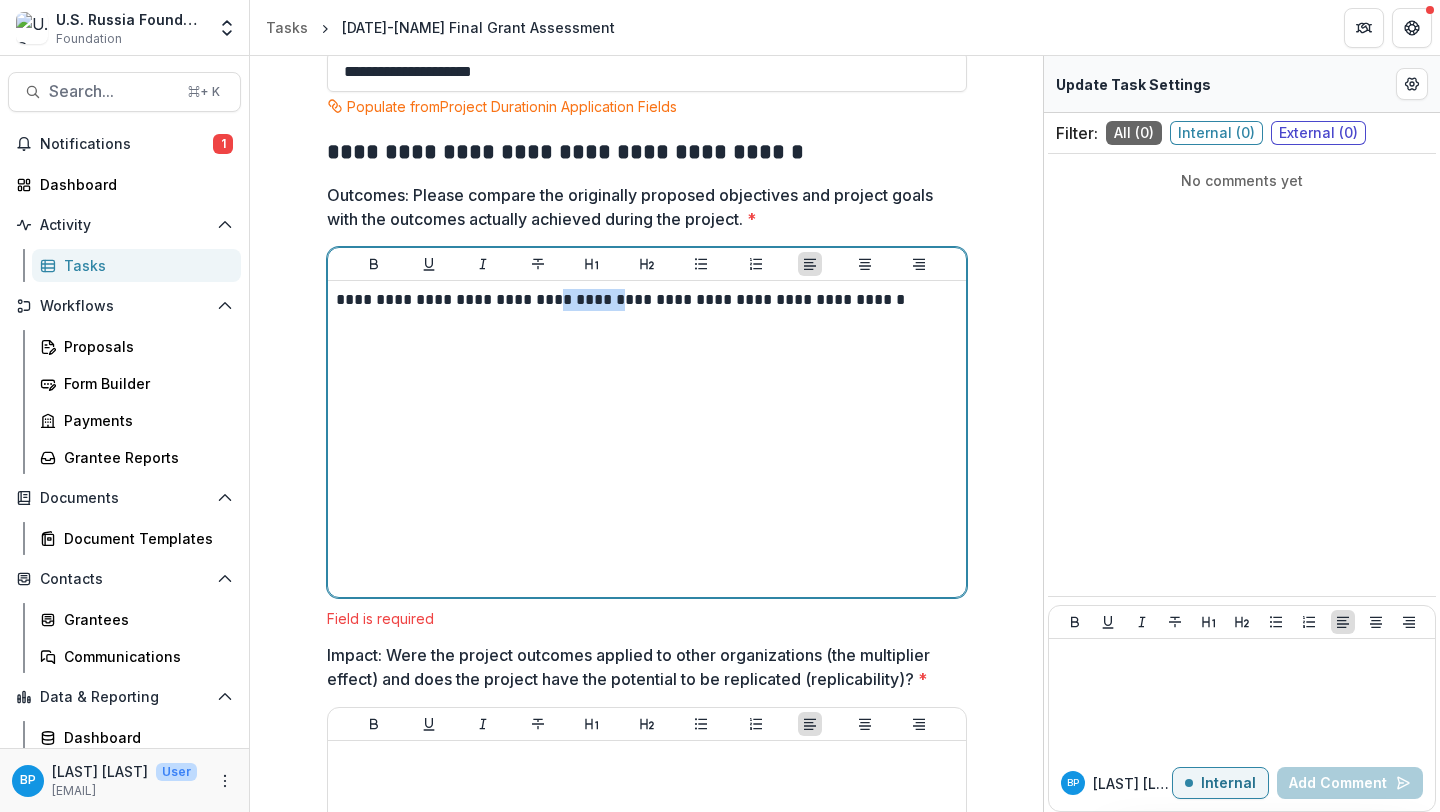 drag, startPoint x: 601, startPoint y: 298, endPoint x: 549, endPoint y: 300, distance: 52.03845 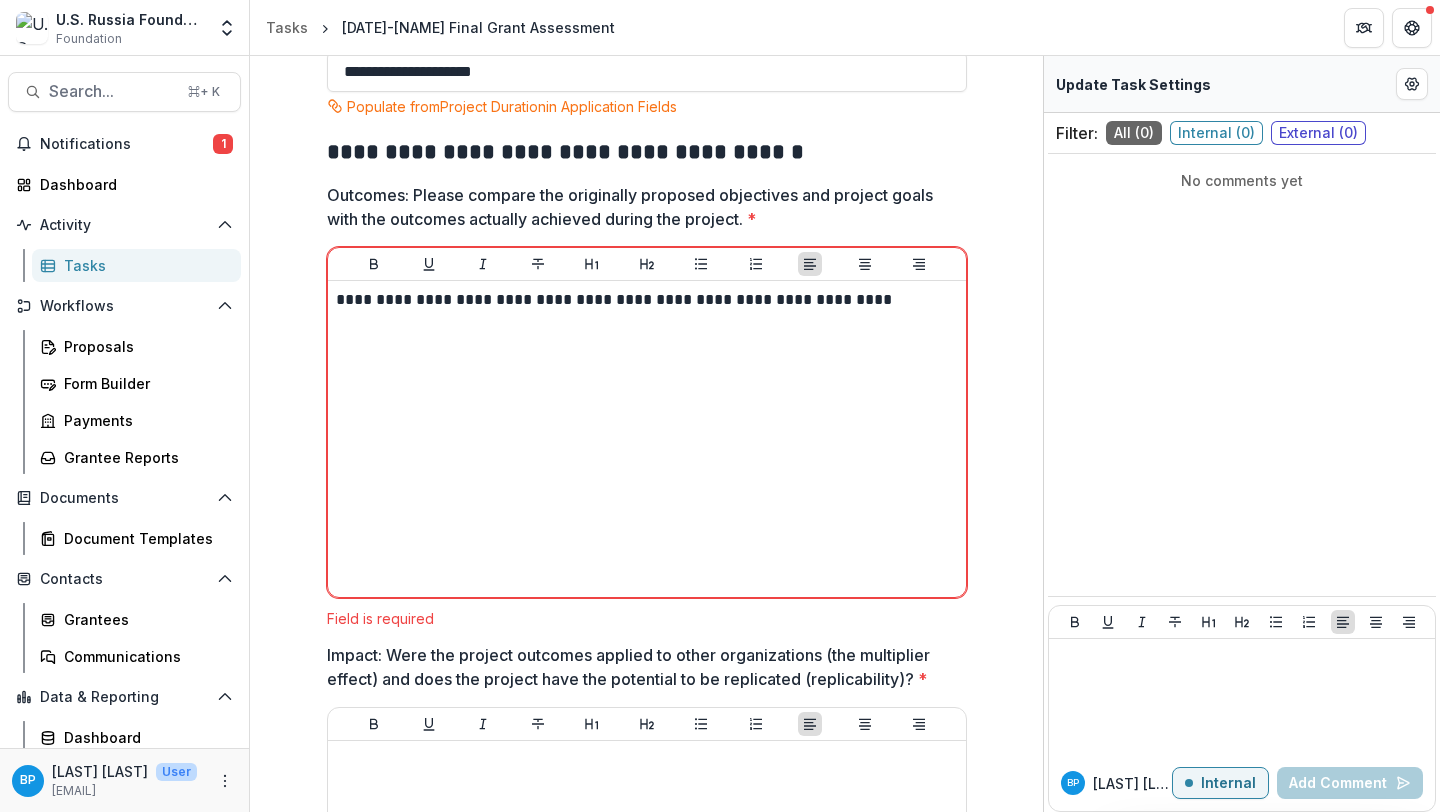 click on "**********" at bounding box center [647, 880] 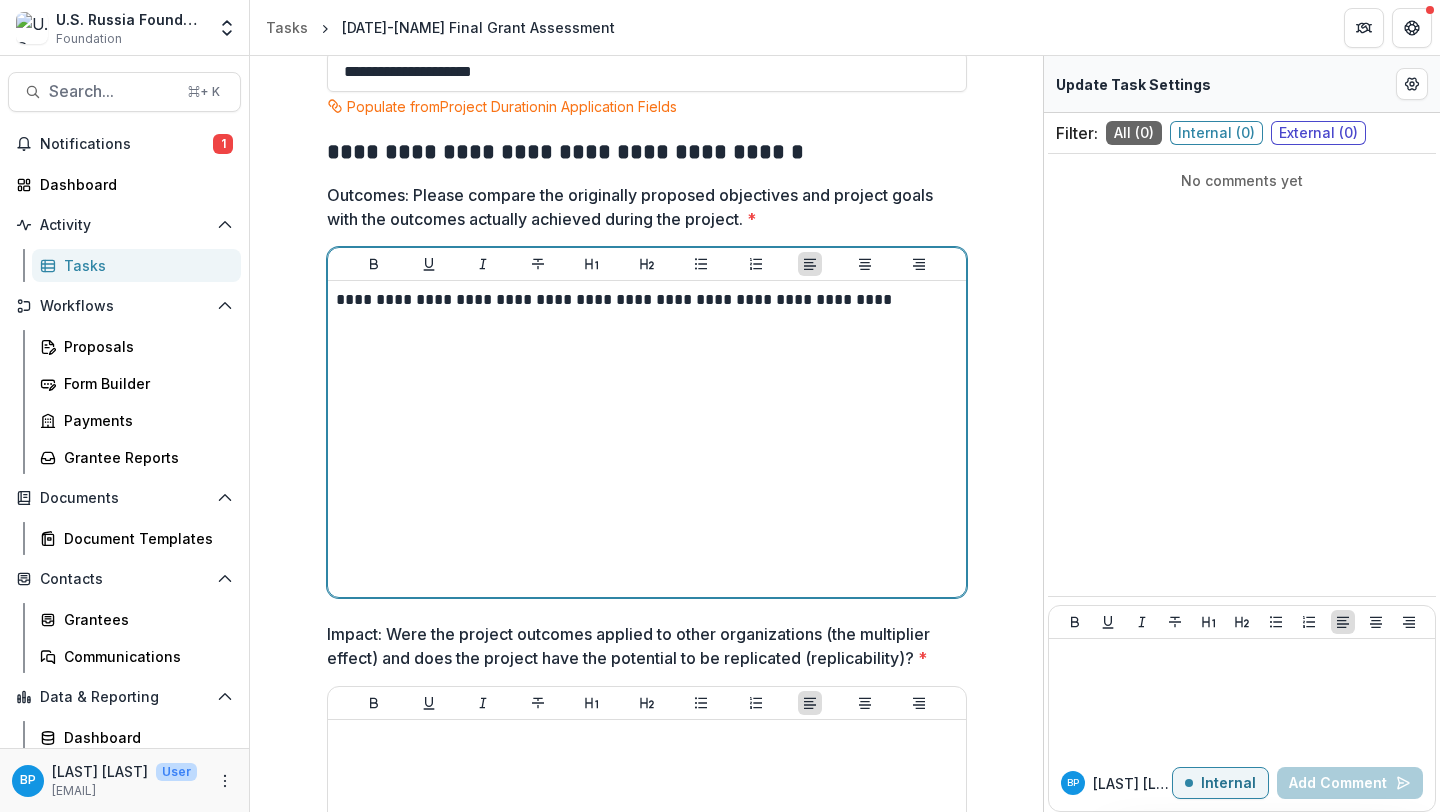 click on "**********" at bounding box center (647, 300) 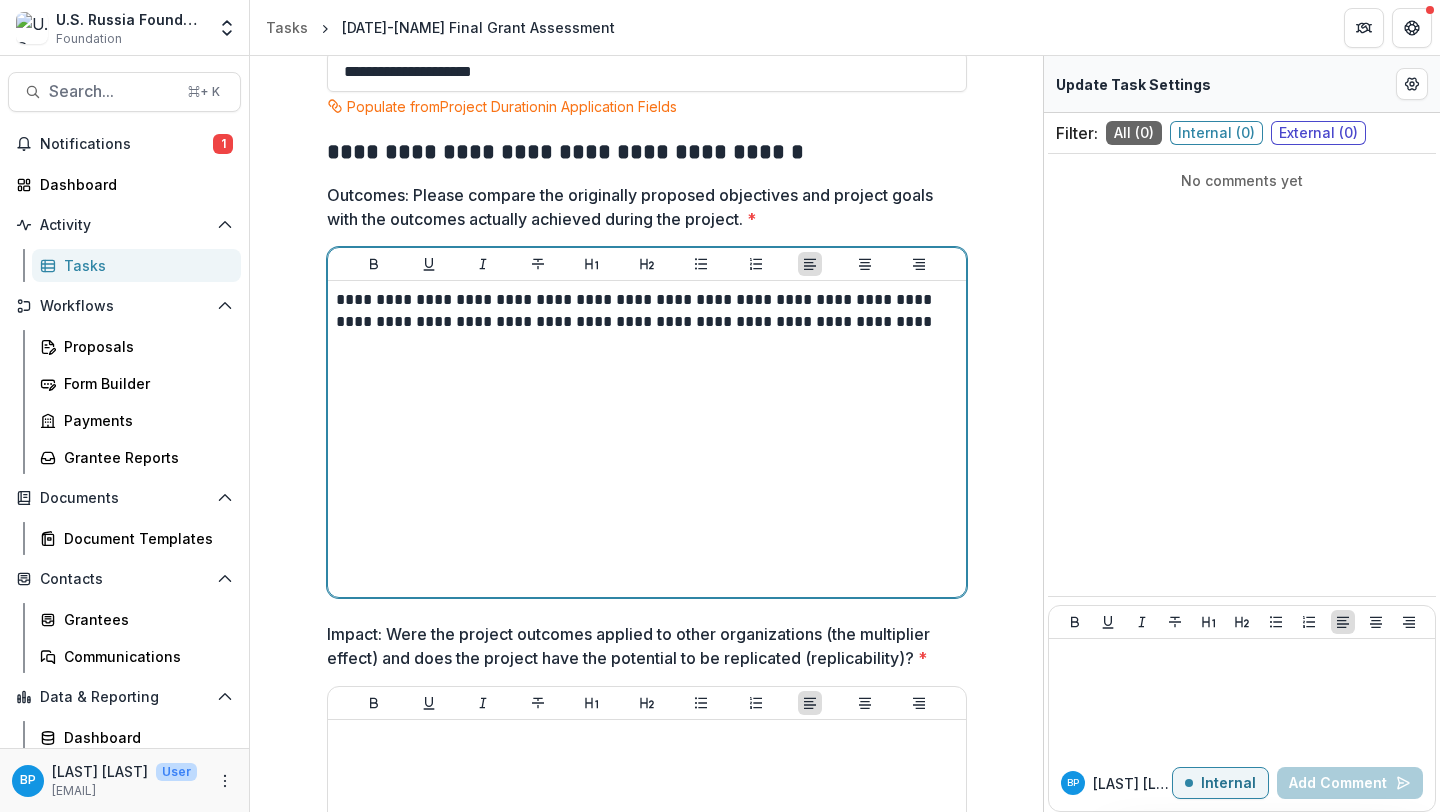 click on "**********" at bounding box center [647, 311] 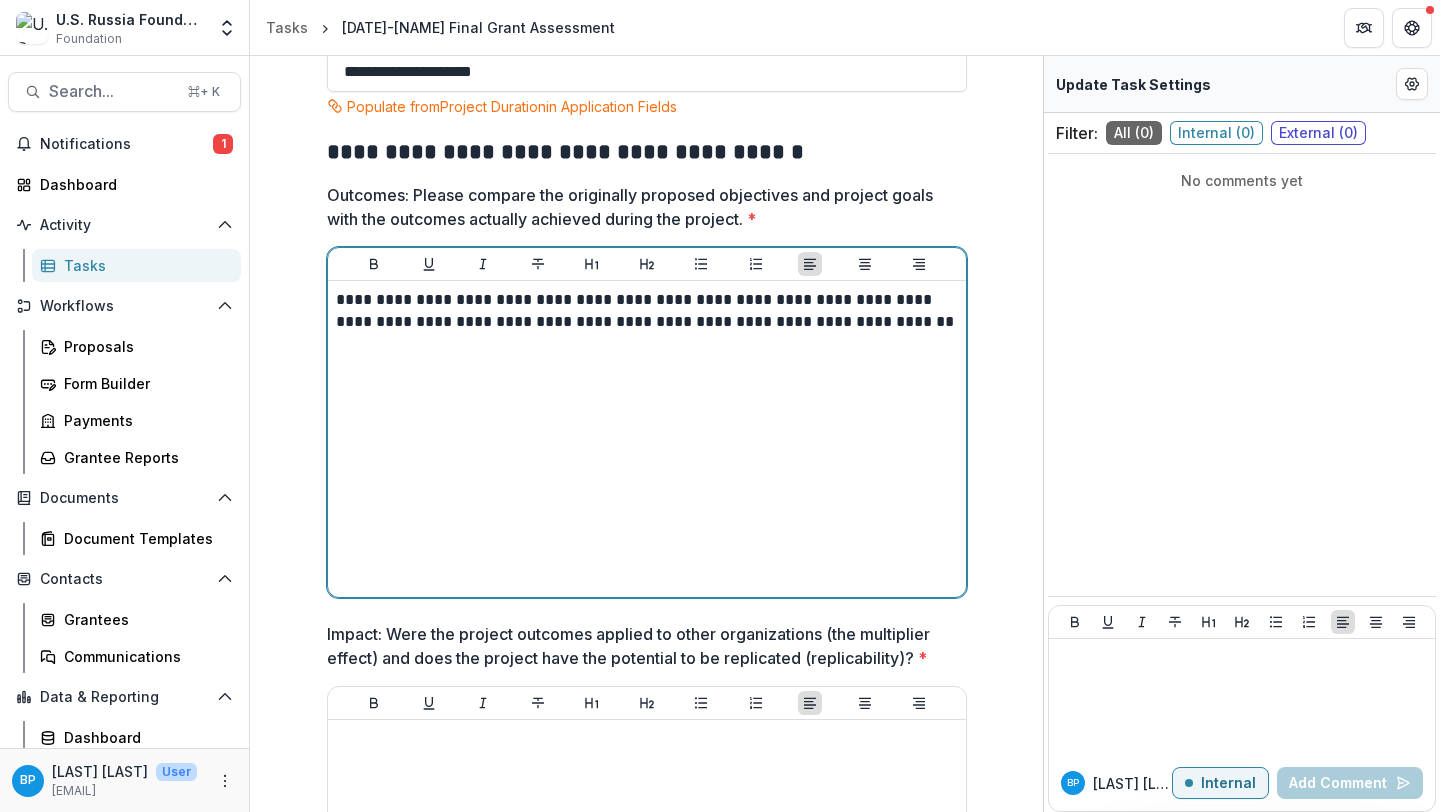 click on "**********" at bounding box center (647, 311) 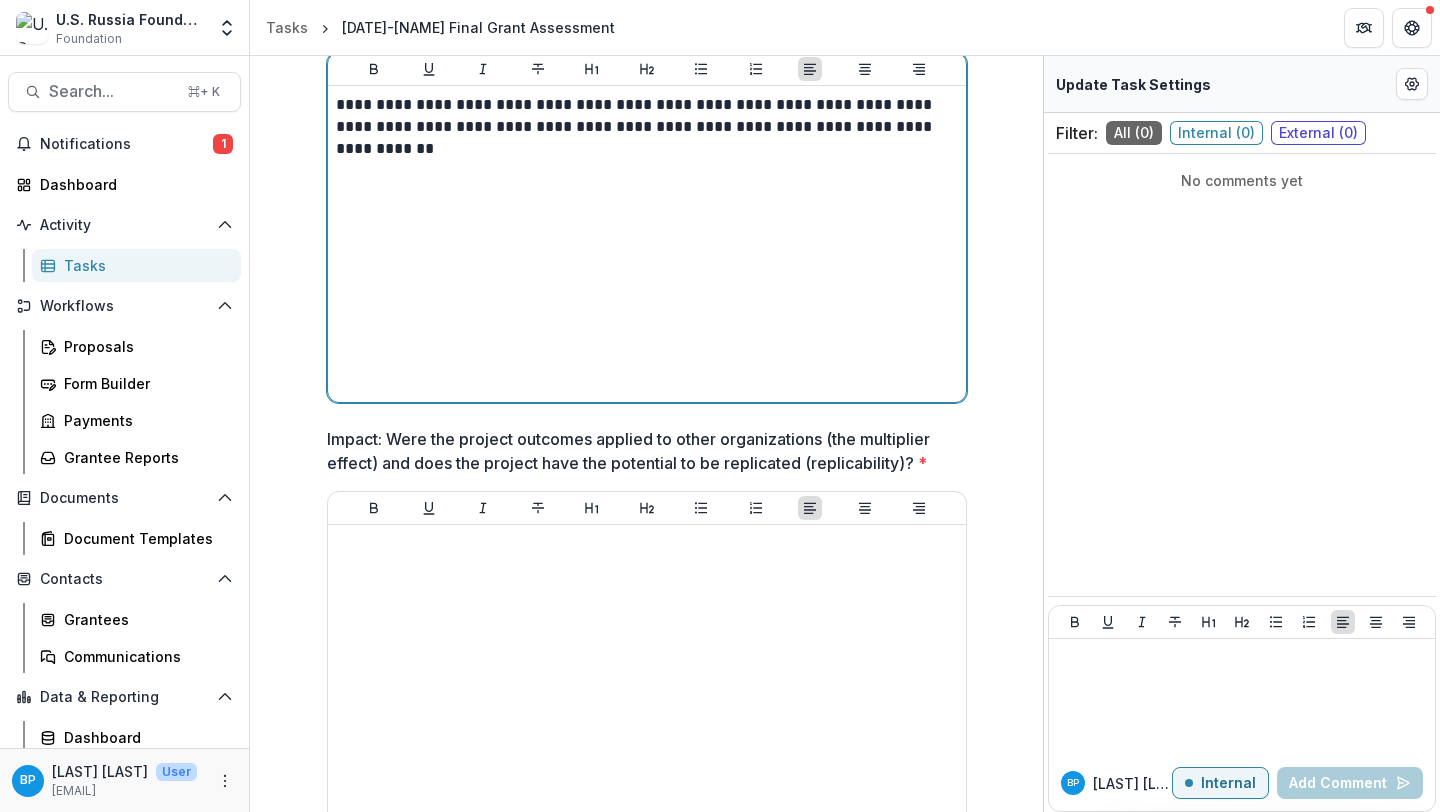 scroll, scrollTop: 967, scrollLeft: 0, axis: vertical 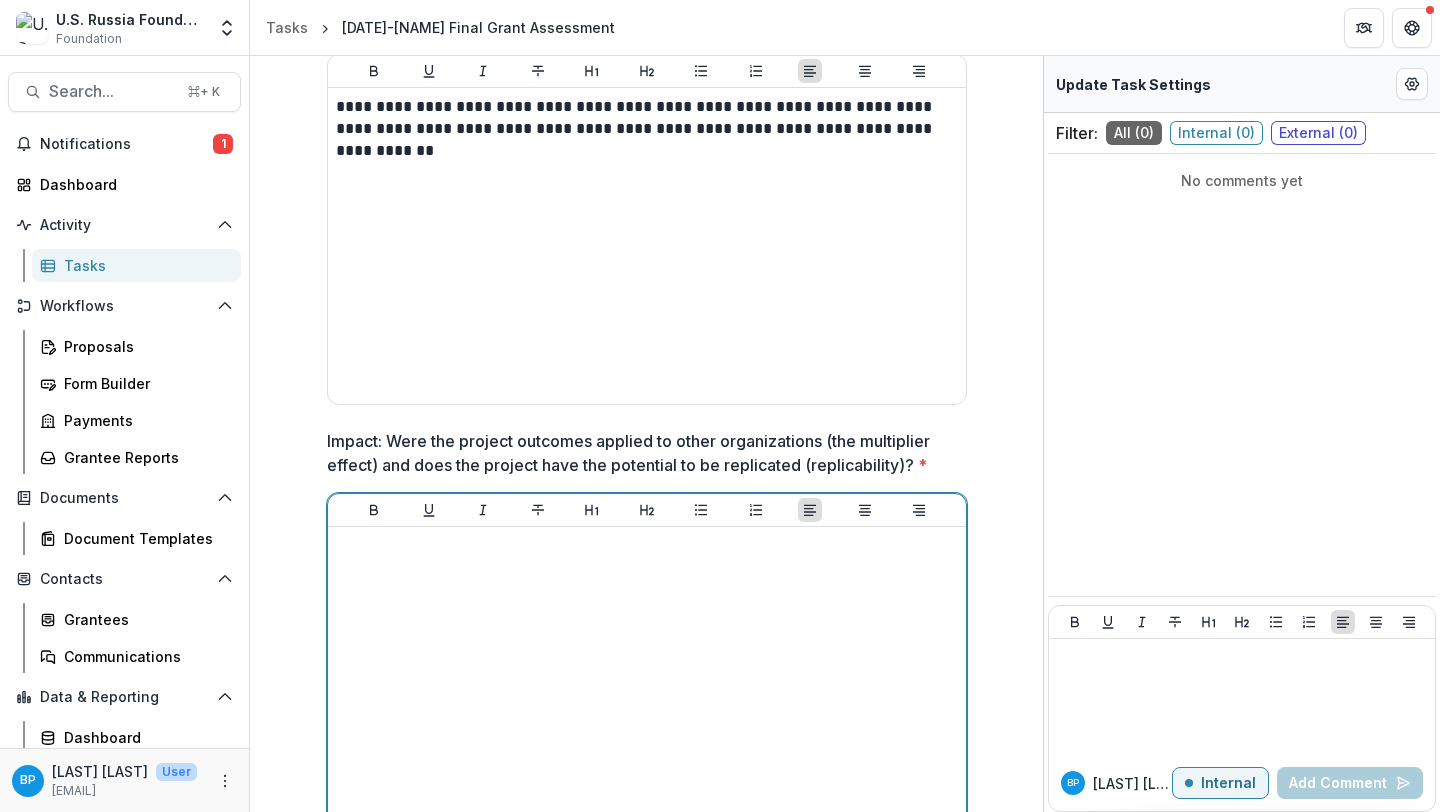 click at bounding box center (647, 685) 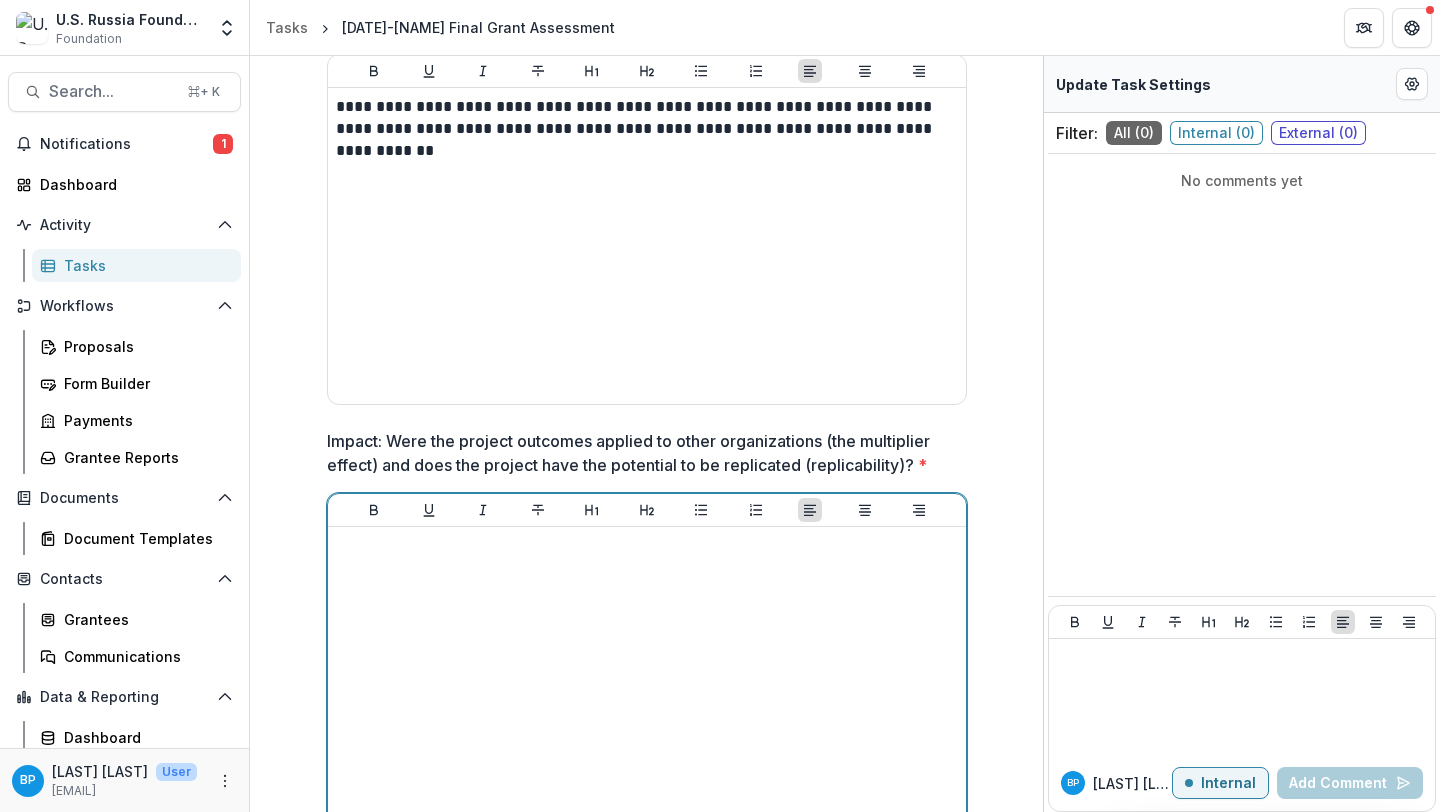 type 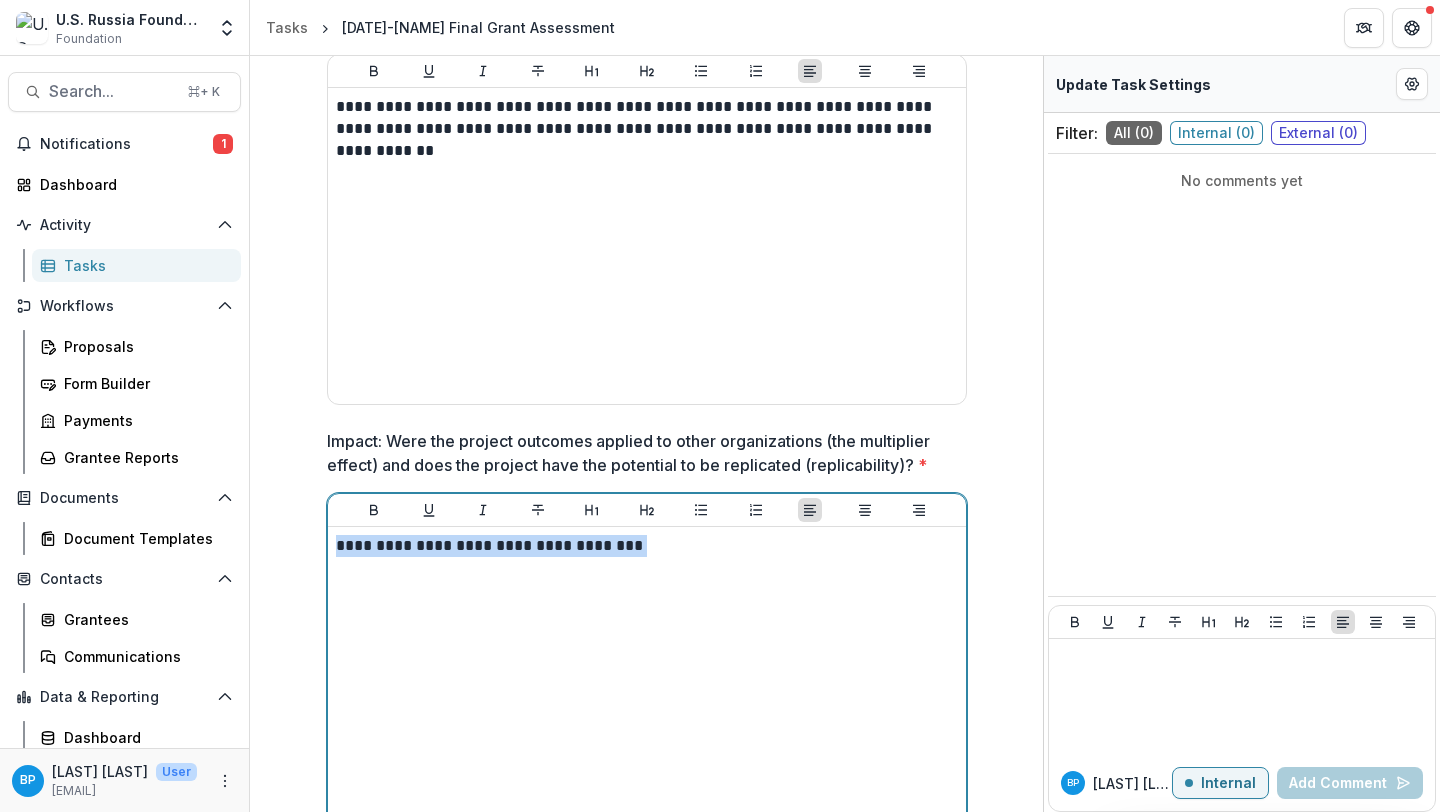 drag, startPoint x: 680, startPoint y: 558, endPoint x: 328, endPoint y: 548, distance: 352.14203 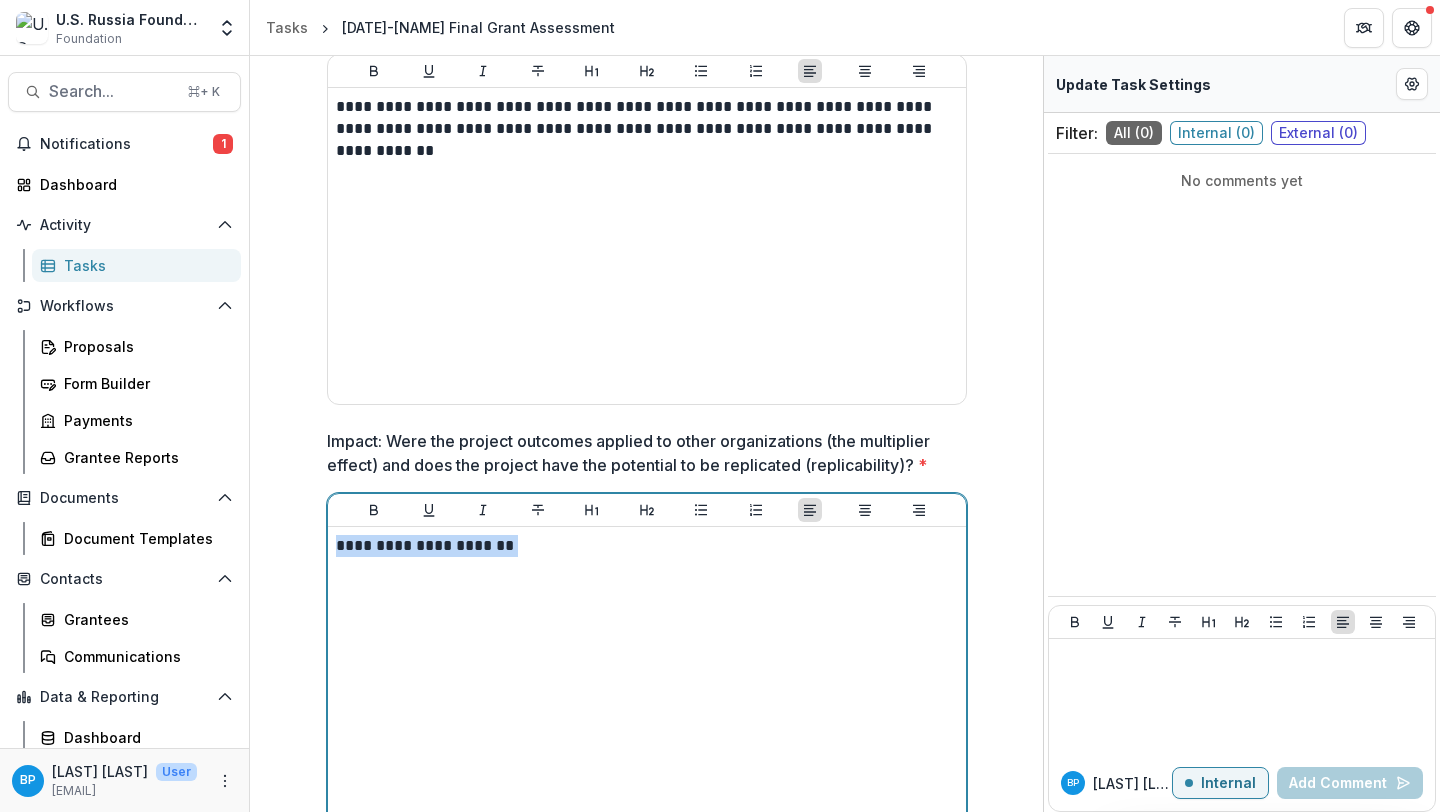 drag, startPoint x: 563, startPoint y: 556, endPoint x: 296, endPoint y: 544, distance: 267.26953 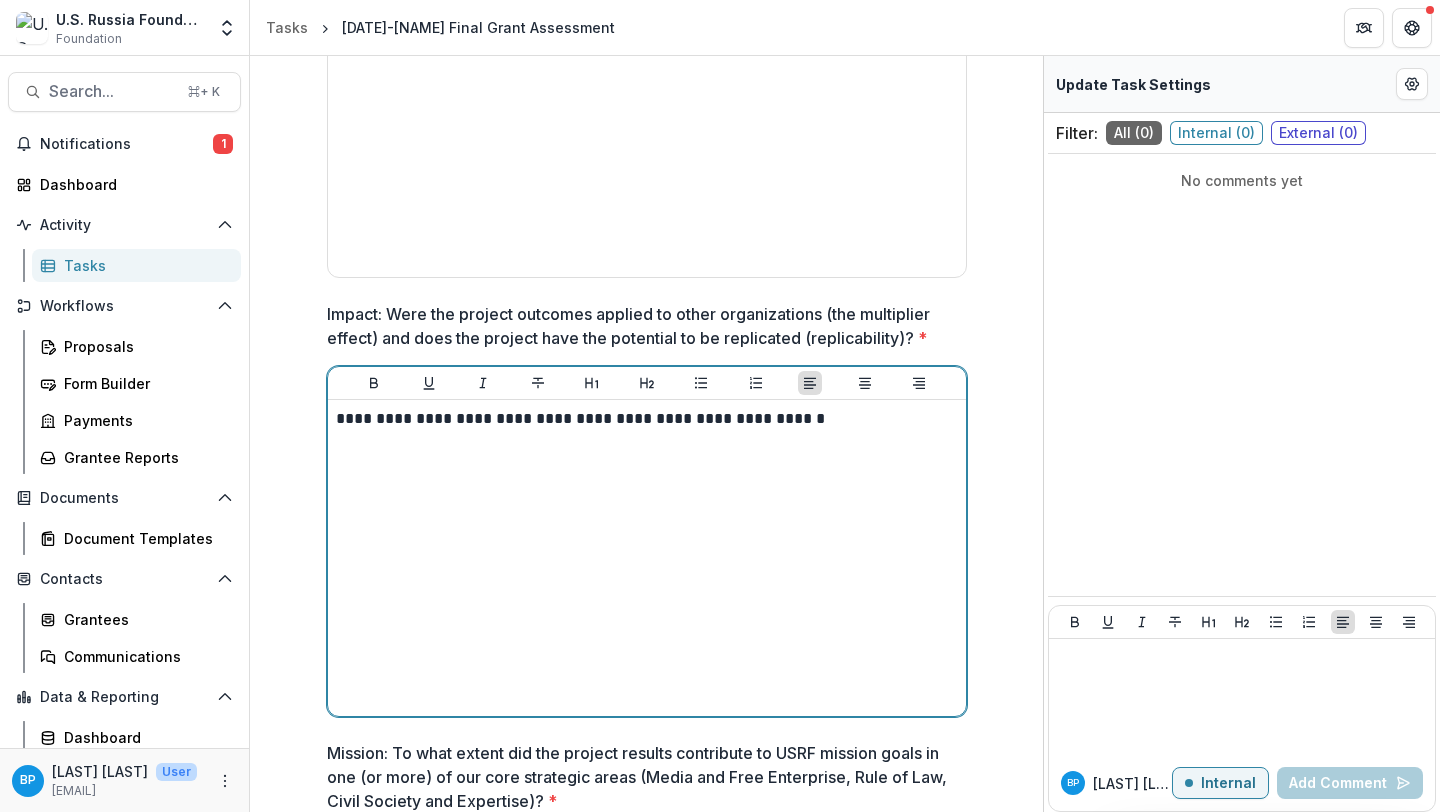 scroll, scrollTop: 1095, scrollLeft: 0, axis: vertical 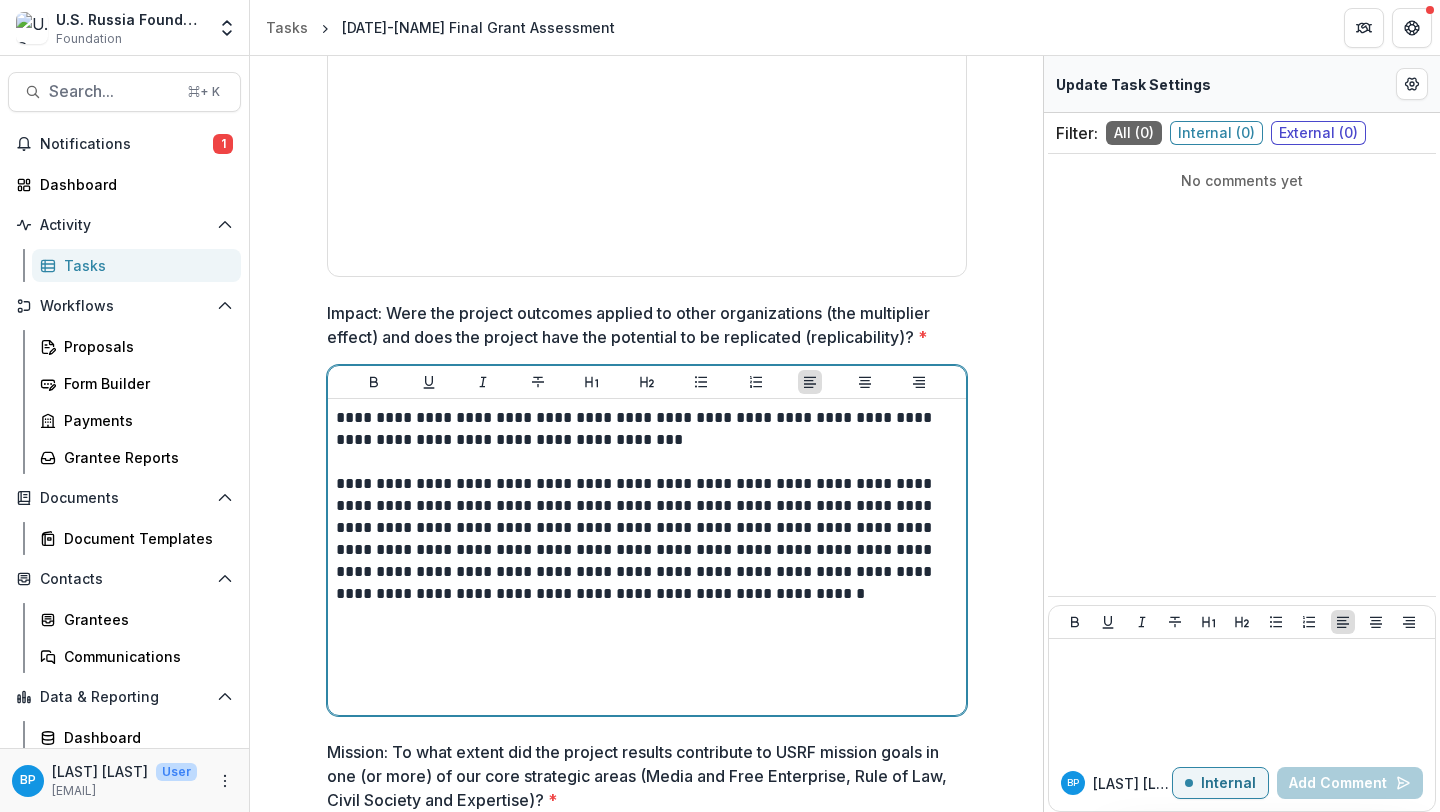 click on "**********" at bounding box center [647, 429] 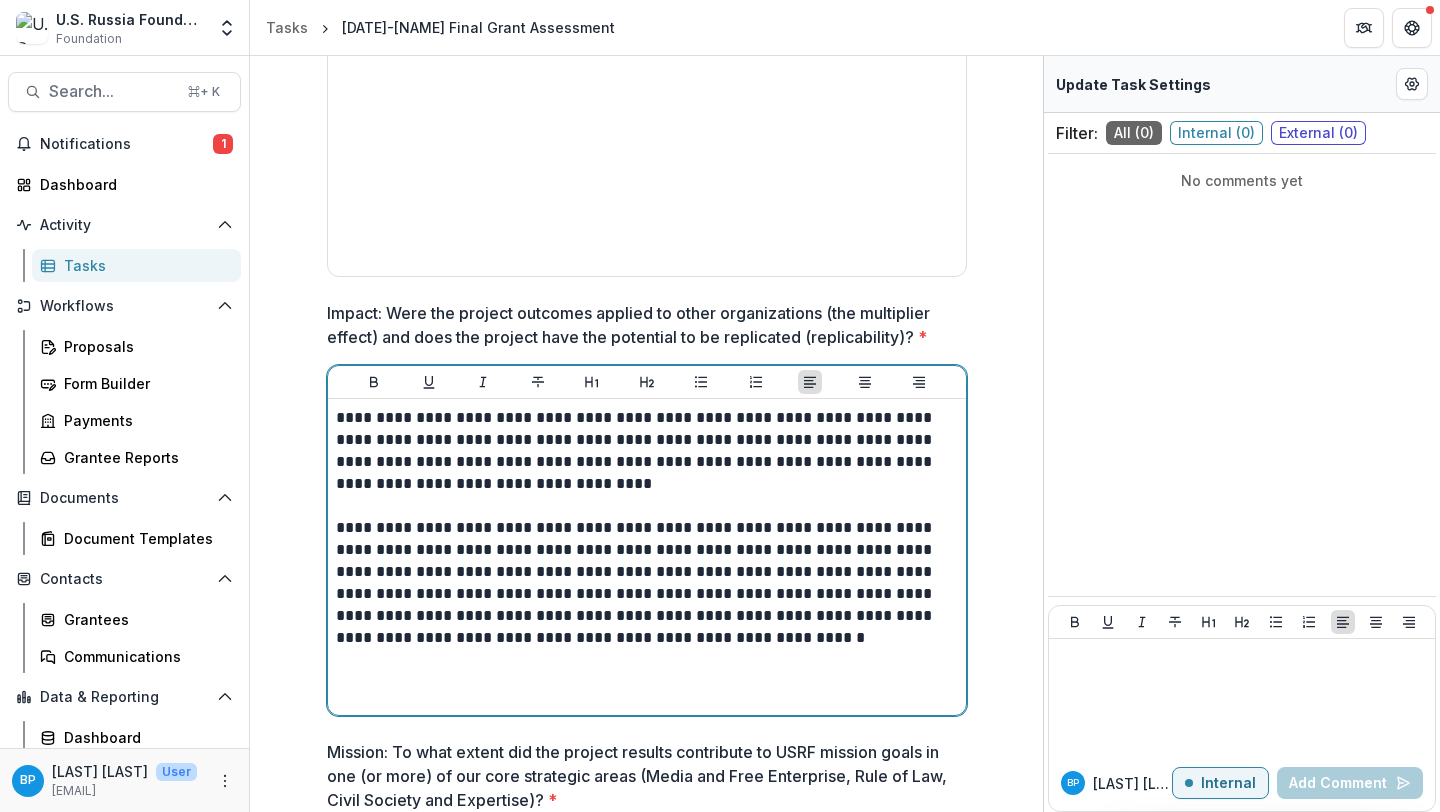 click on "**********" at bounding box center [647, 583] 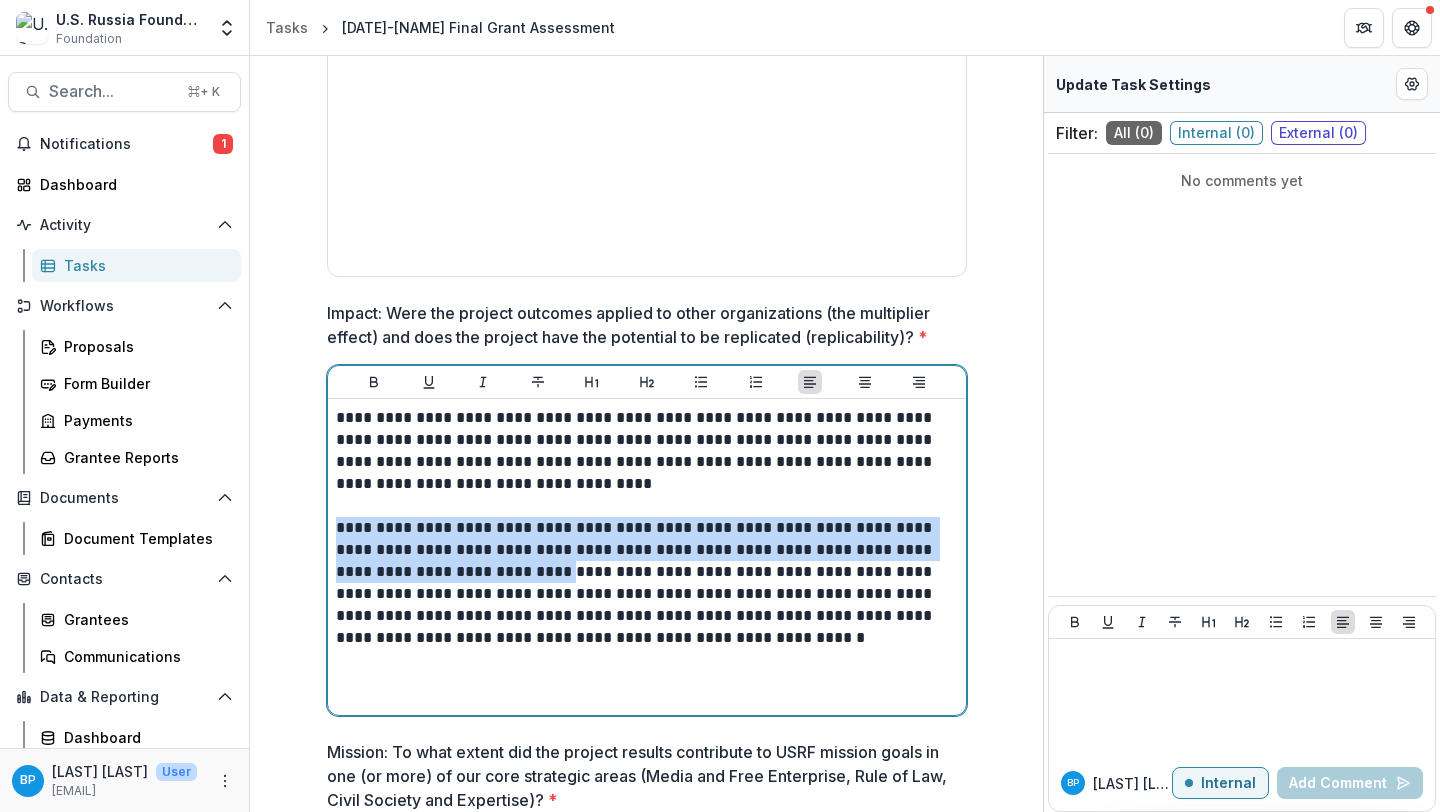 drag, startPoint x: 570, startPoint y: 569, endPoint x: 320, endPoint y: 525, distance: 253.84247 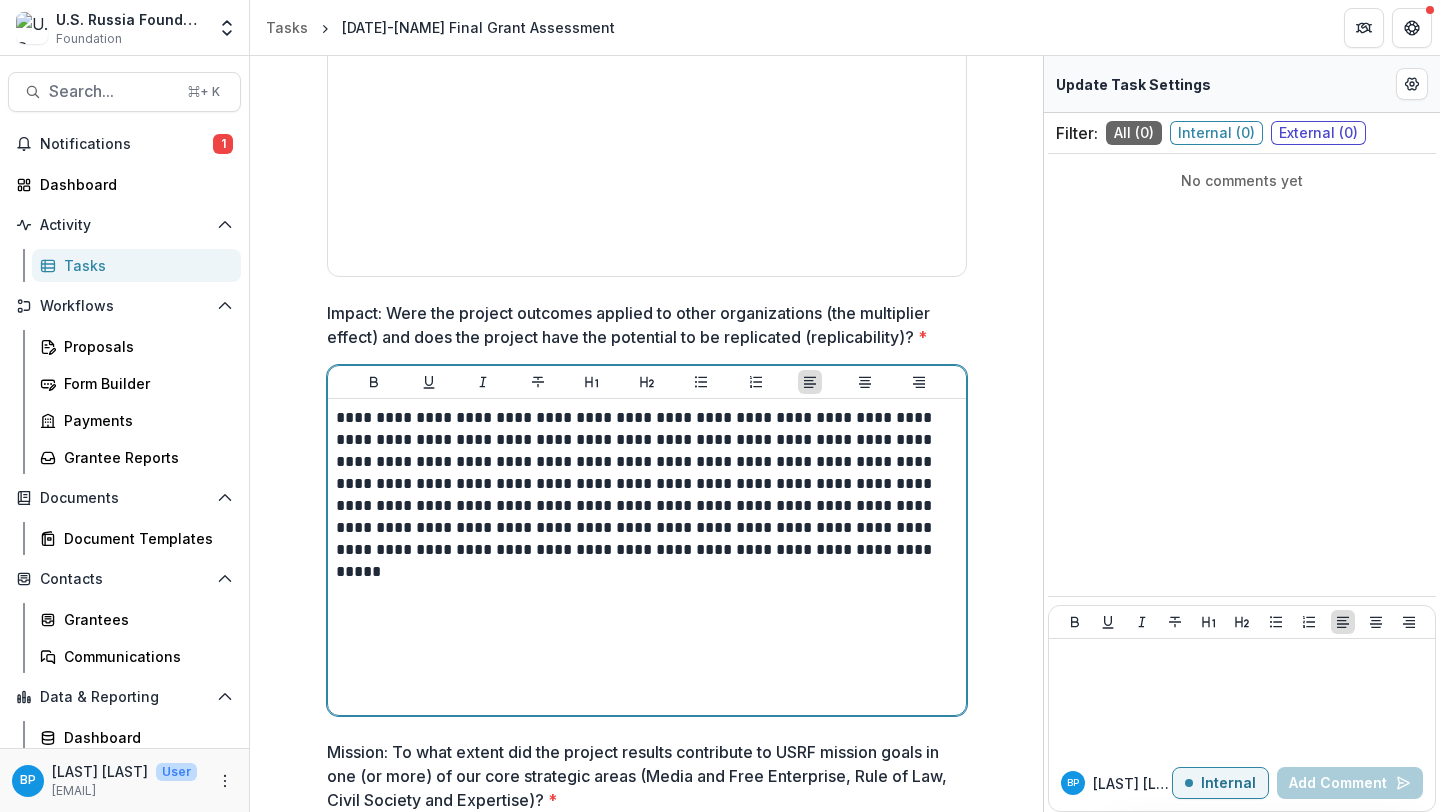 click on "**********" at bounding box center (647, 484) 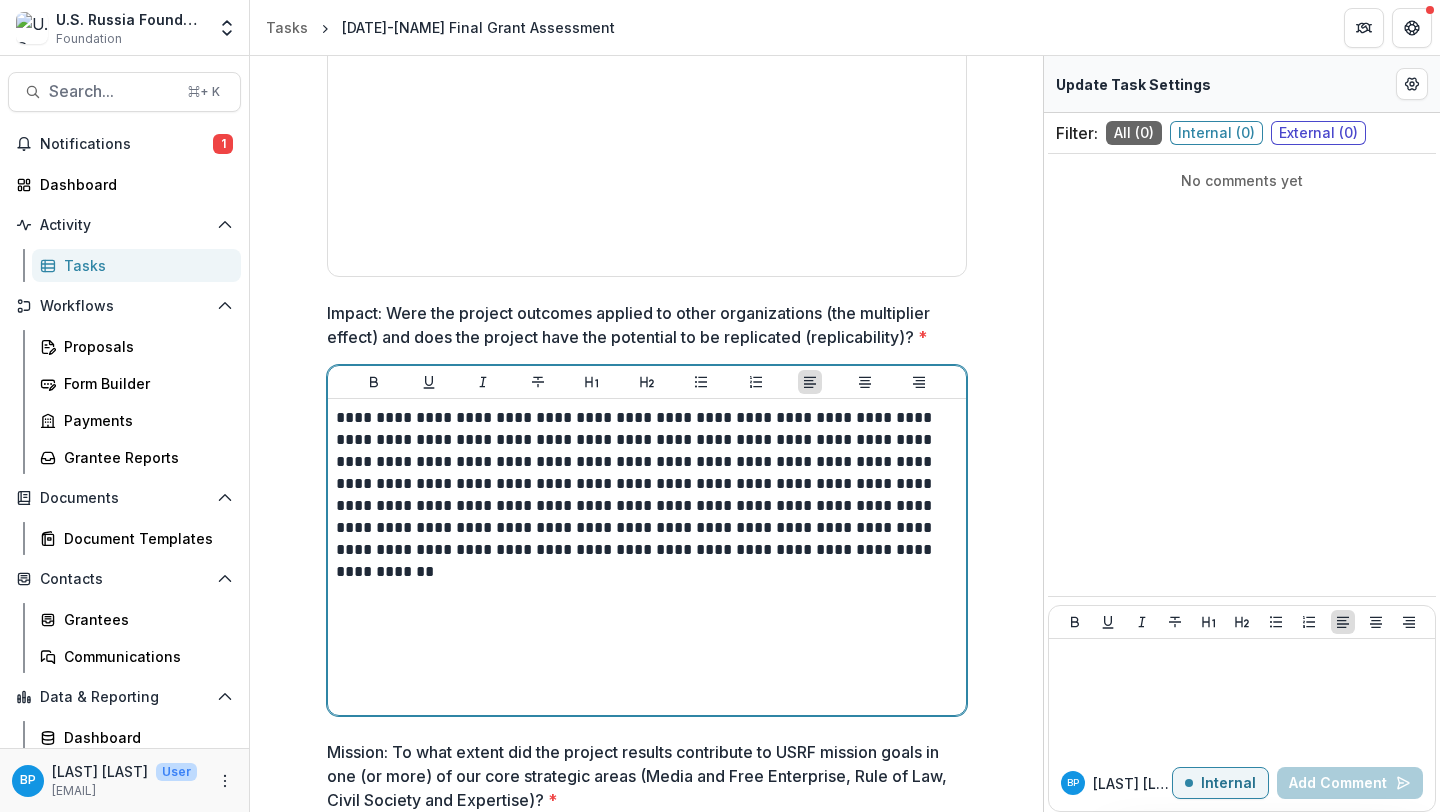 click on "**********" at bounding box center [647, 484] 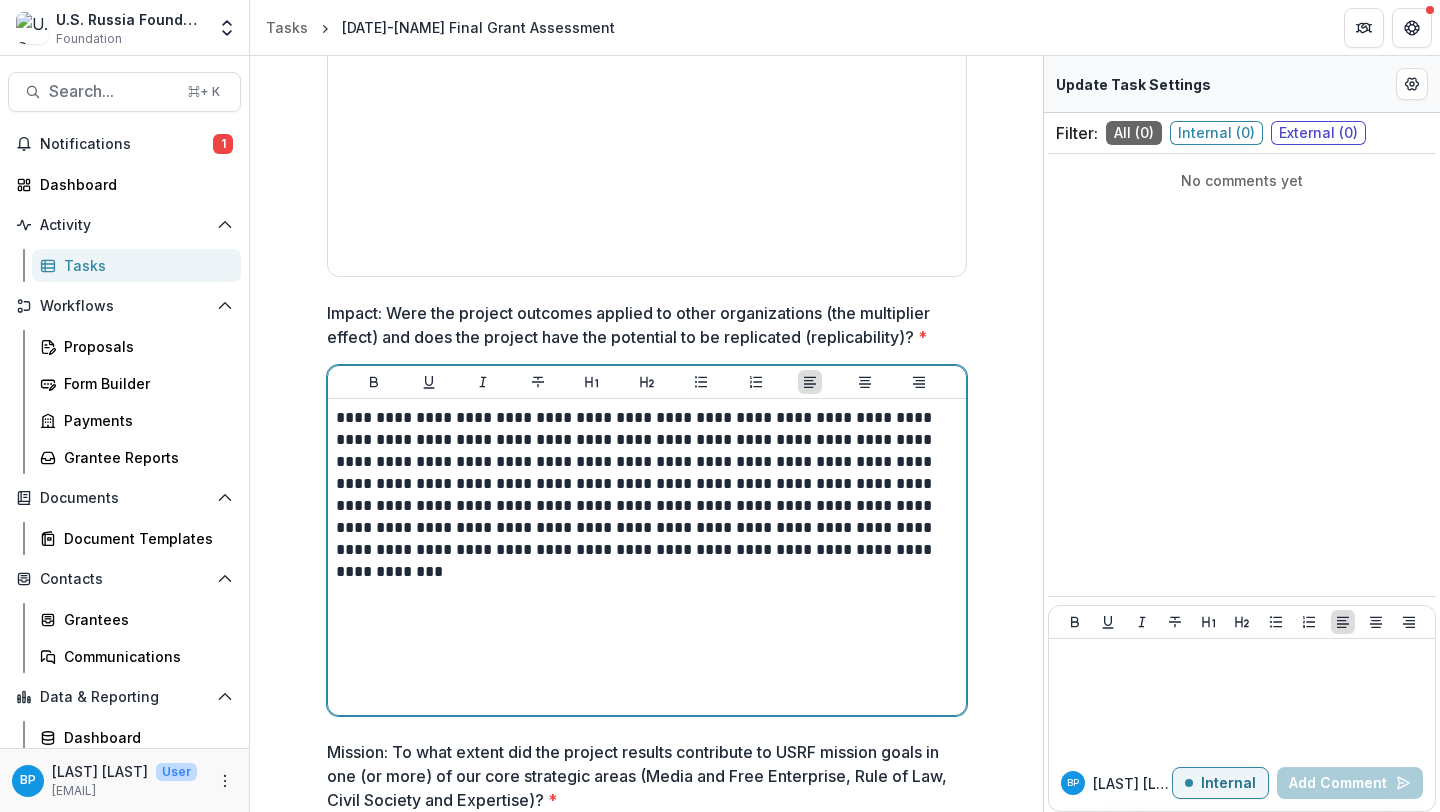 drag, startPoint x: 363, startPoint y: 506, endPoint x: 350, endPoint y: 506, distance: 13 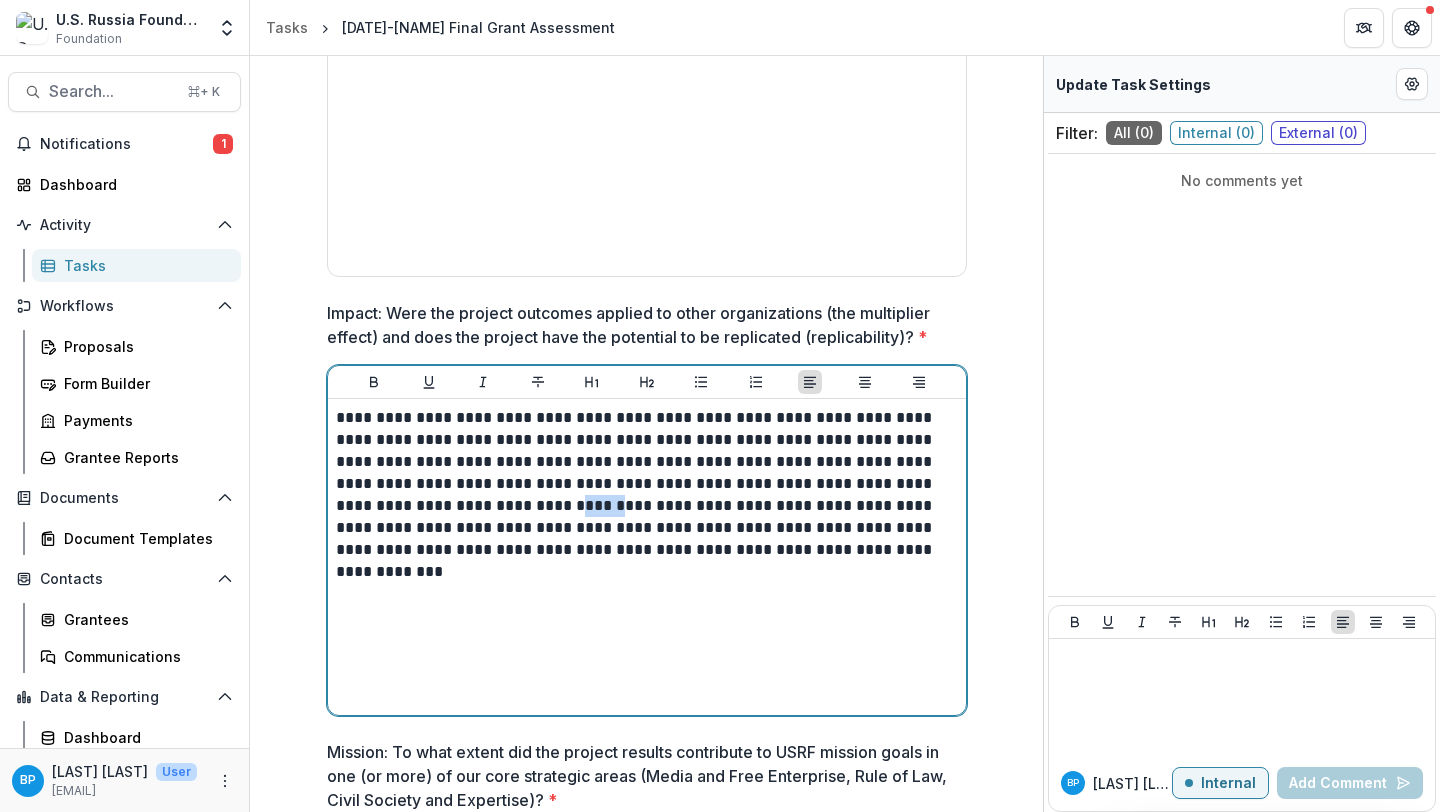 drag, startPoint x: 495, startPoint y: 511, endPoint x: 536, endPoint y: 511, distance: 41 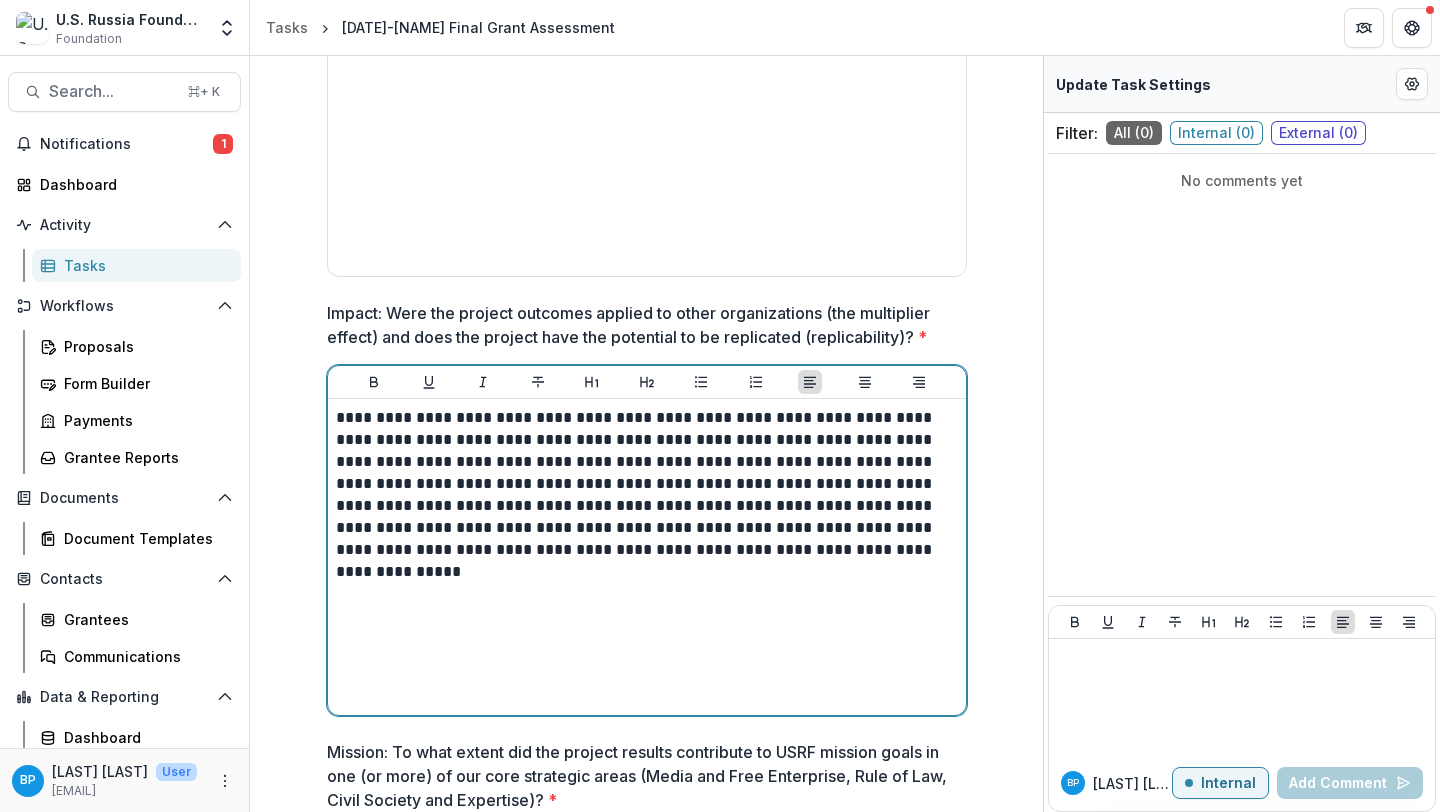 click on "**********" at bounding box center [647, 484] 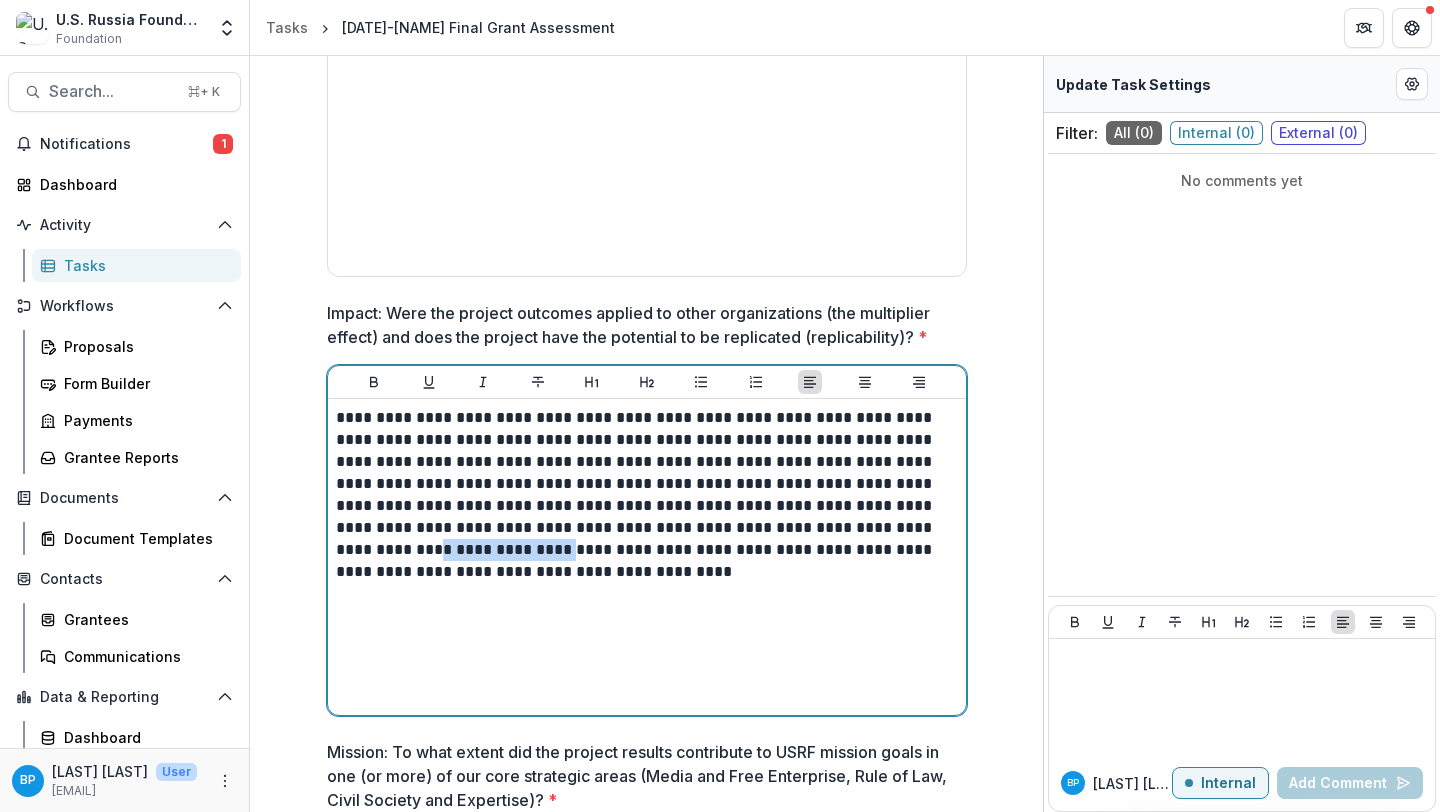 drag, startPoint x: 442, startPoint y: 550, endPoint x: 324, endPoint y: 546, distance: 118.06778 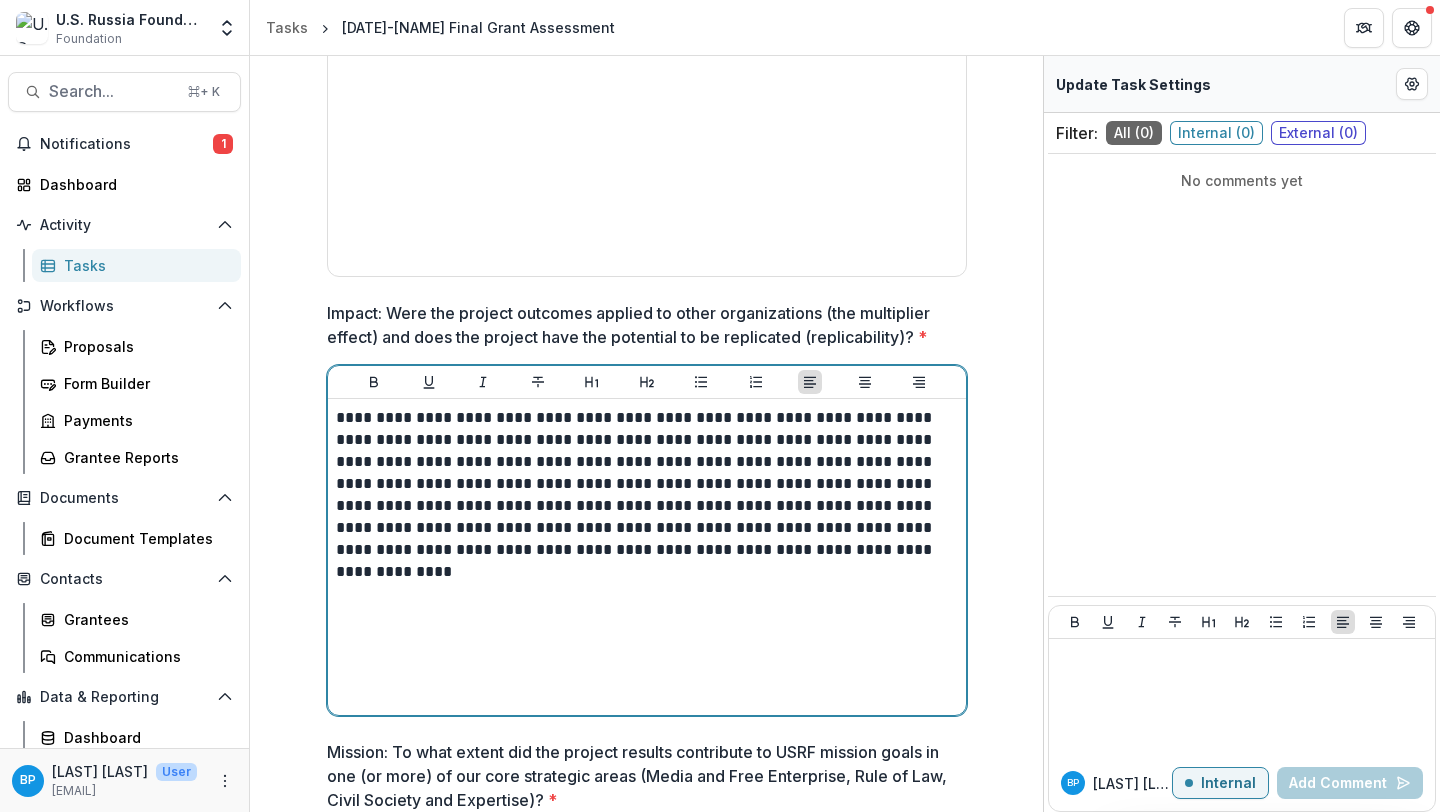 click on "**********" at bounding box center (647, 484) 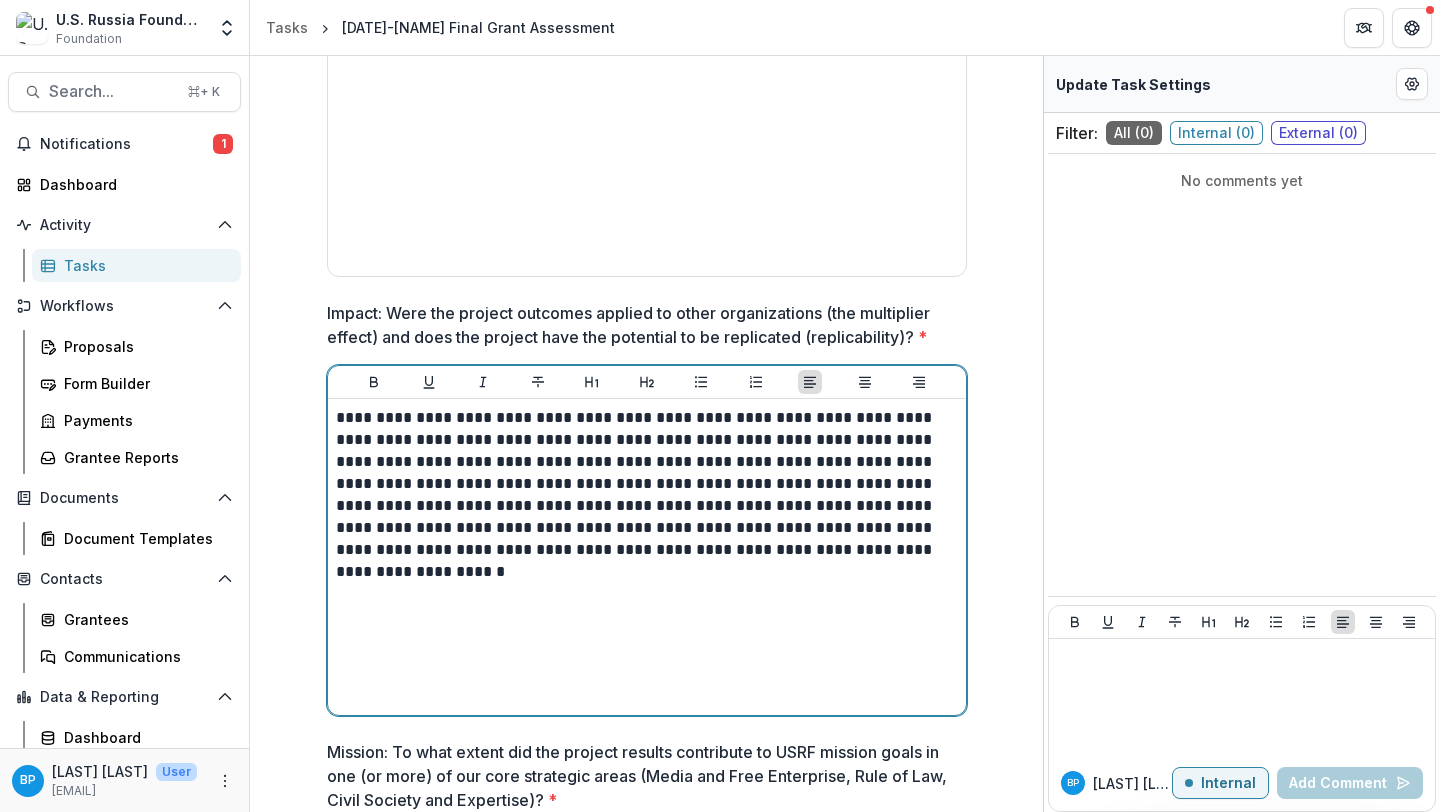 click on "**********" at bounding box center [647, 484] 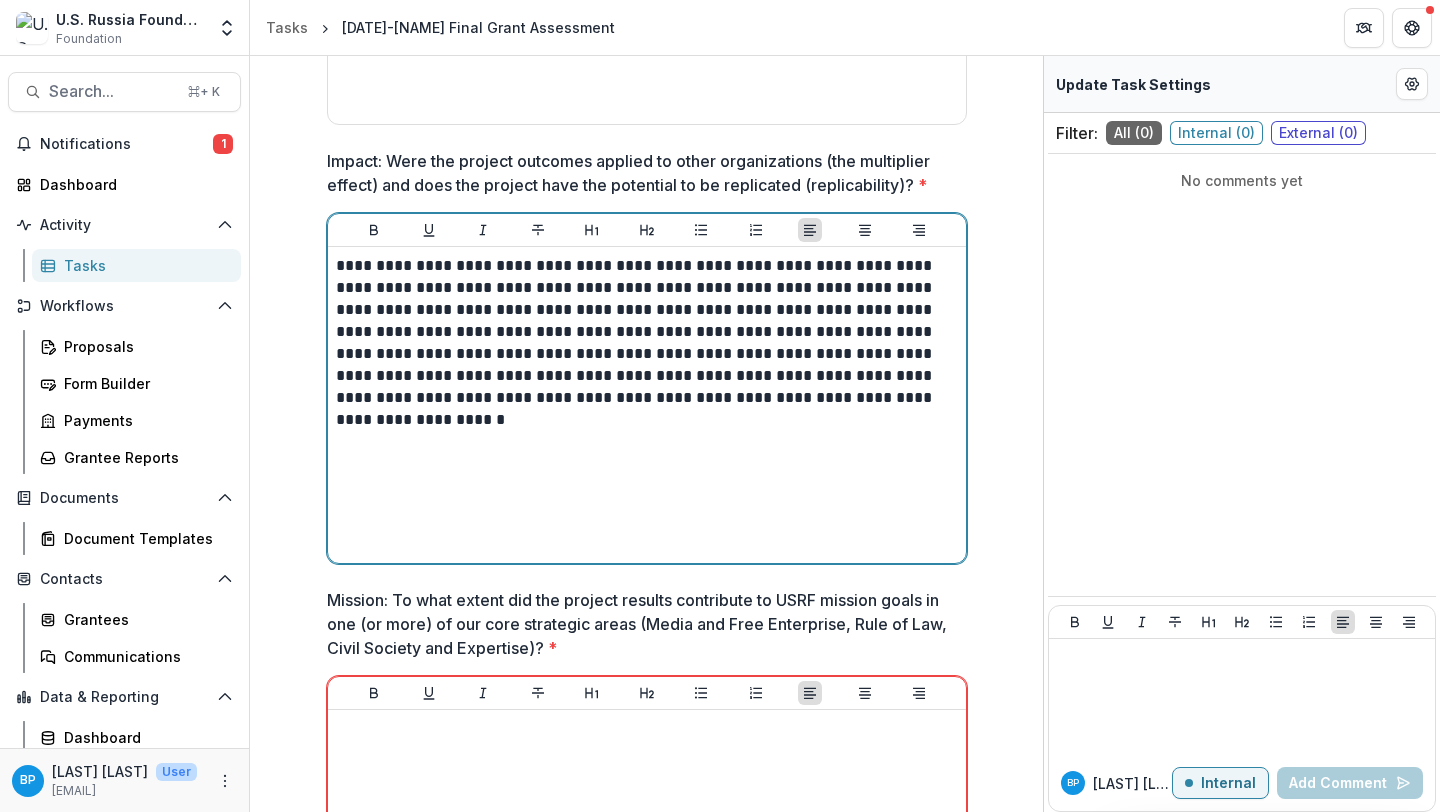 scroll, scrollTop: 1246, scrollLeft: 0, axis: vertical 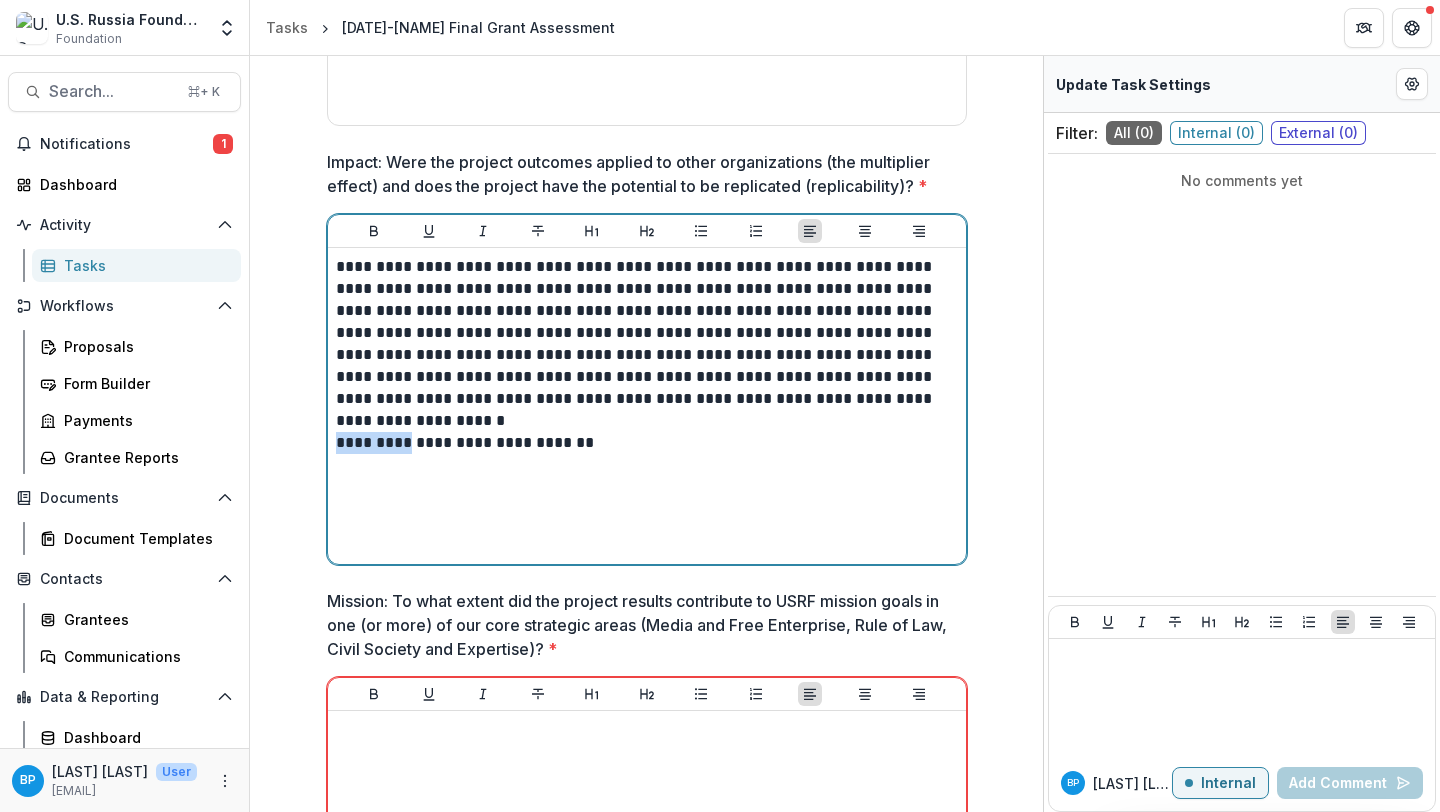 drag, startPoint x: 394, startPoint y: 450, endPoint x: 271, endPoint y: 450, distance: 123 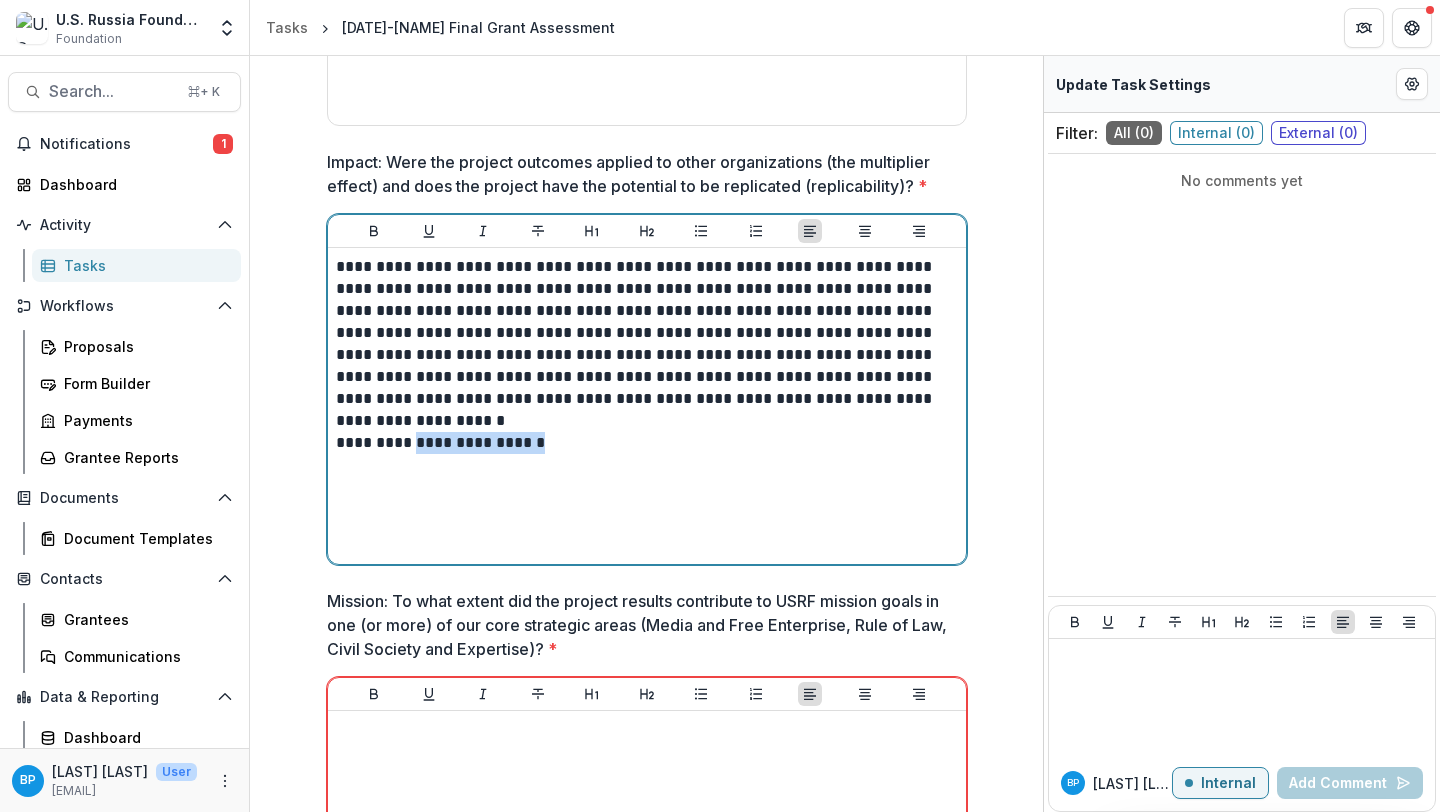 drag, startPoint x: 604, startPoint y: 444, endPoint x: 419, endPoint y: 448, distance: 185.04324 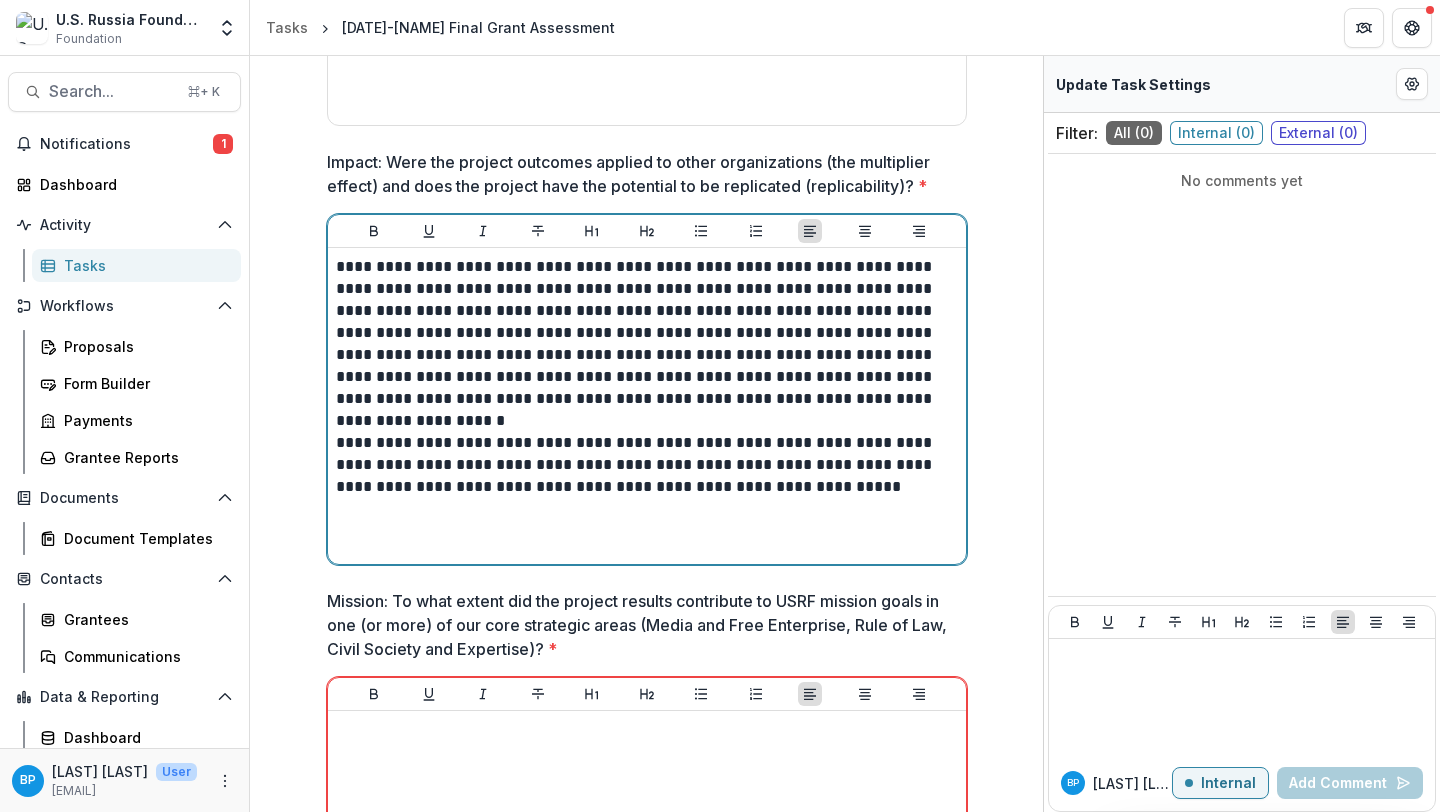click on "**********" at bounding box center (647, 476) 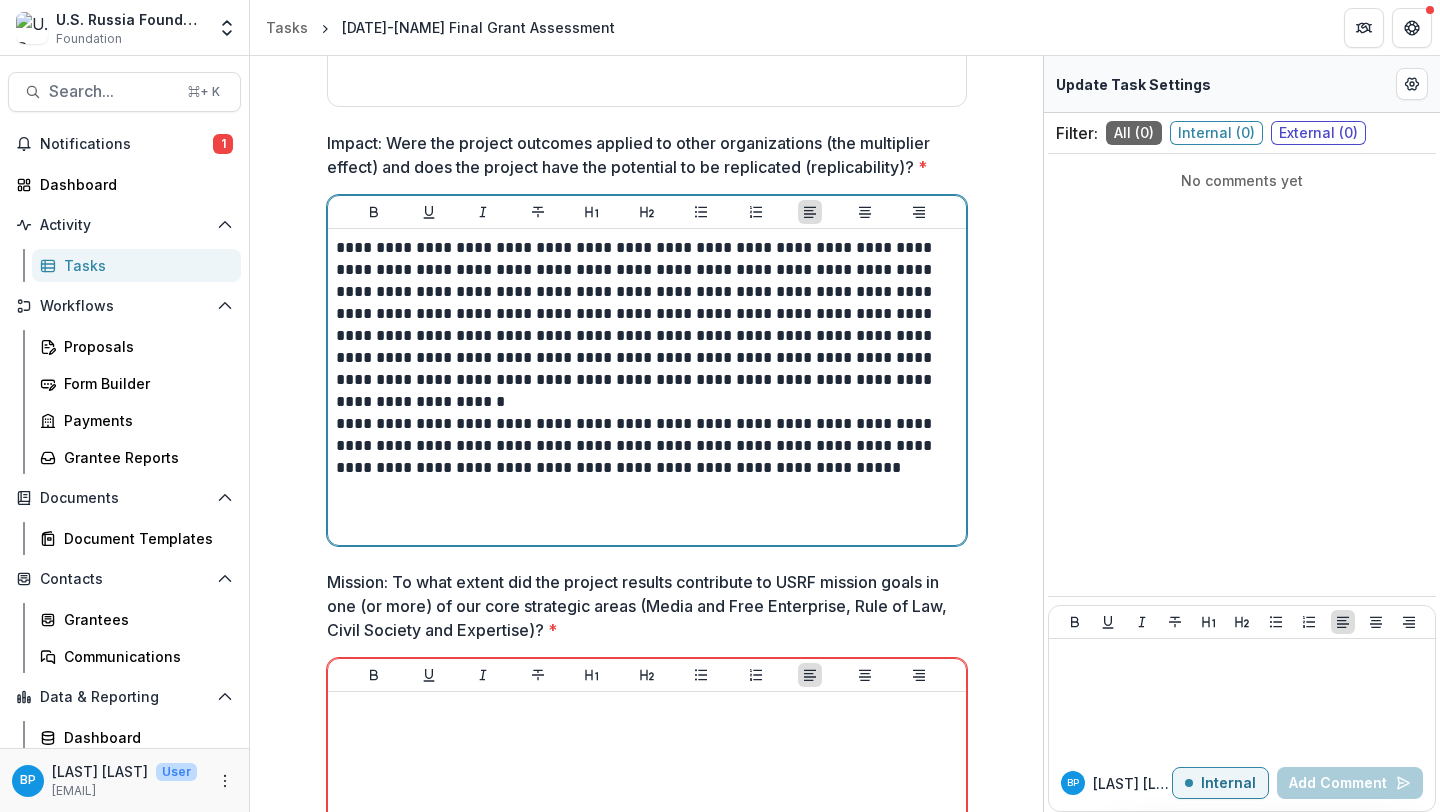 click on "**********" at bounding box center (647, 387) 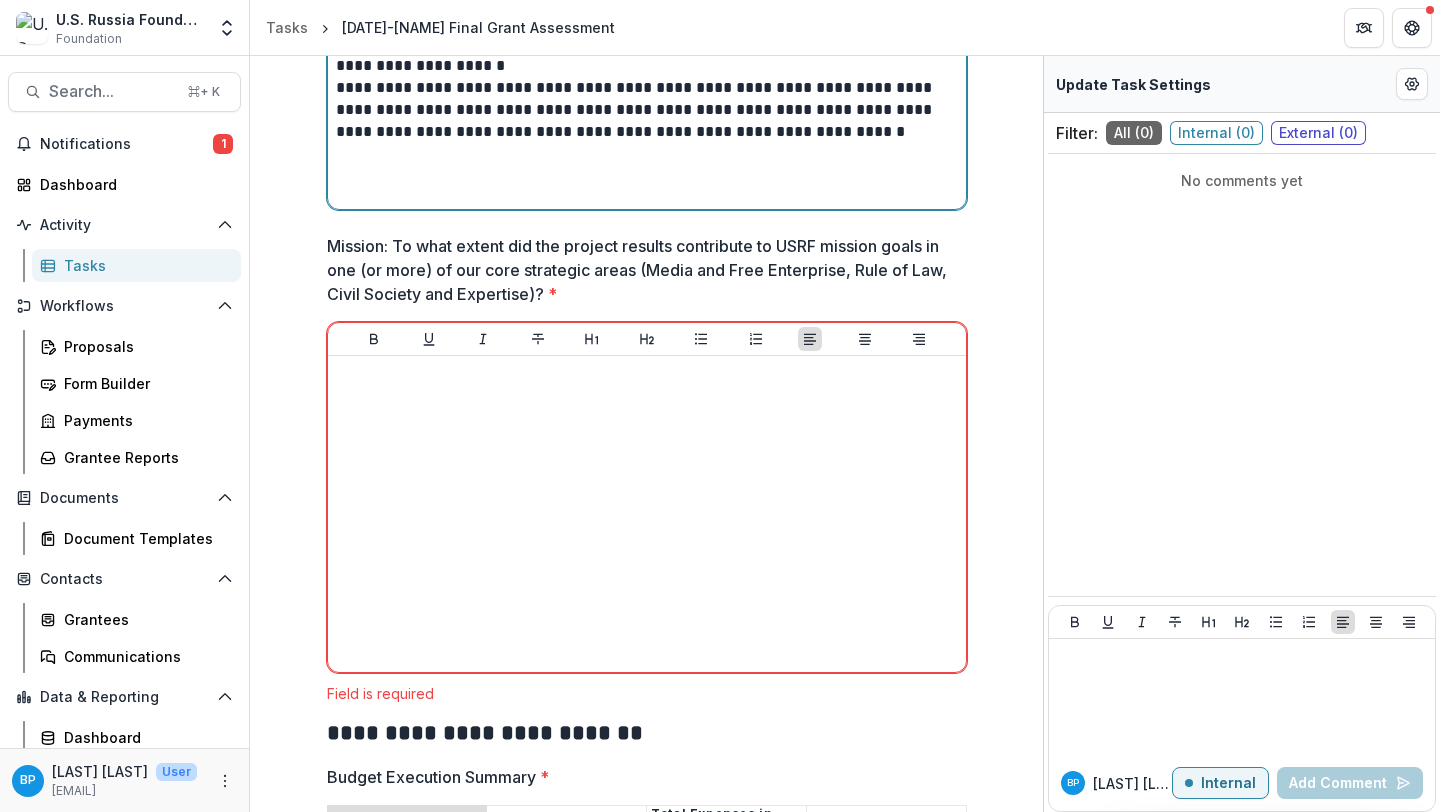 scroll, scrollTop: 1614, scrollLeft: 0, axis: vertical 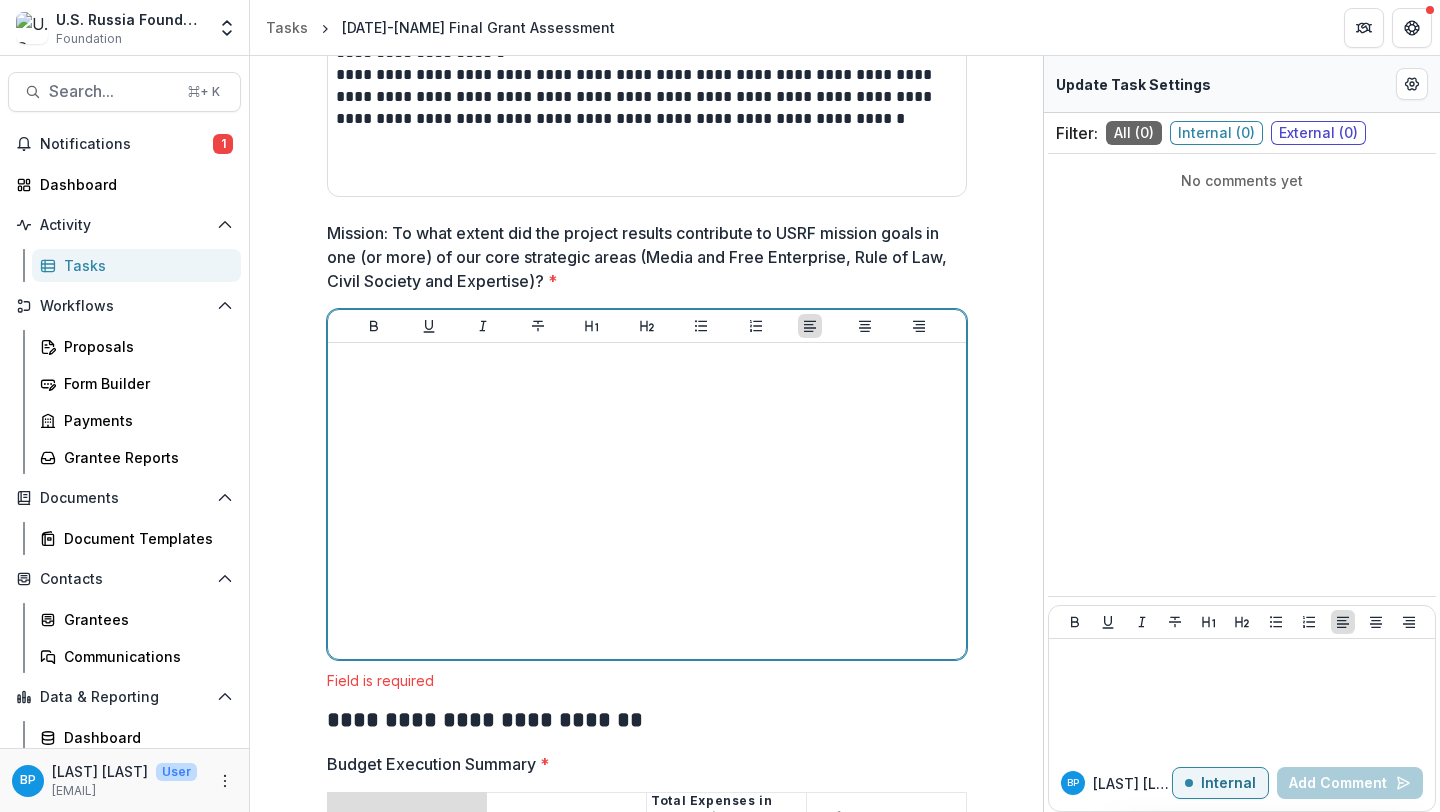 click at bounding box center (647, 501) 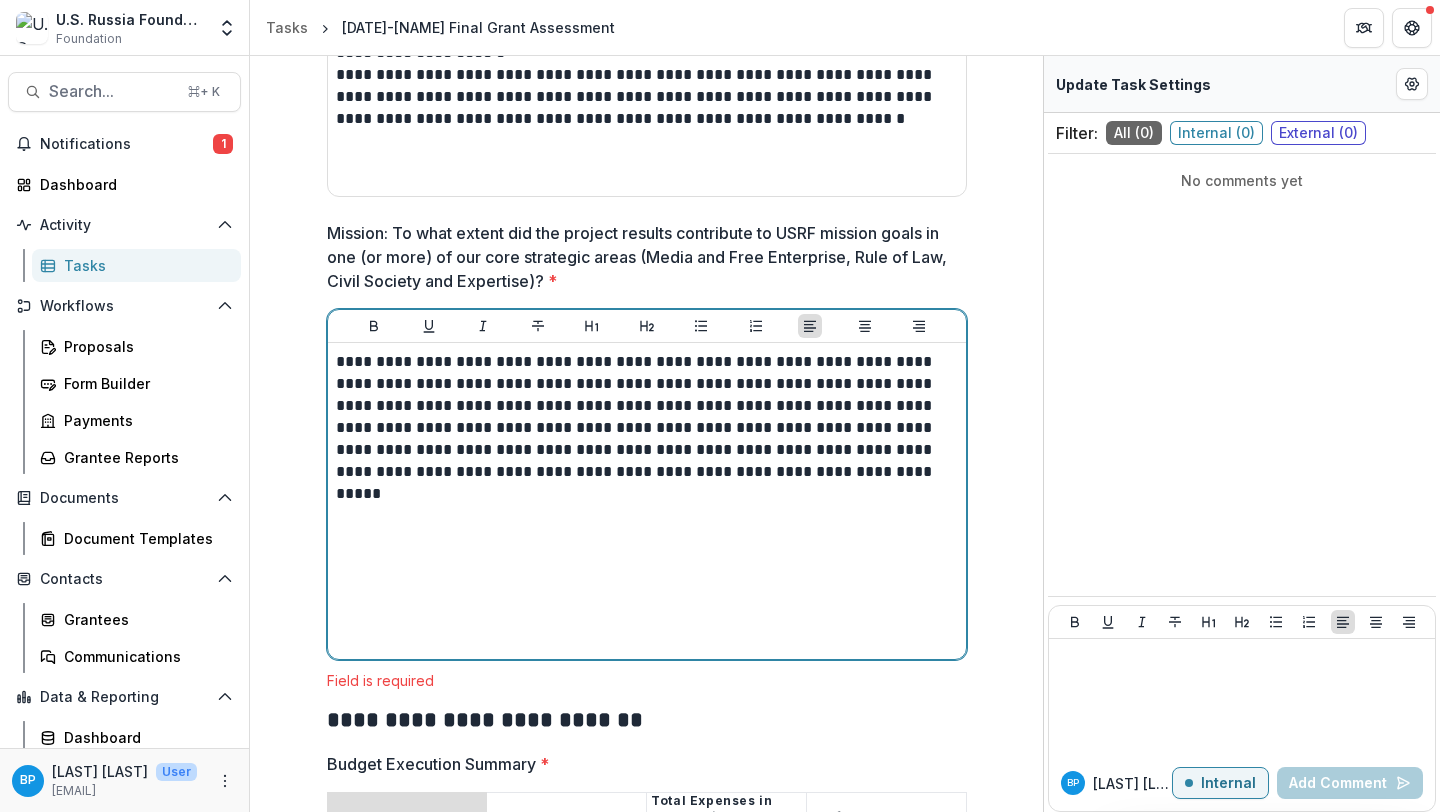 click on "**********" at bounding box center (647, 417) 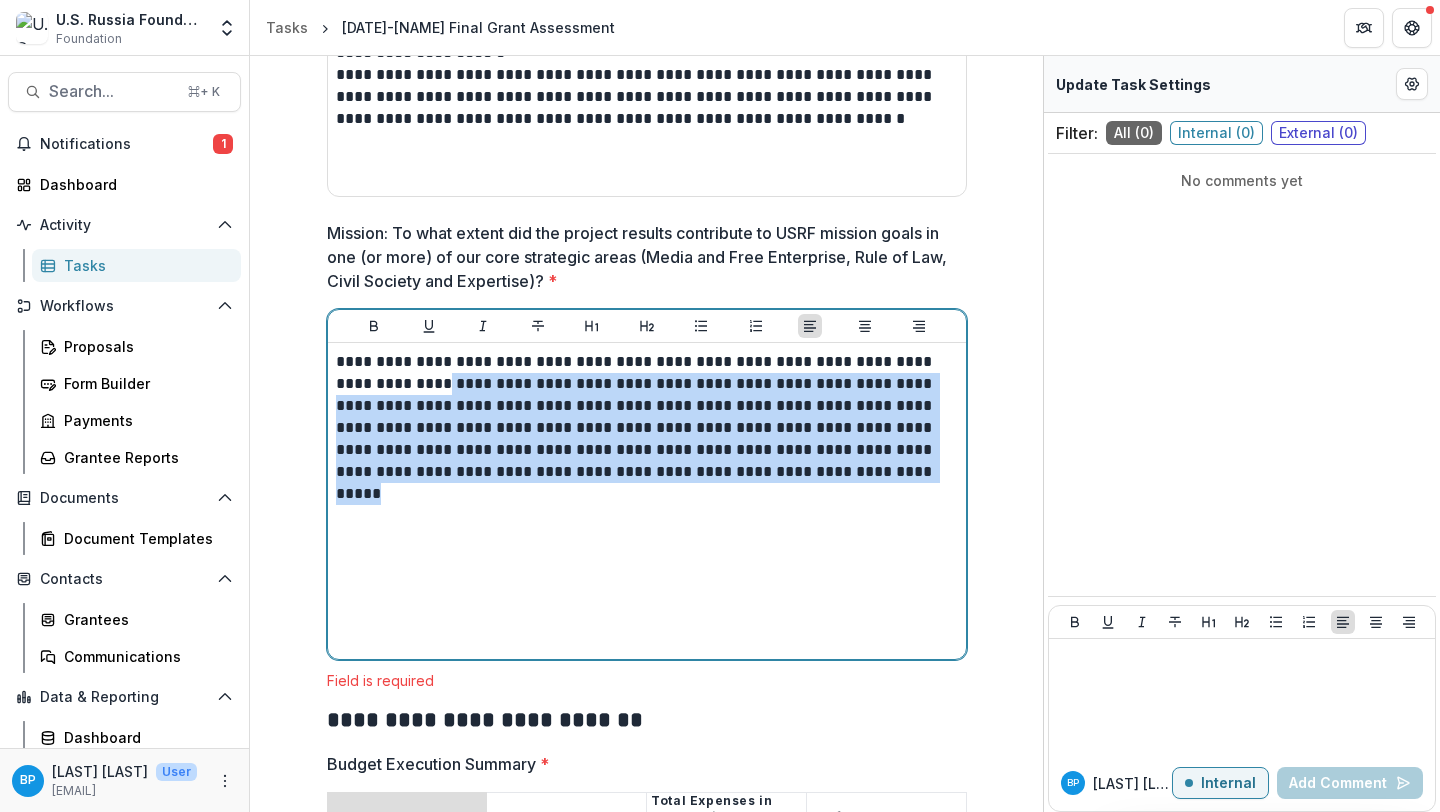 drag, startPoint x: 490, startPoint y: 377, endPoint x: 955, endPoint y: 509, distance: 483.37253 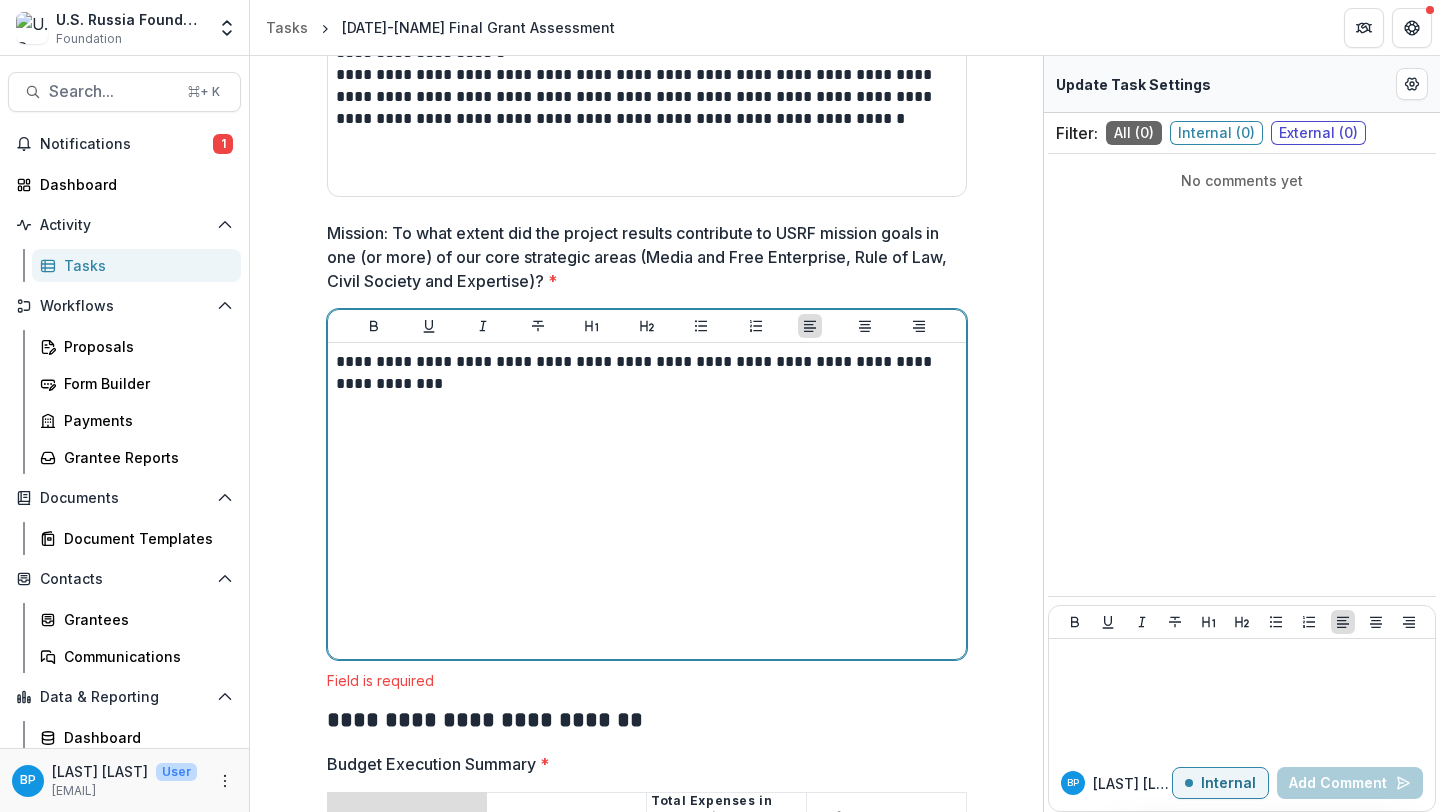 click on "**********" at bounding box center (647, 501) 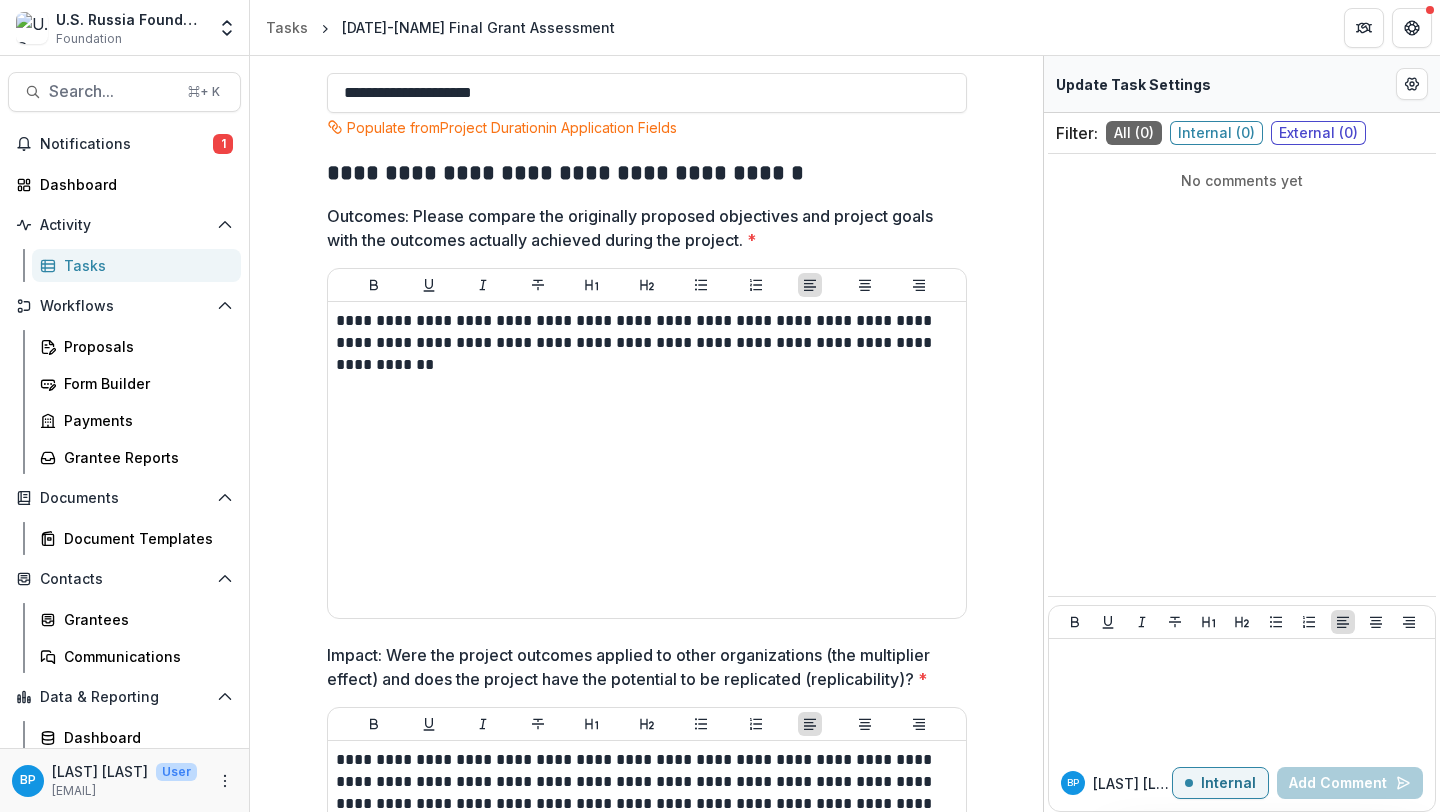 scroll, scrollTop: 752, scrollLeft: 0, axis: vertical 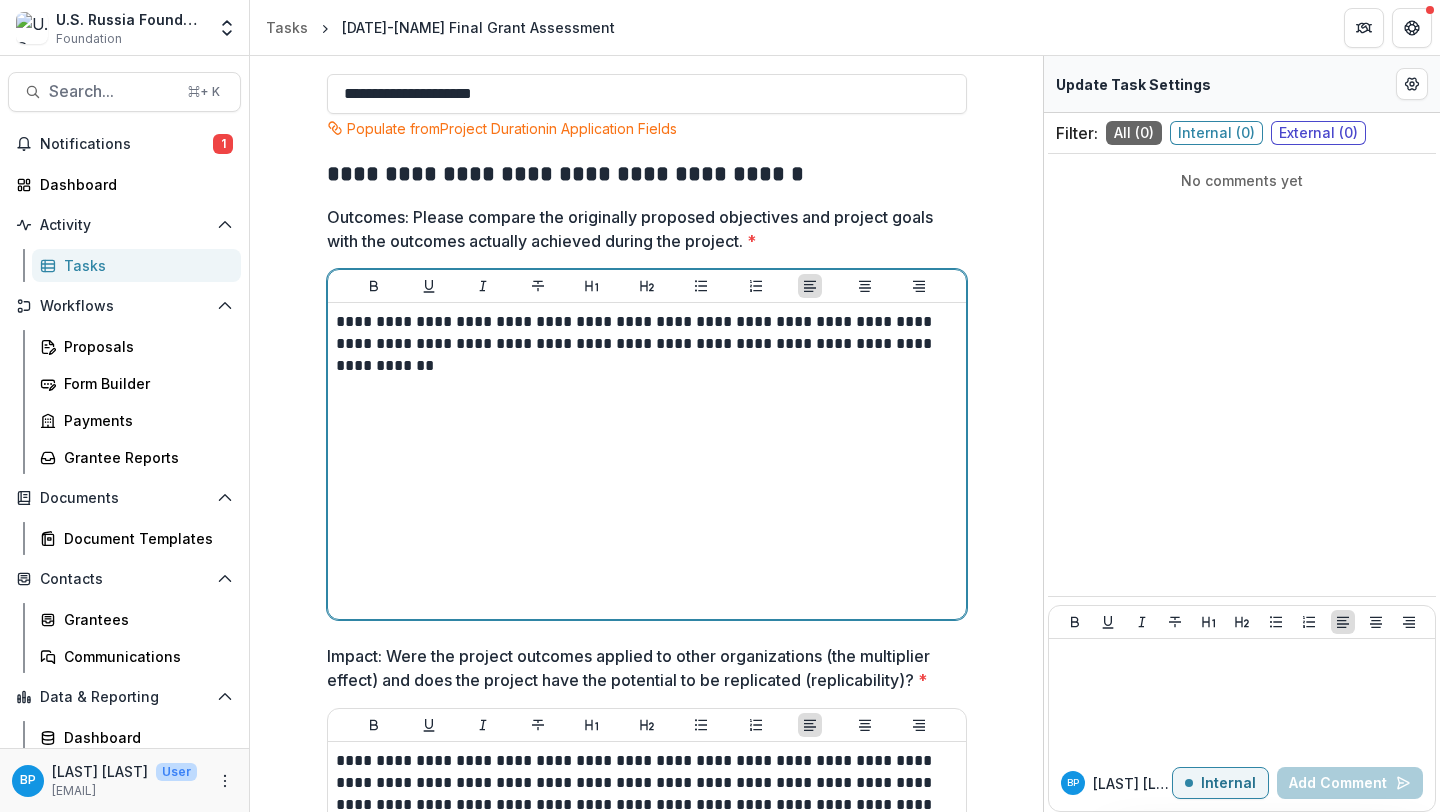 click on "**********" at bounding box center [647, 461] 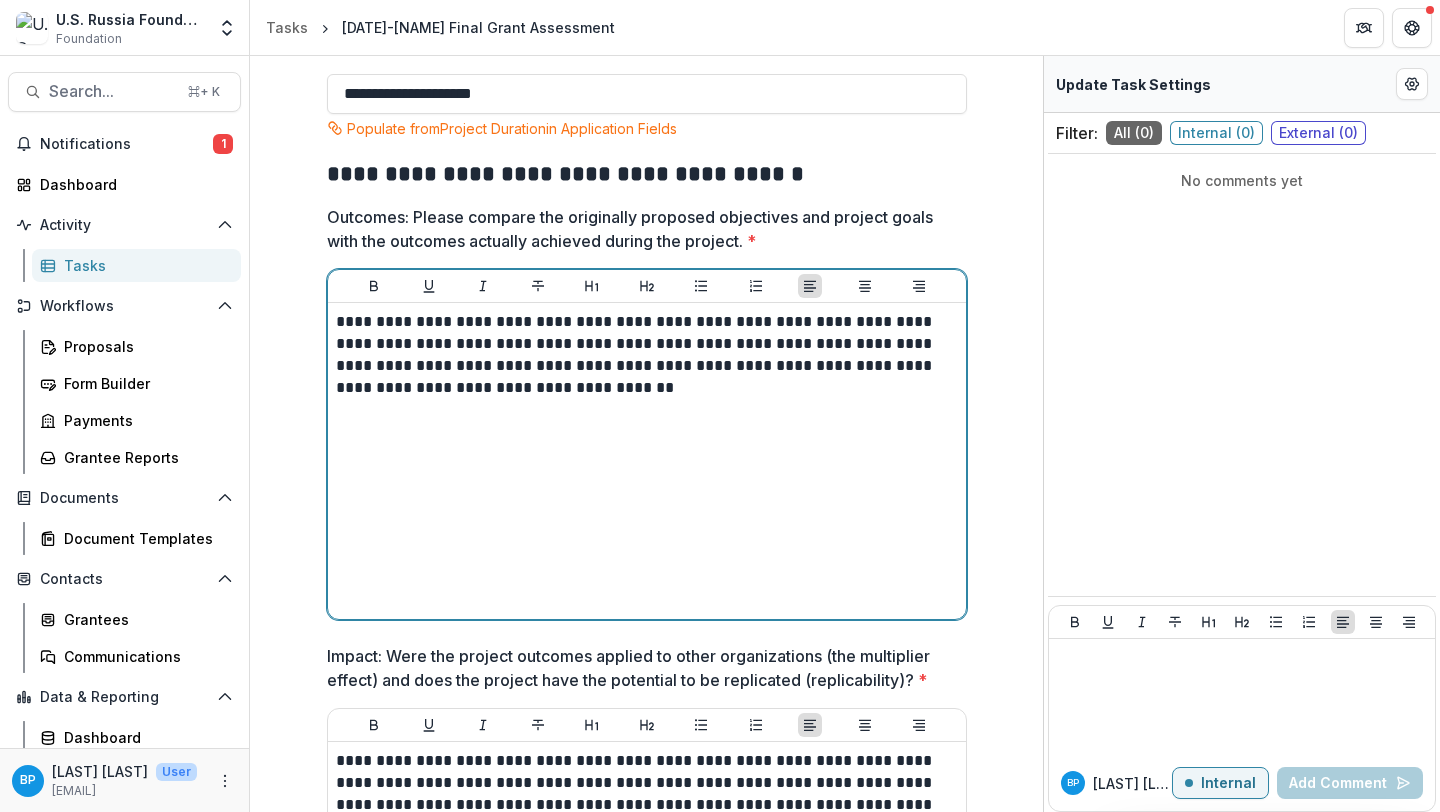 click on "**********" at bounding box center [647, 355] 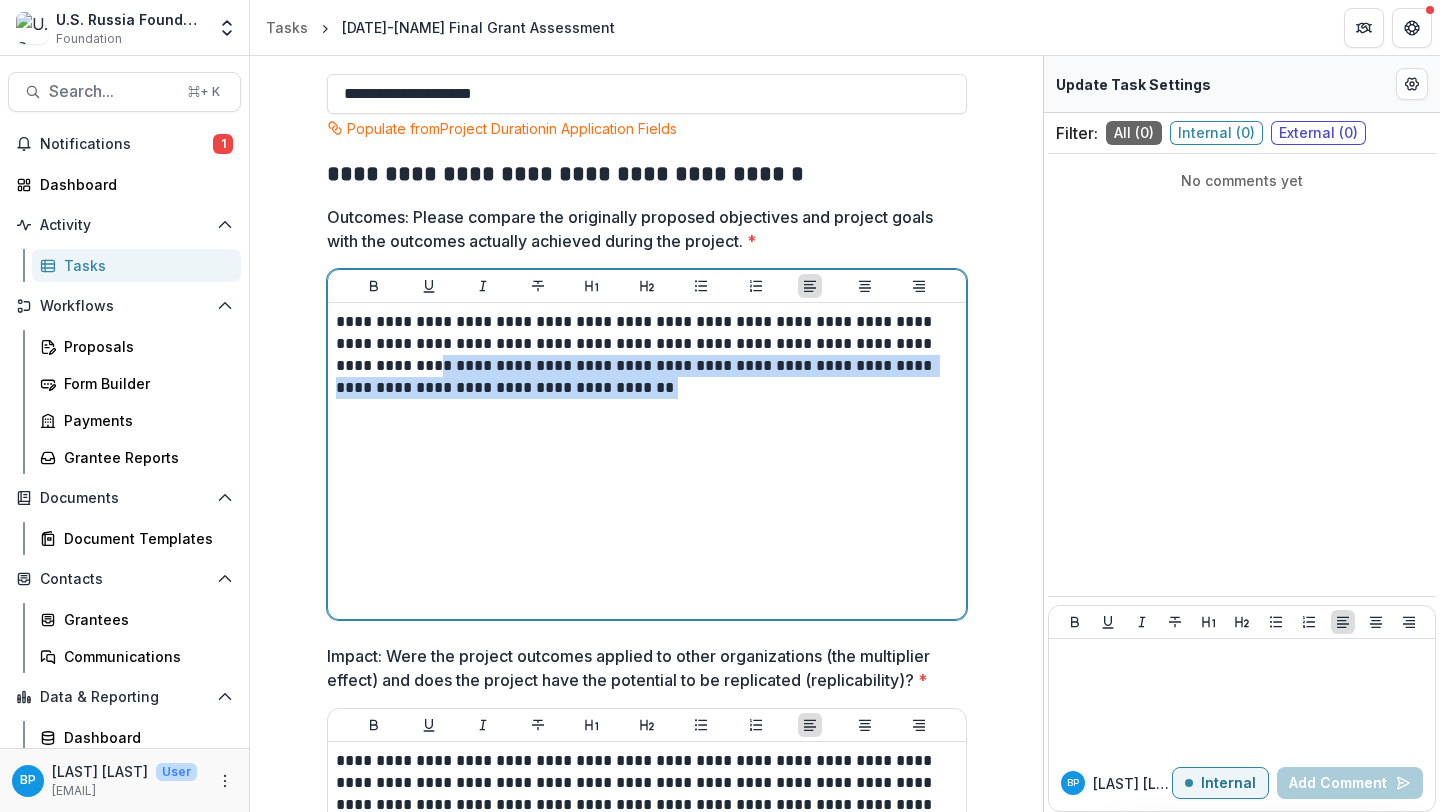 drag, startPoint x: 415, startPoint y: 360, endPoint x: 772, endPoint y: 387, distance: 358.01956 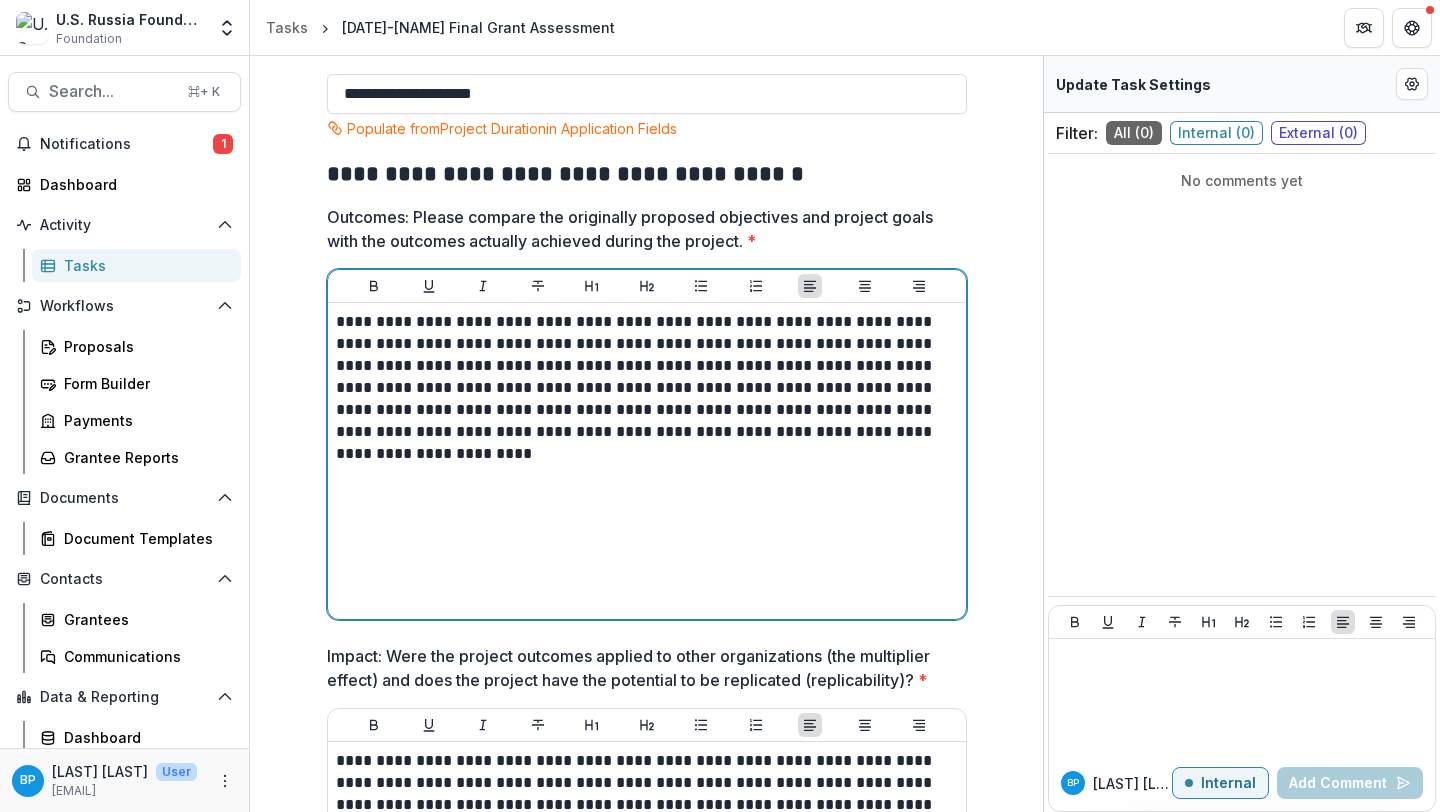 click on "**********" at bounding box center (647, 388) 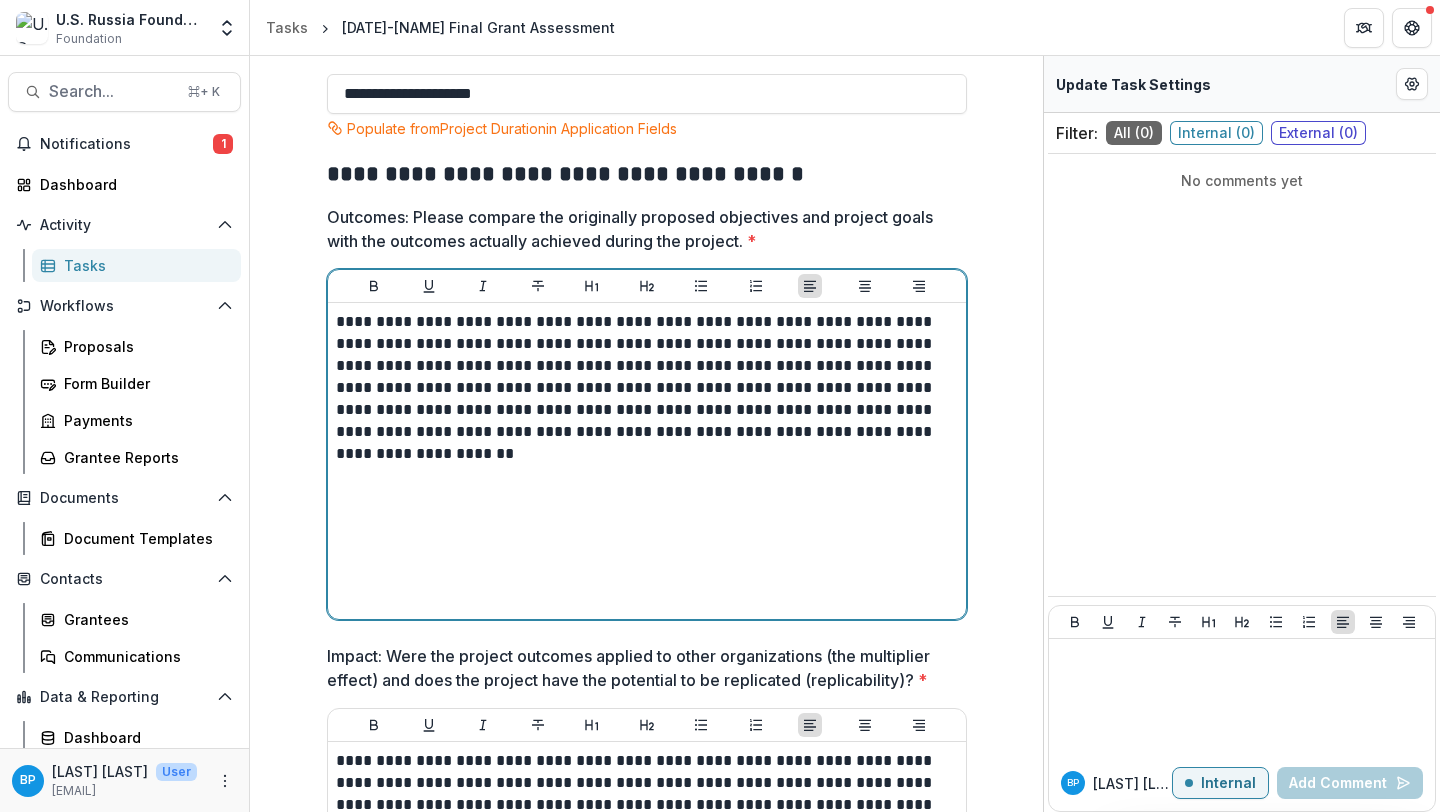 click on "**********" at bounding box center (647, 388) 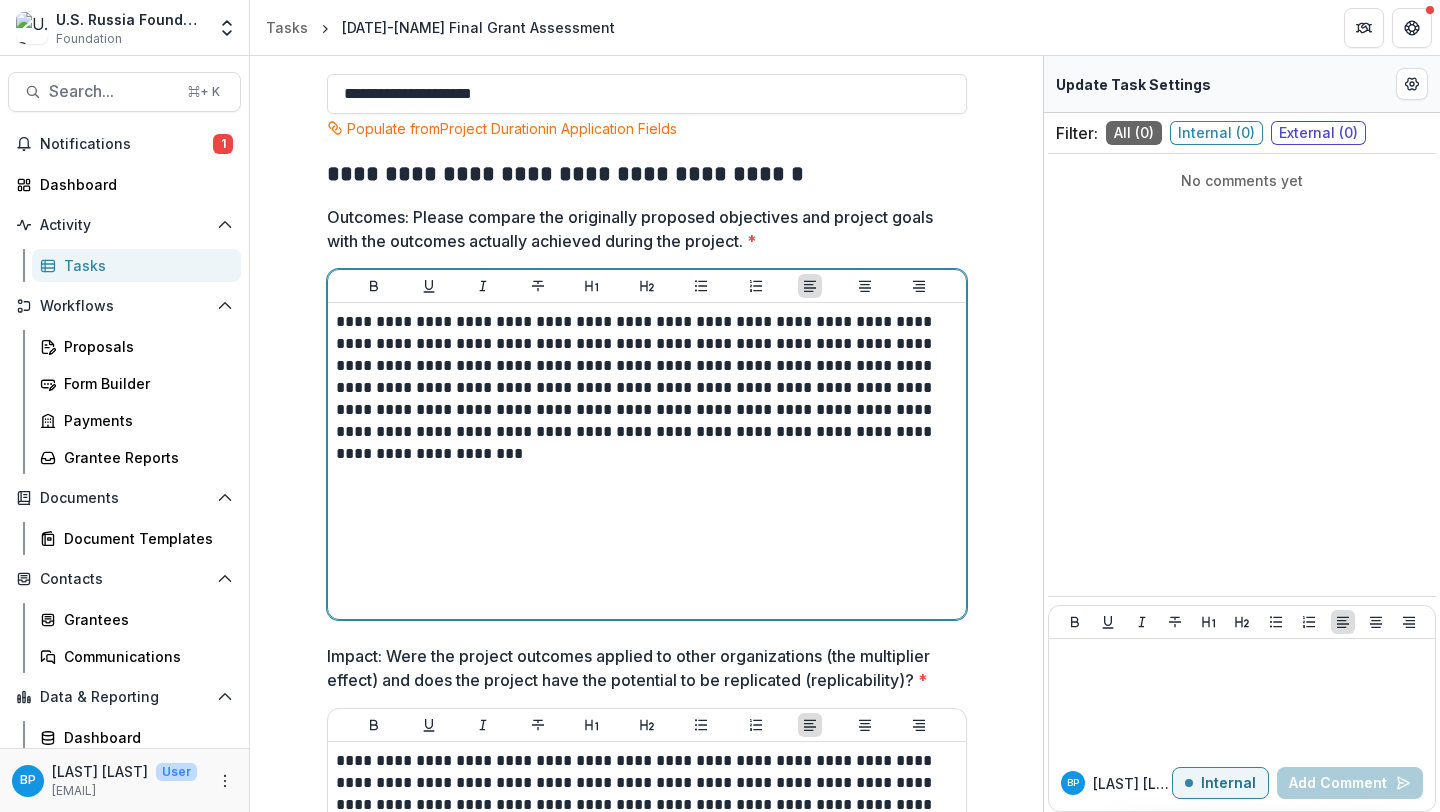 click on "**********" at bounding box center [647, 388] 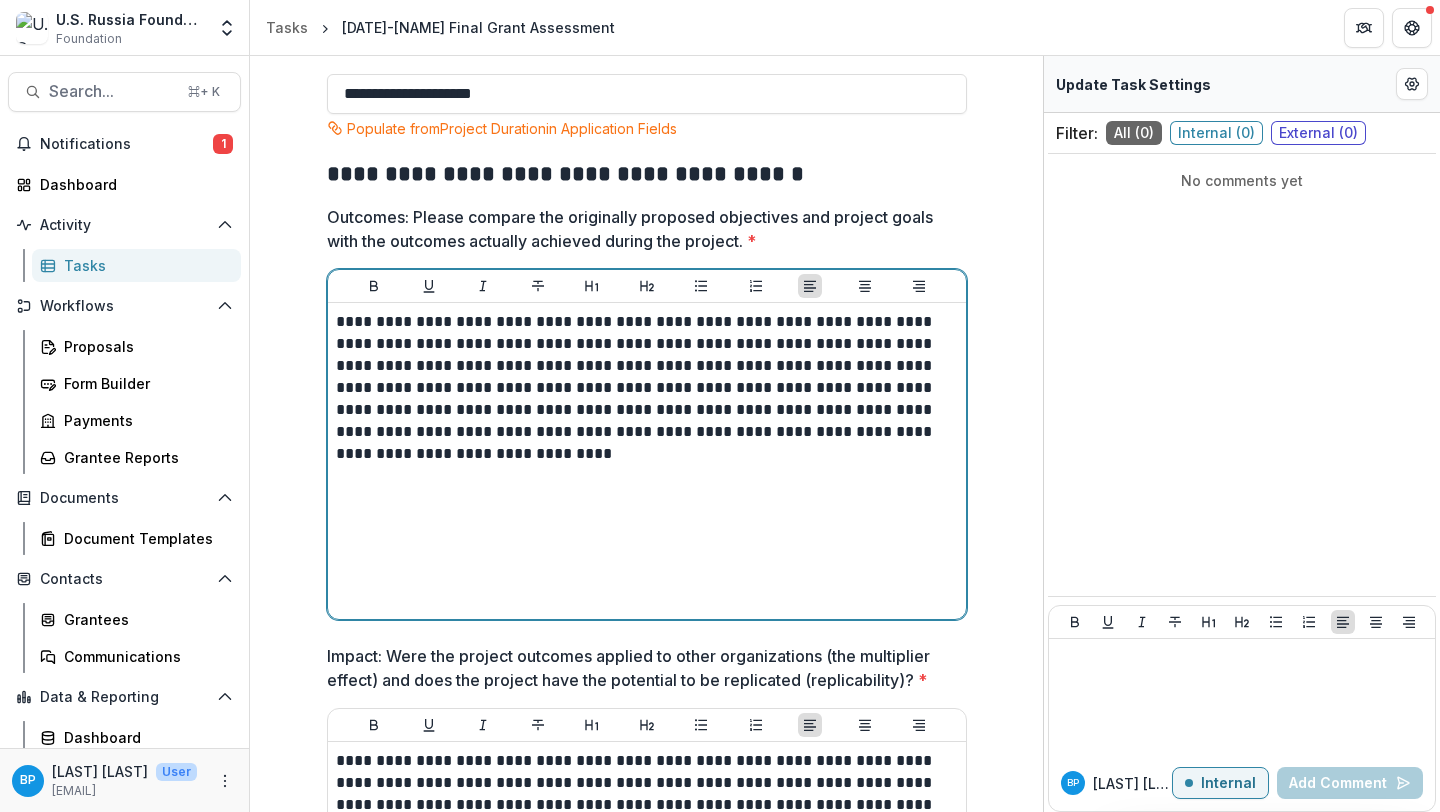 click on "**********" at bounding box center [647, 388] 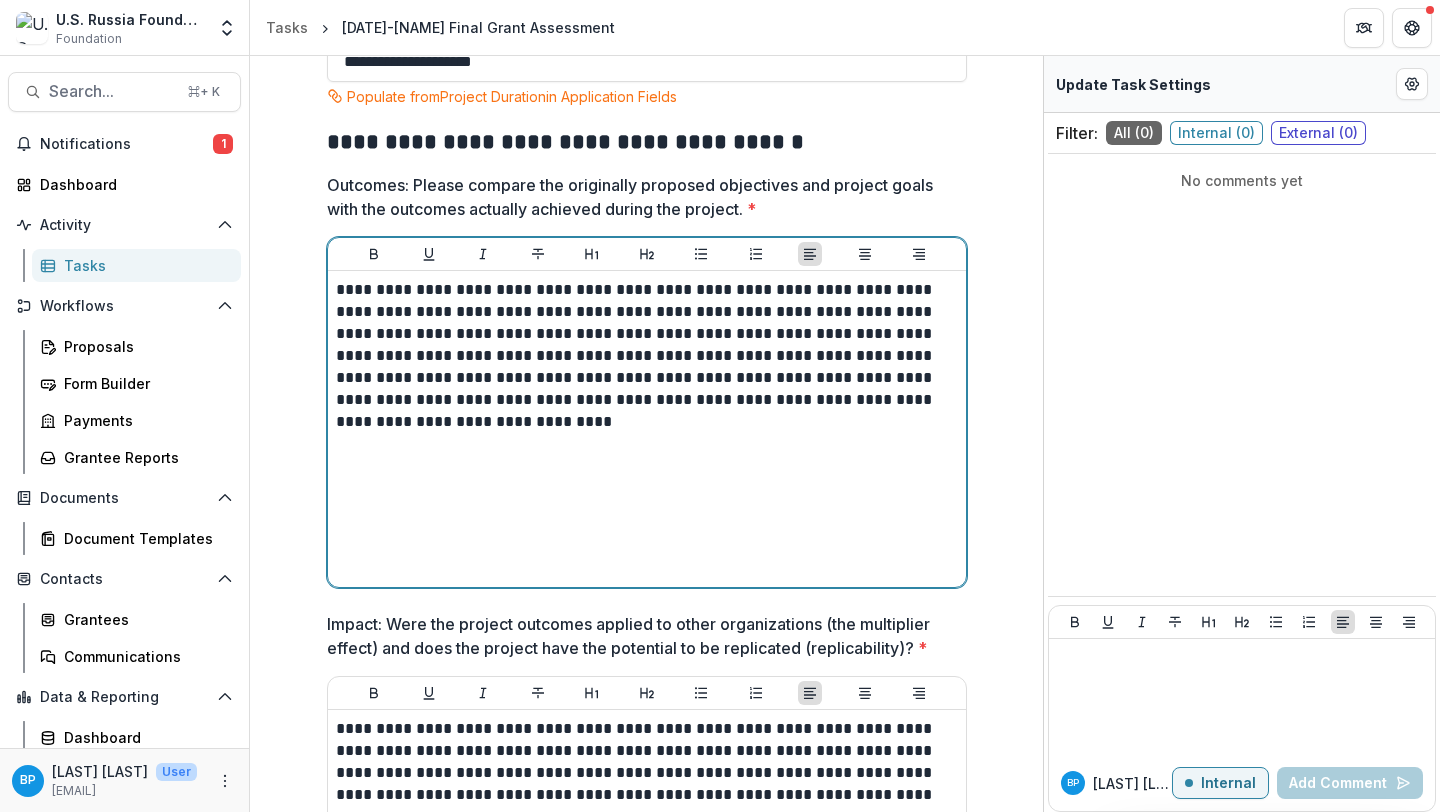 scroll, scrollTop: 785, scrollLeft: 0, axis: vertical 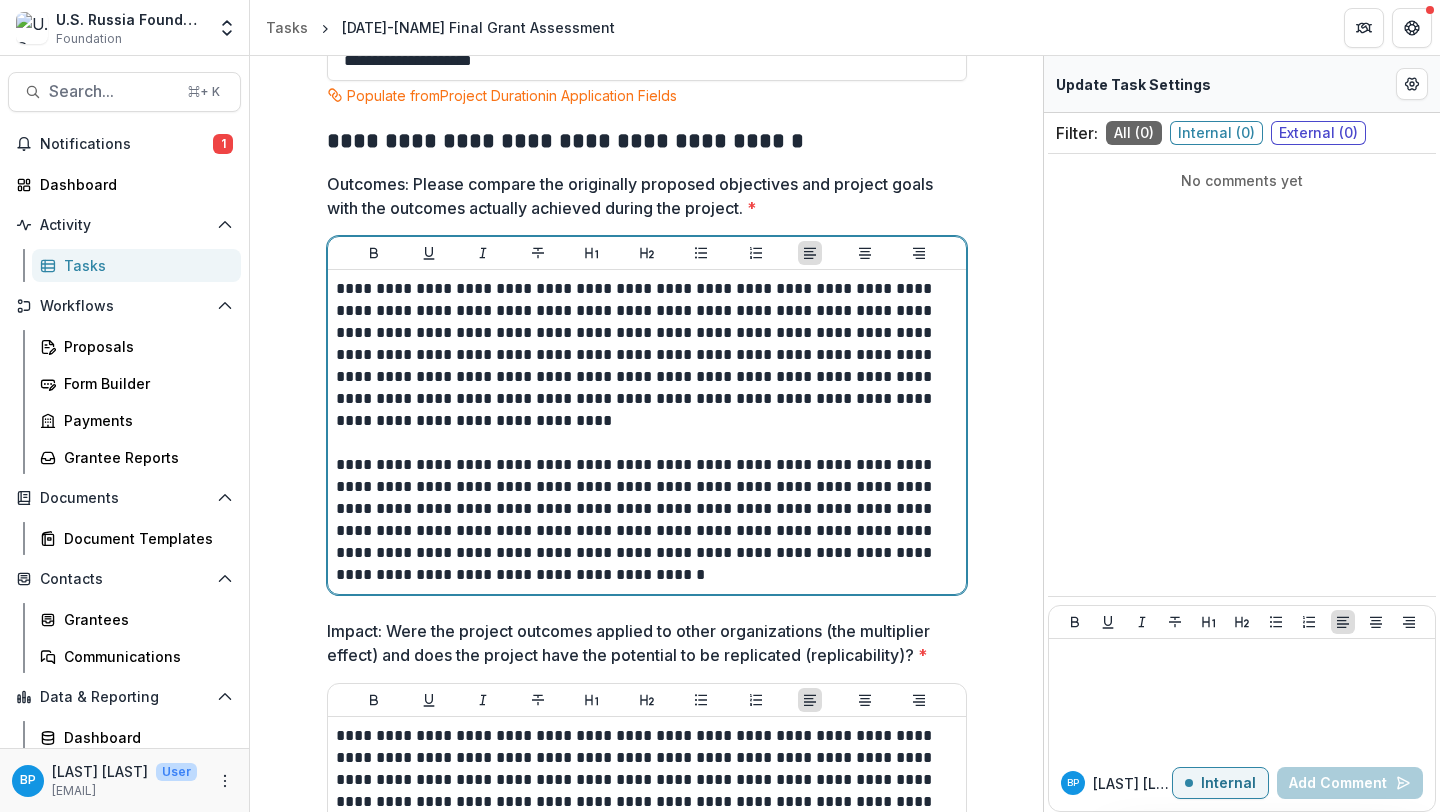 click on "**********" at bounding box center [647, 355] 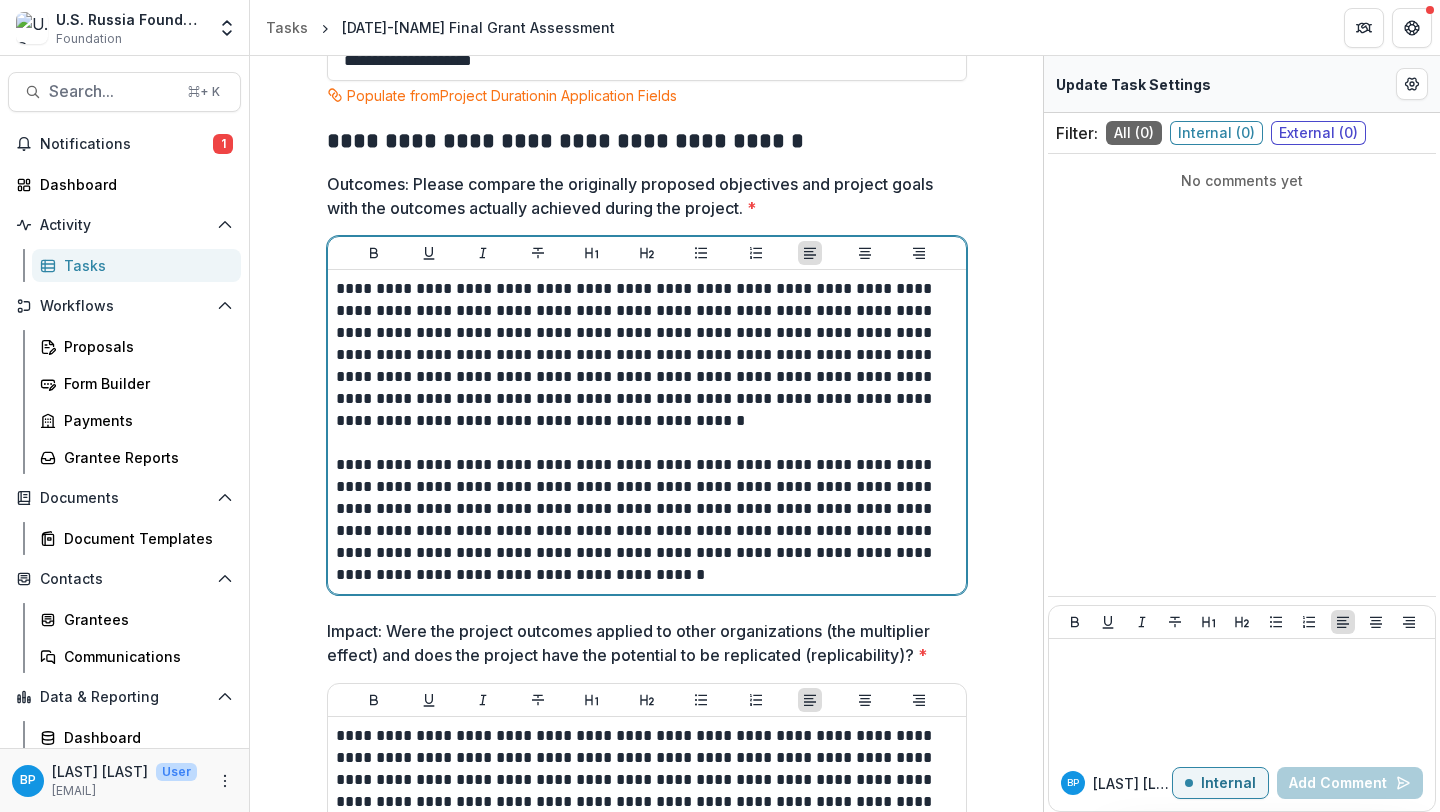 click on "**********" at bounding box center (647, 355) 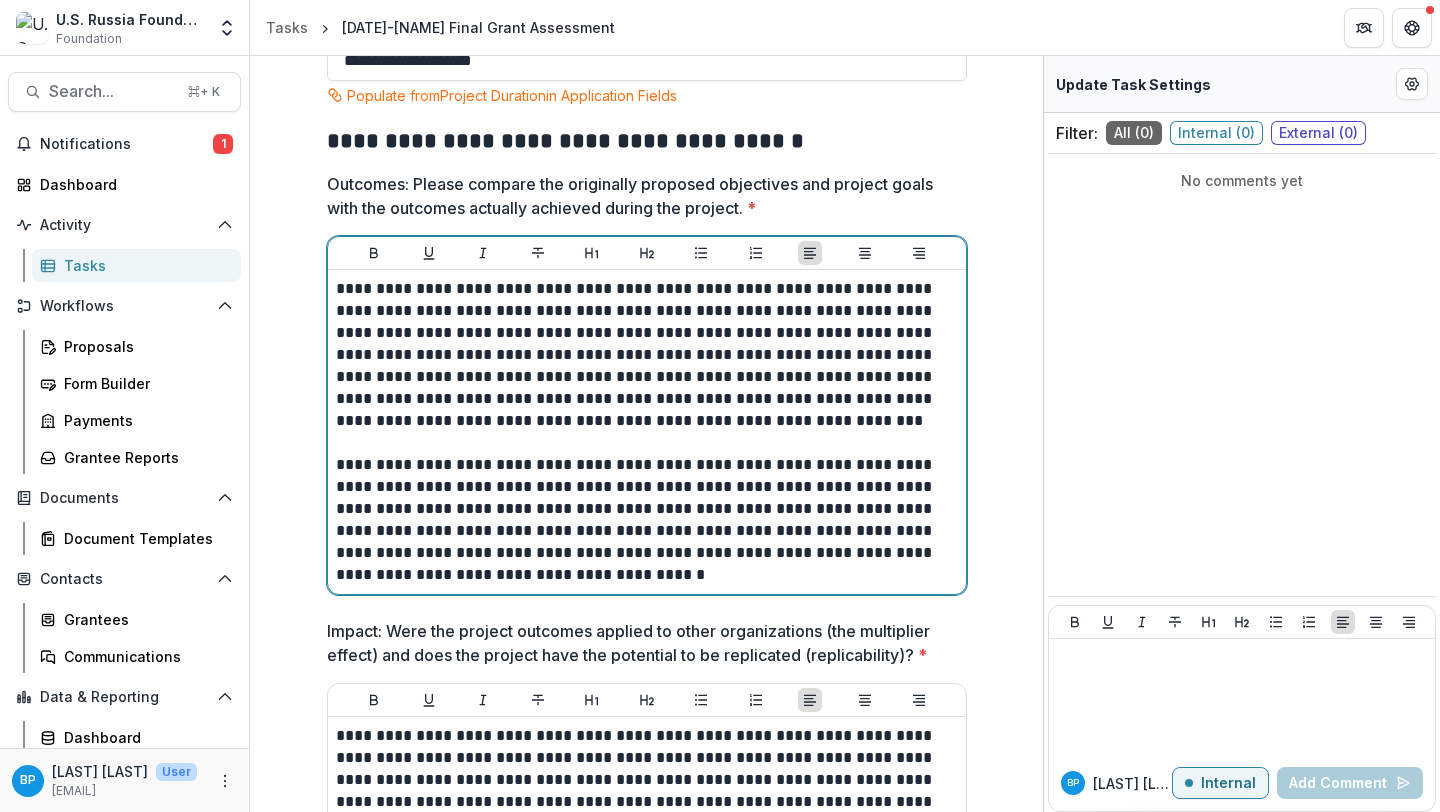 click at bounding box center (647, 443) 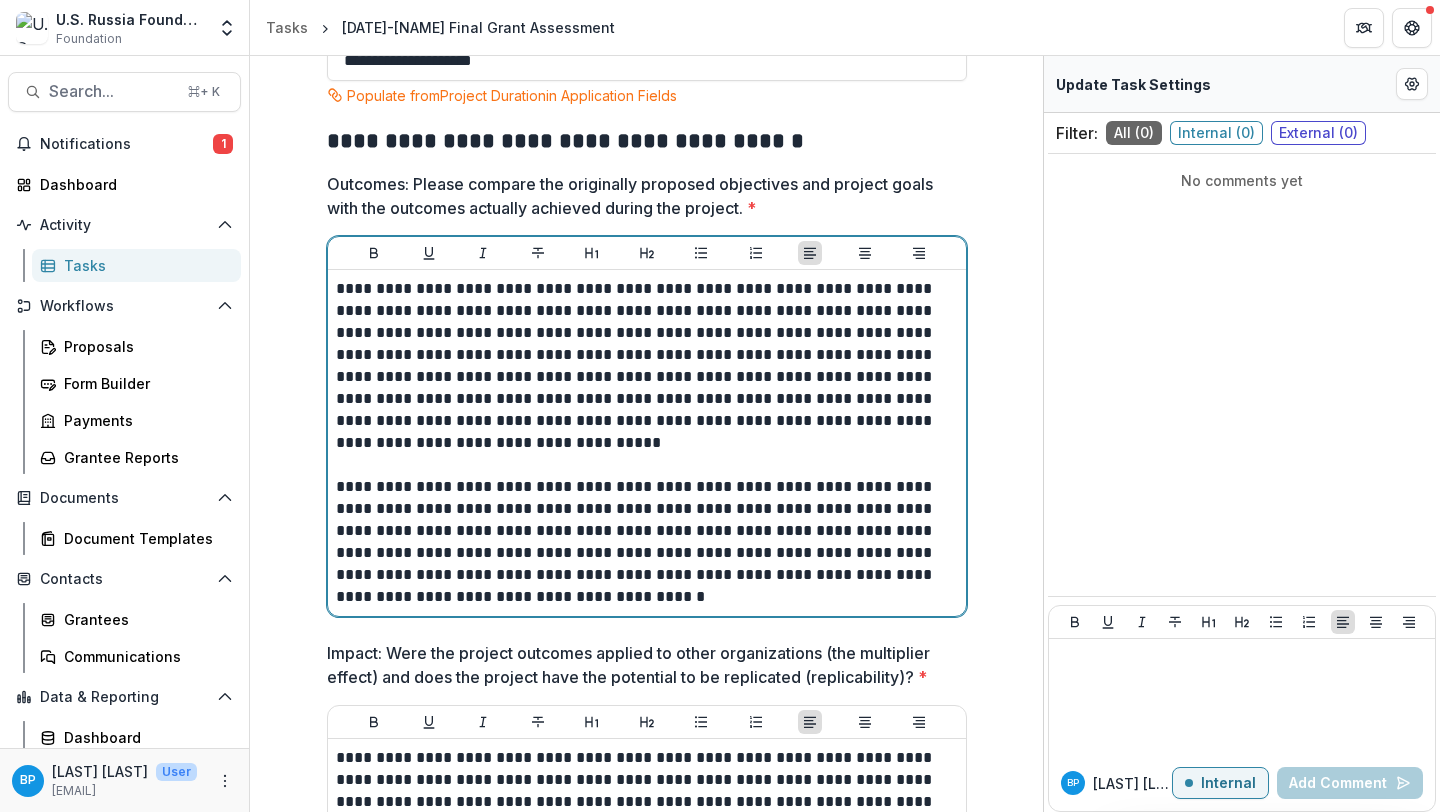 click on "**********" at bounding box center [647, 366] 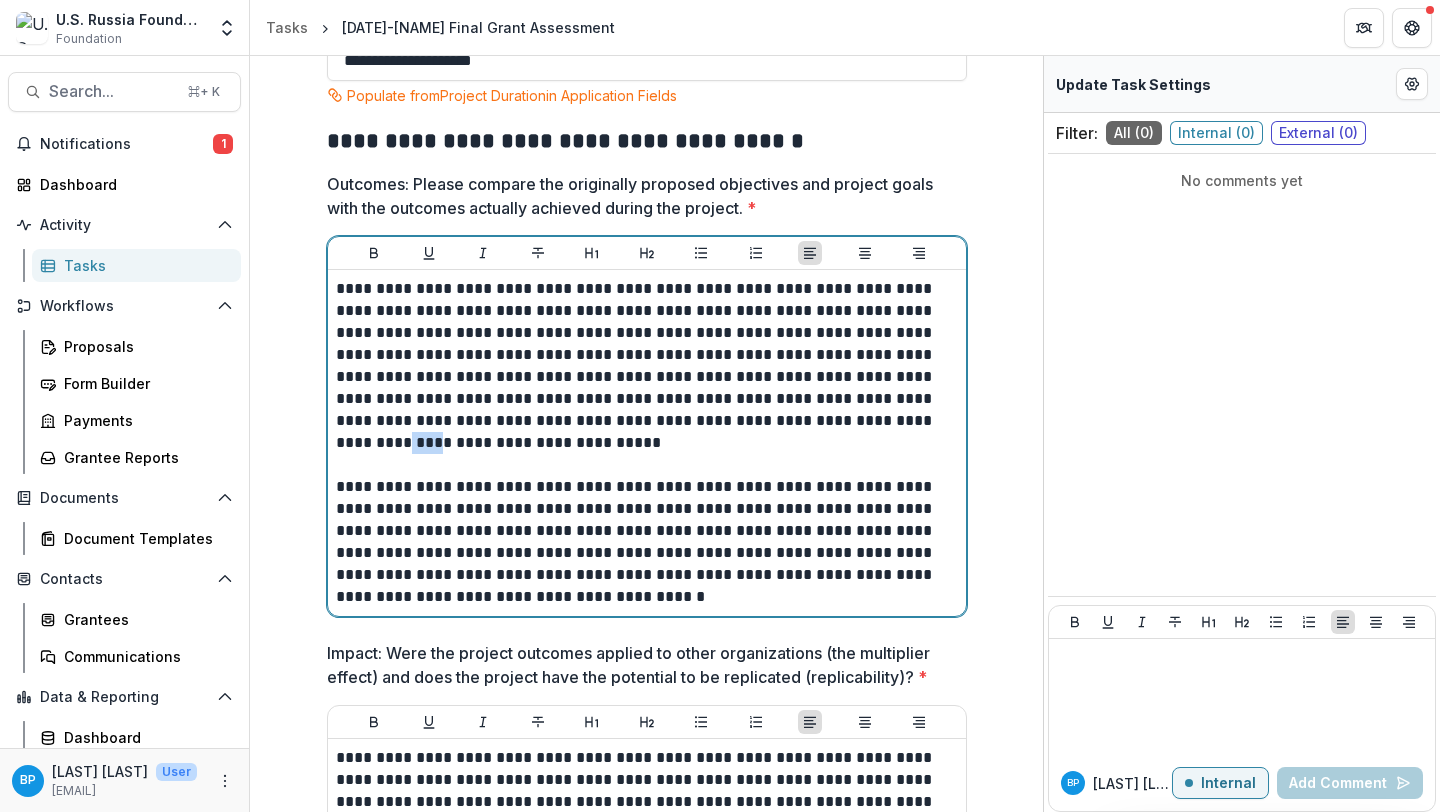 drag, startPoint x: 834, startPoint y: 423, endPoint x: 863, endPoint y: 423, distance: 29 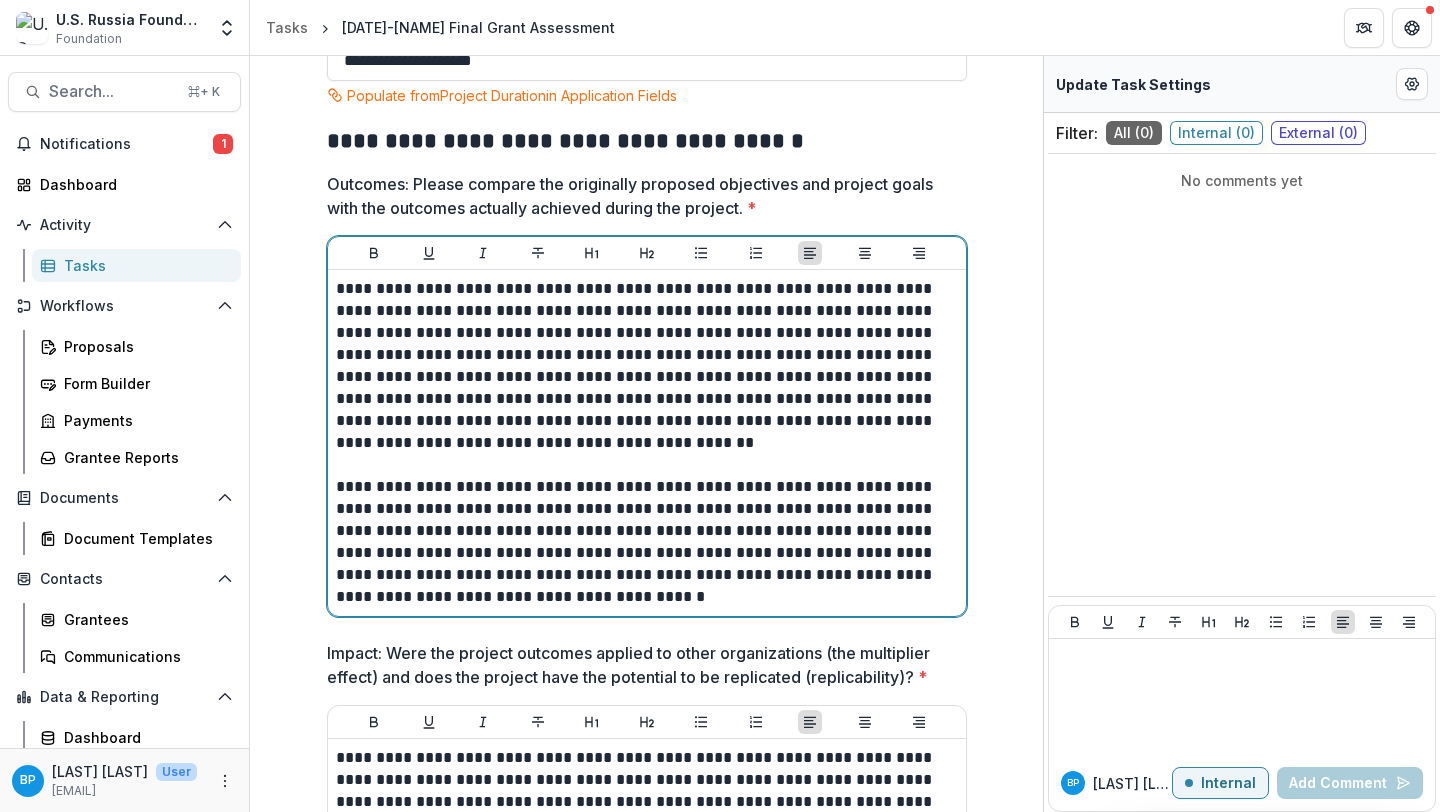 click on "**********" at bounding box center (647, 366) 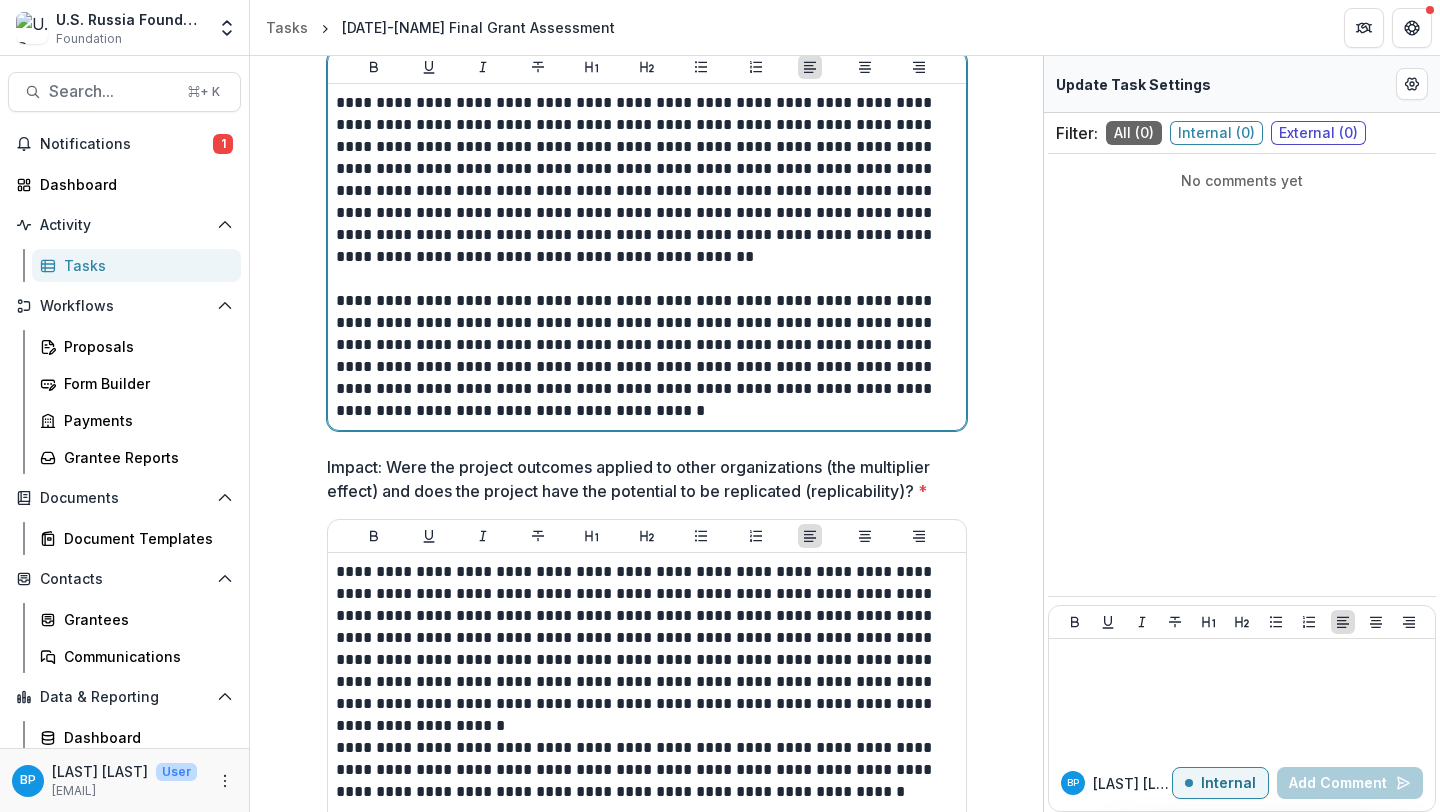 scroll, scrollTop: 979, scrollLeft: 0, axis: vertical 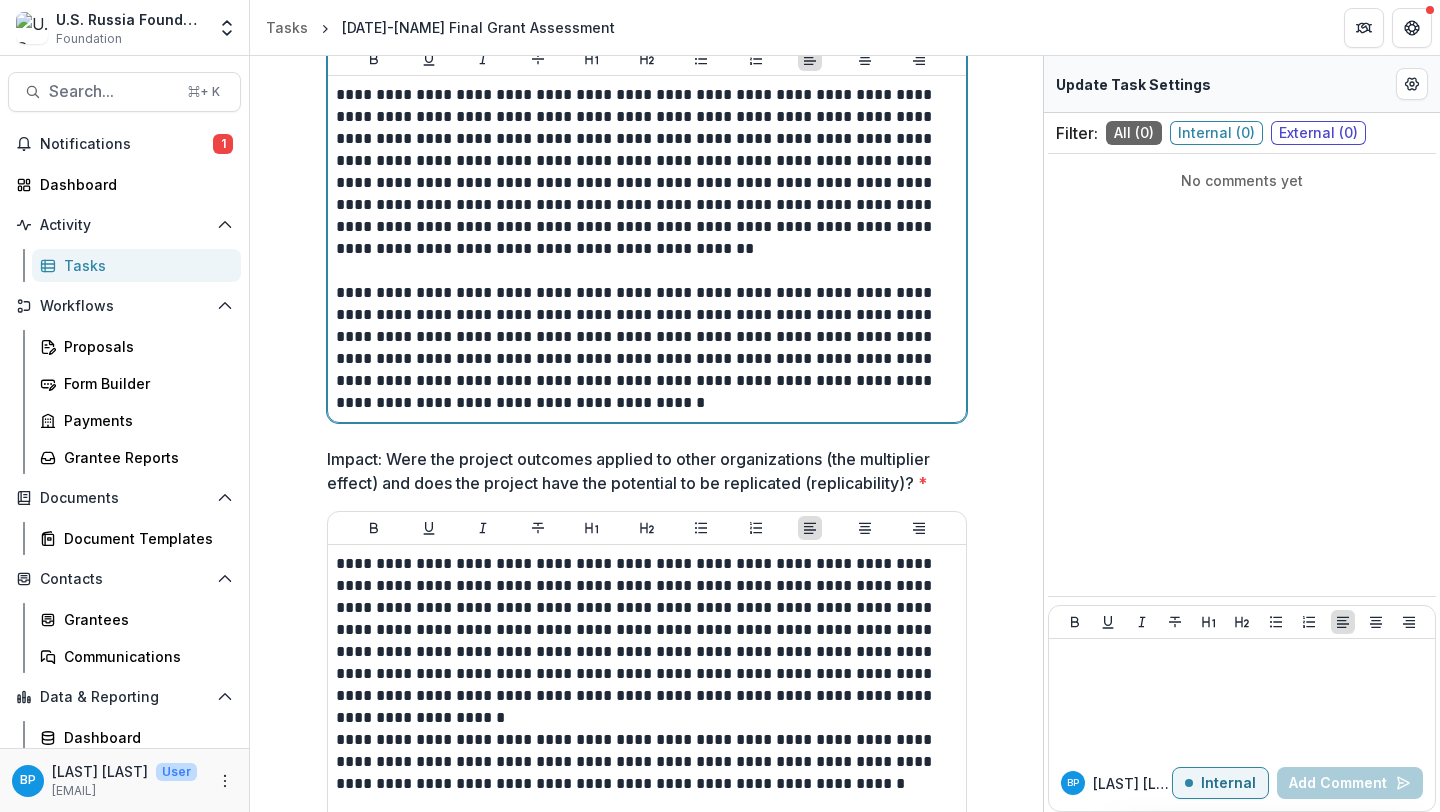 click on "**********" at bounding box center [647, 348] 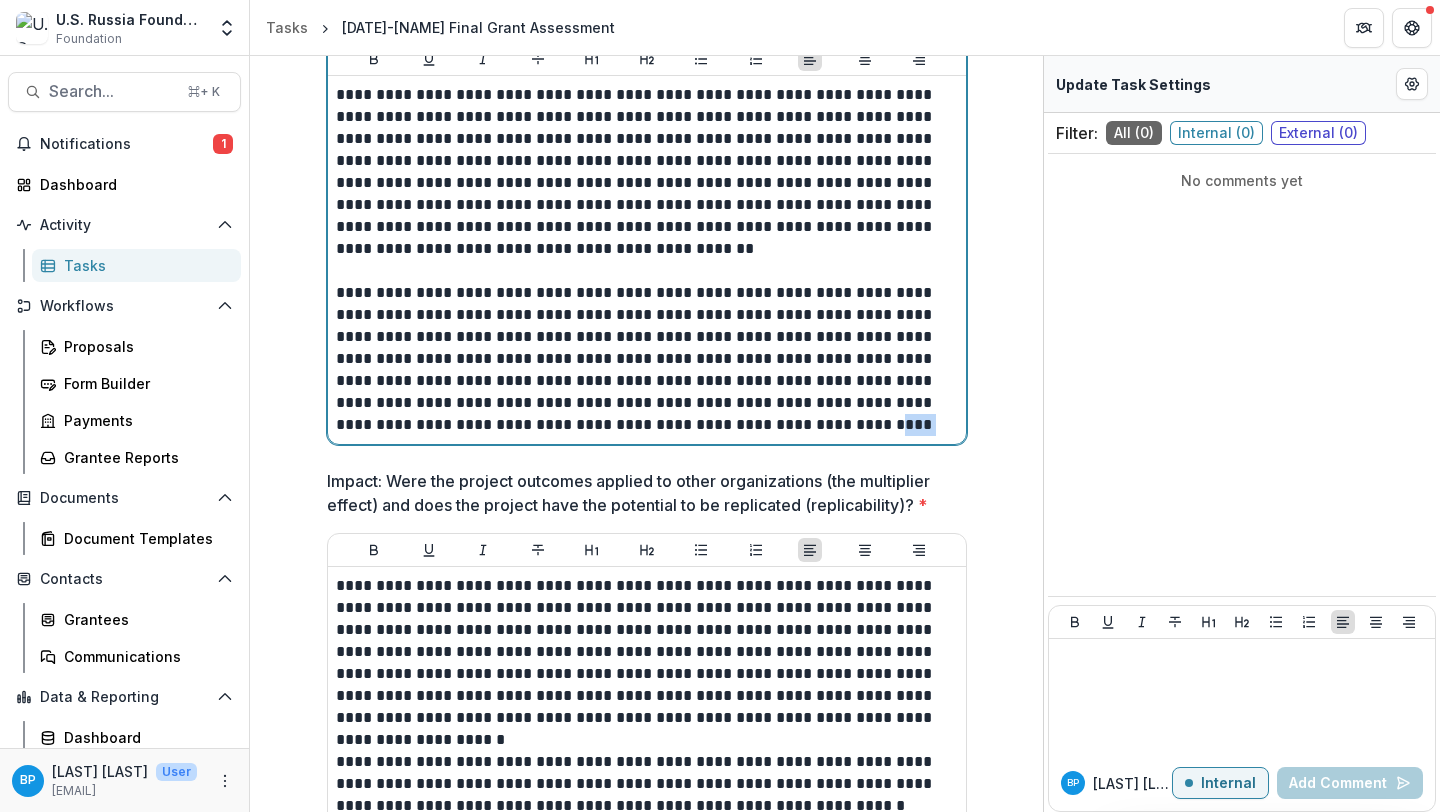 drag, startPoint x: 807, startPoint y: 426, endPoint x: 777, endPoint y: 426, distance: 30 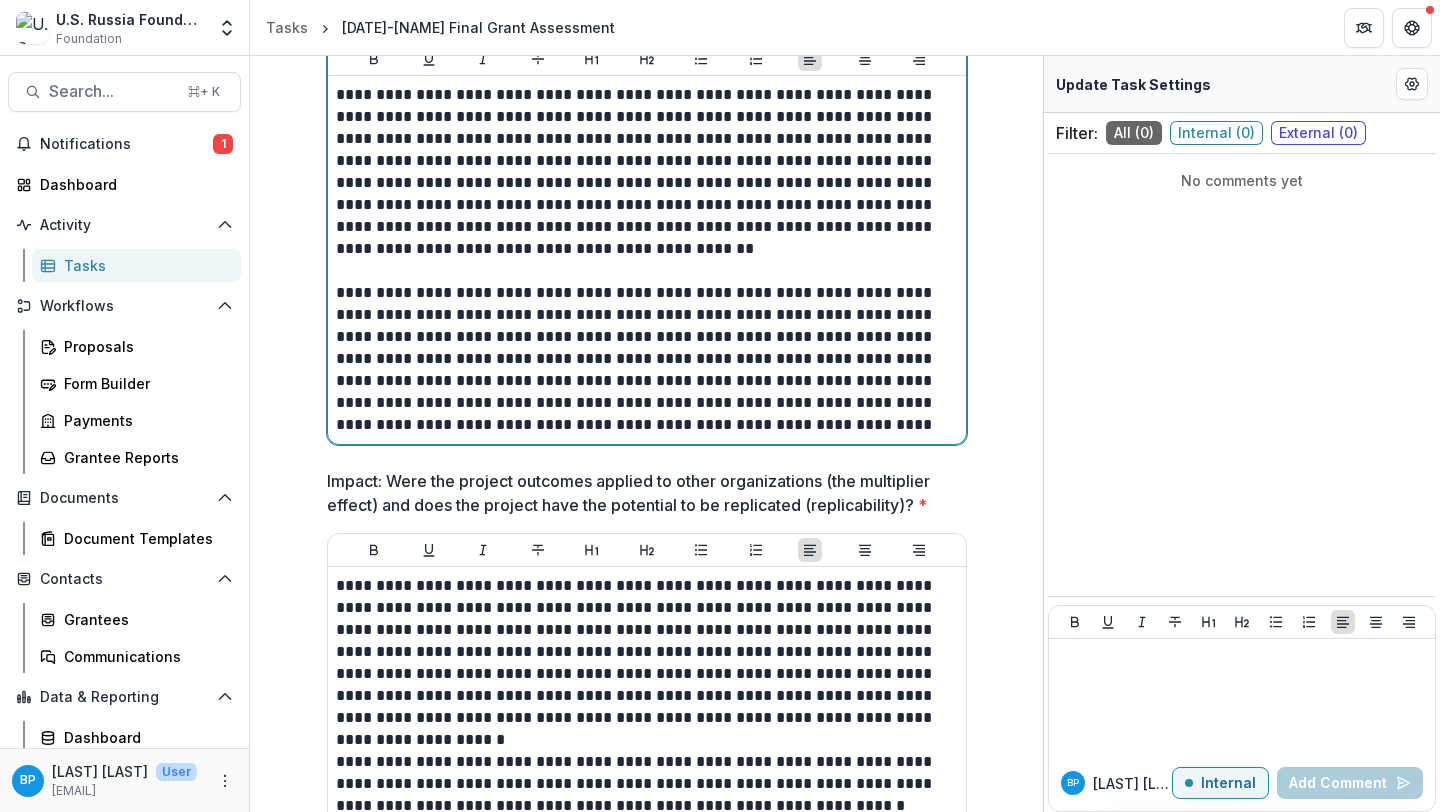 click on "**********" at bounding box center (647, 359) 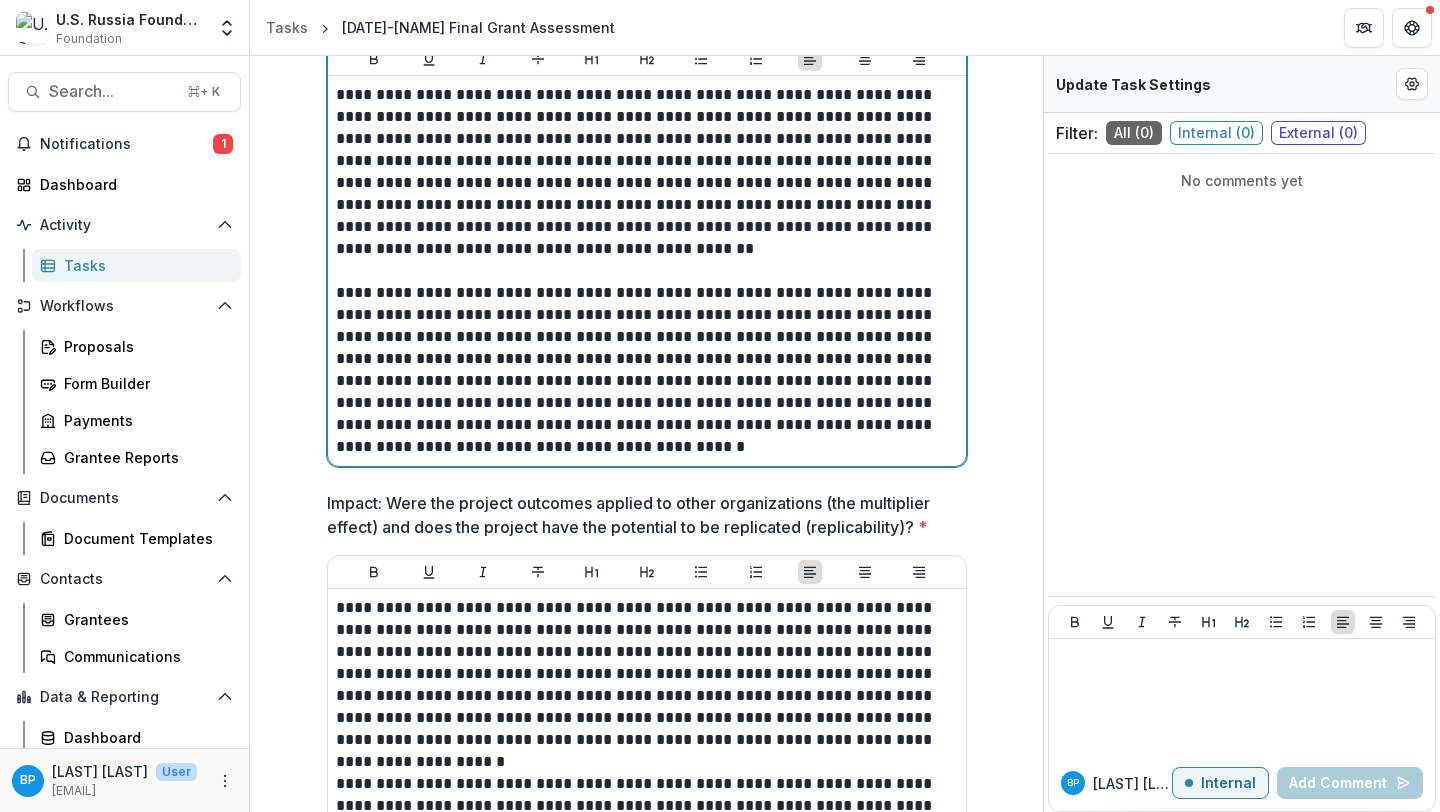 click on "**********" at bounding box center (647, 370) 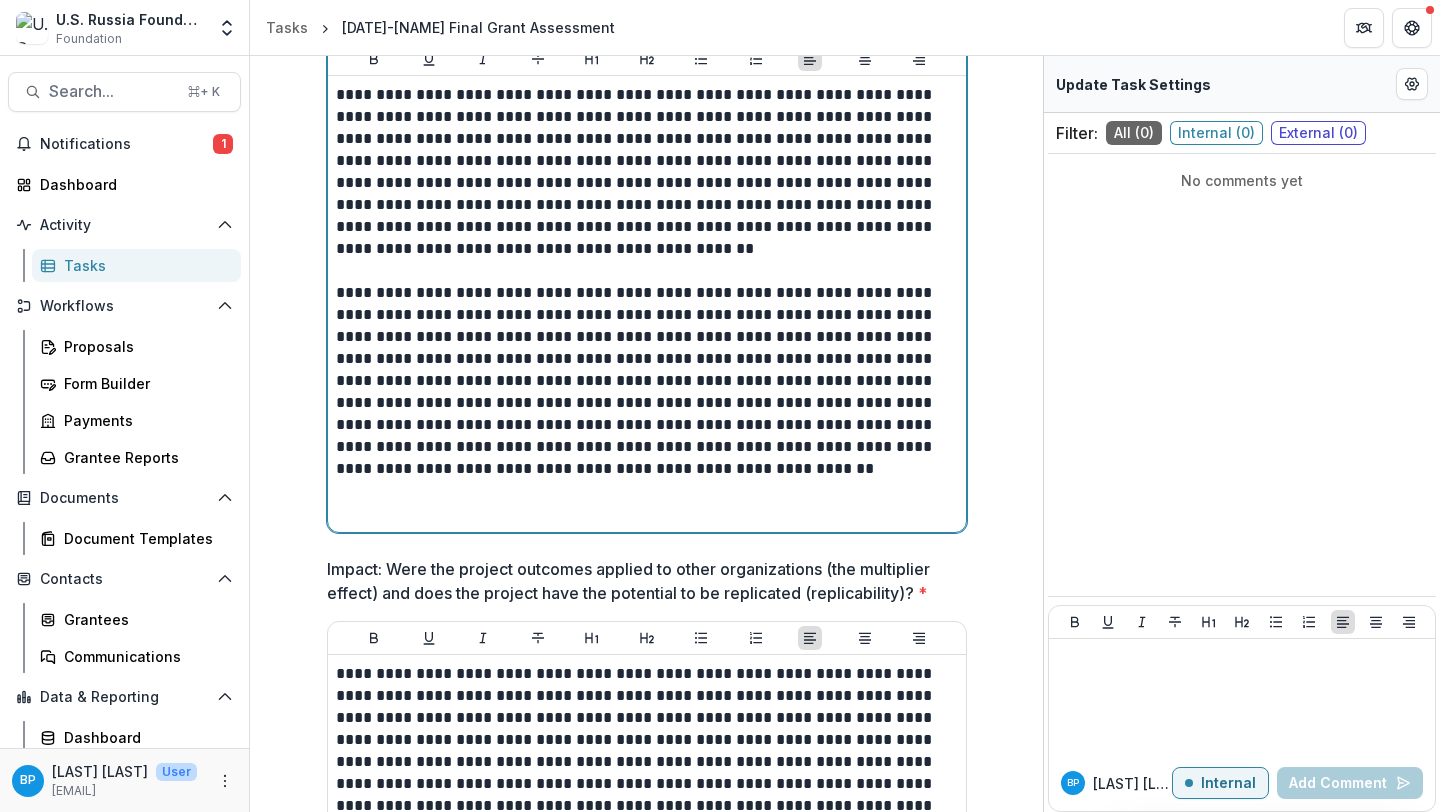scroll, scrollTop: 1066, scrollLeft: 0, axis: vertical 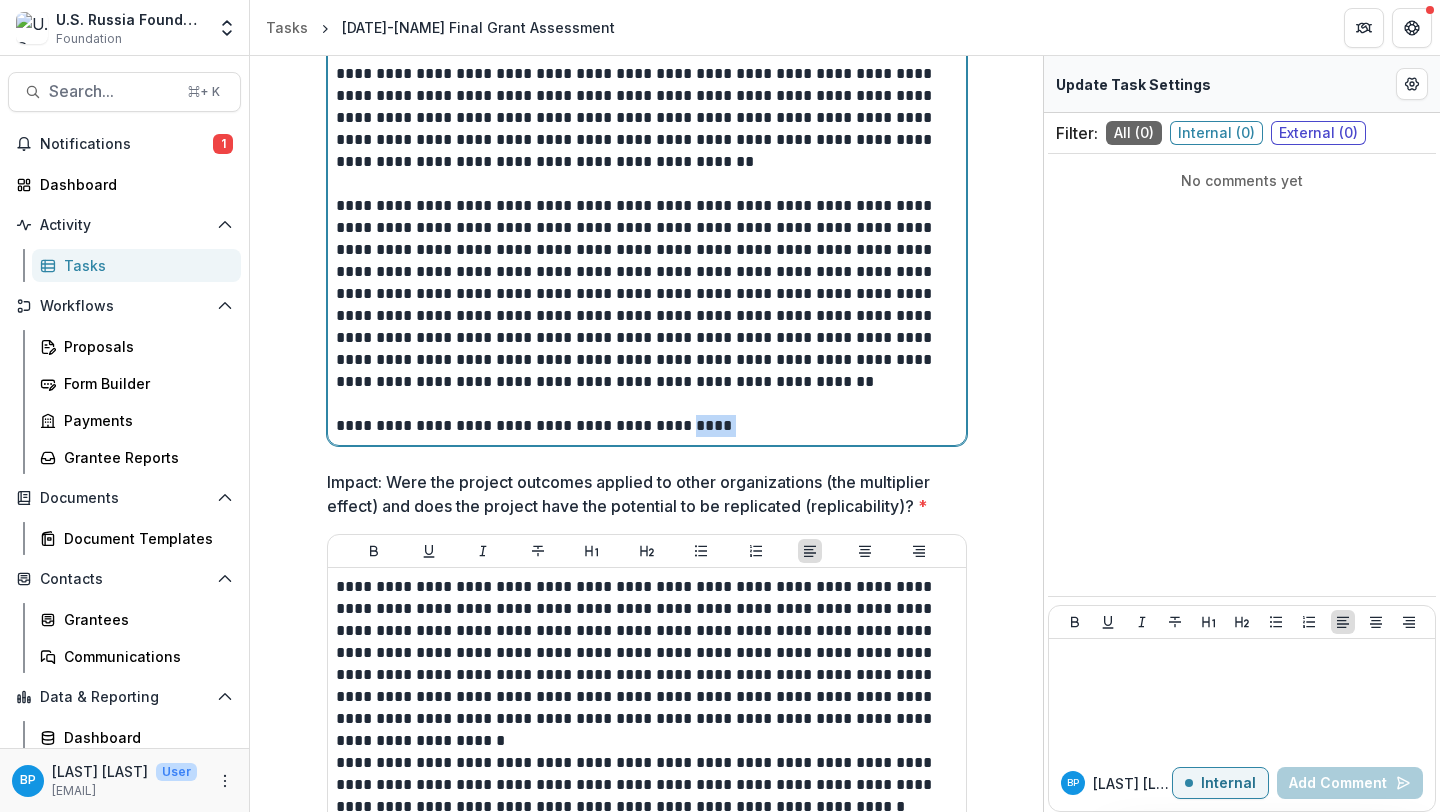 drag, startPoint x: 706, startPoint y: 431, endPoint x: 666, endPoint y: 431, distance: 40 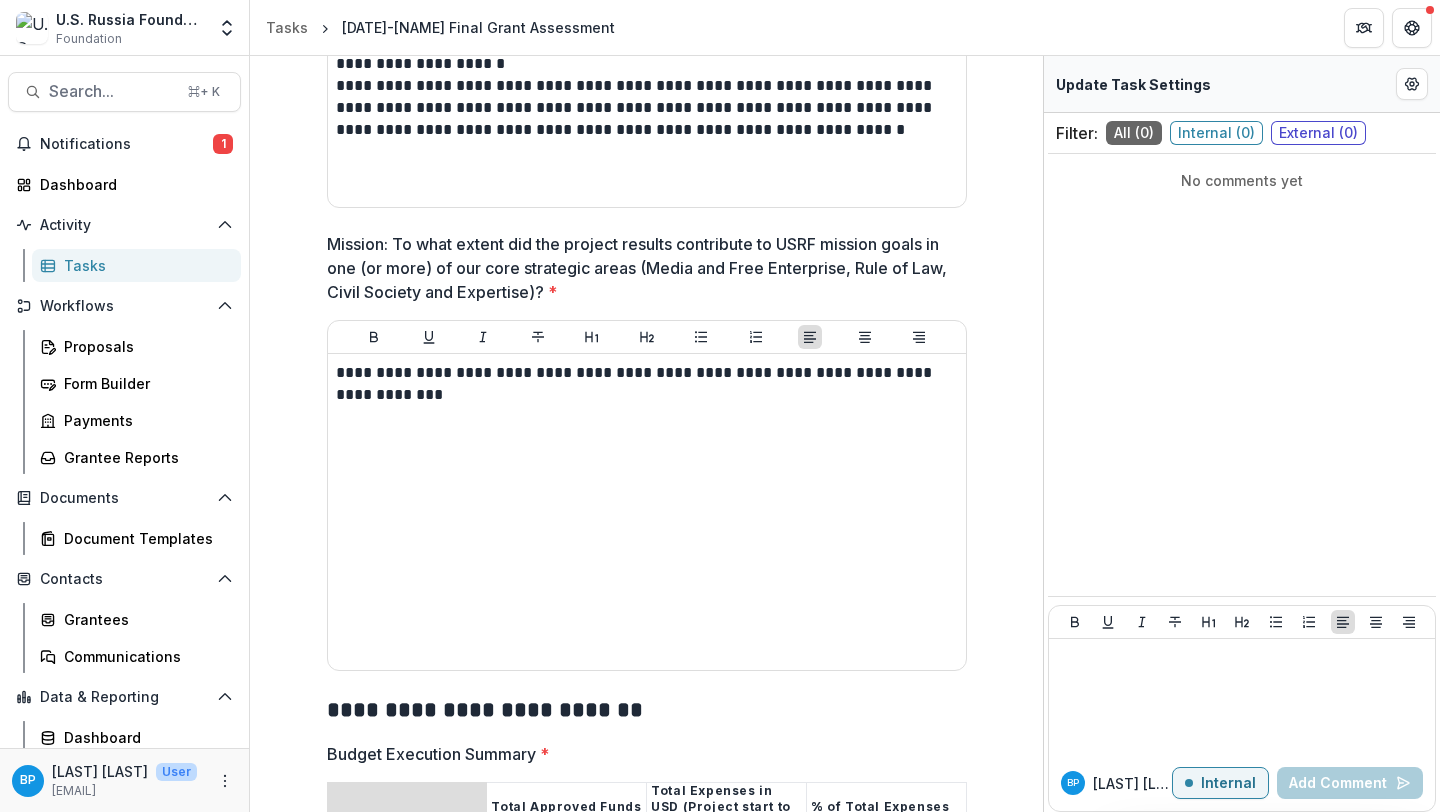 scroll, scrollTop: 1767, scrollLeft: 0, axis: vertical 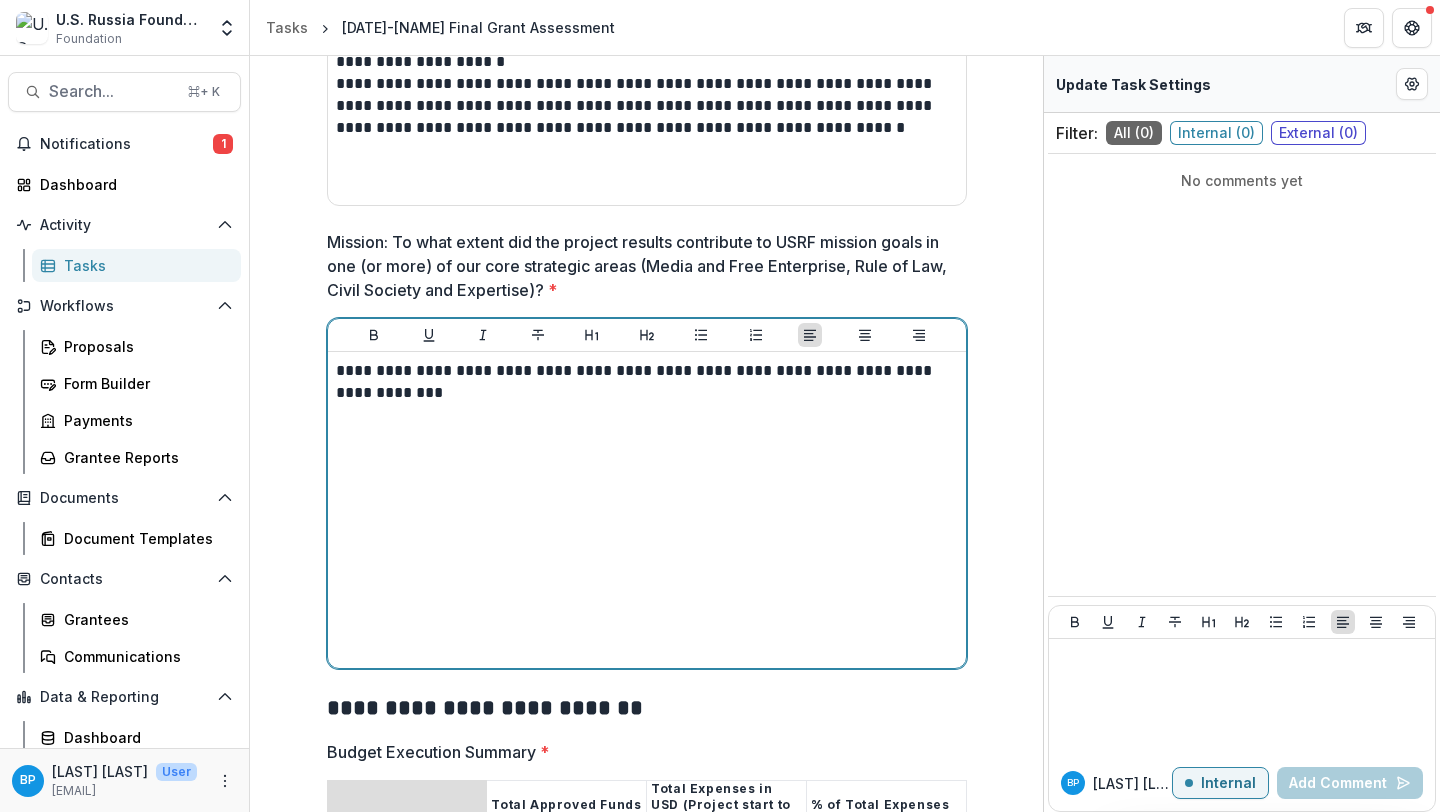 click on "**********" at bounding box center (647, 510) 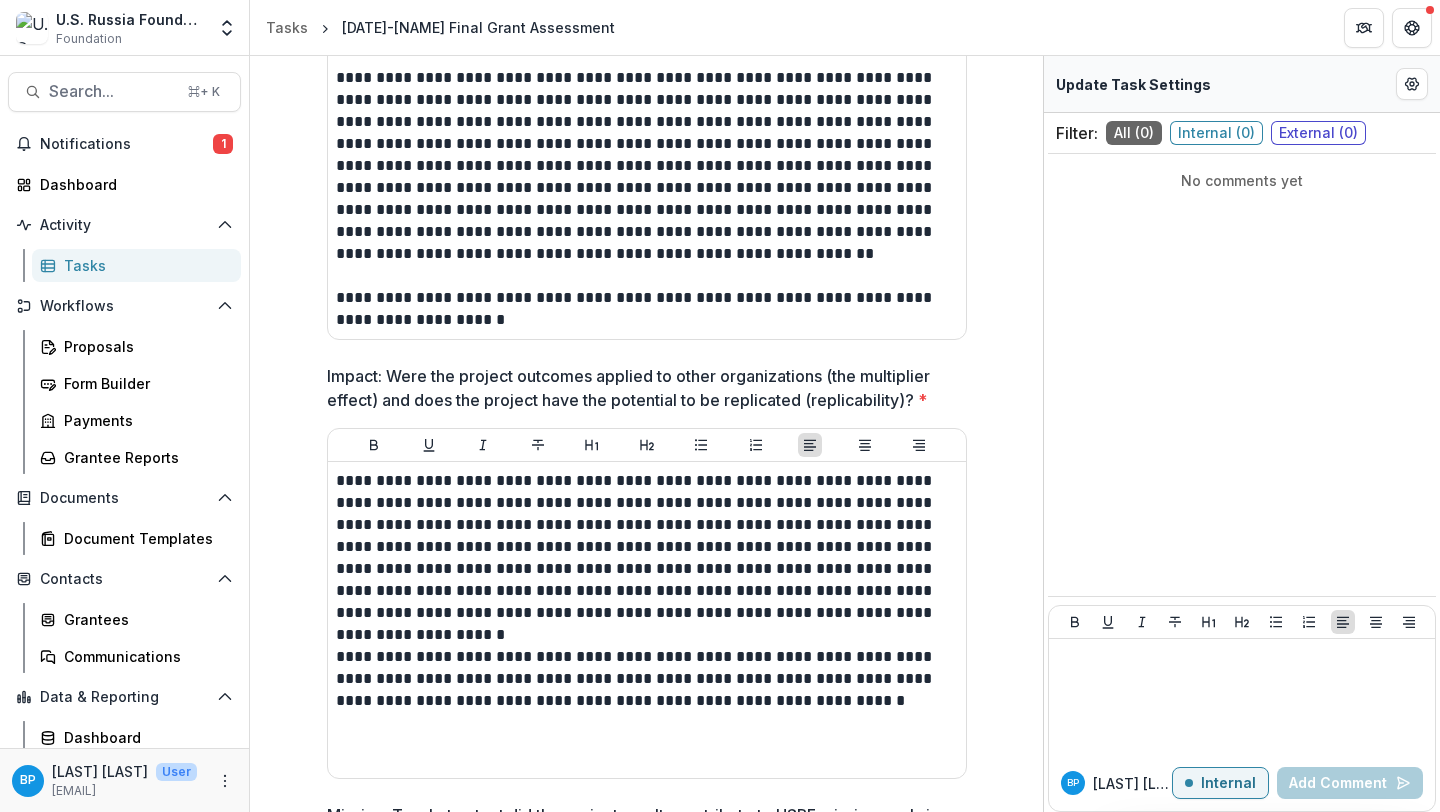 scroll, scrollTop: 978, scrollLeft: 0, axis: vertical 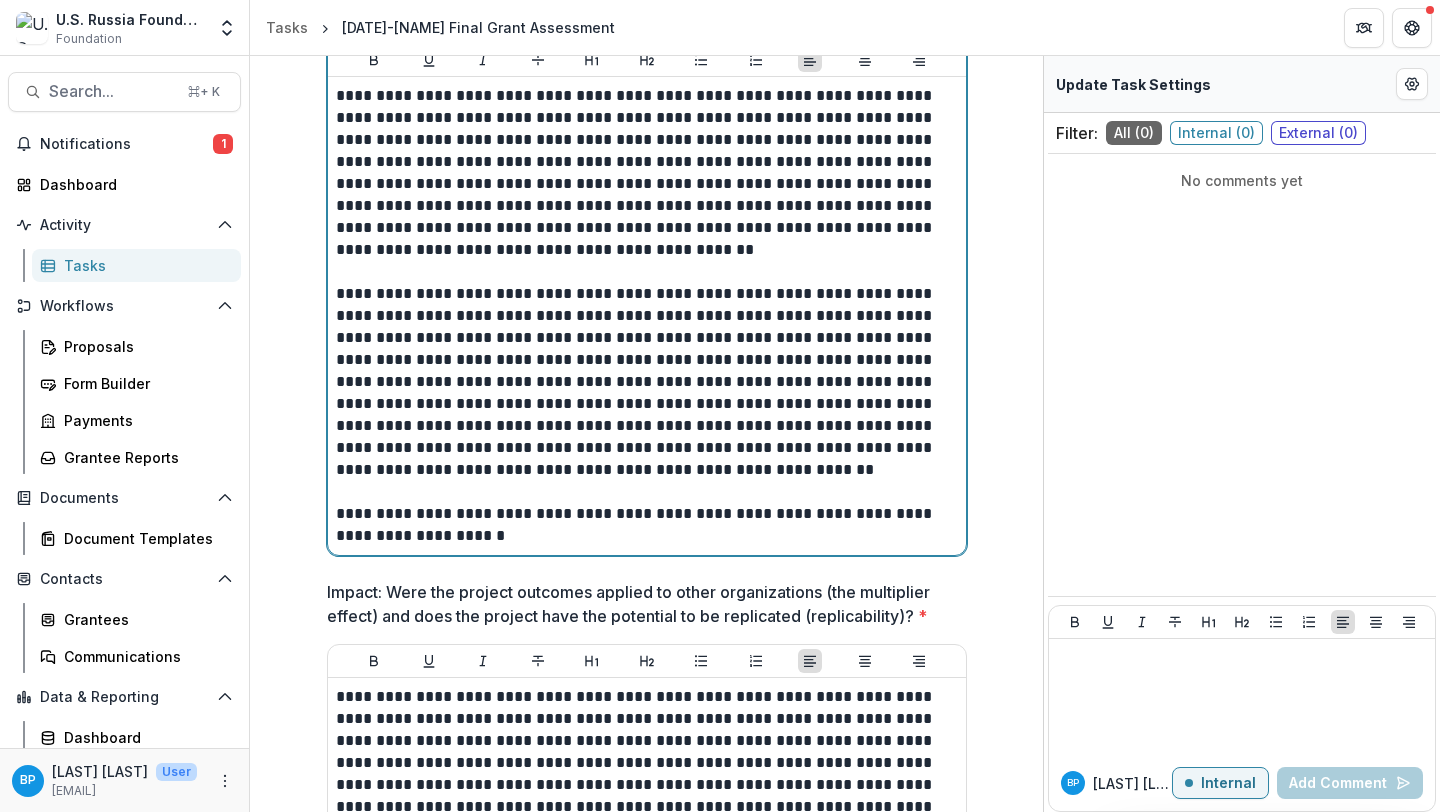 click on "**********" at bounding box center [647, 316] 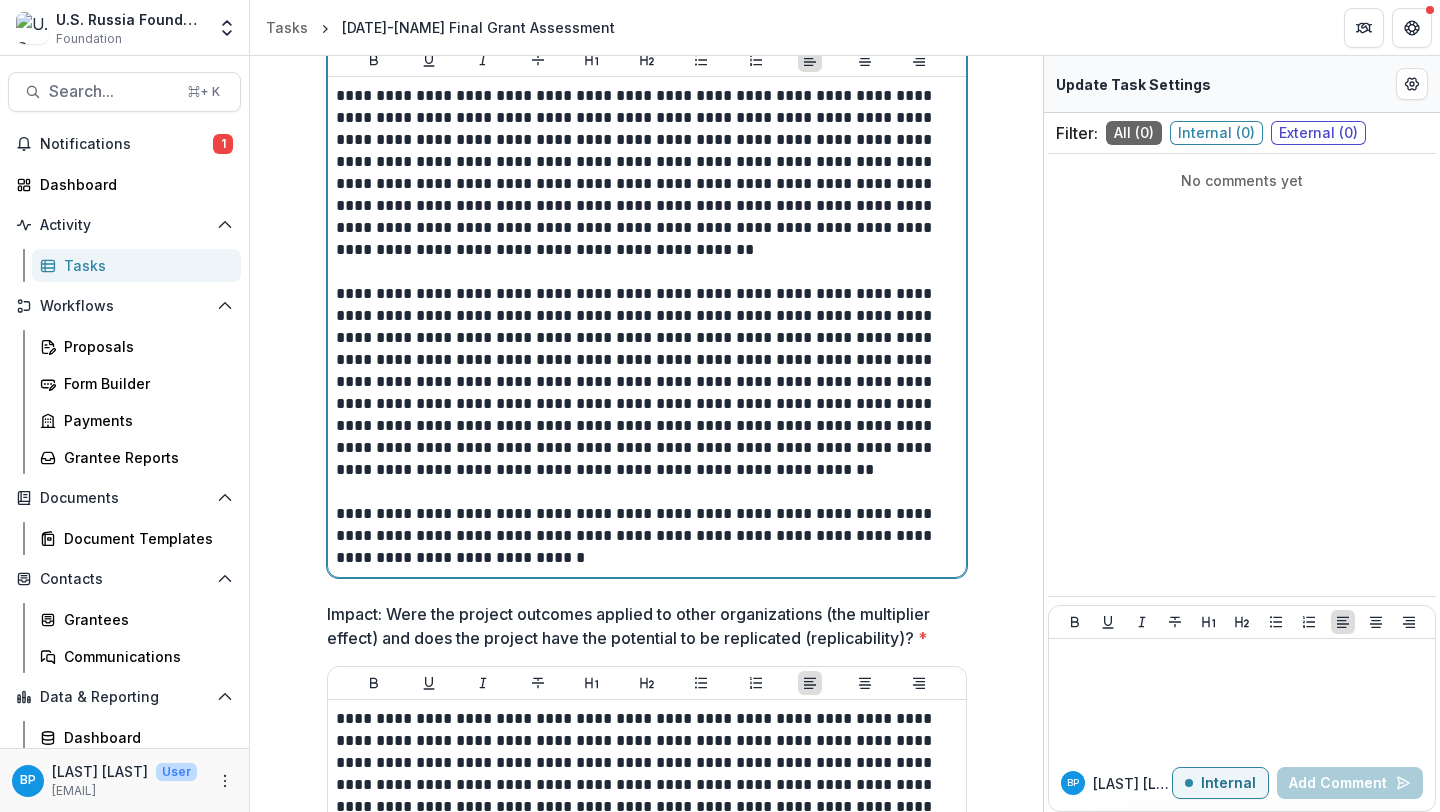 click on "**********" at bounding box center (647, 536) 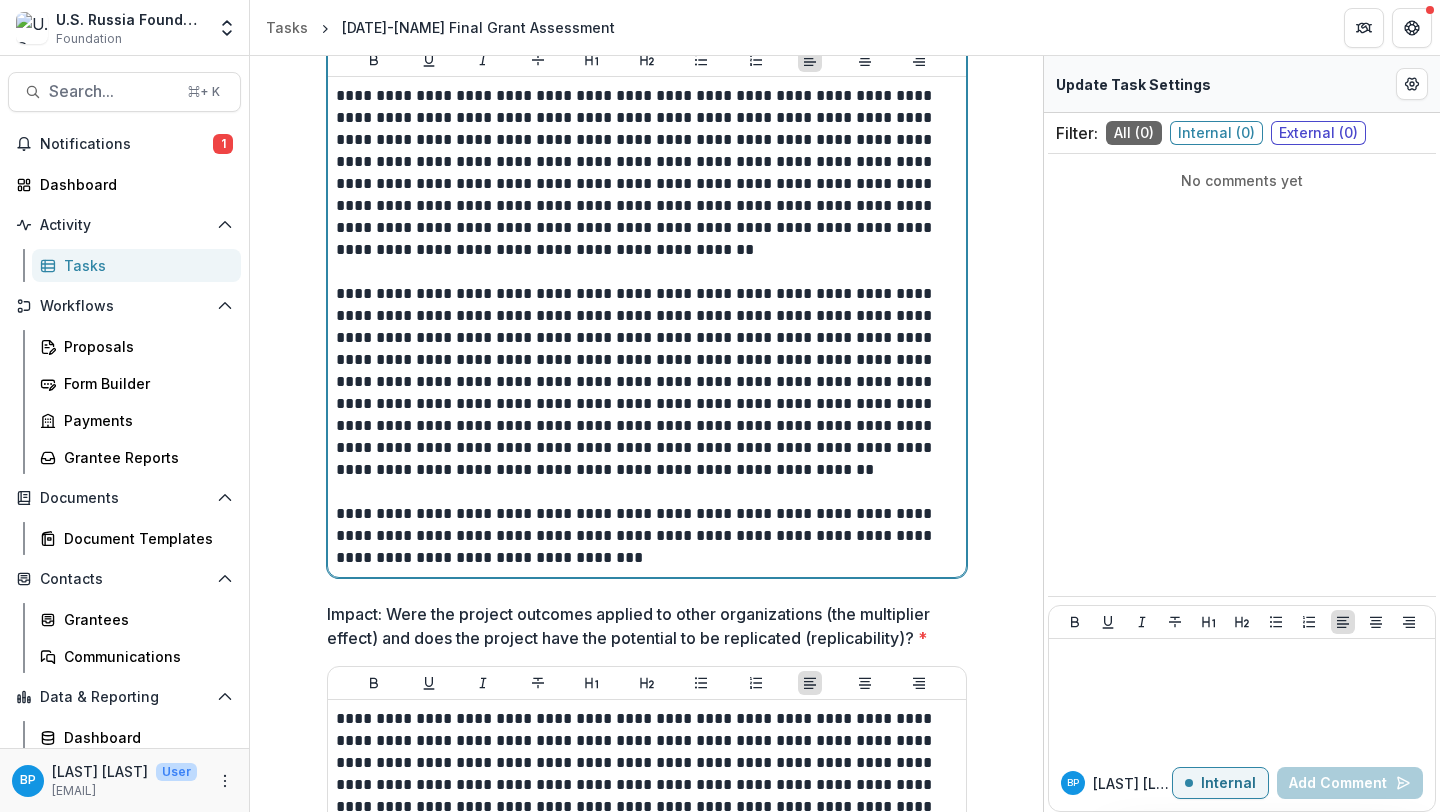 click on "**********" at bounding box center [647, 536] 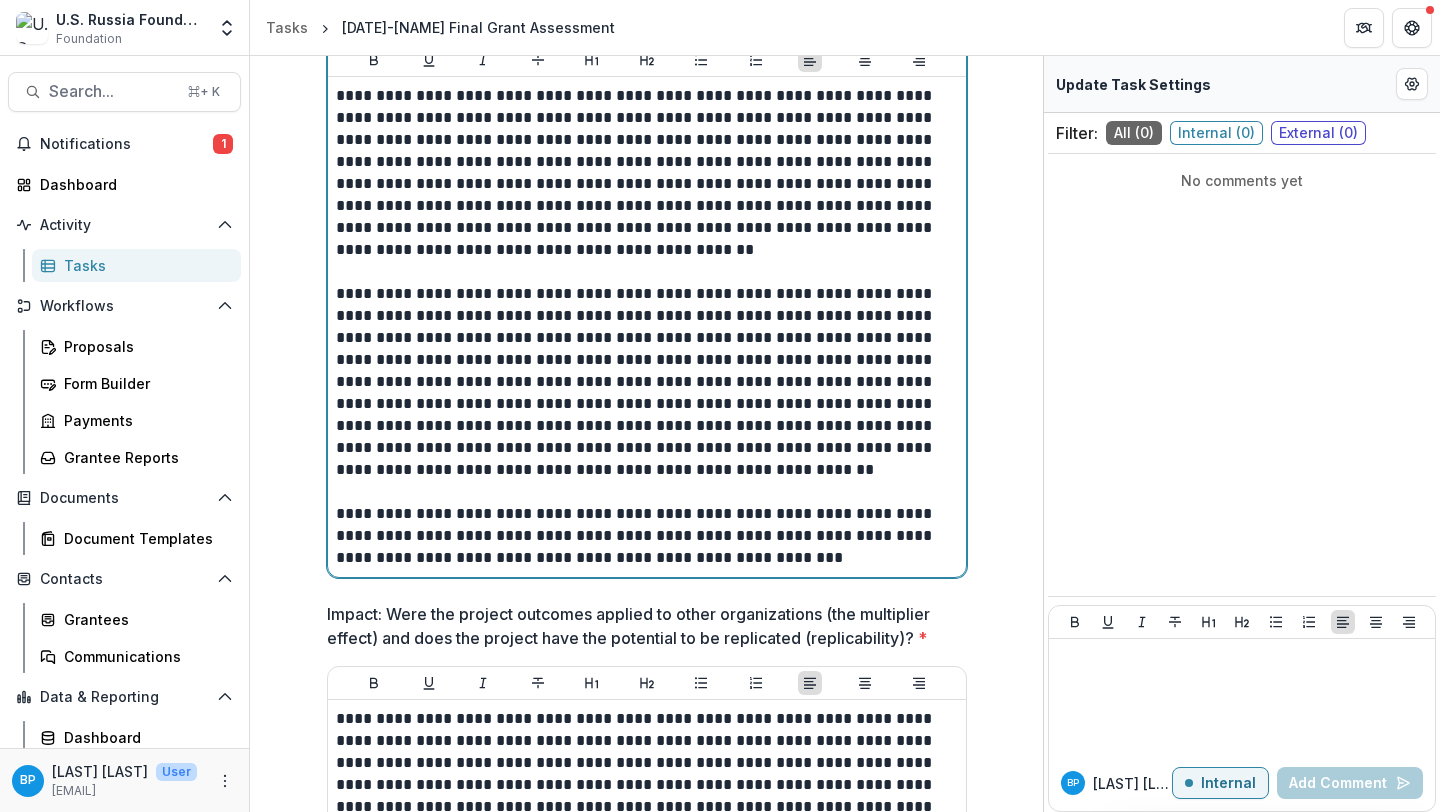 click on "**********" at bounding box center [647, 536] 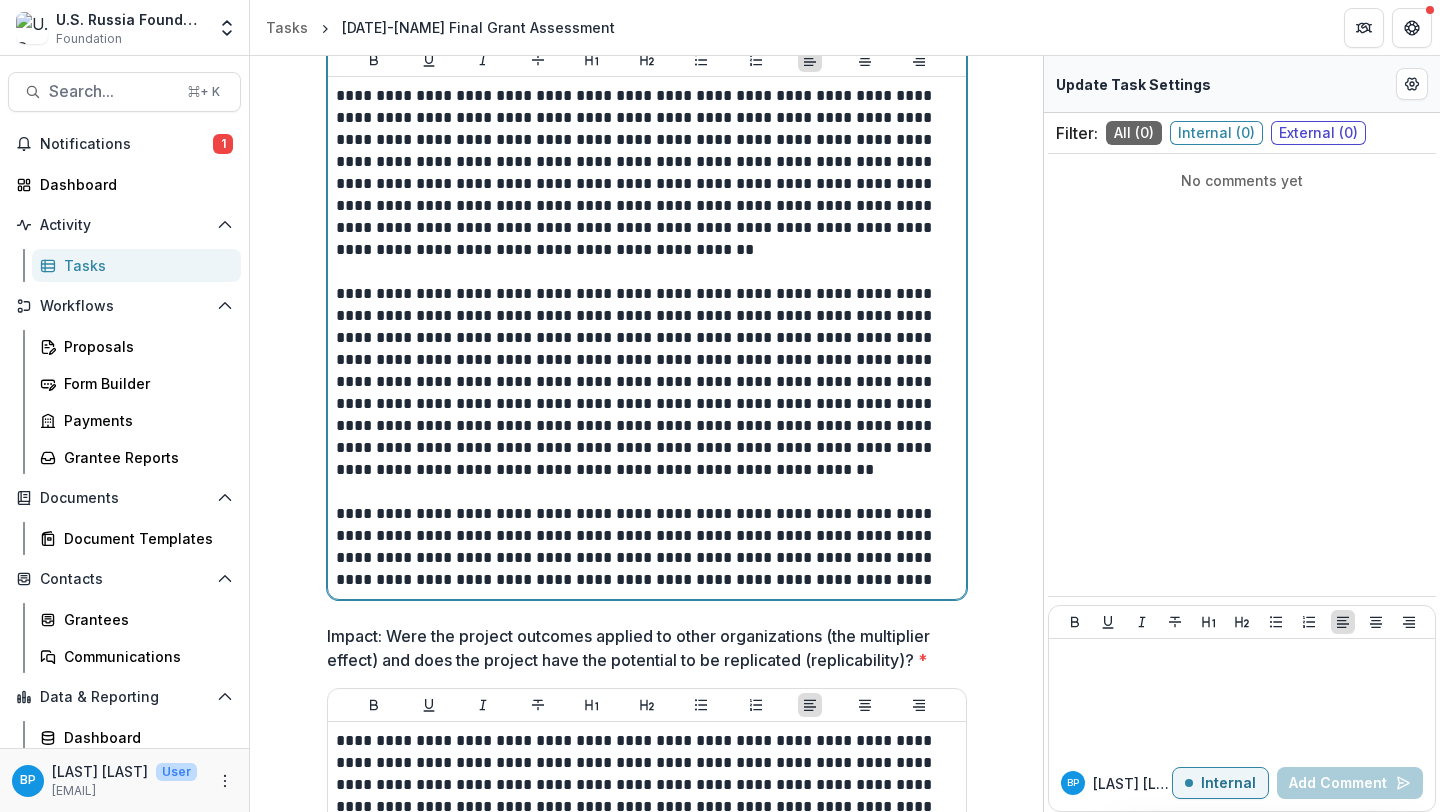 click on "**********" at bounding box center (647, 547) 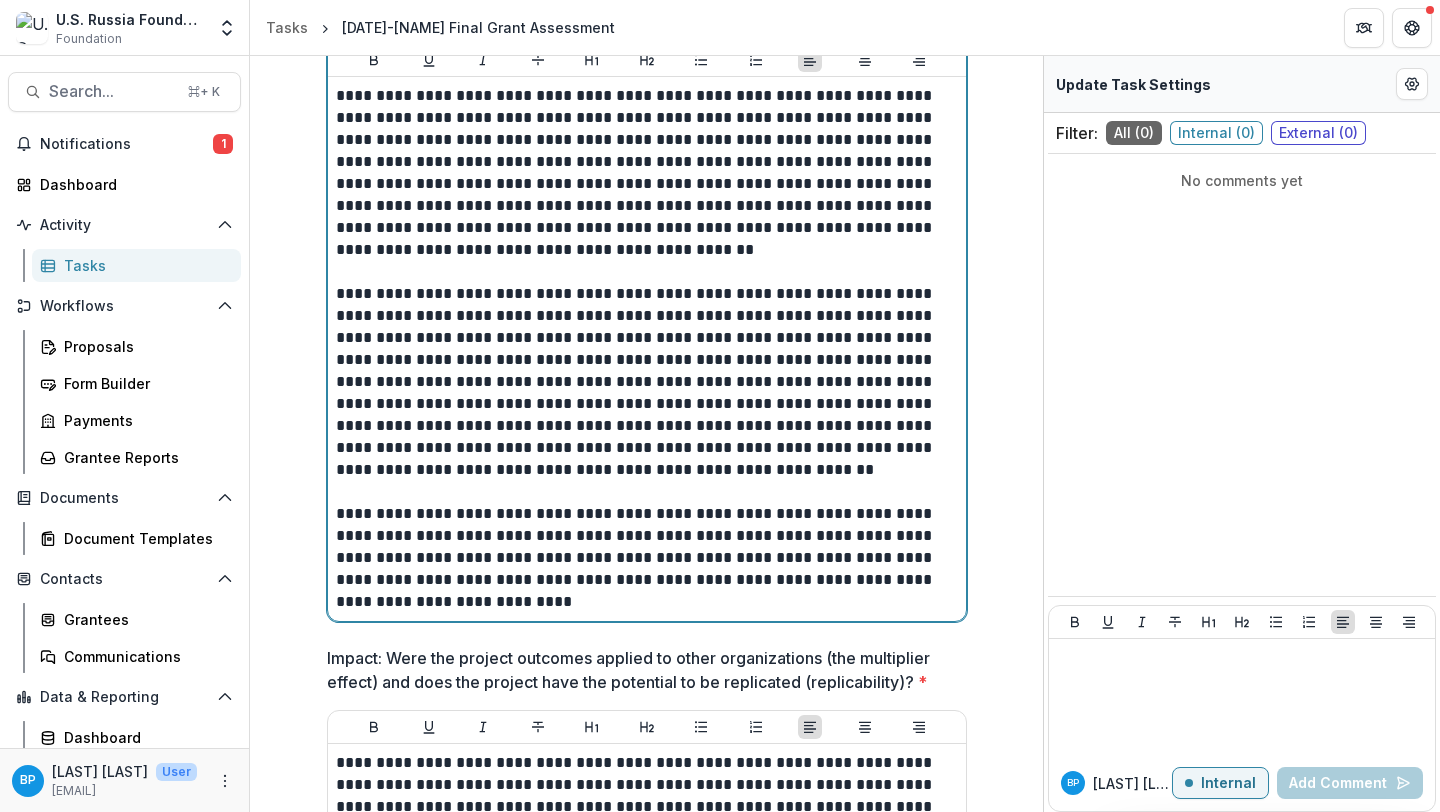 click on "**********" at bounding box center (647, 558) 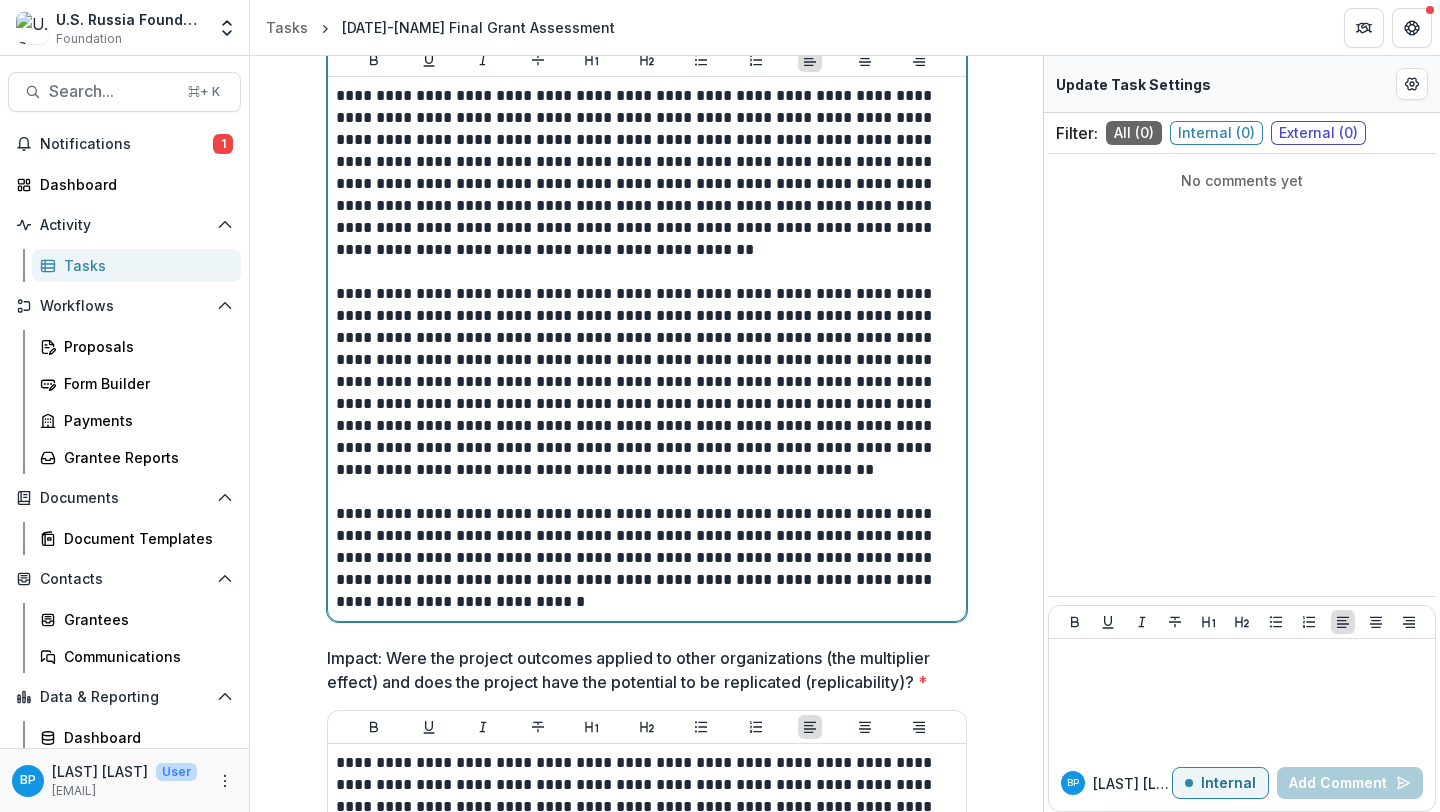click on "**********" at bounding box center (647, 558) 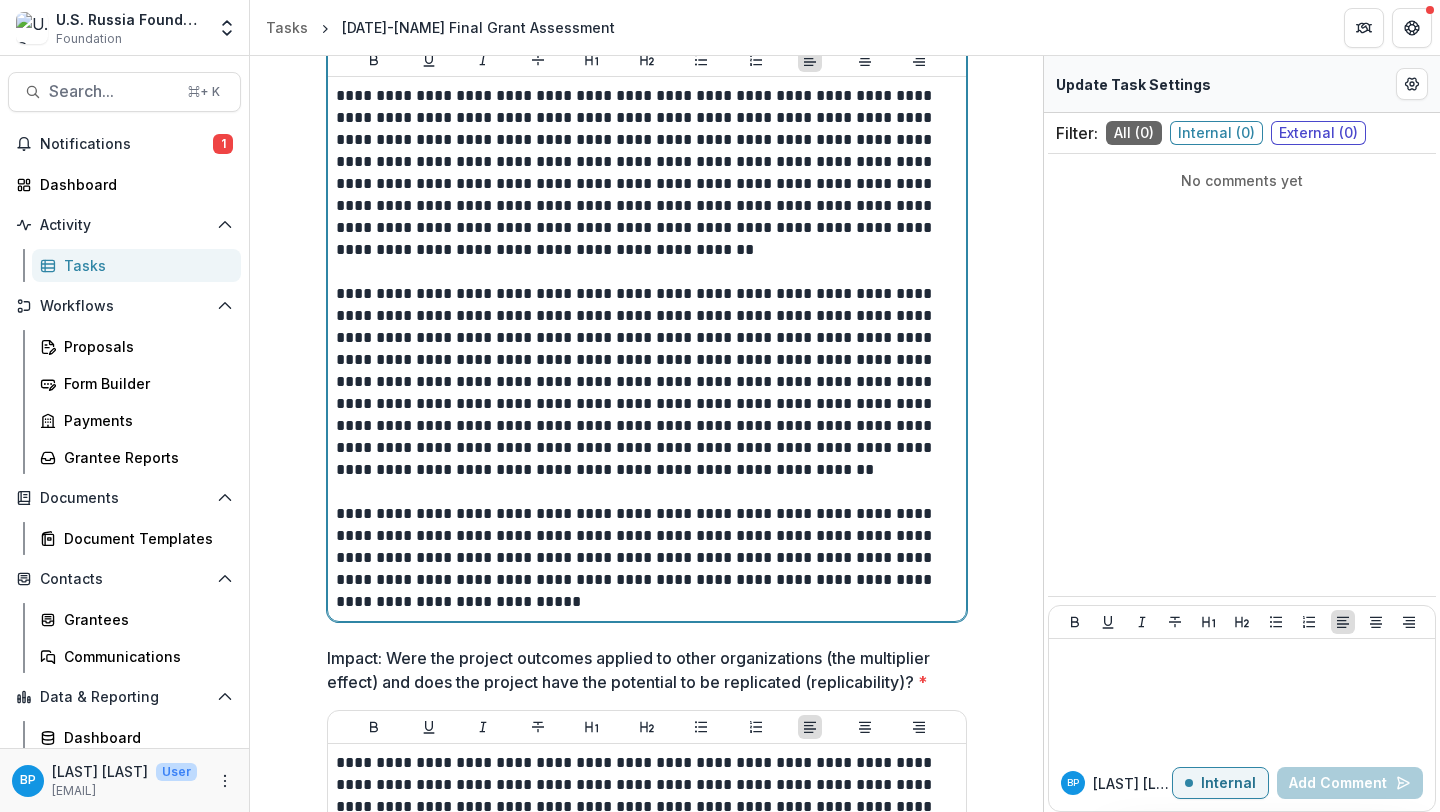 click on "**********" at bounding box center [647, 558] 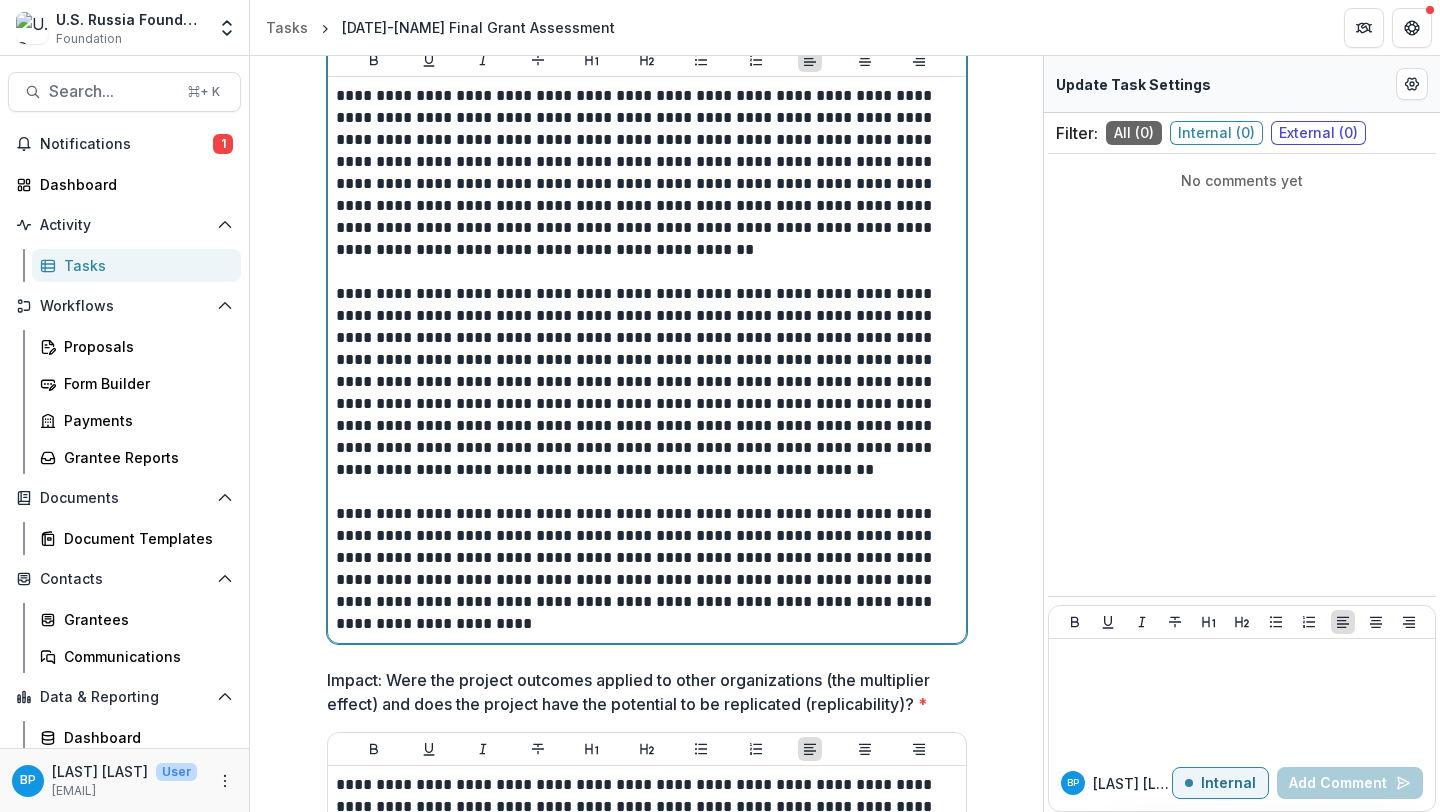 click on "**********" at bounding box center [647, 569] 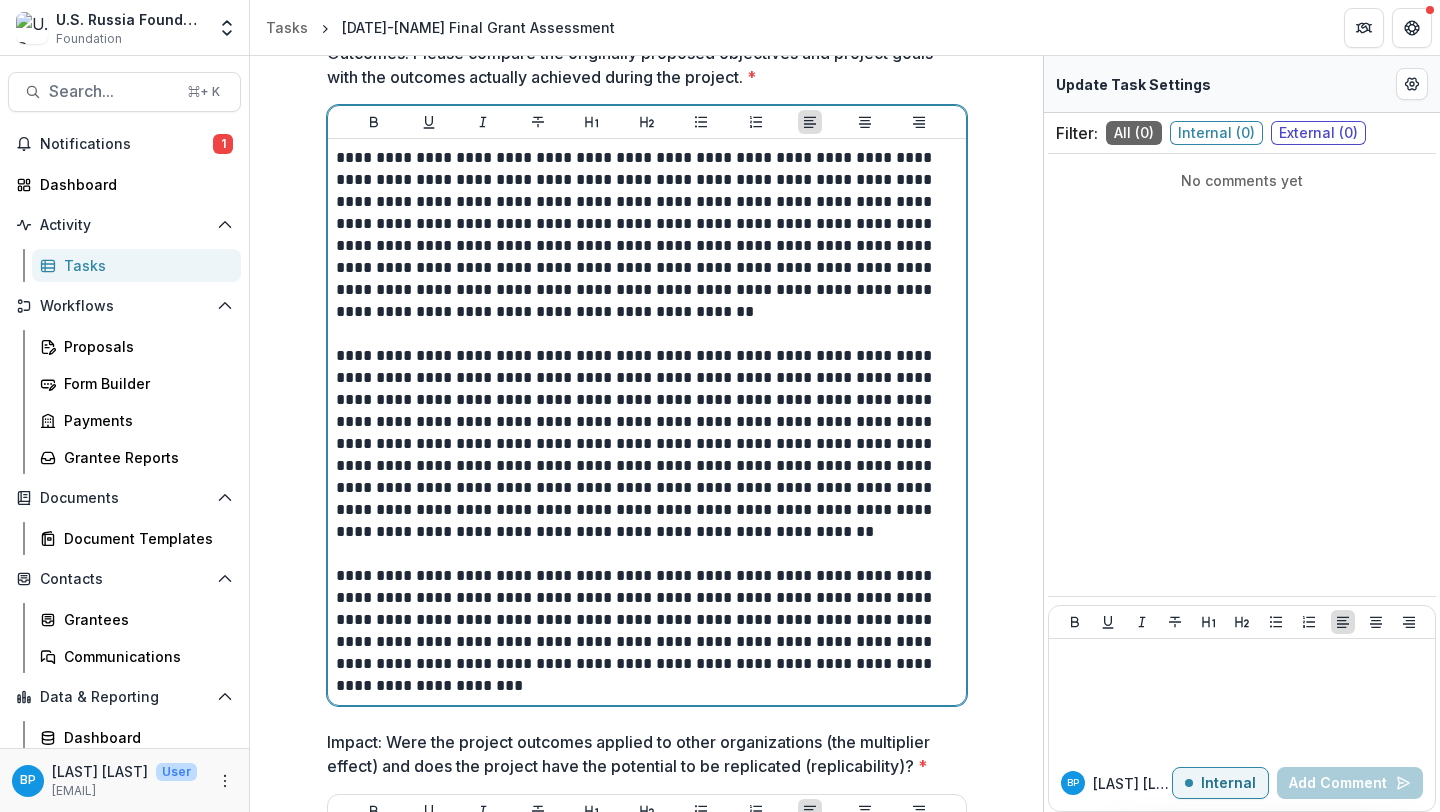 scroll, scrollTop: 990, scrollLeft: 0, axis: vertical 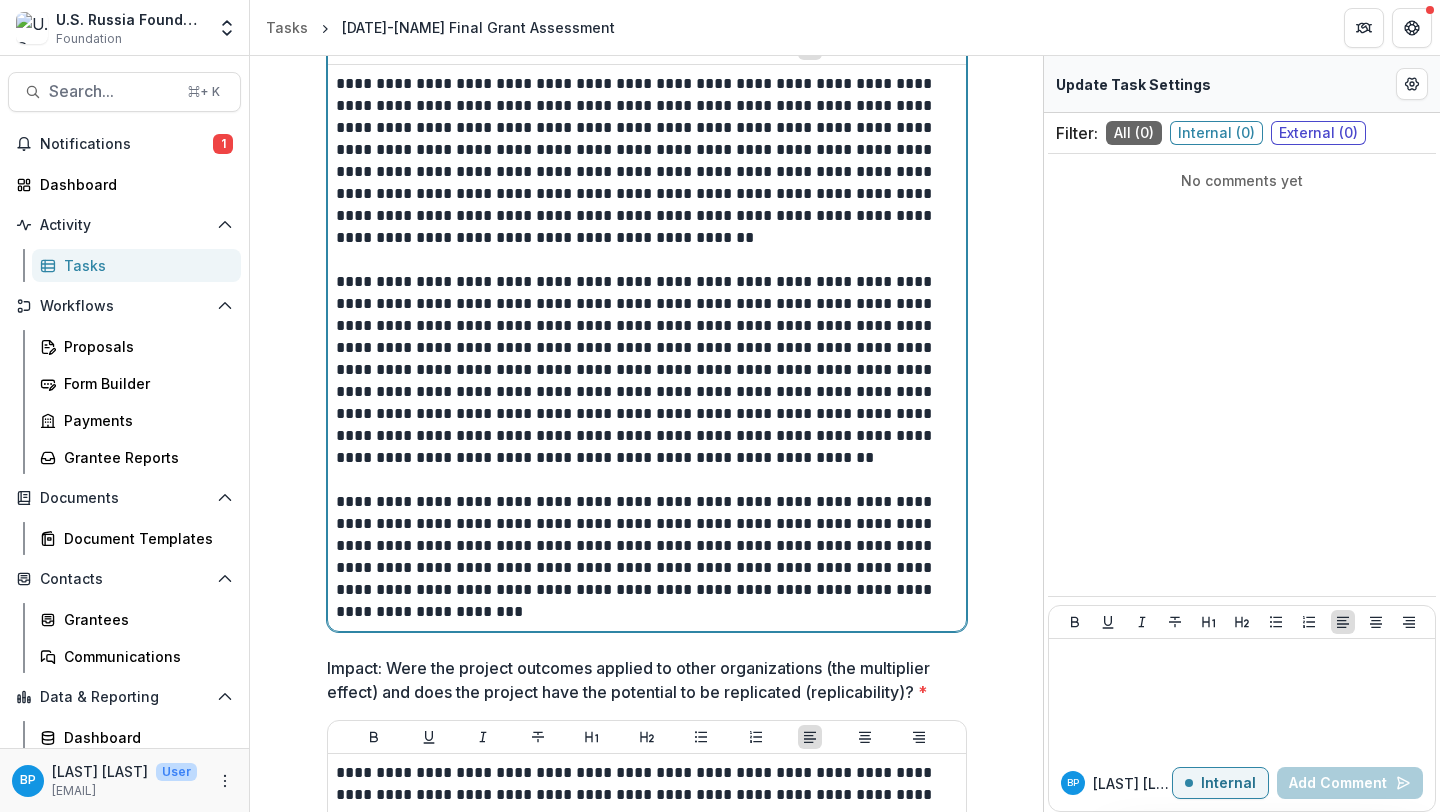 click on "**********" at bounding box center (647, 557) 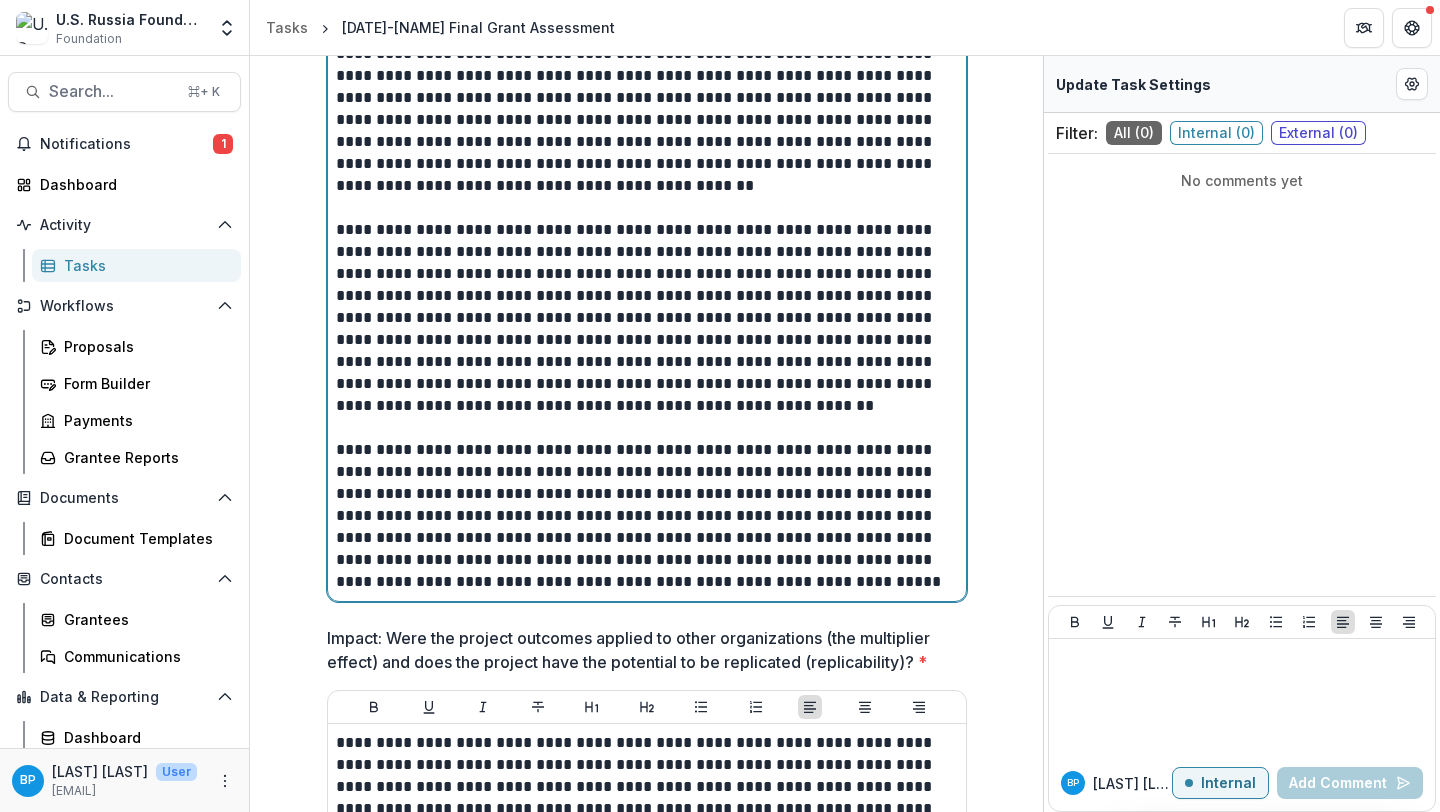 click on "**********" at bounding box center [647, 516] 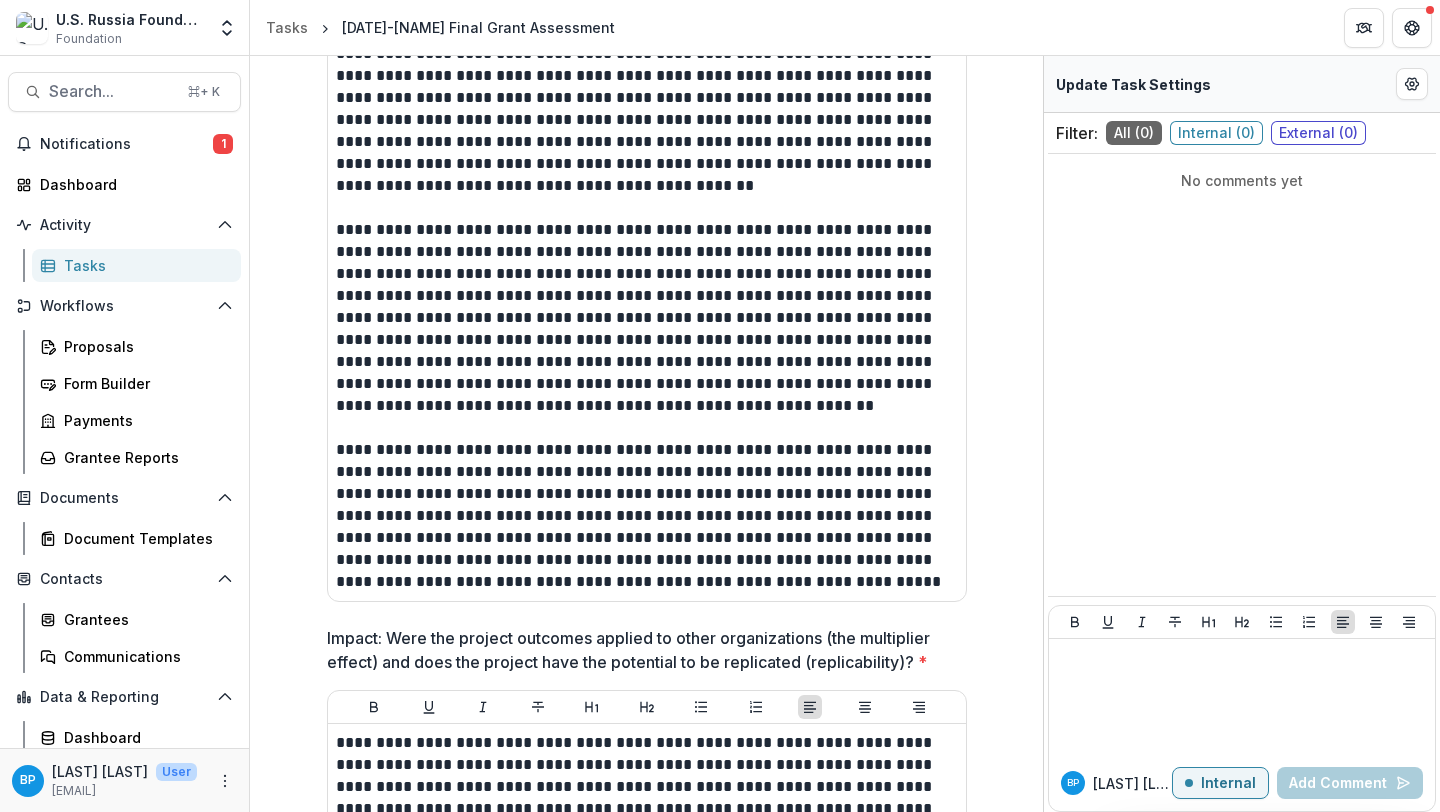 click on "**********" at bounding box center [647, 262] 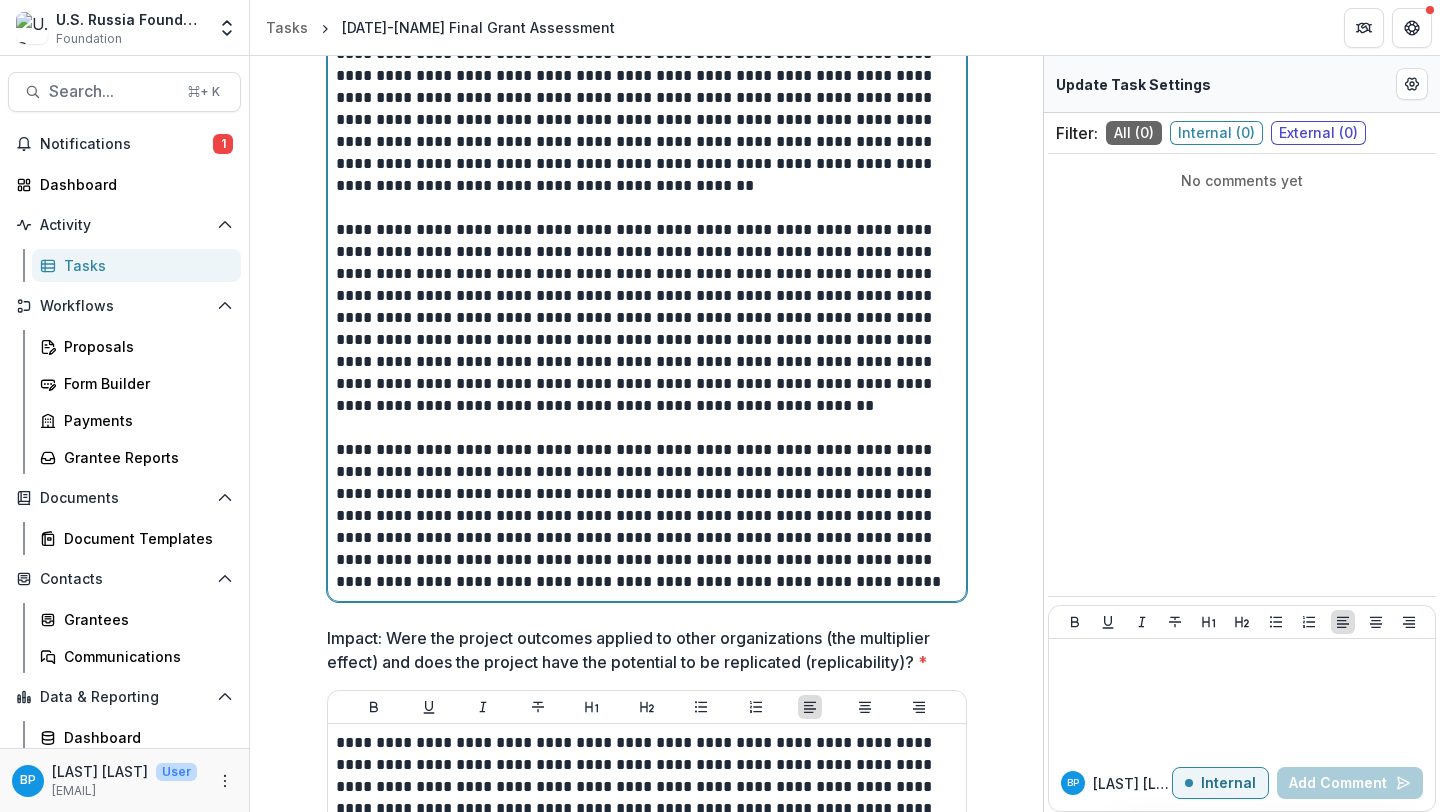 click on "**********" at bounding box center [647, 516] 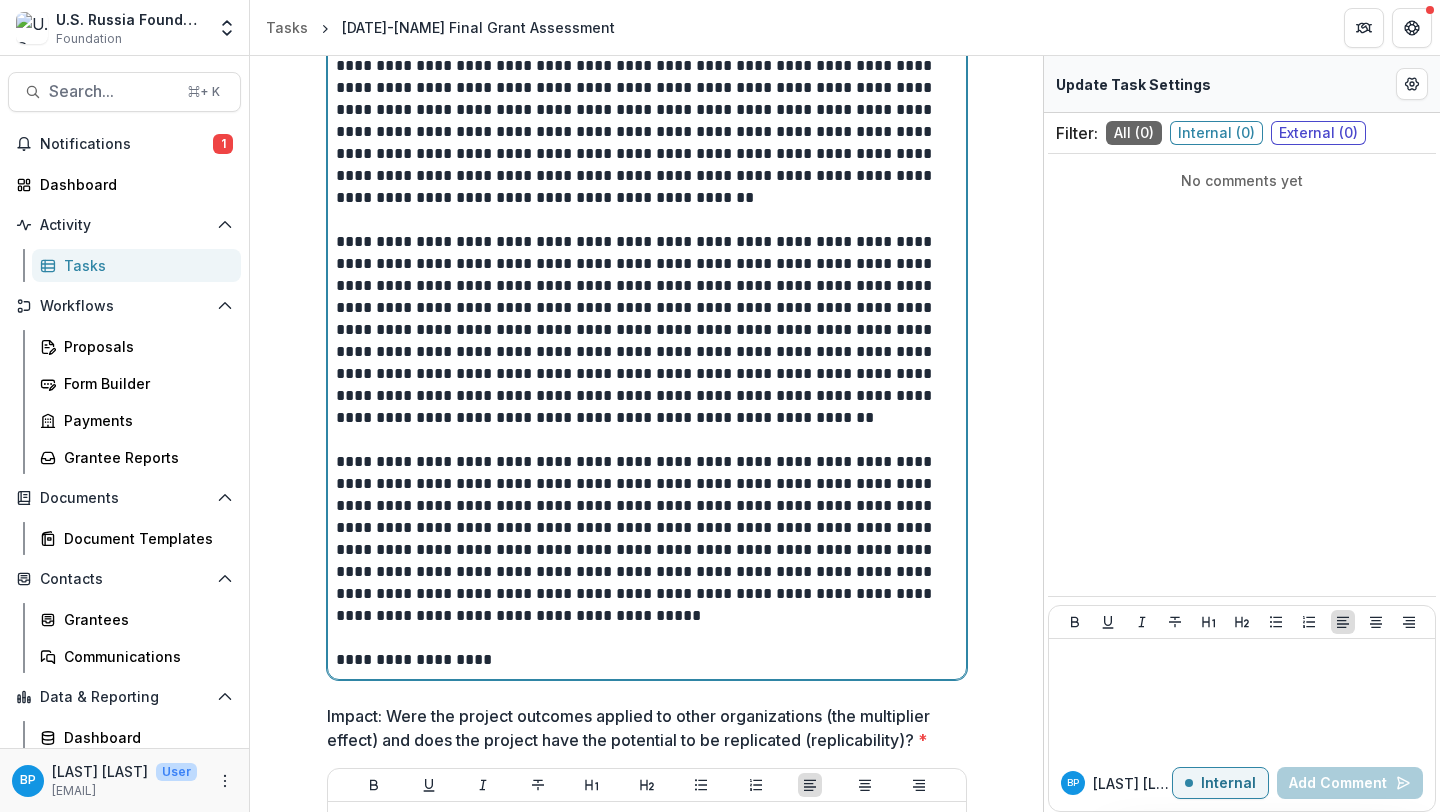 scroll, scrollTop: 1059, scrollLeft: 0, axis: vertical 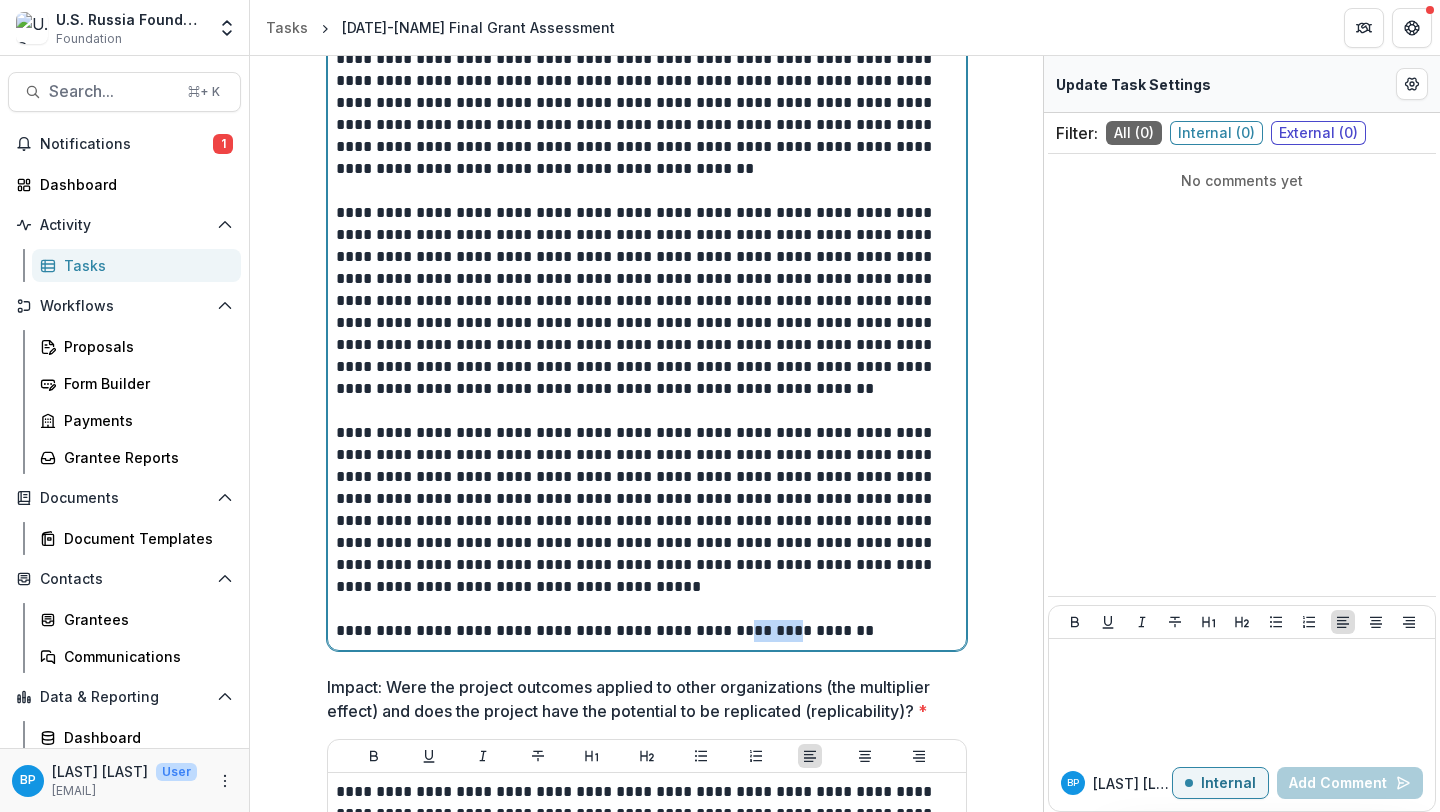 drag, startPoint x: 779, startPoint y: 625, endPoint x: 728, endPoint y: 629, distance: 51.156624 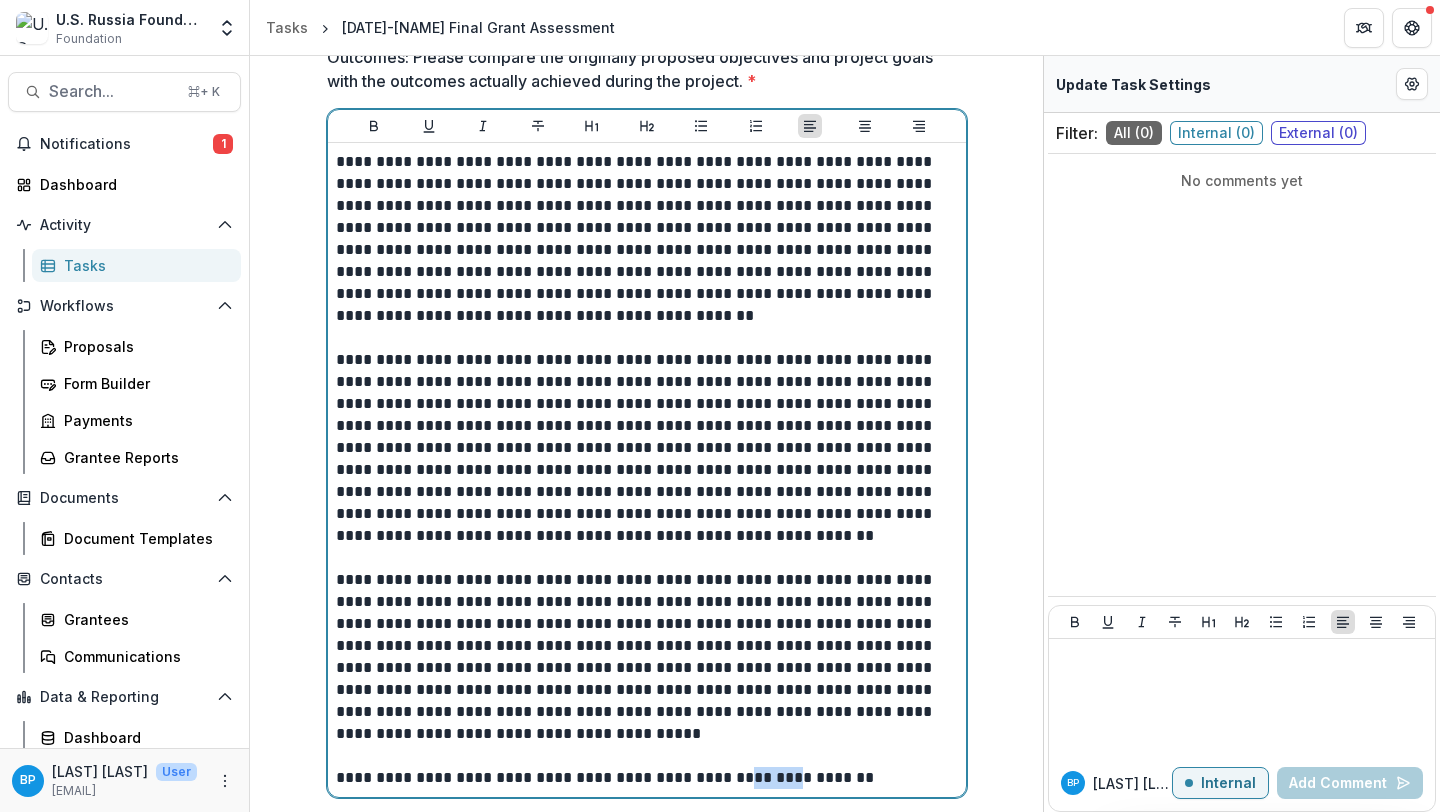 scroll, scrollTop: 1080, scrollLeft: 0, axis: vertical 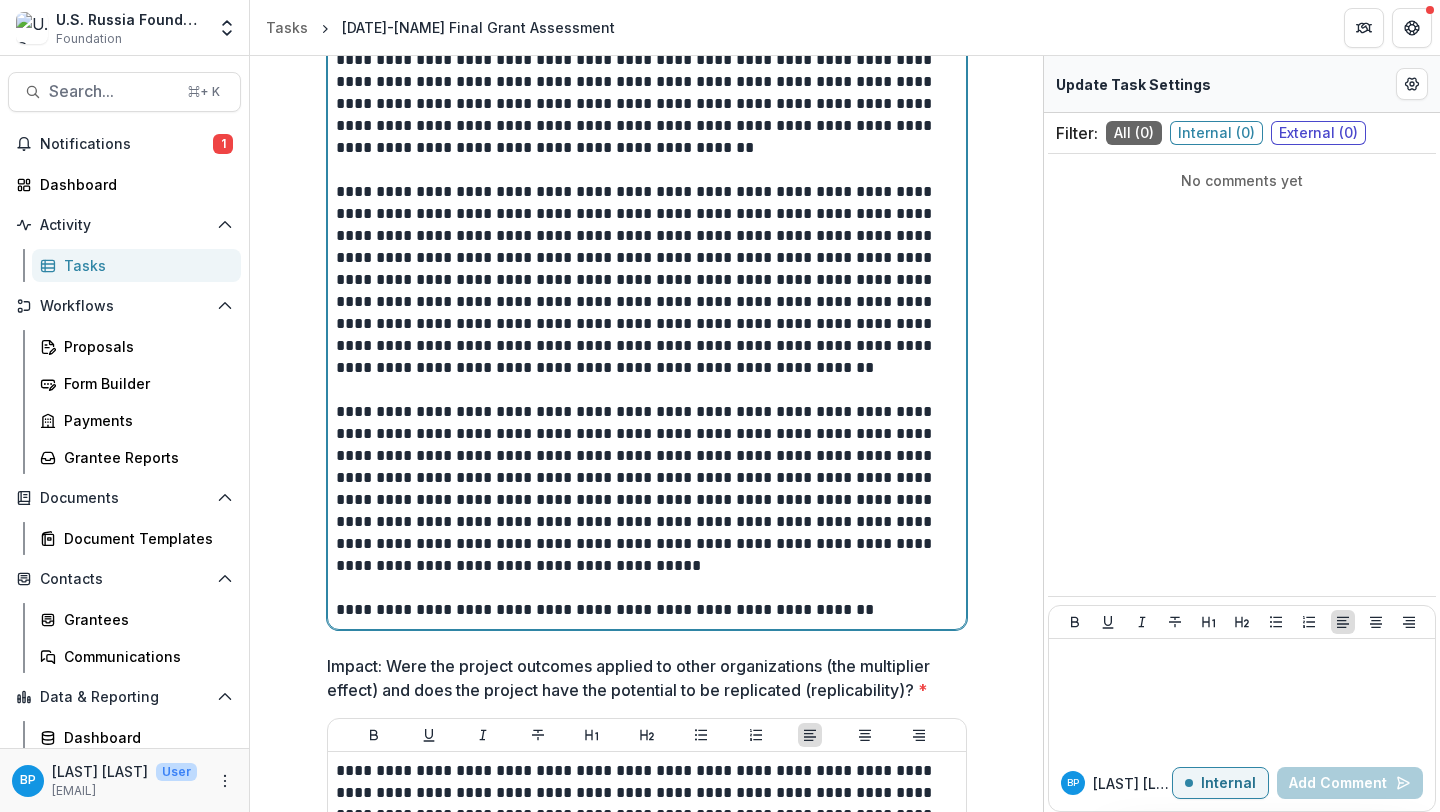 click on "**********" at bounding box center (647, 610) 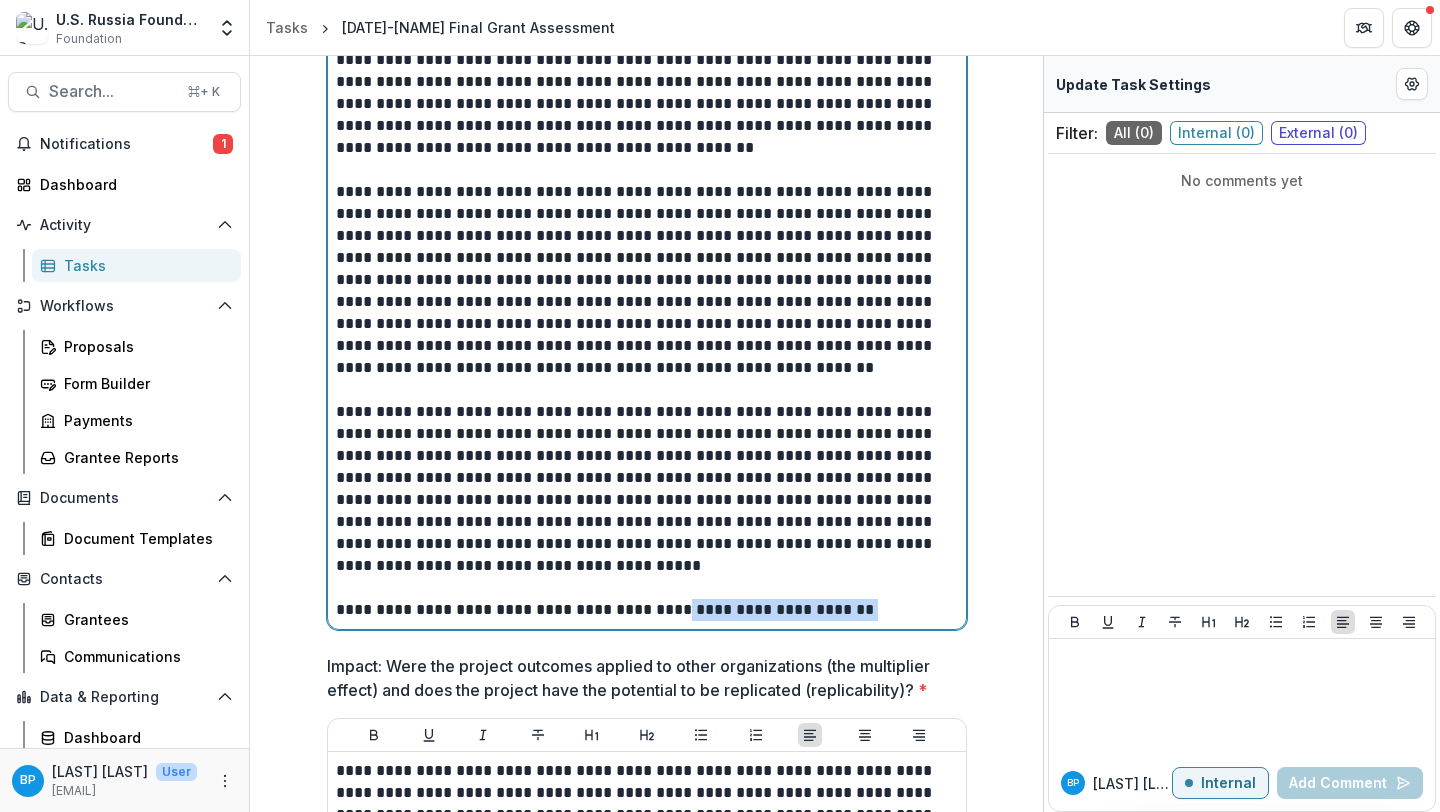 drag, startPoint x: 876, startPoint y: 614, endPoint x: 668, endPoint y: 613, distance: 208.00241 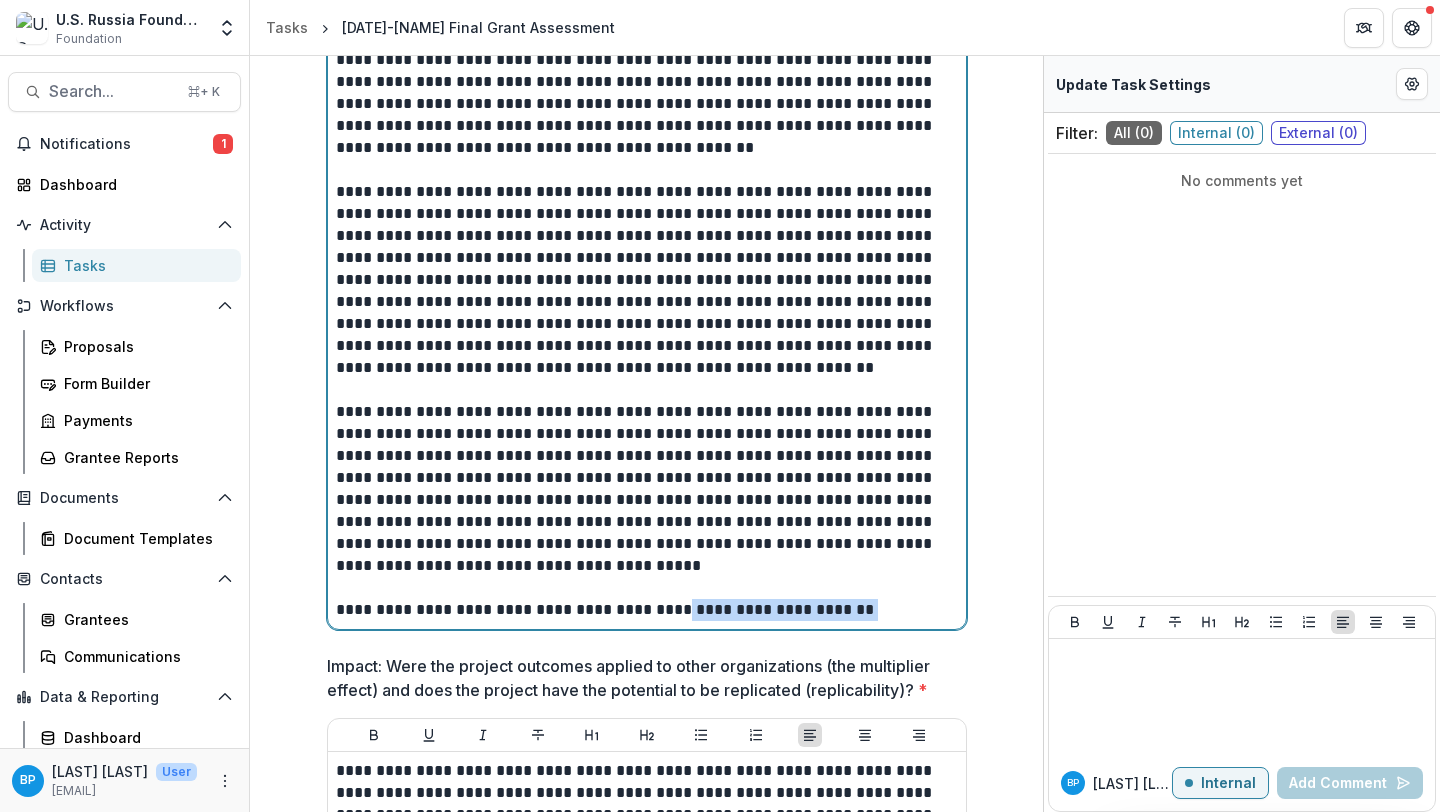 click on "**********" at bounding box center [647, 610] 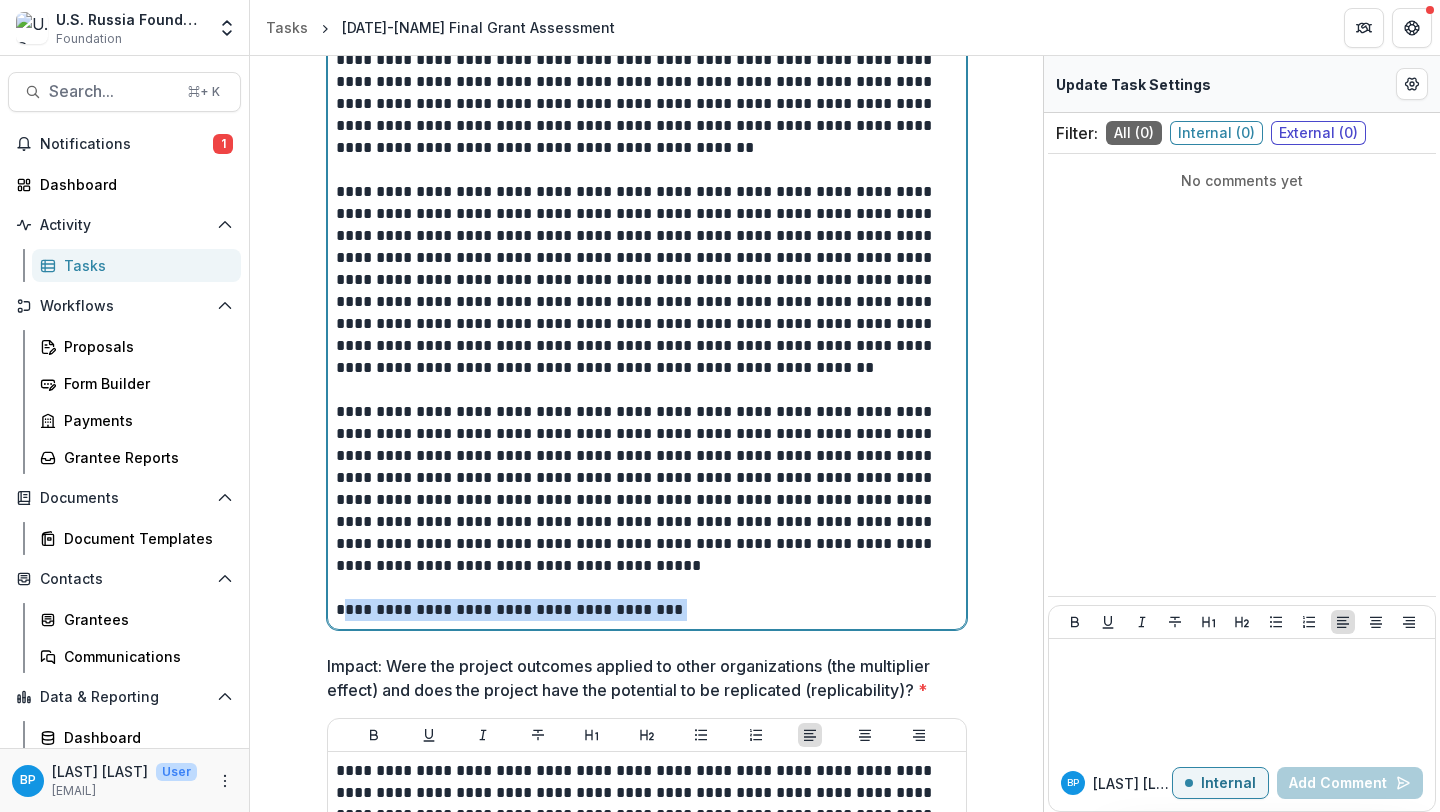 drag, startPoint x: 737, startPoint y: 609, endPoint x: 339, endPoint y: 611, distance: 398.00504 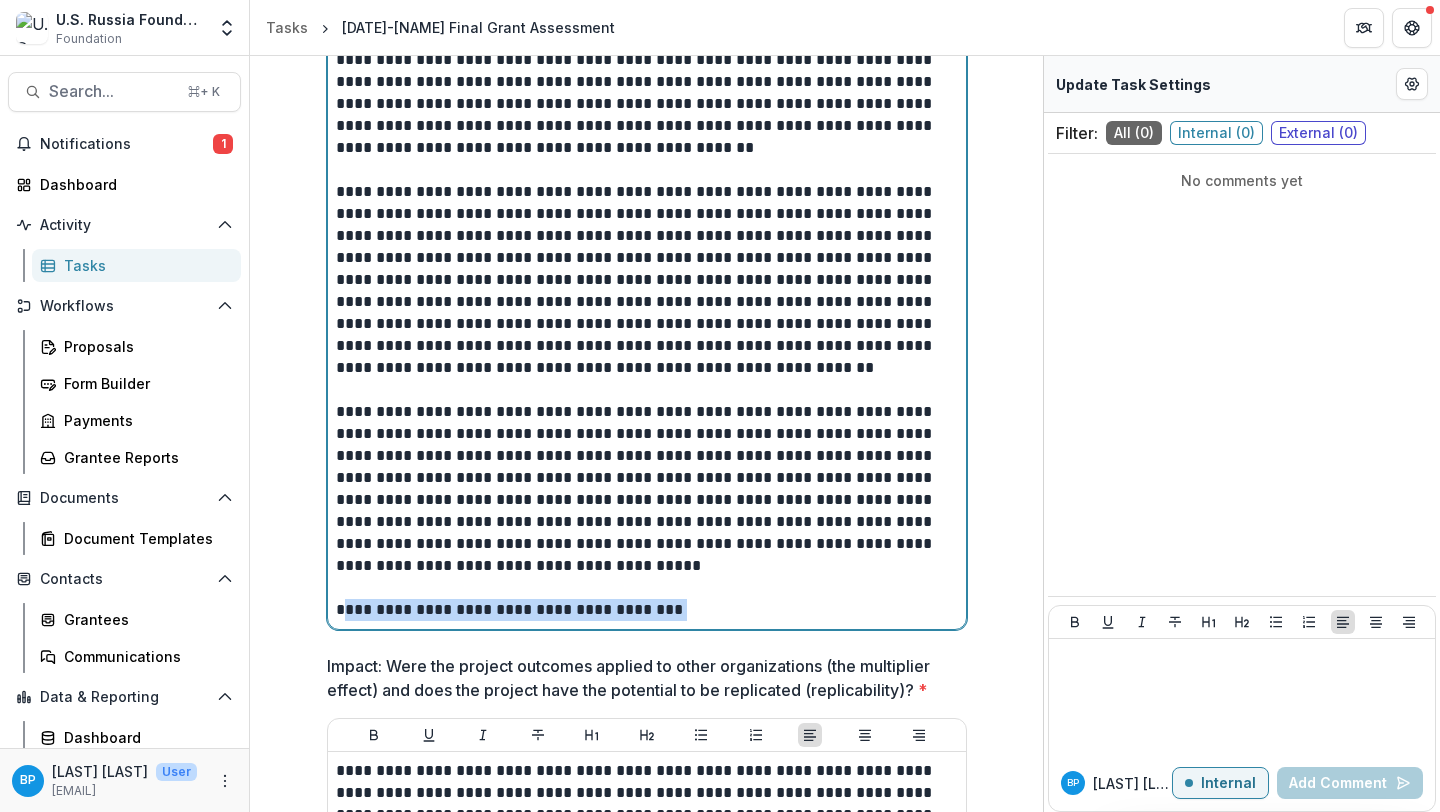 click on "**********" at bounding box center (647, 610) 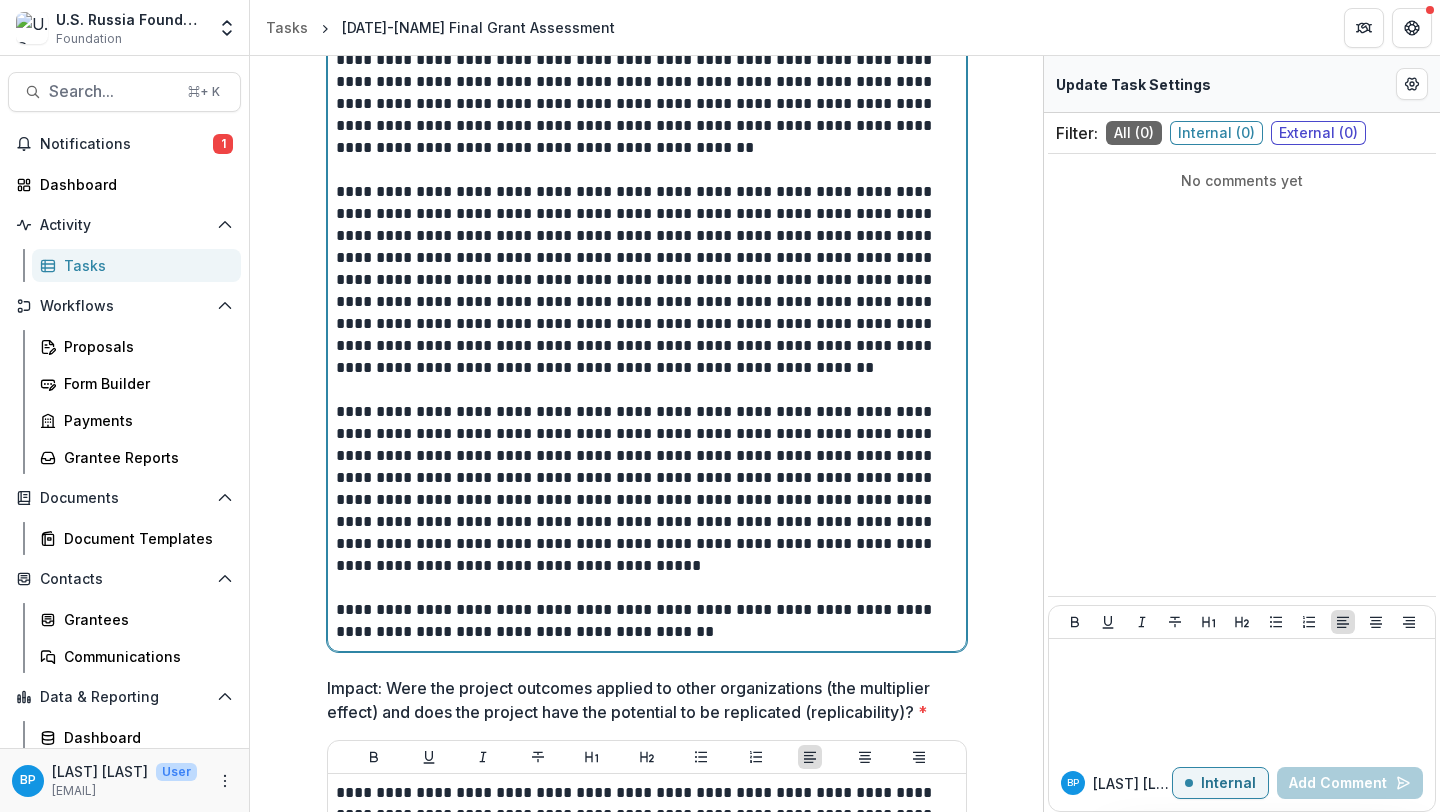 click on "**********" at bounding box center (647, 621) 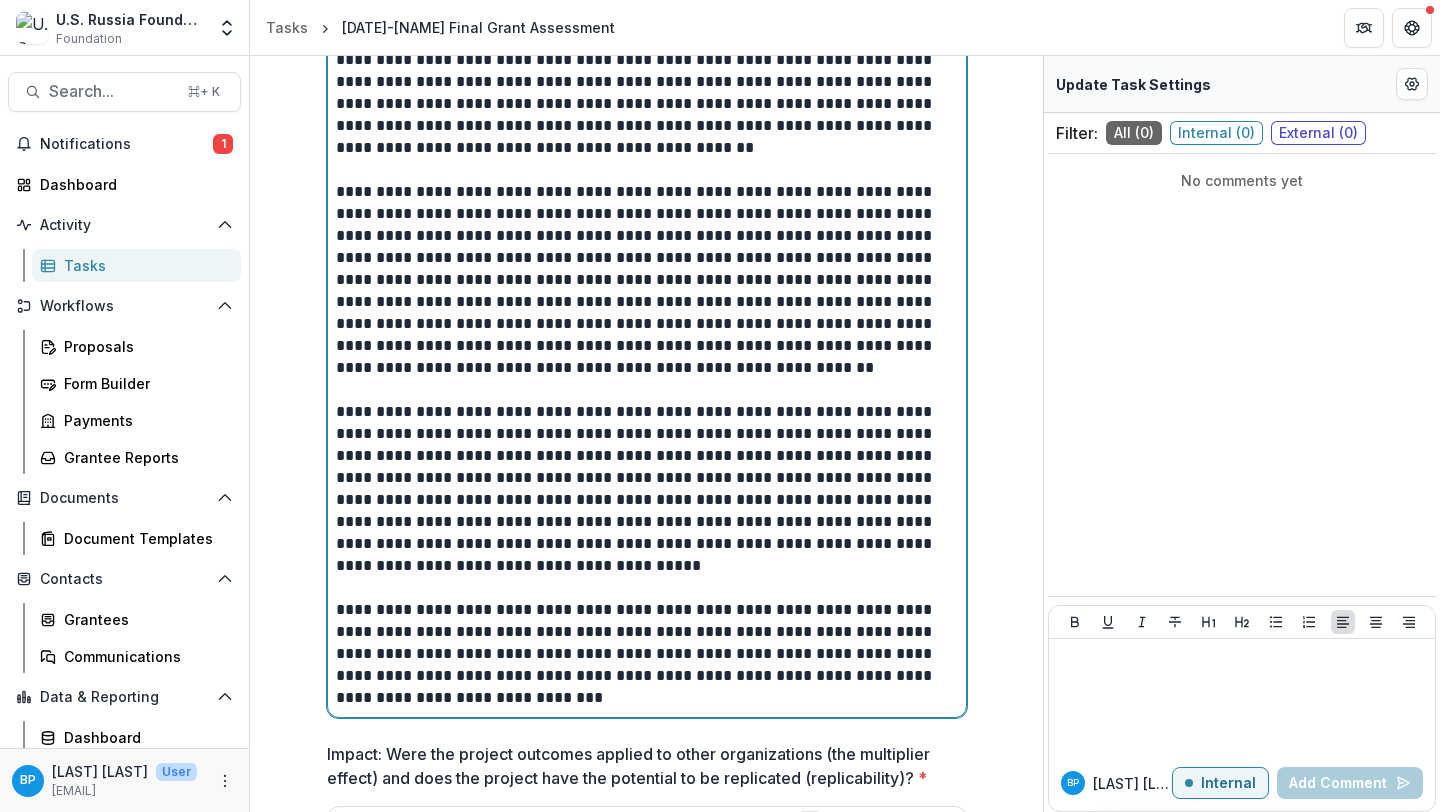 click on "**********" at bounding box center (647, 654) 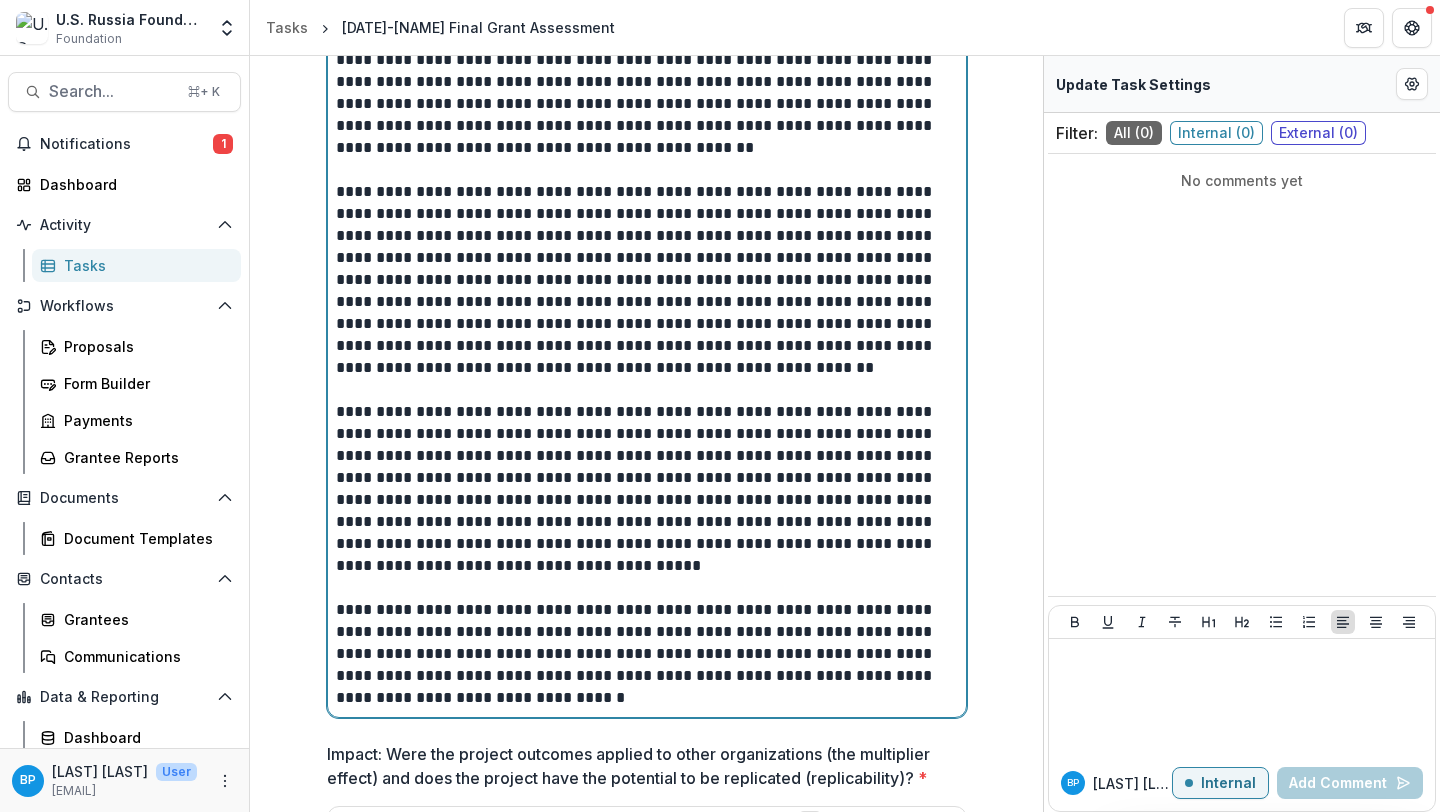 click on "**********" at bounding box center (647, 654) 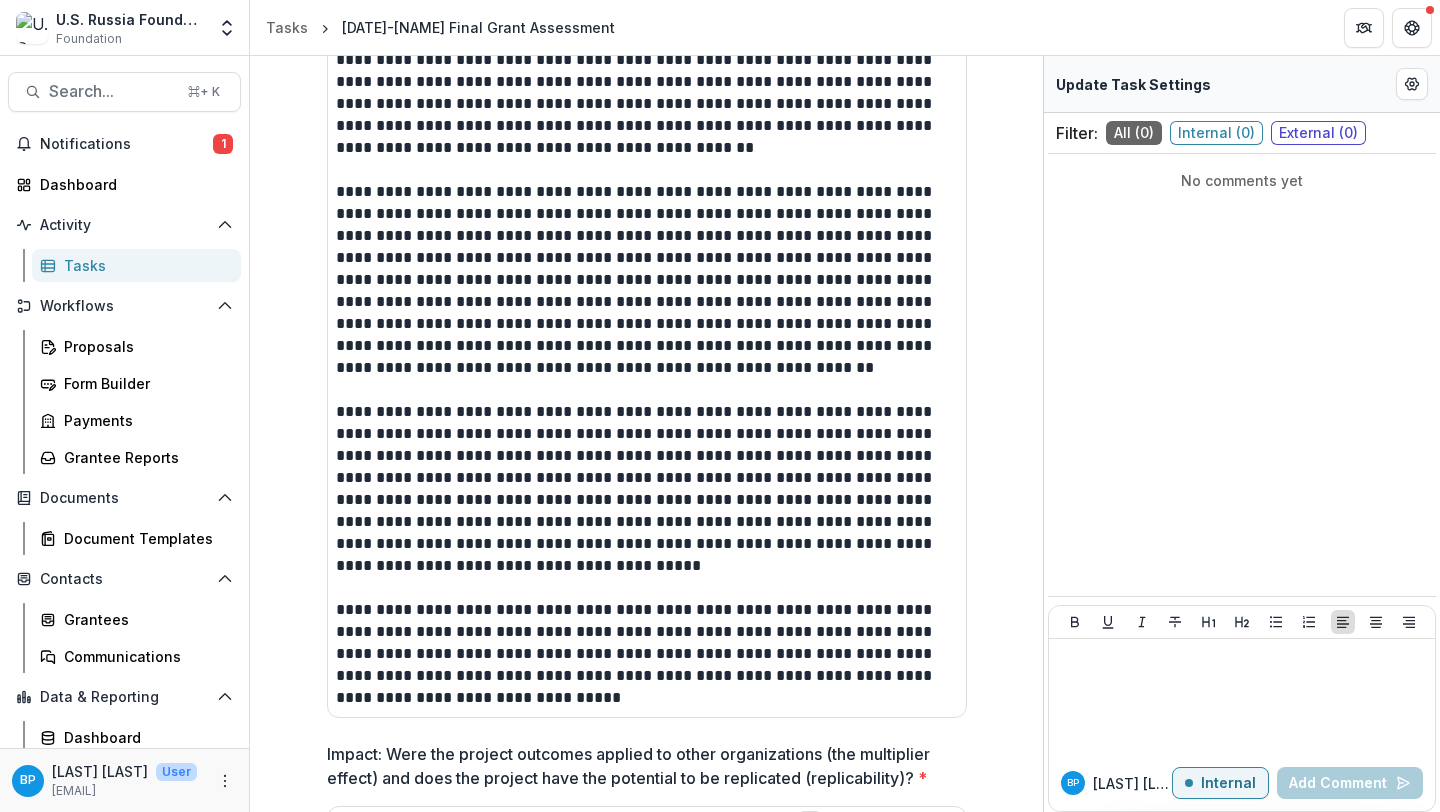 click on "**********" at bounding box center [647, 346] 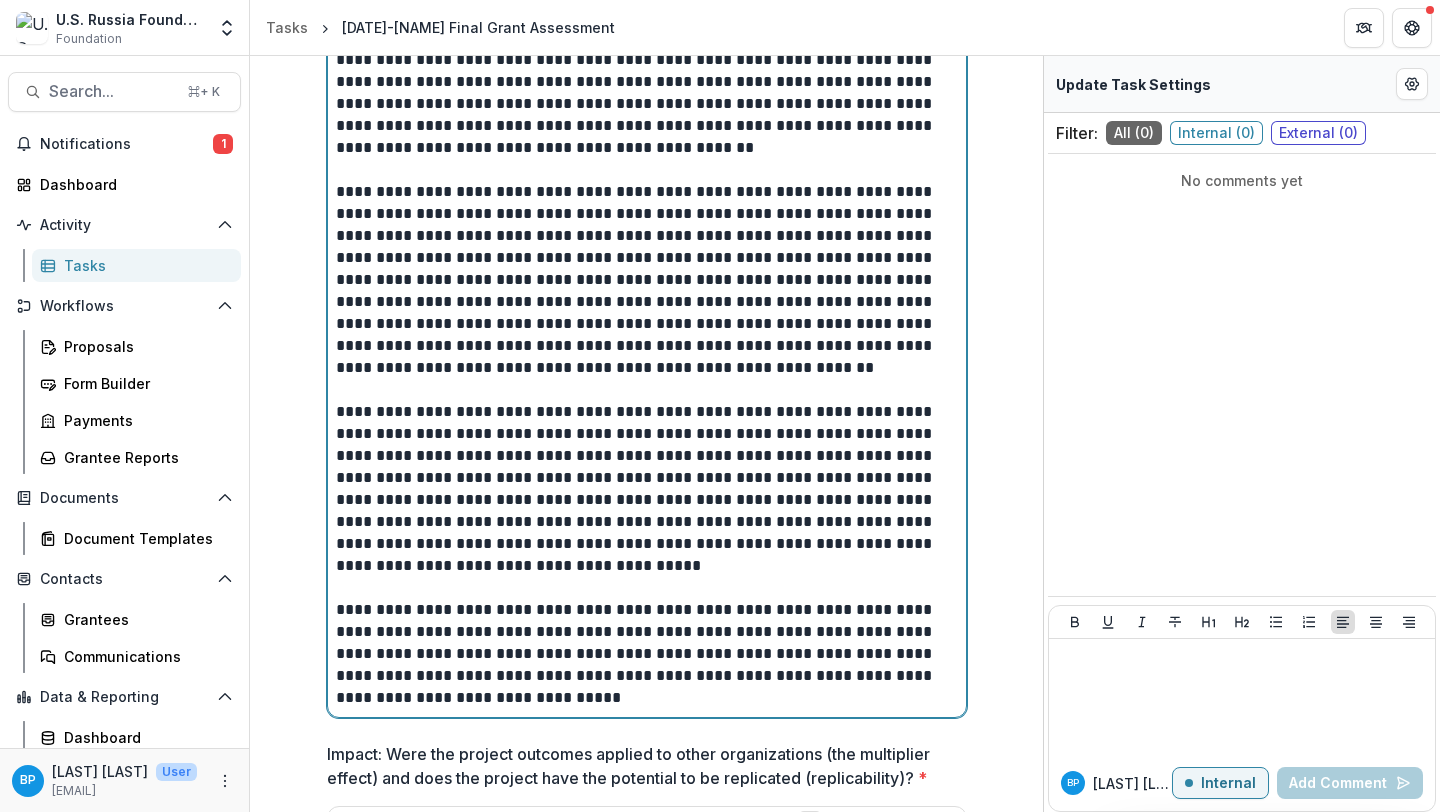 click on "**********" at bounding box center (647, 654) 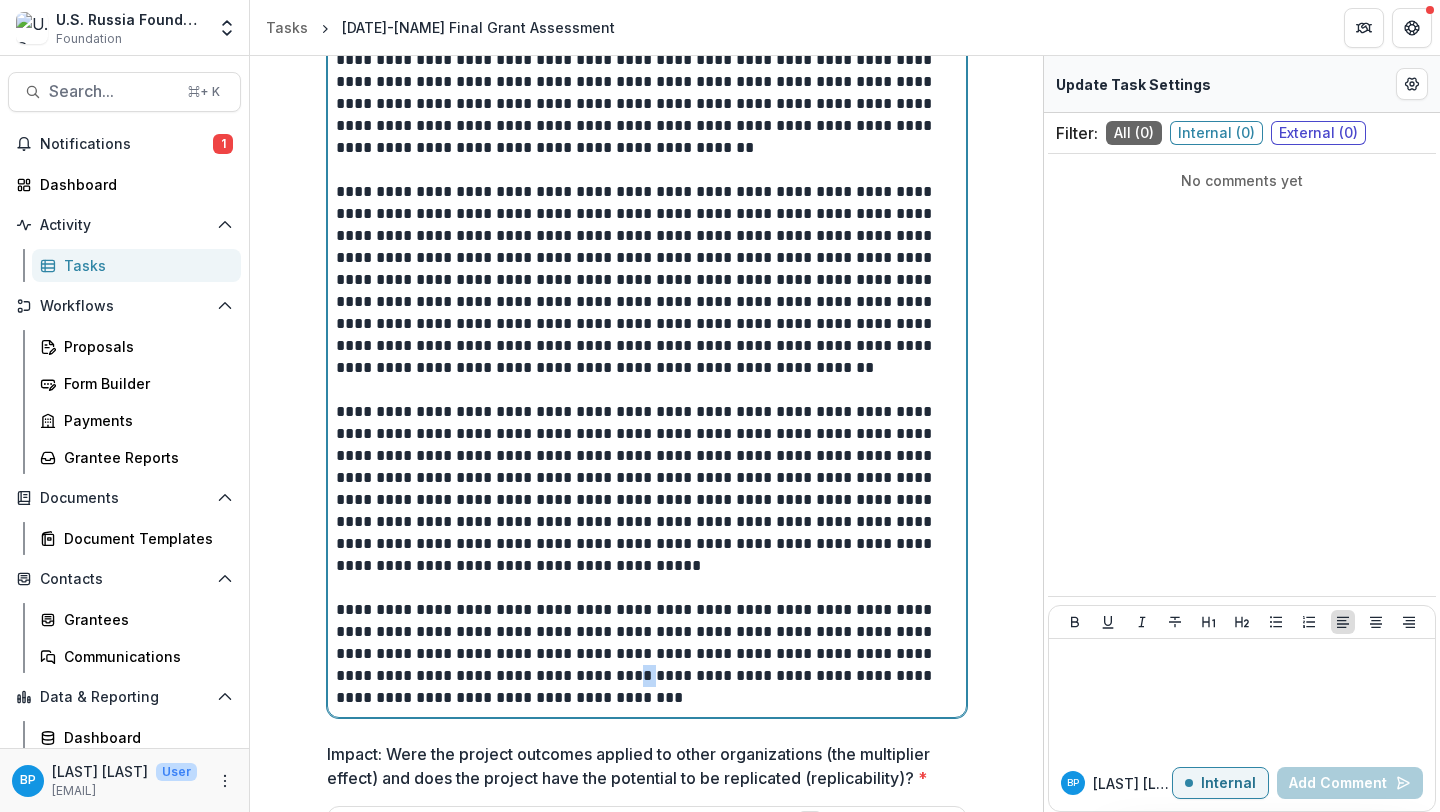 drag, startPoint x: 608, startPoint y: 680, endPoint x: 590, endPoint y: 679, distance: 18.027756 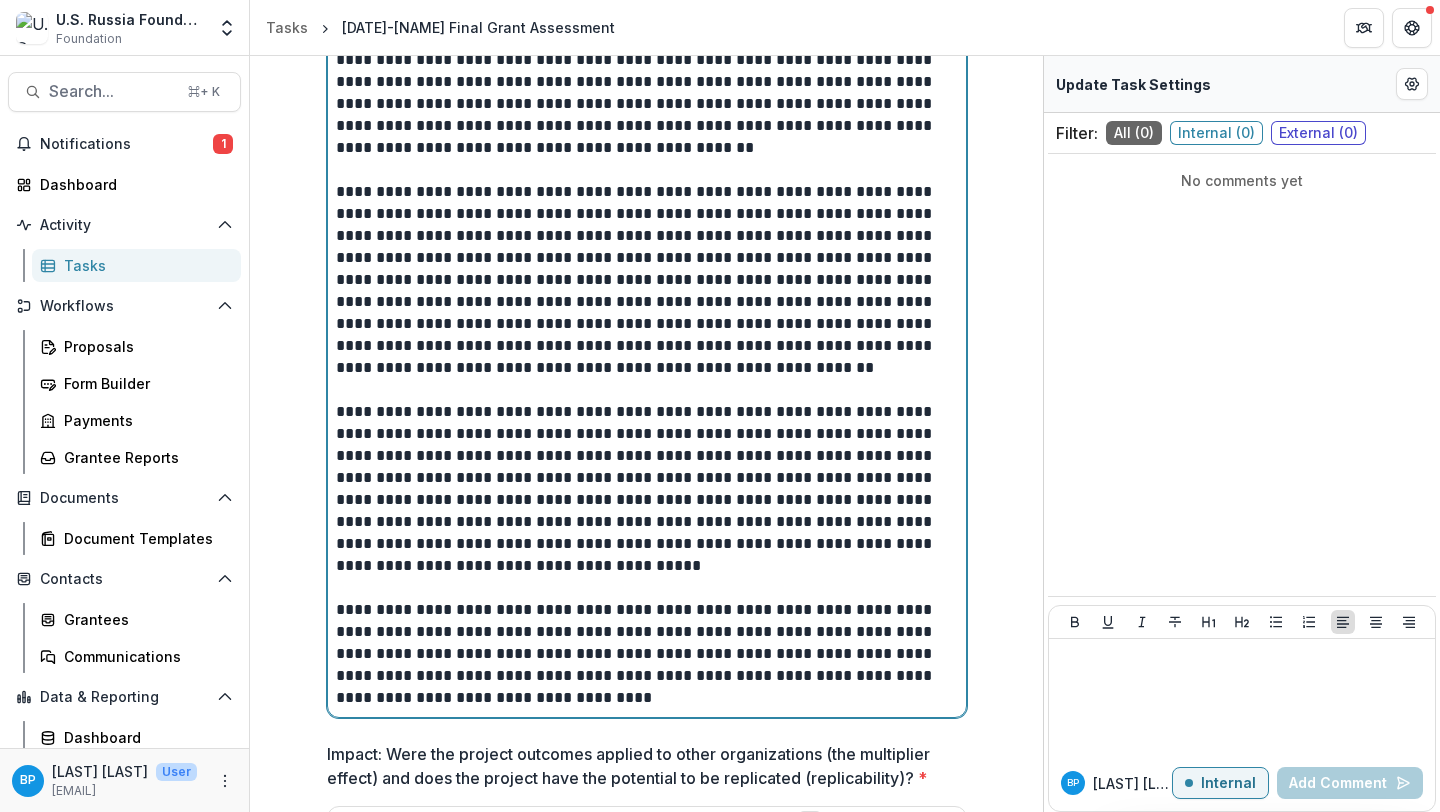 click on "**********" at bounding box center (647, 654) 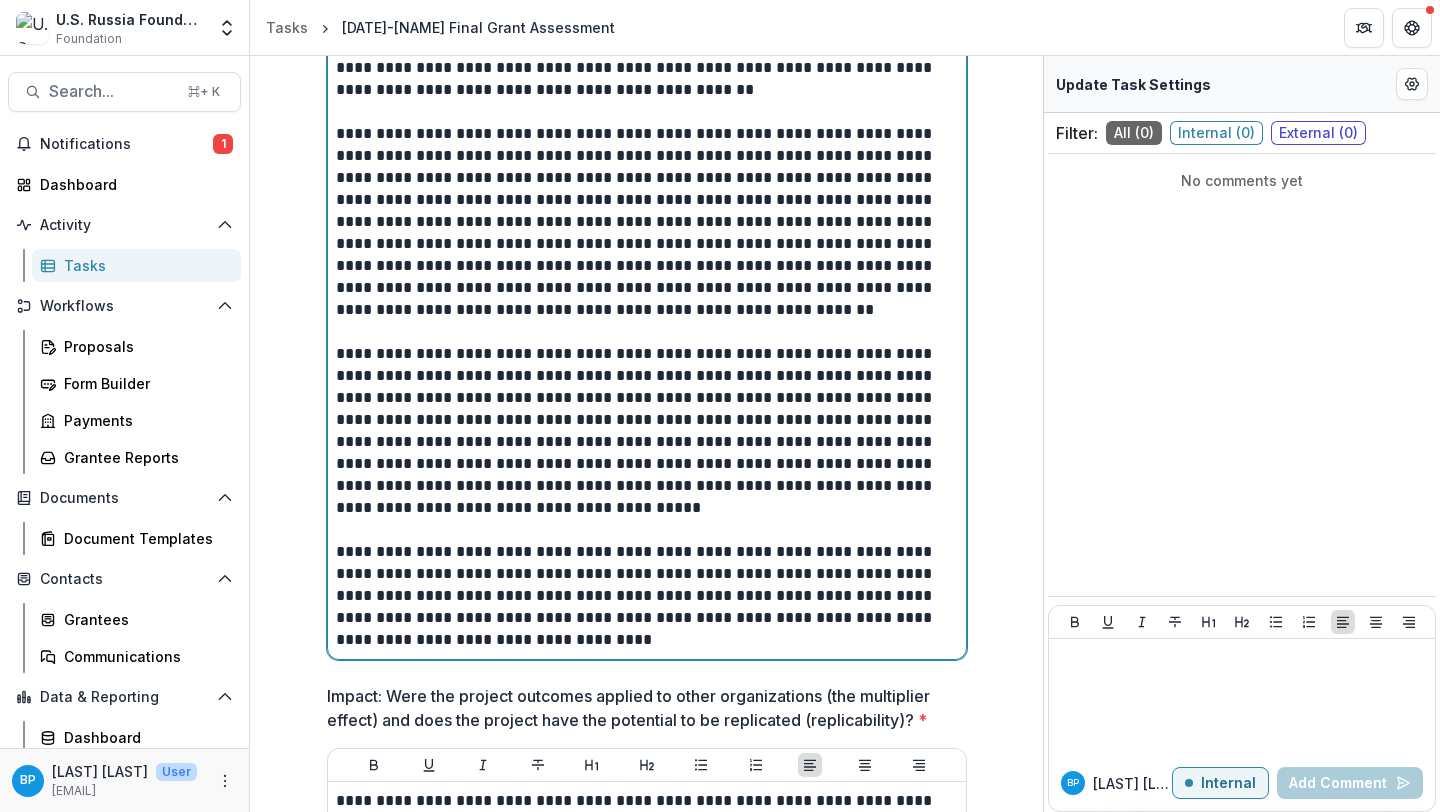 scroll, scrollTop: 1147, scrollLeft: 0, axis: vertical 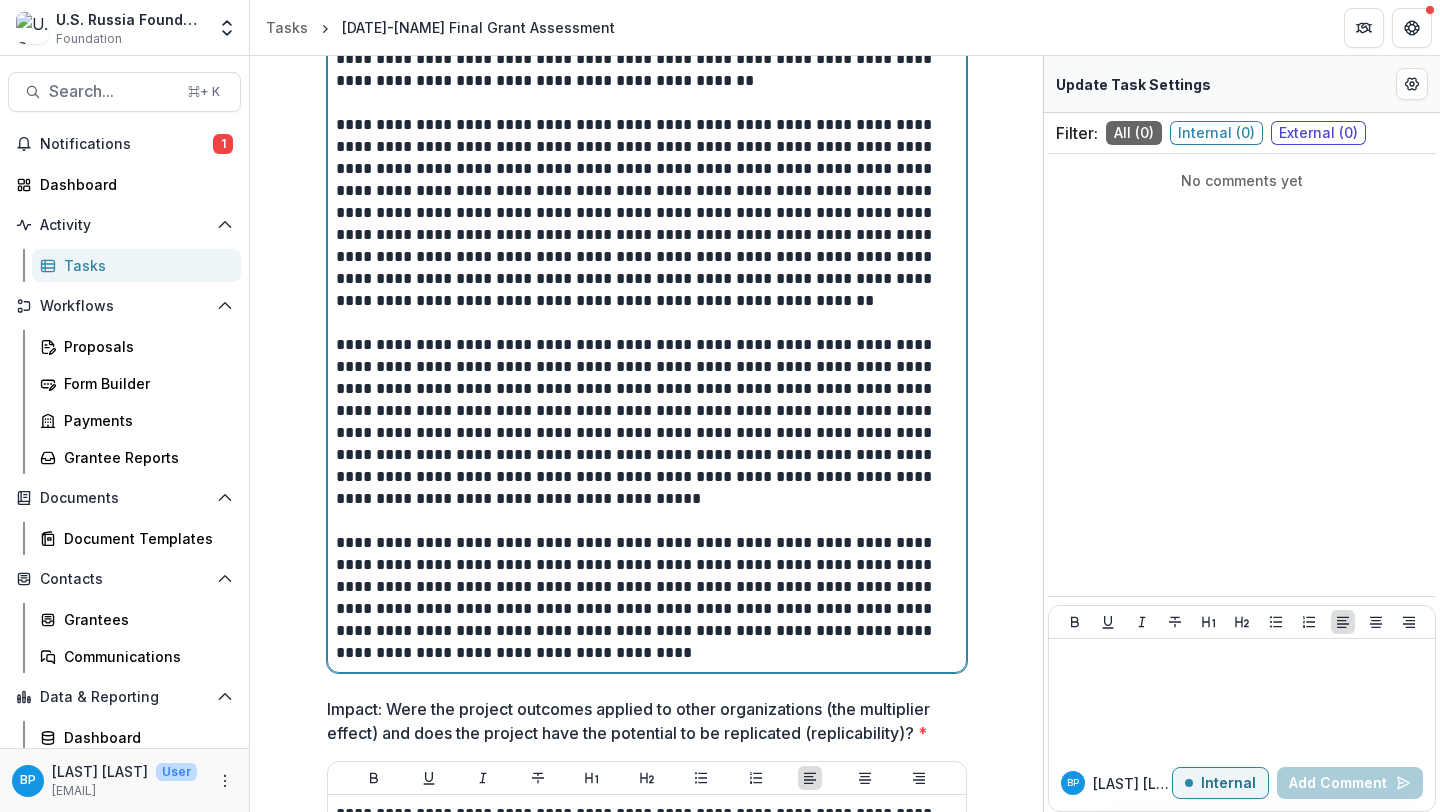click on "**********" at bounding box center [647, 598] 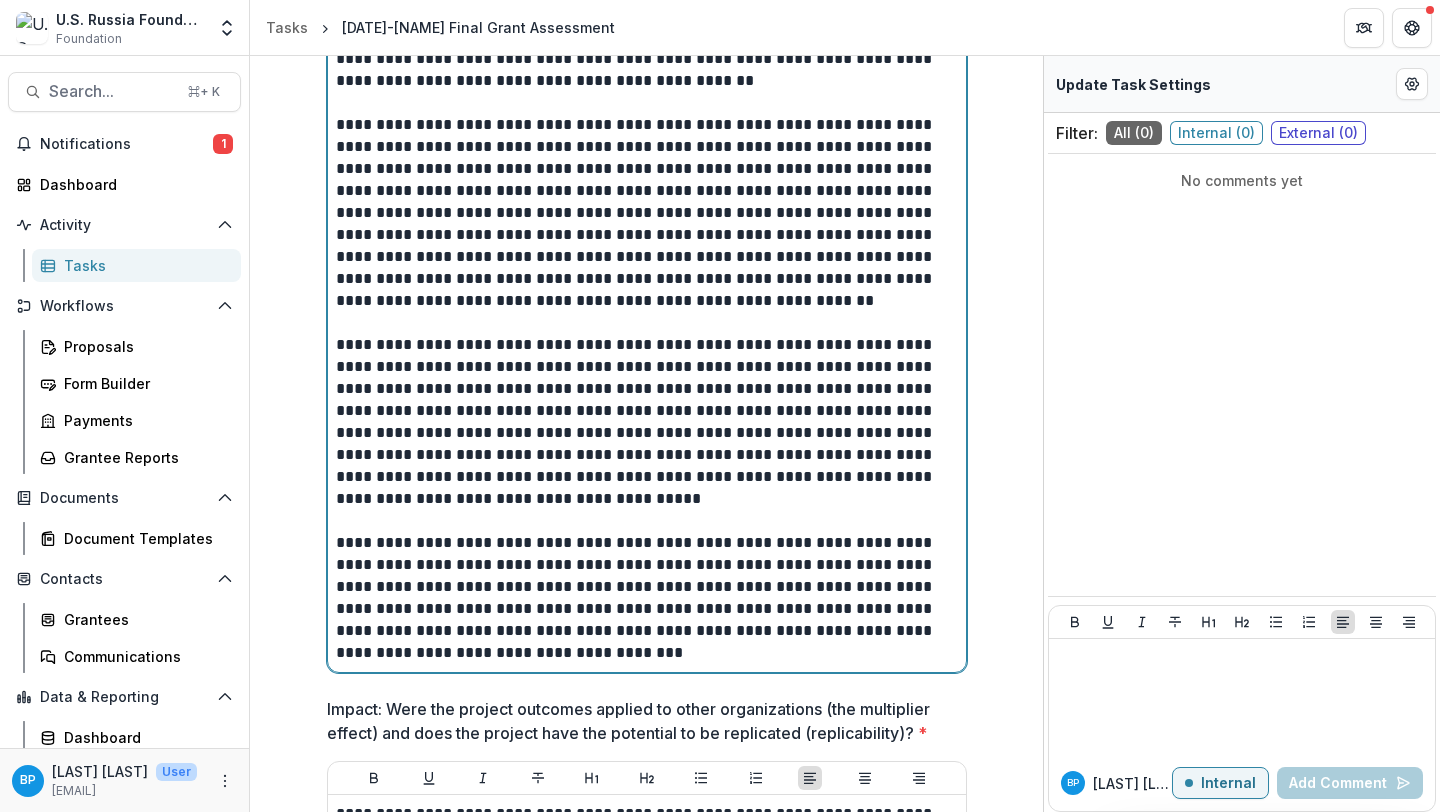 click on "**********" at bounding box center [647, 598] 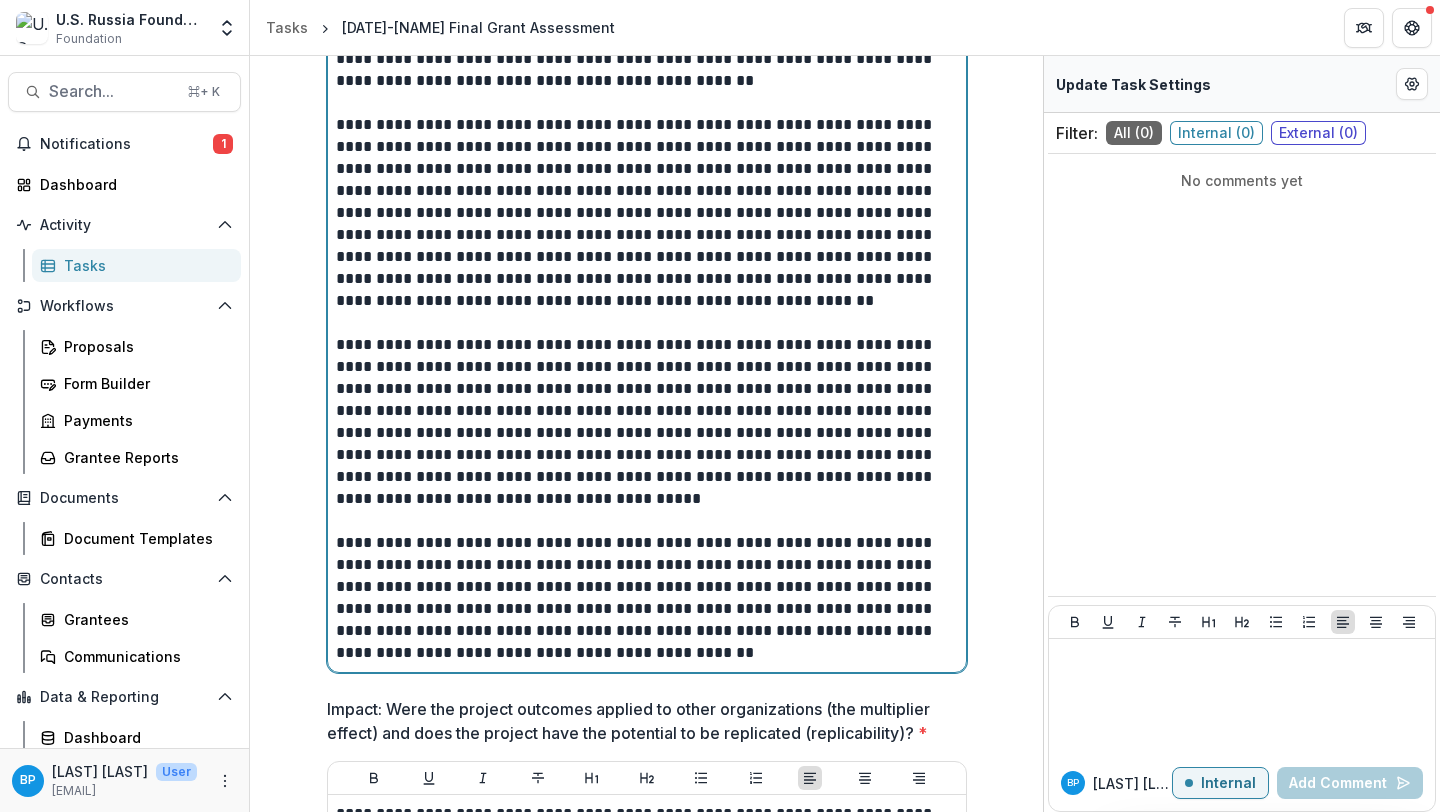 click on "**********" at bounding box center (647, 598) 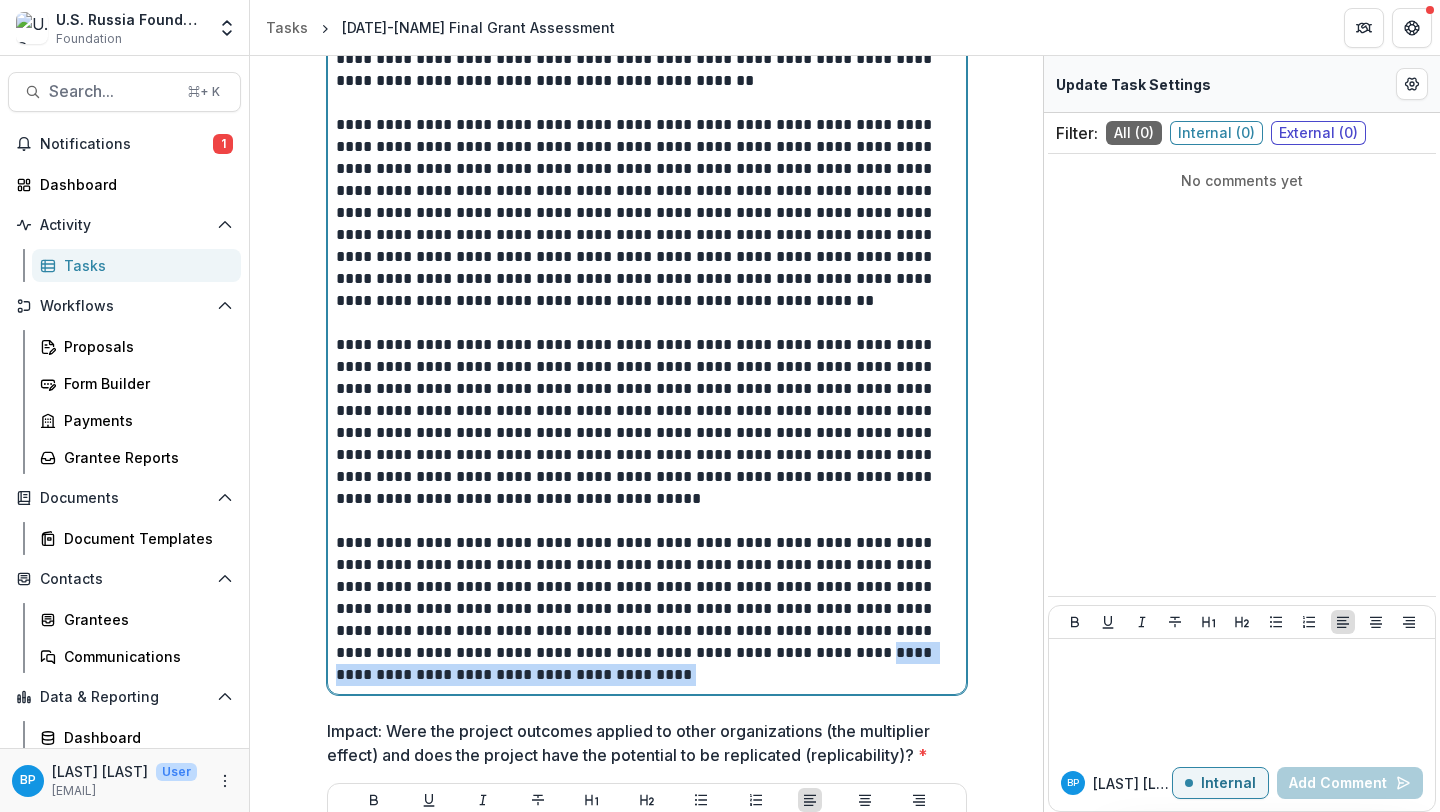 drag, startPoint x: 762, startPoint y: 688, endPoint x: 782, endPoint y: 653, distance: 40.311287 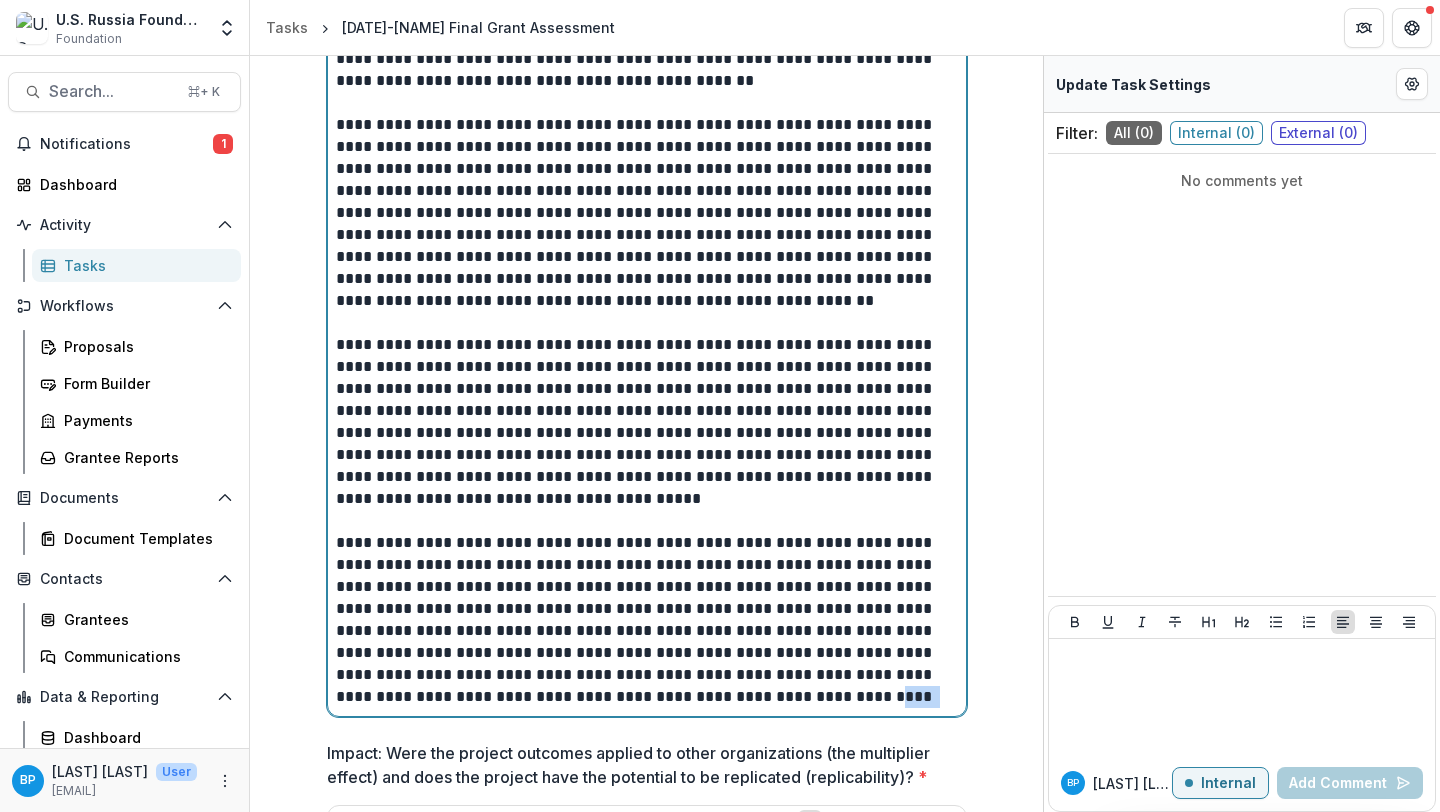 drag, startPoint x: 751, startPoint y: 701, endPoint x: 703, endPoint y: 701, distance: 48 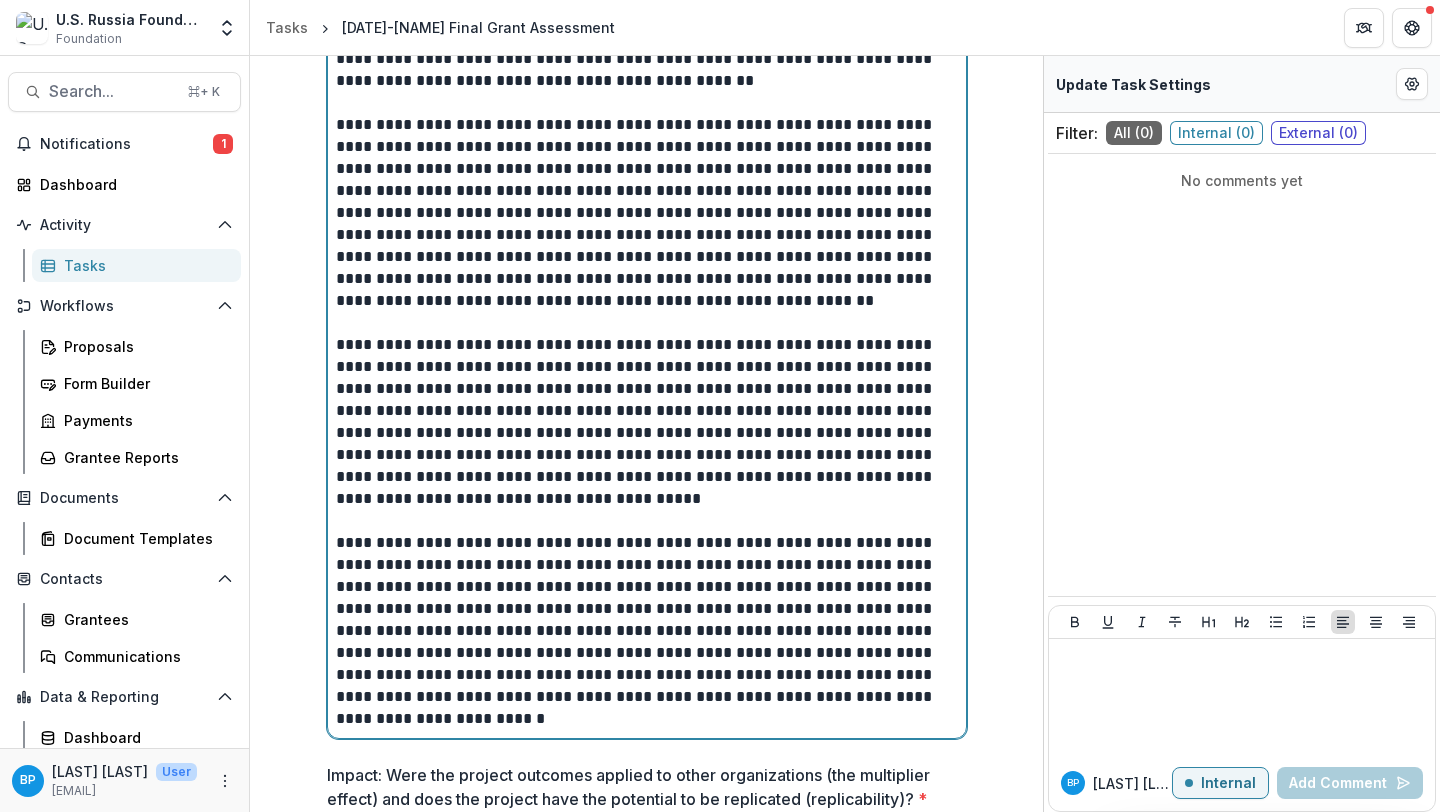 click on "**********" at bounding box center (647, 631) 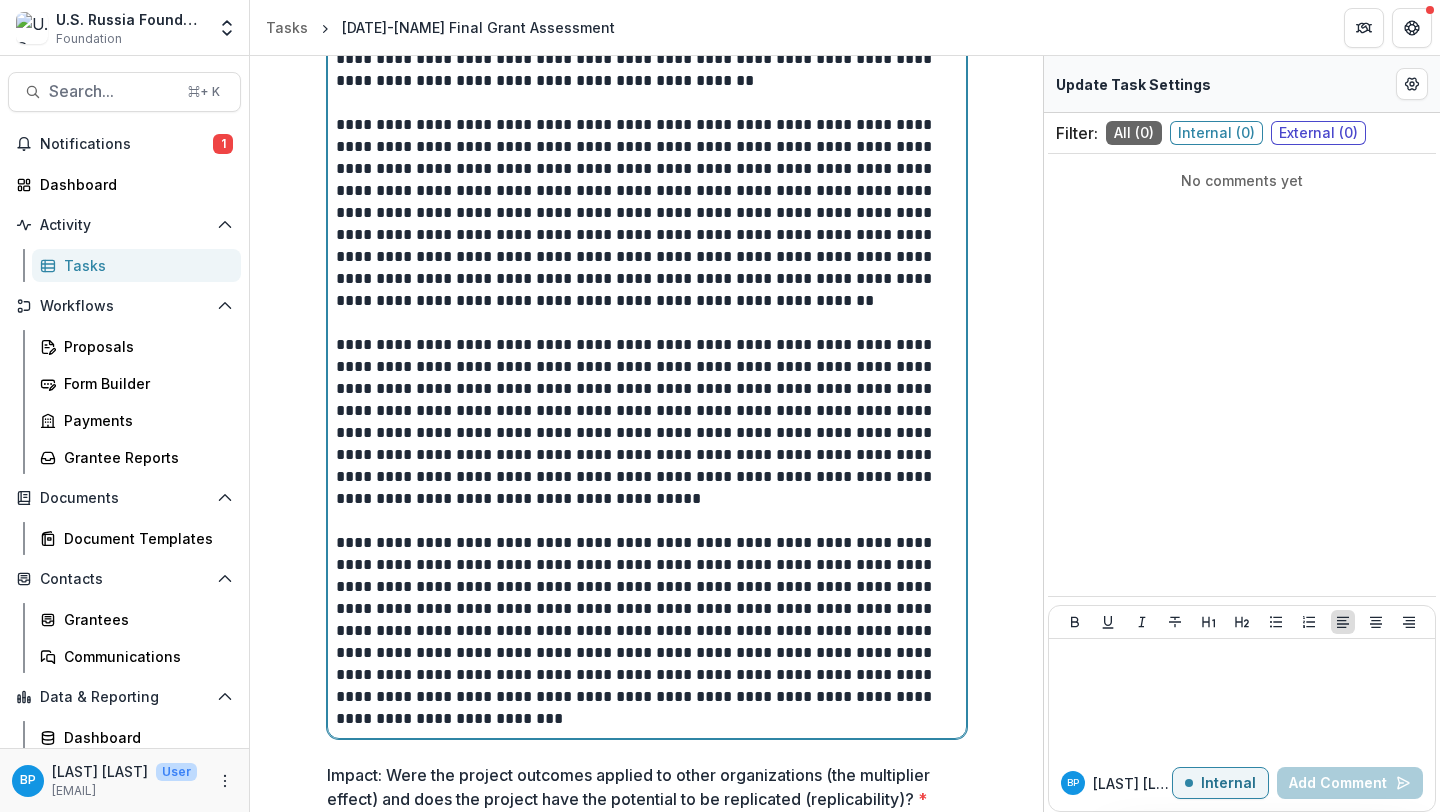 click on "**********" at bounding box center [647, 631] 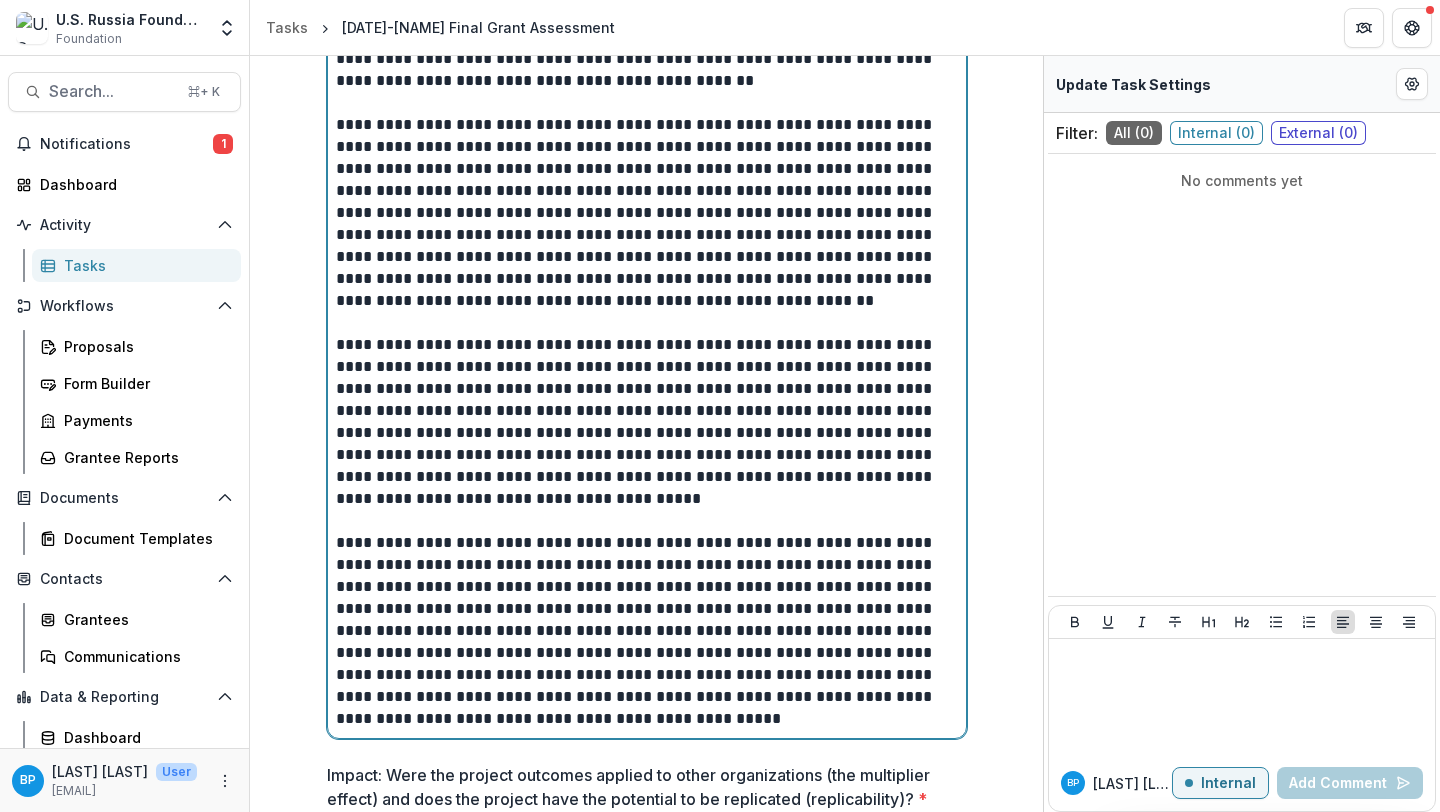 click on "**********" at bounding box center (647, 631) 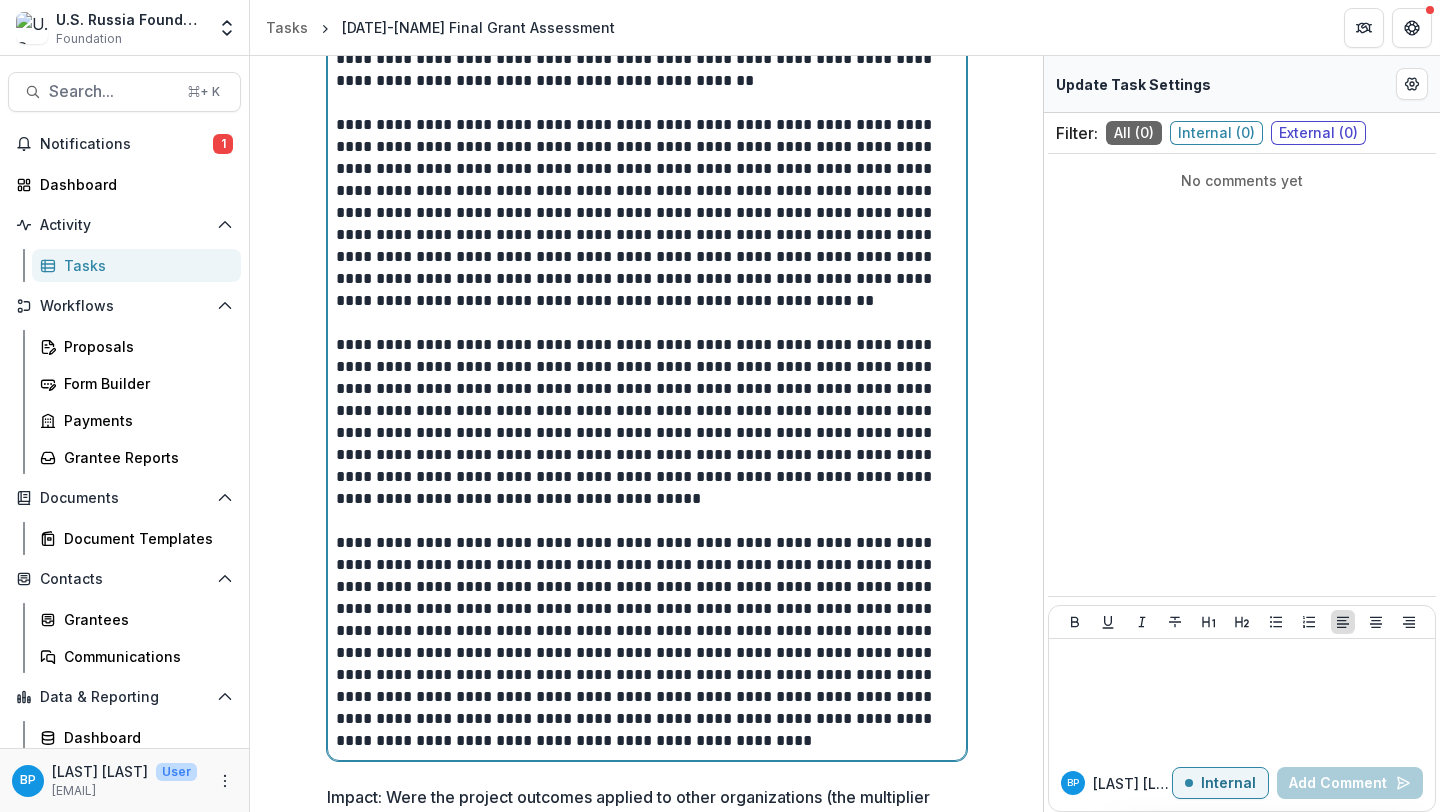 scroll, scrollTop: 1195, scrollLeft: 0, axis: vertical 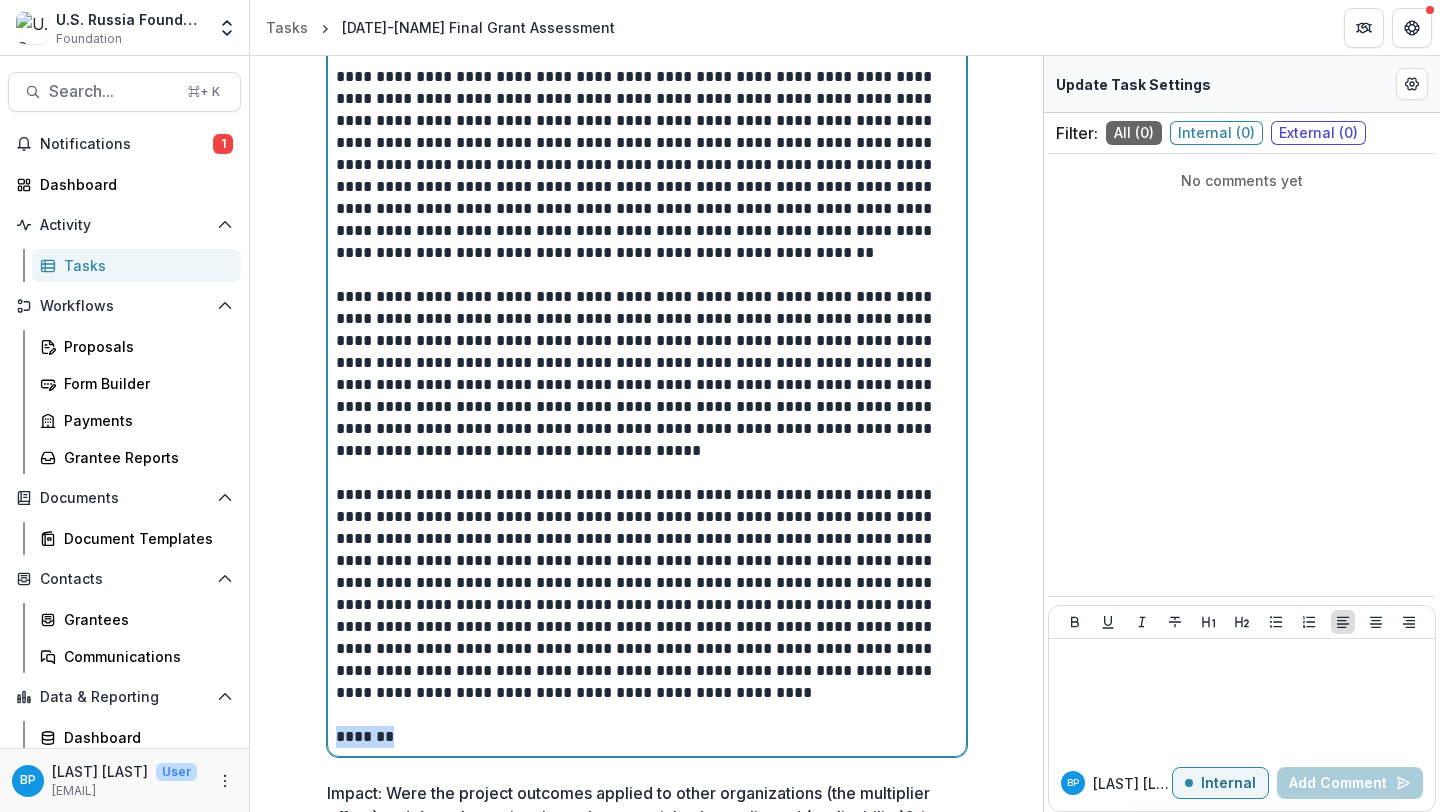 drag, startPoint x: 391, startPoint y: 738, endPoint x: 299, endPoint y: 736, distance: 92.021736 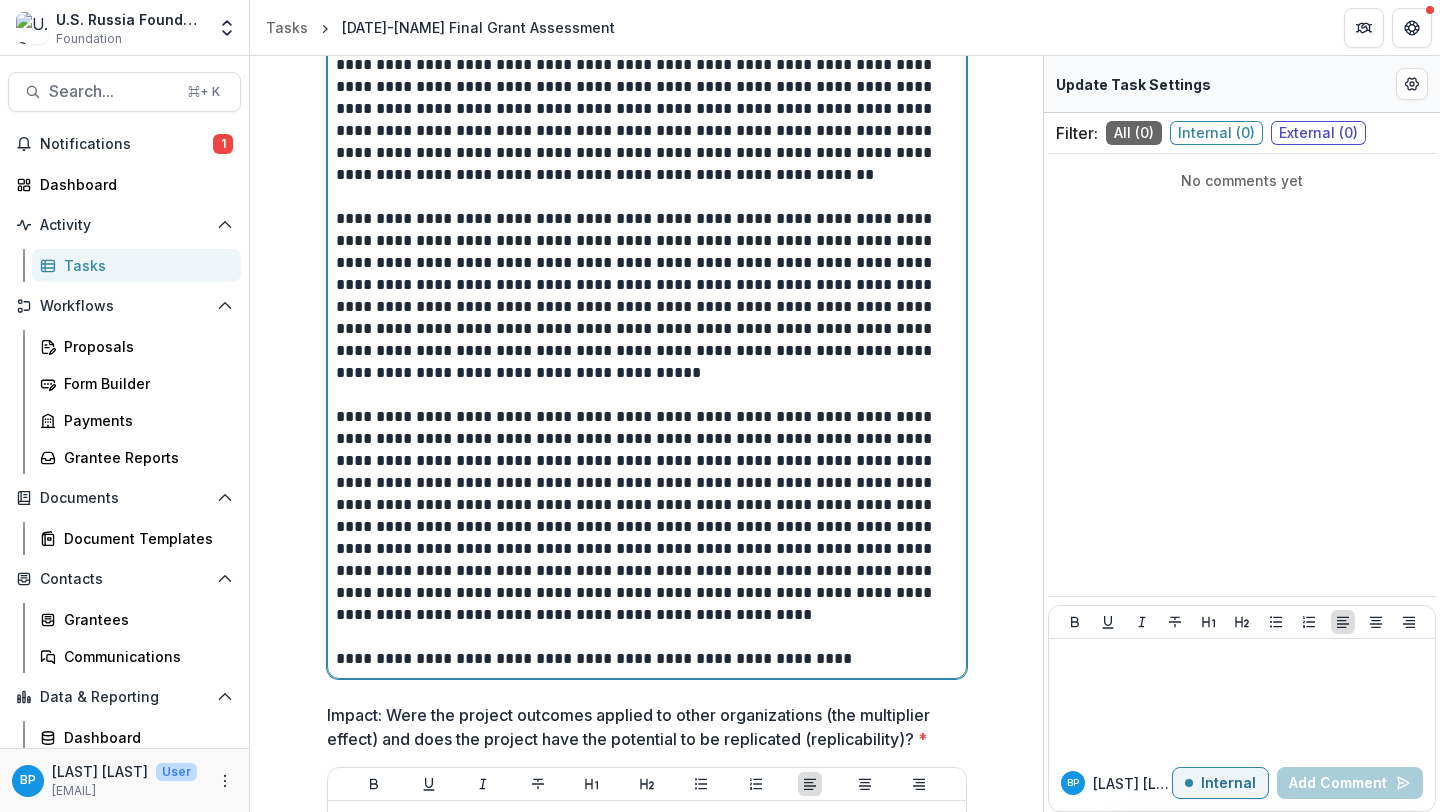 scroll, scrollTop: 1272, scrollLeft: 0, axis: vertical 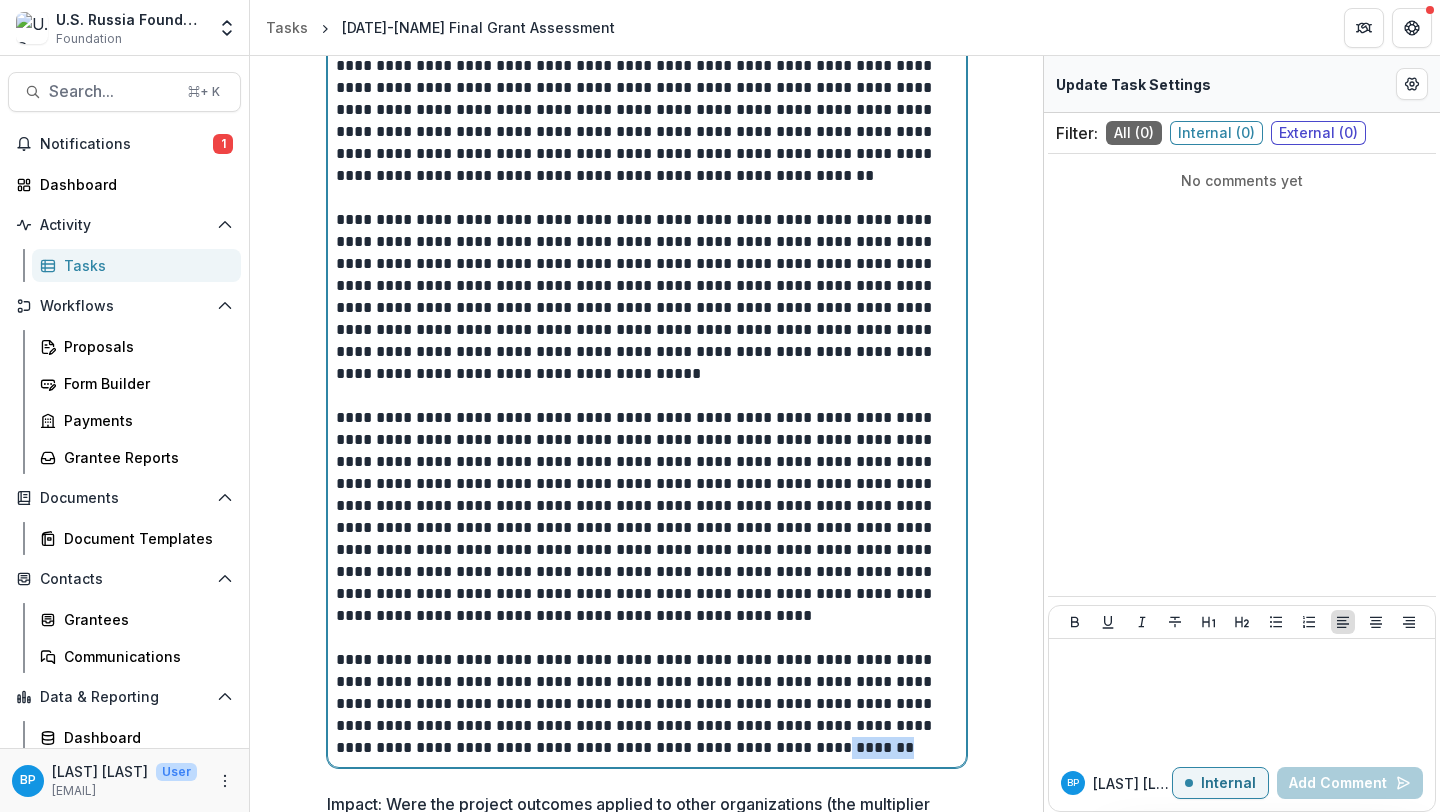 drag, startPoint x: 916, startPoint y: 757, endPoint x: 847, endPoint y: 748, distance: 69.58448 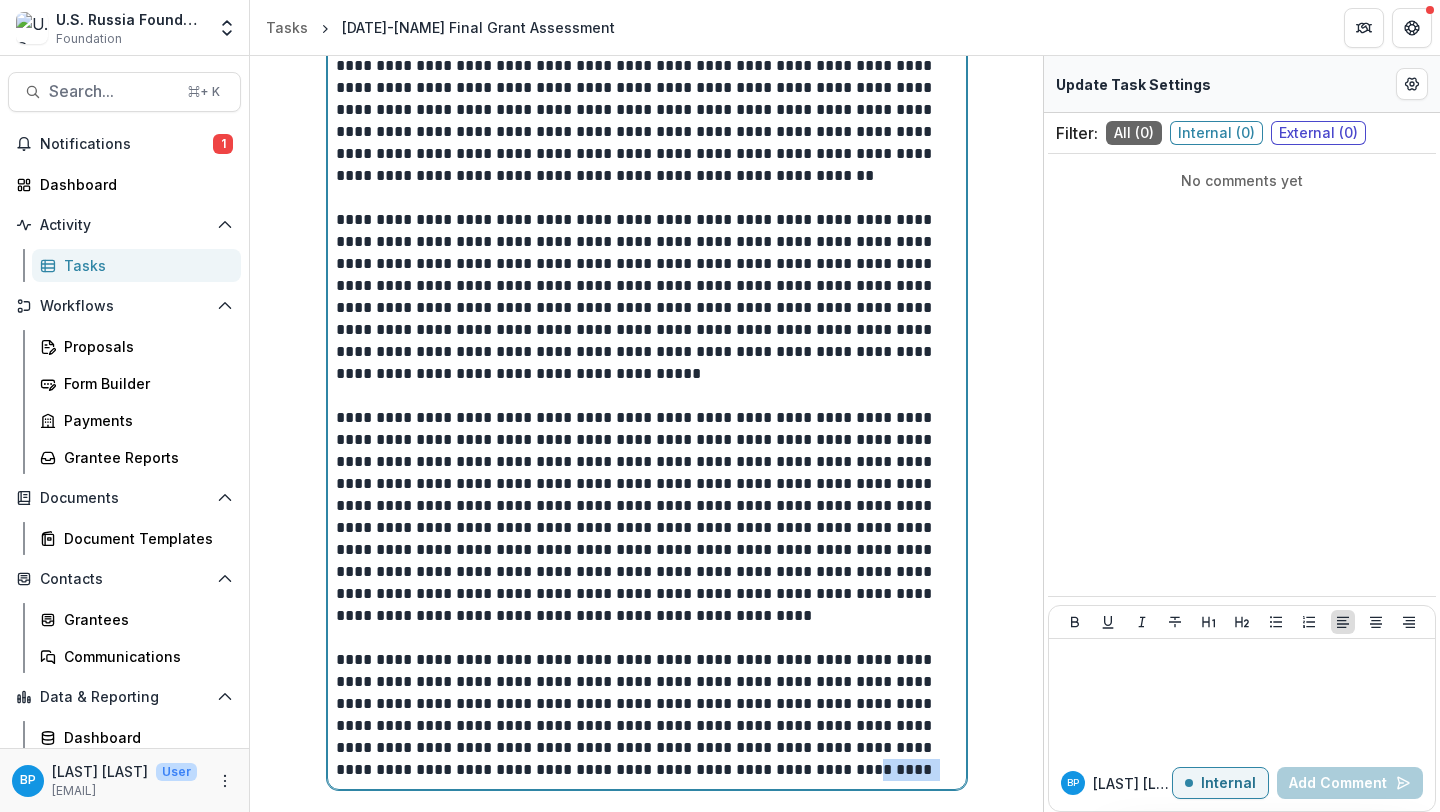 drag, startPoint x: 936, startPoint y: 771, endPoint x: 841, endPoint y: 771, distance: 95 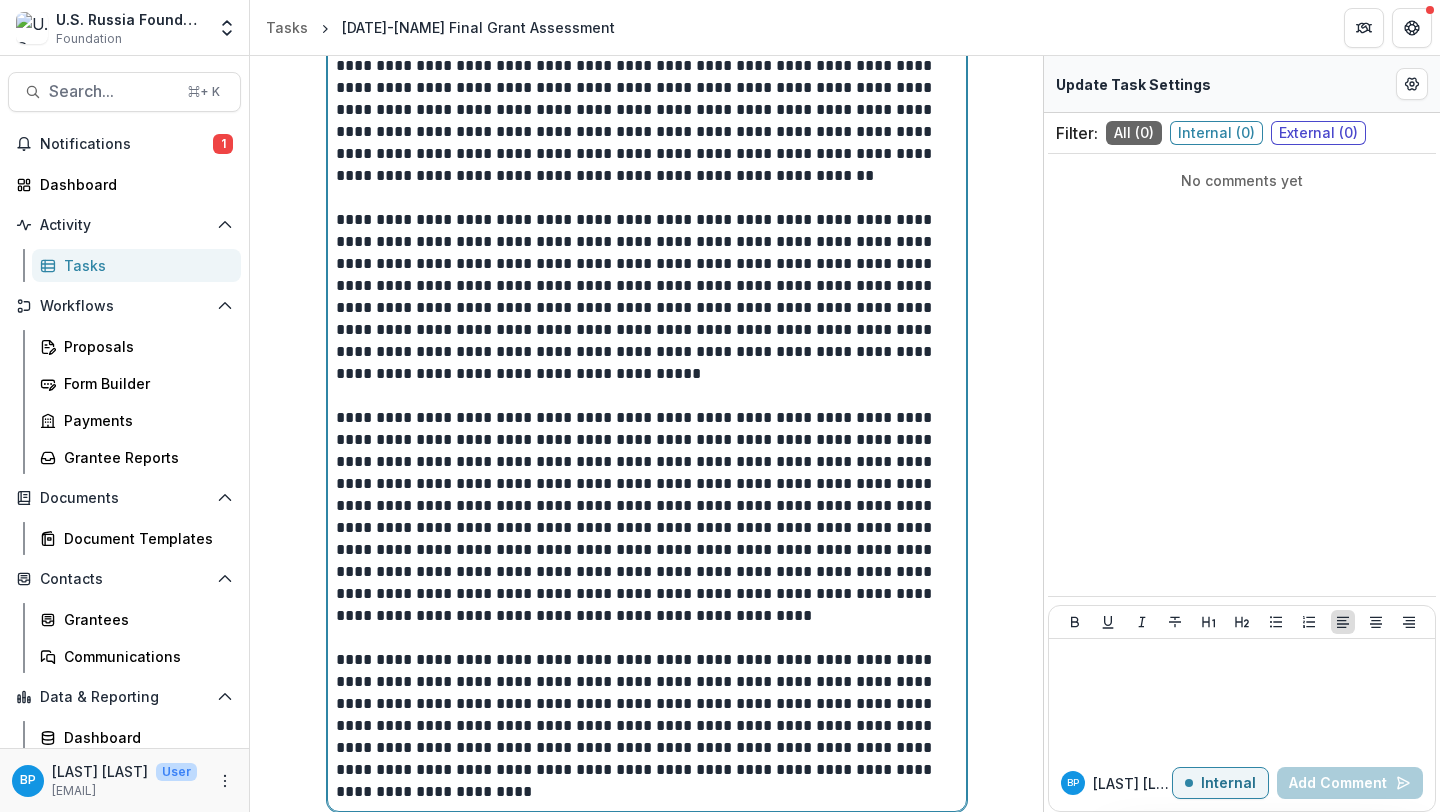scroll, scrollTop: 1371, scrollLeft: 0, axis: vertical 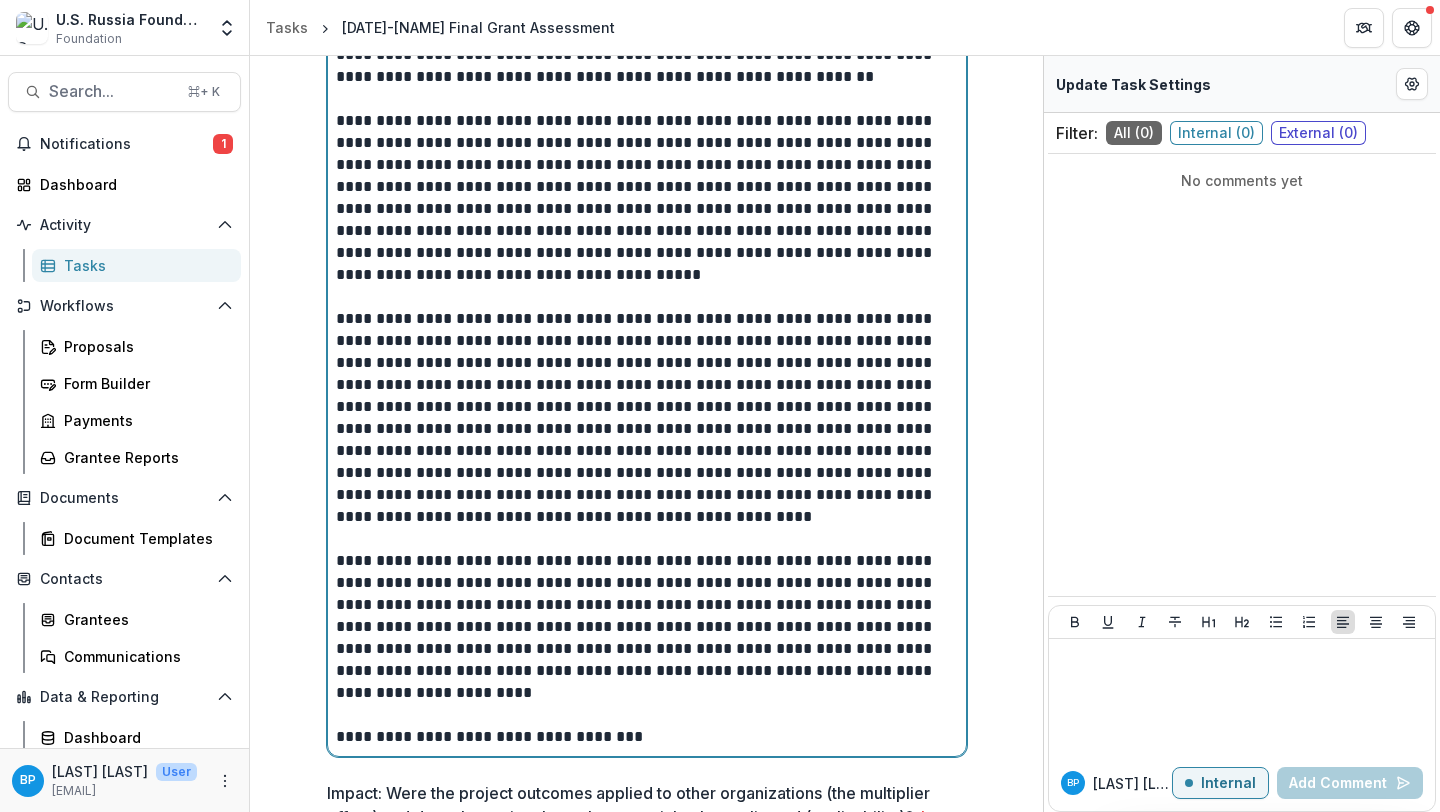 click on "**********" at bounding box center [647, 737] 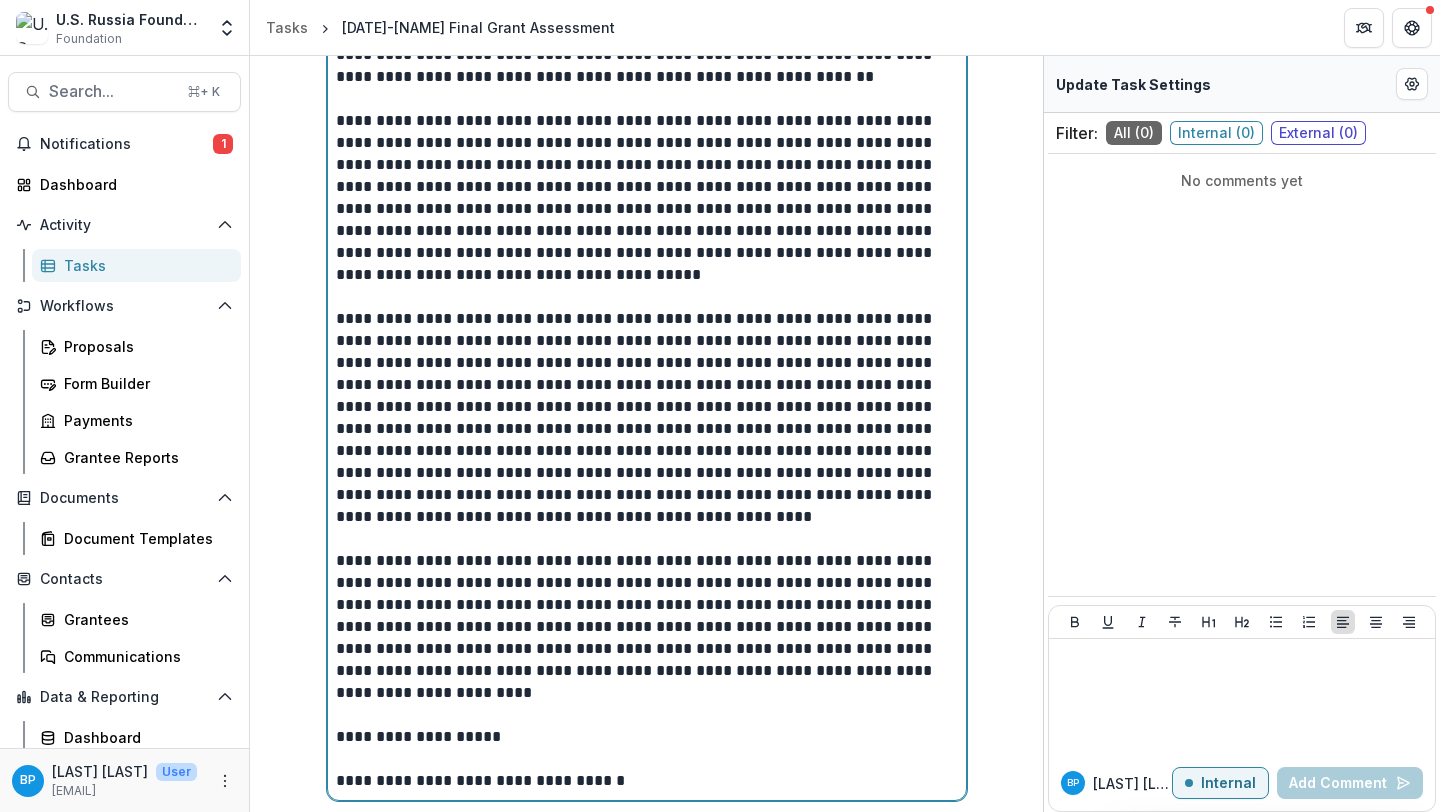 click on "**********" at bounding box center [647, 737] 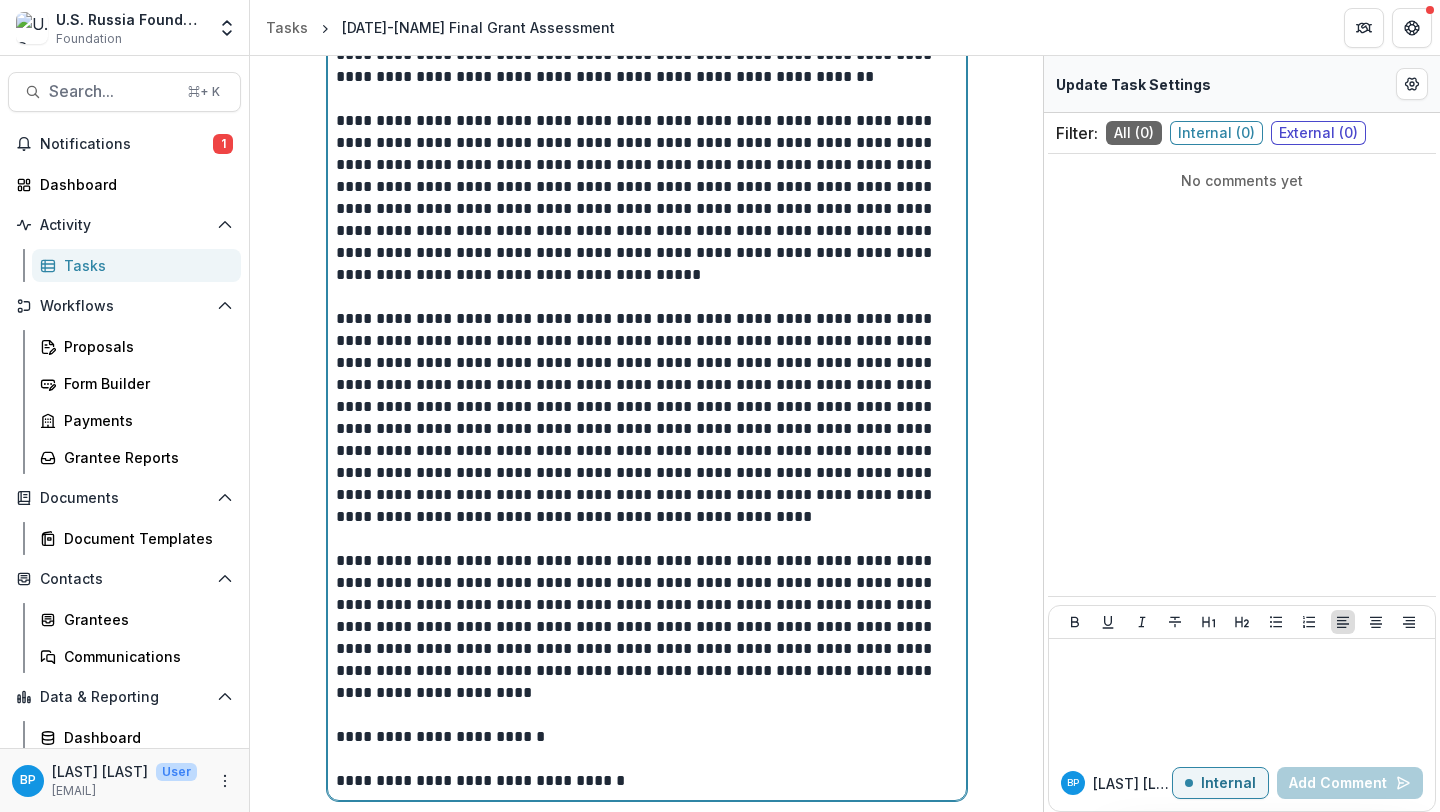 click on "**********" at bounding box center [647, 737] 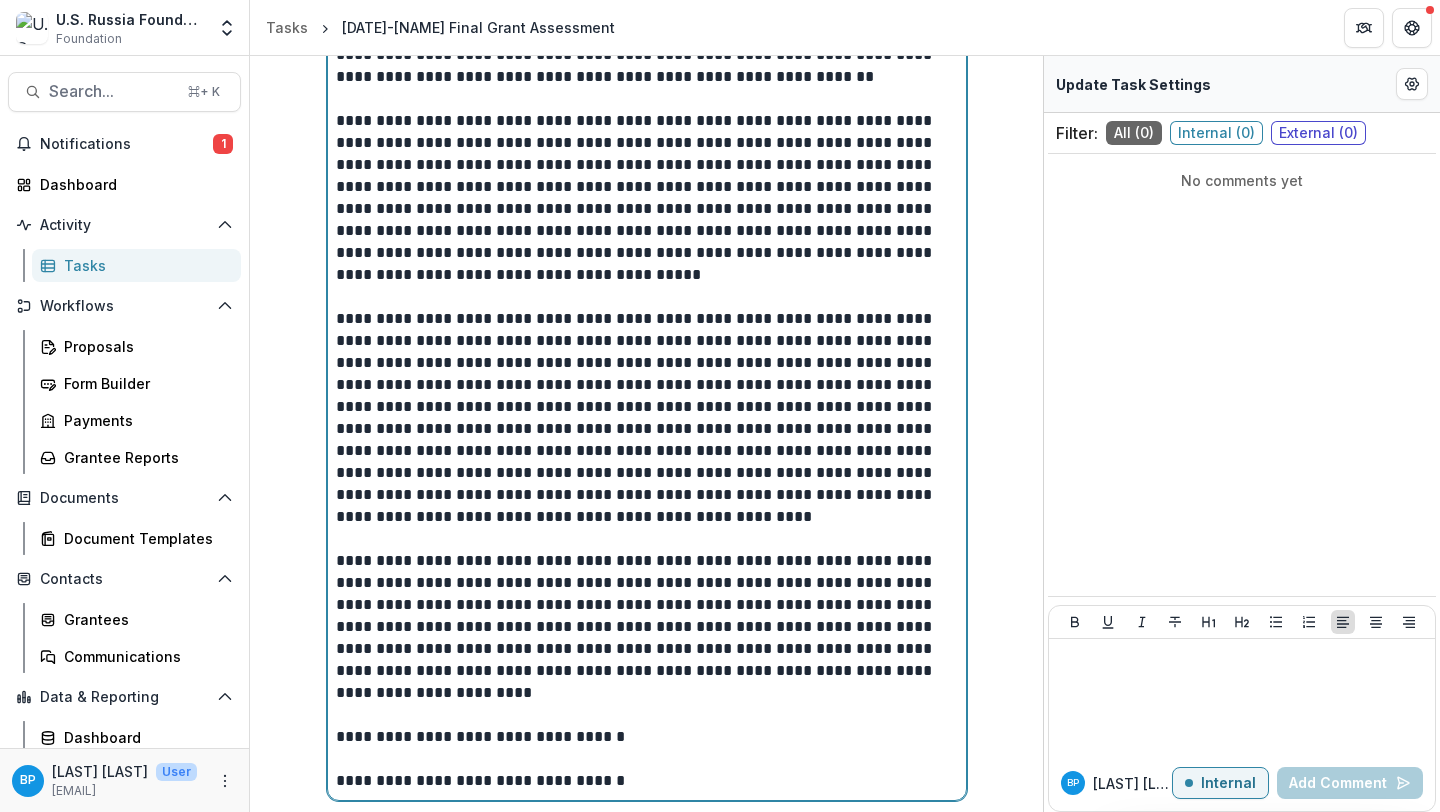 click at bounding box center (647, 759) 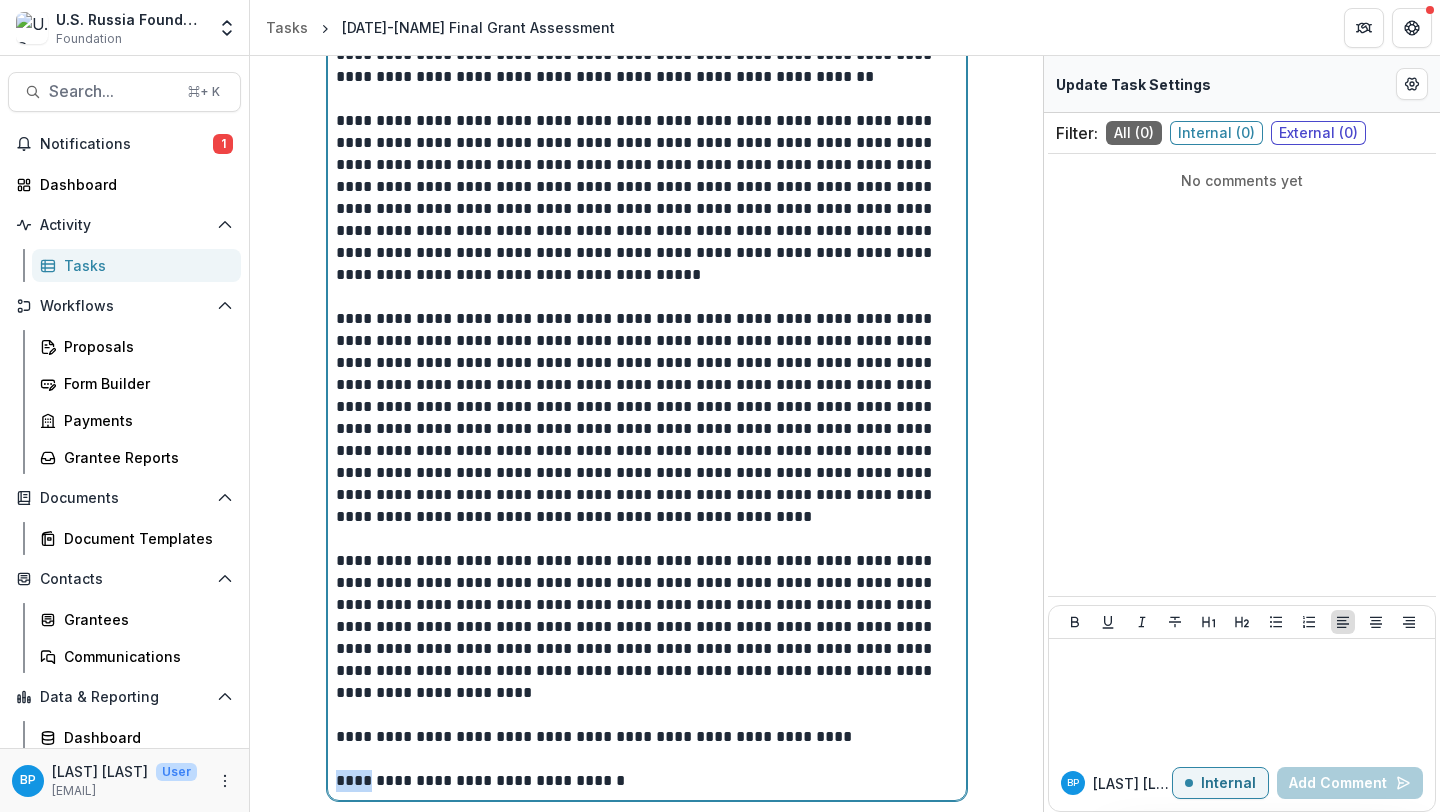 drag, startPoint x: 366, startPoint y: 783, endPoint x: 302, endPoint y: 783, distance: 64 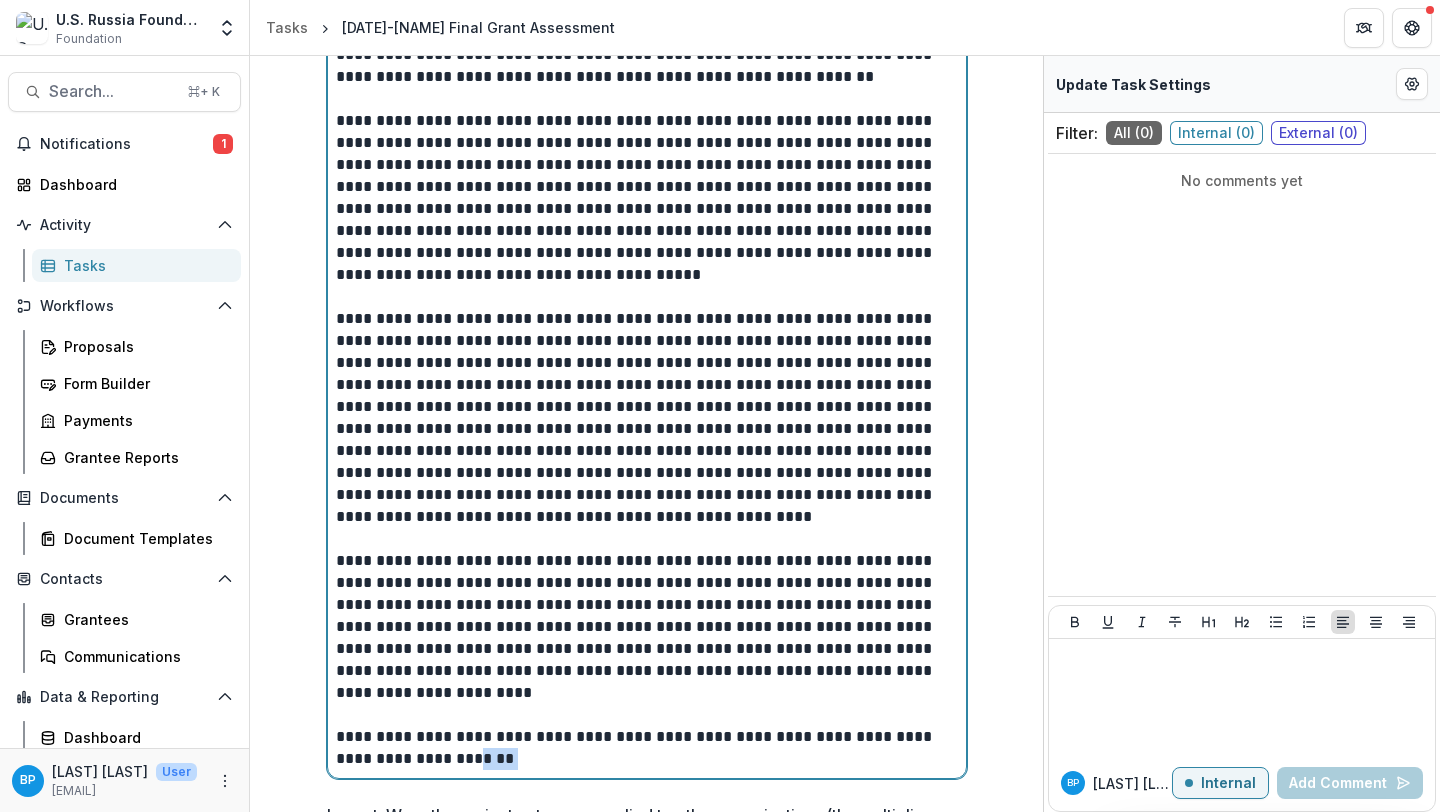 drag, startPoint x: 526, startPoint y: 760, endPoint x: 464, endPoint y: 758, distance: 62.03225 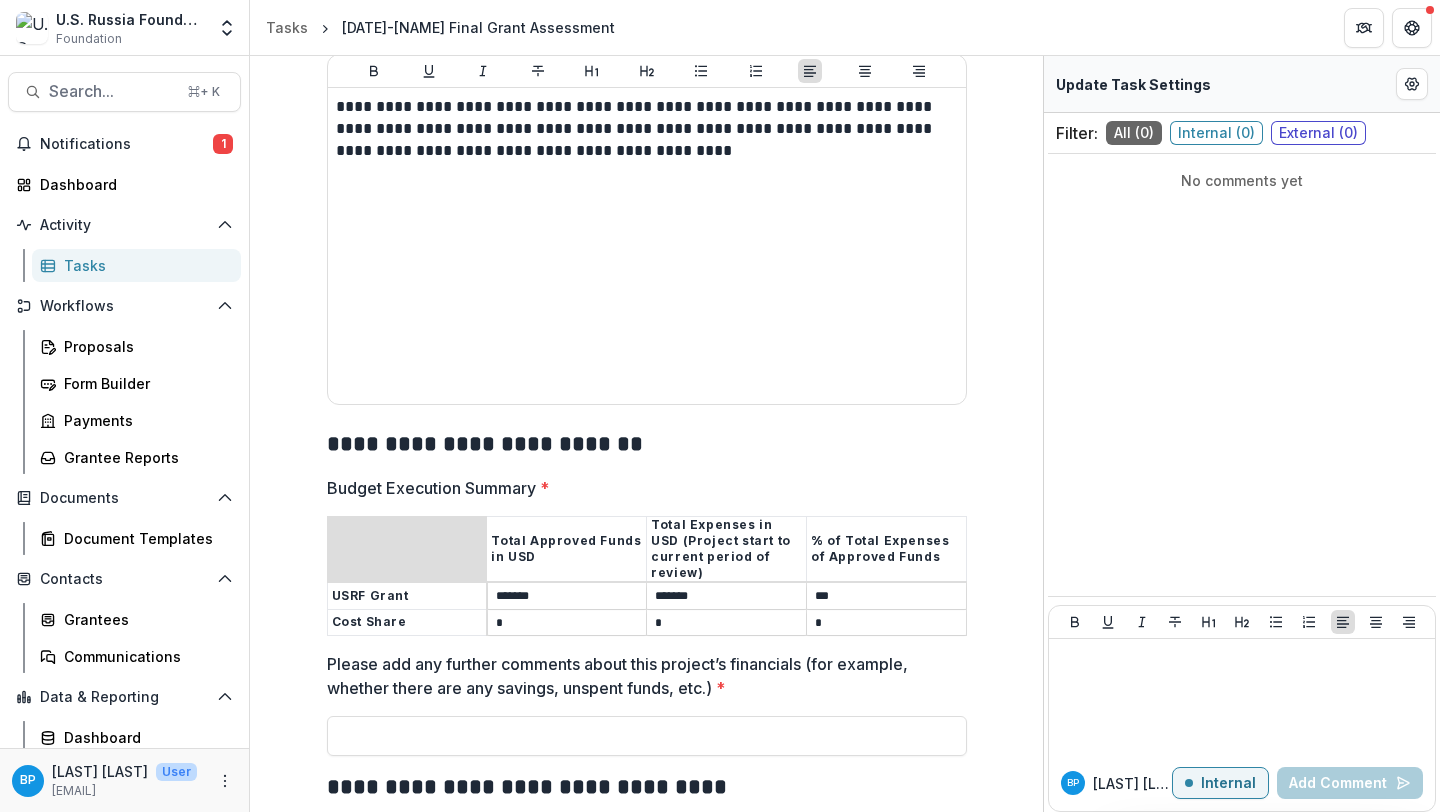 scroll, scrollTop: 2690, scrollLeft: 0, axis: vertical 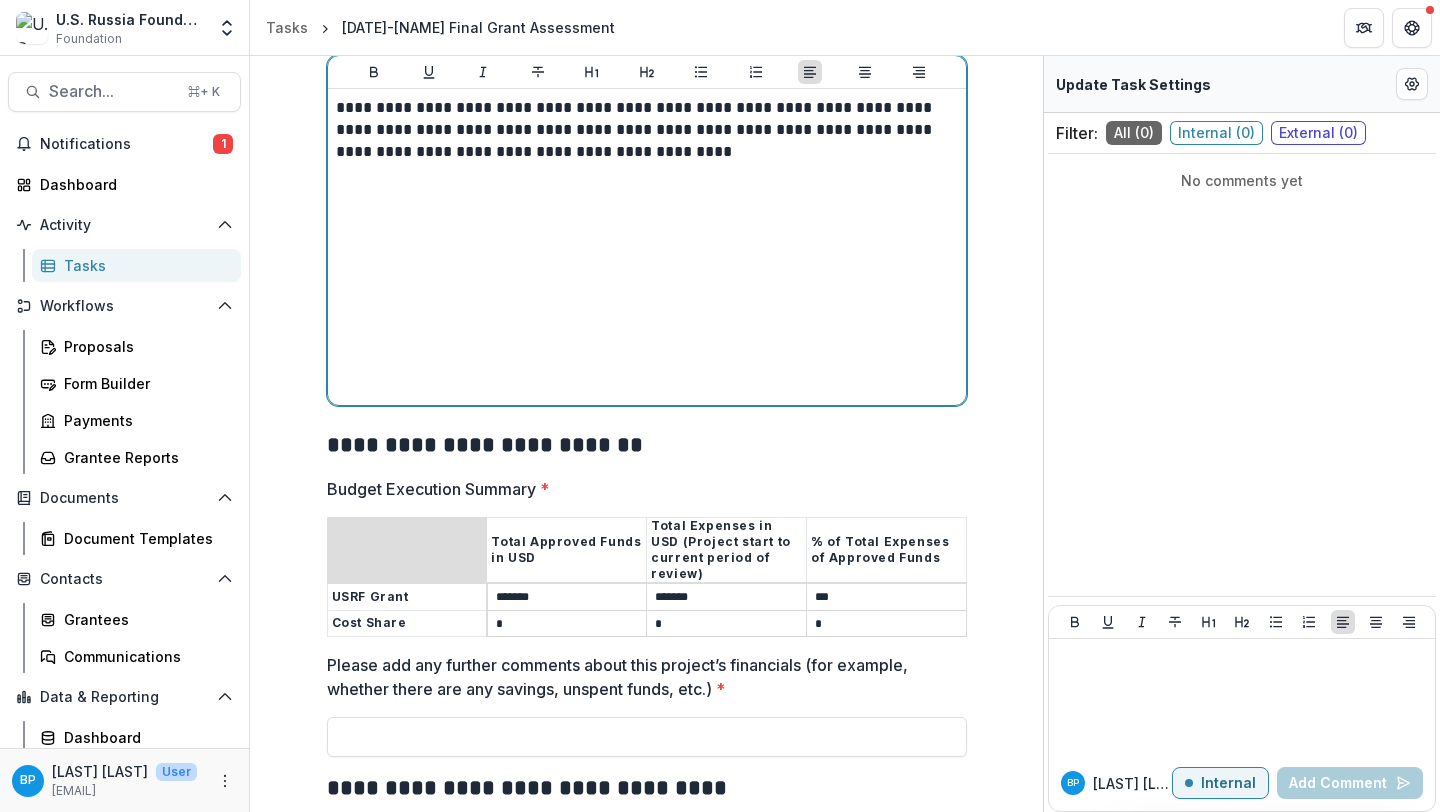 click on "**********" at bounding box center (647, 247) 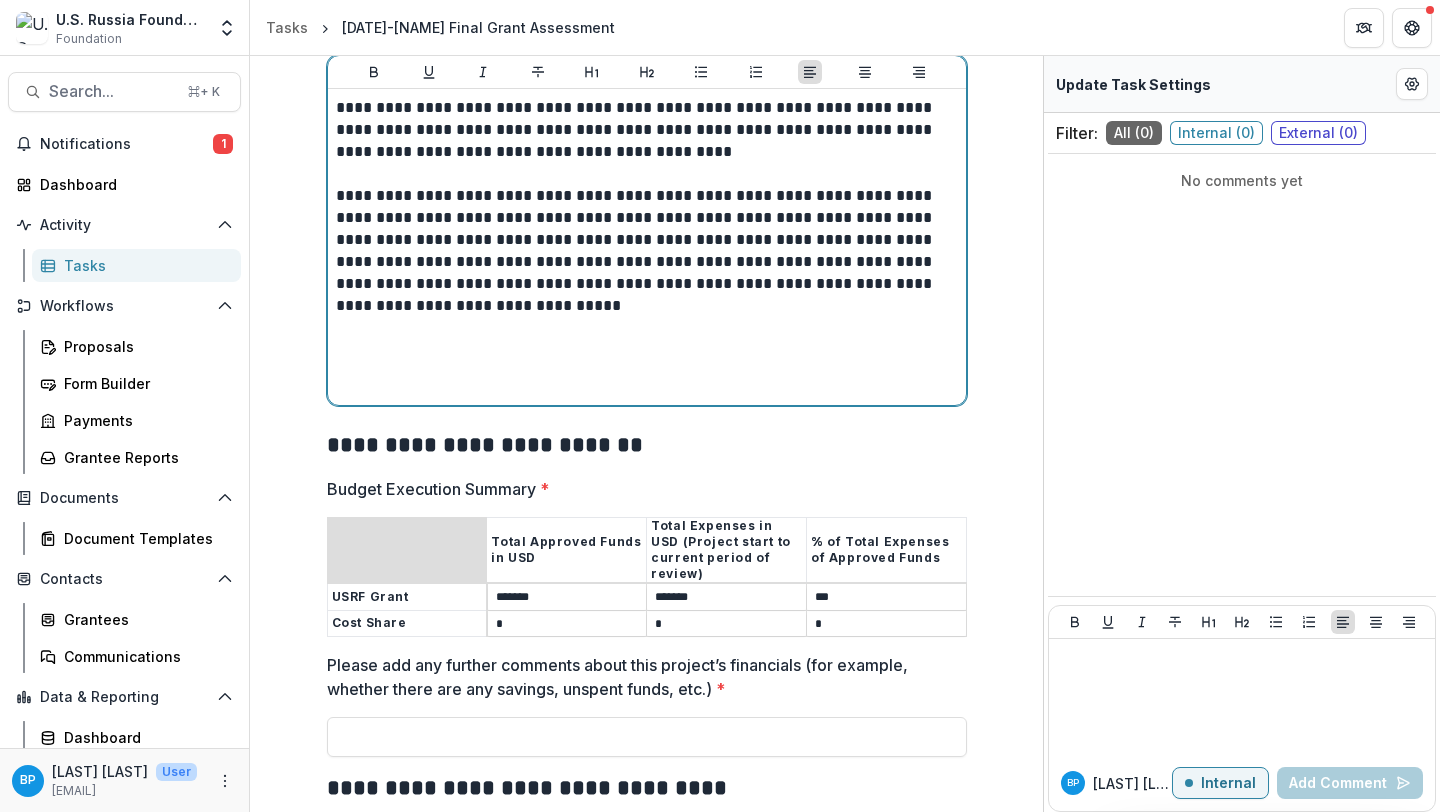 click on "**********" at bounding box center (647, 130) 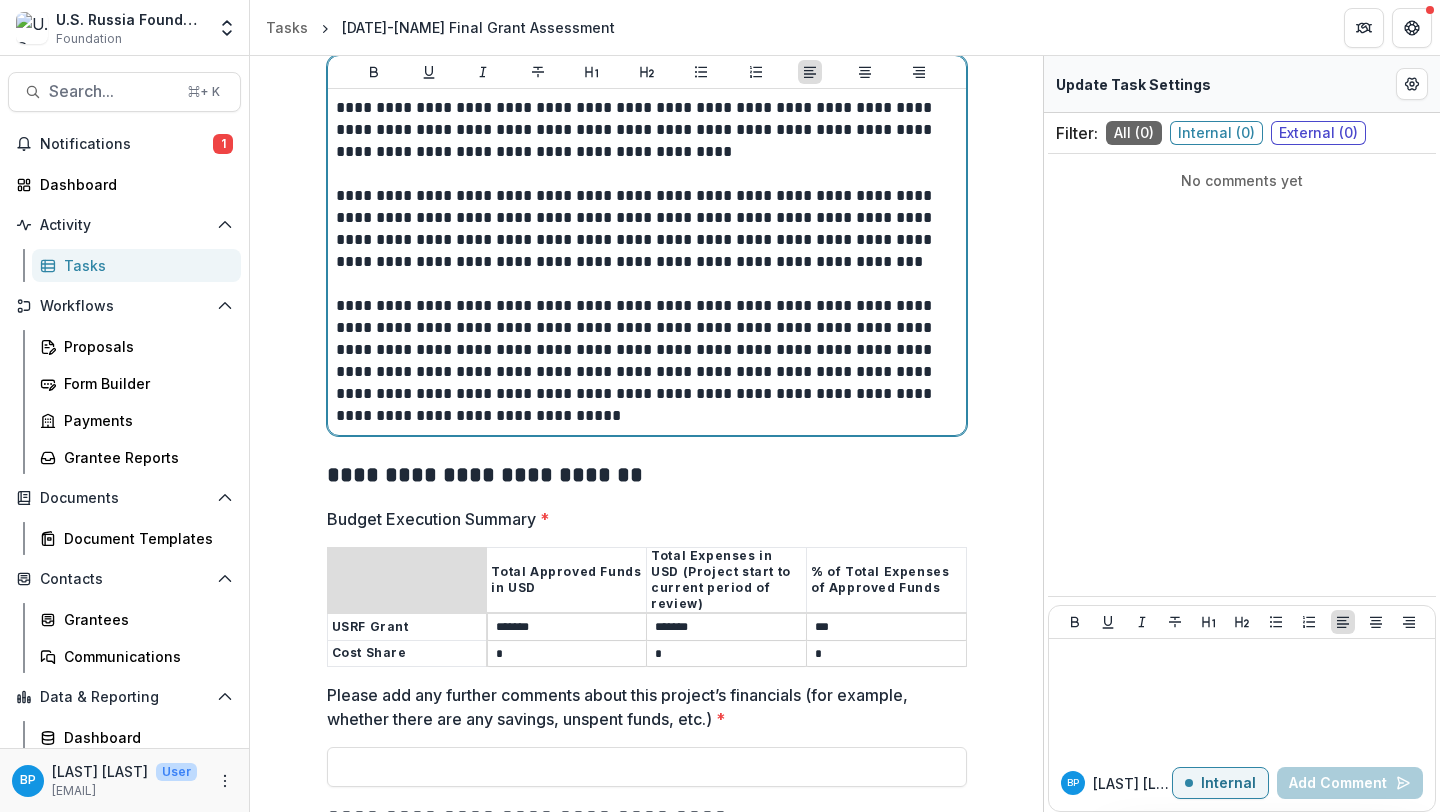 scroll, scrollTop: 2704, scrollLeft: 0, axis: vertical 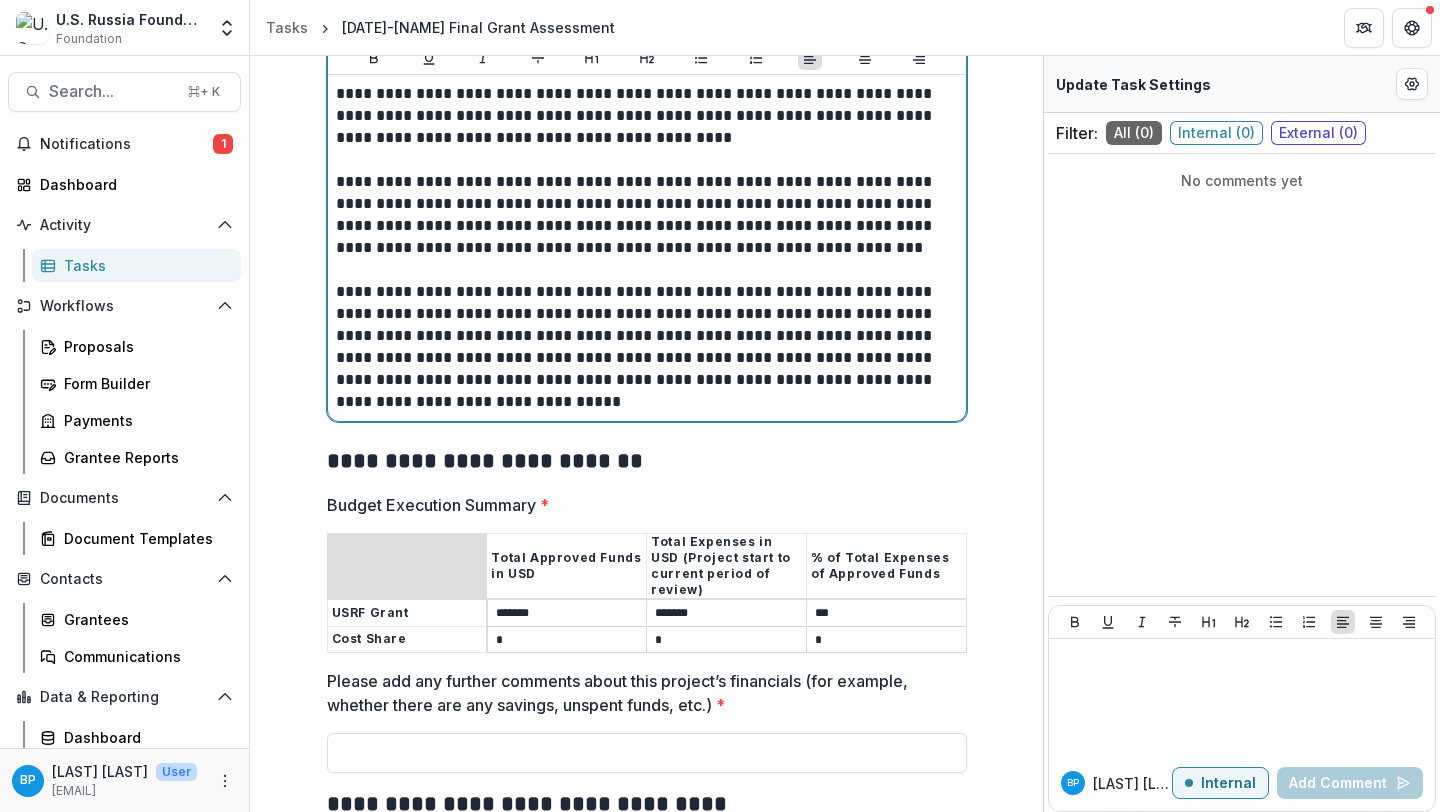 click on "**********" at bounding box center (647, 347) 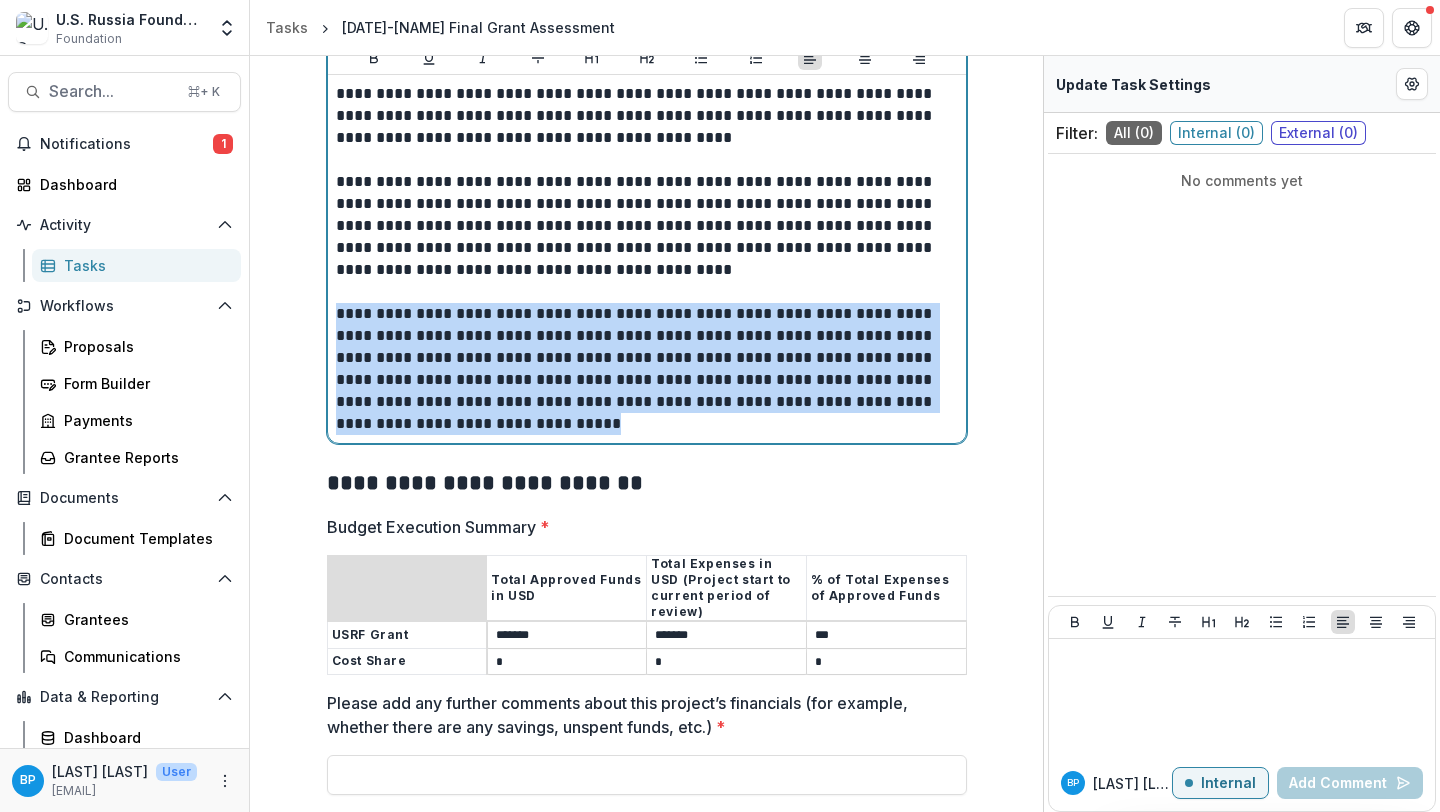 drag, startPoint x: 645, startPoint y: 426, endPoint x: 304, endPoint y: 312, distance: 359.55112 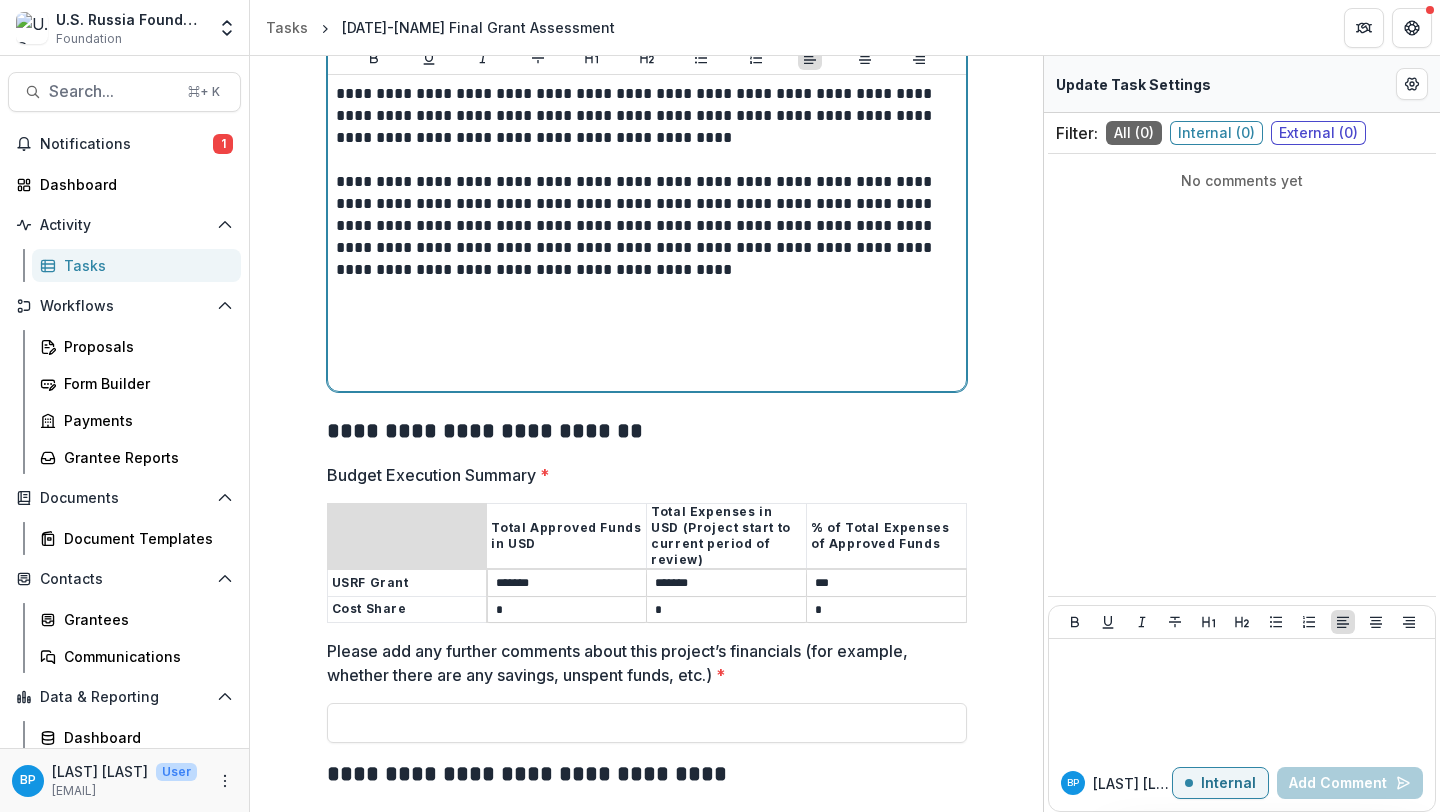 click on "**********" at bounding box center (647, 233) 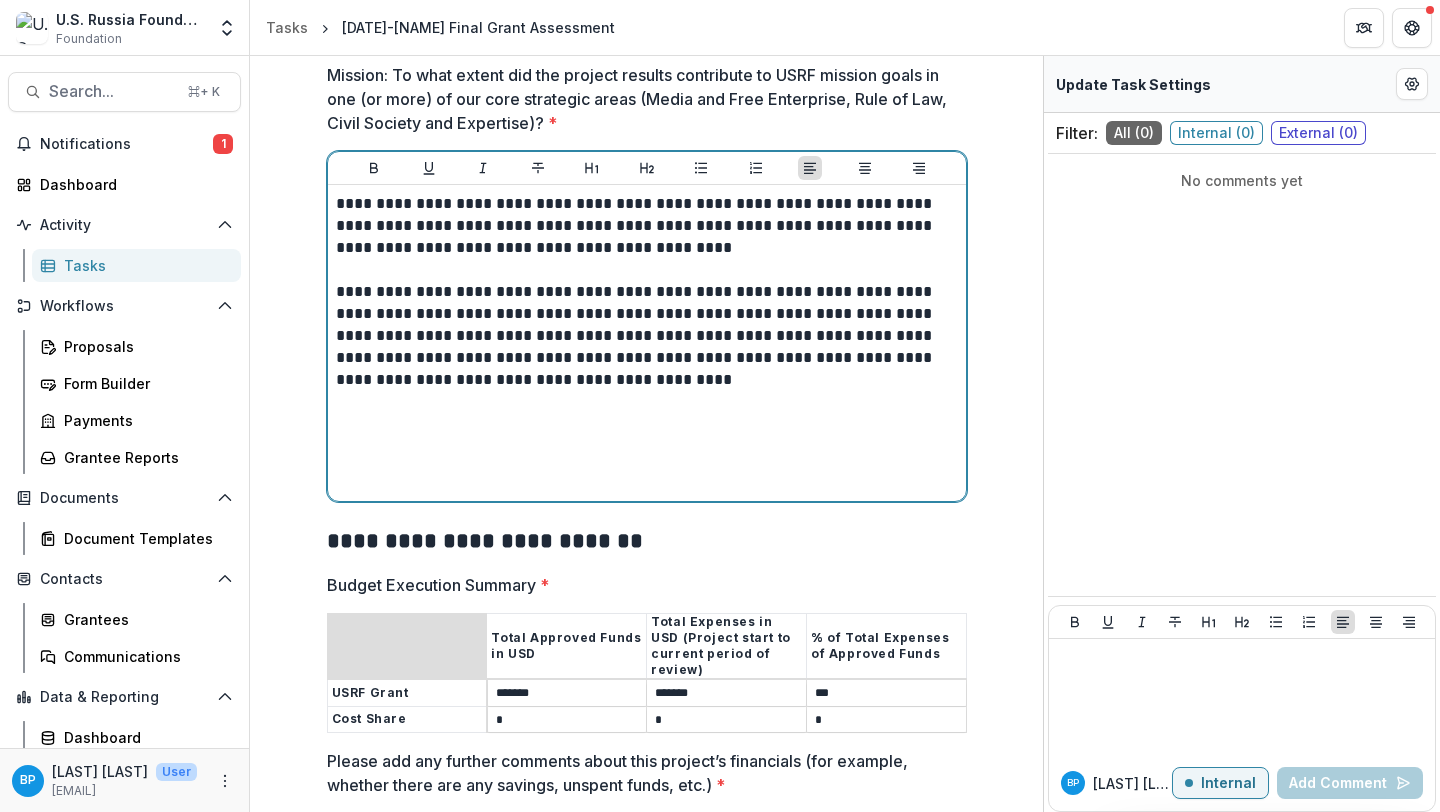 scroll, scrollTop: 2576, scrollLeft: 0, axis: vertical 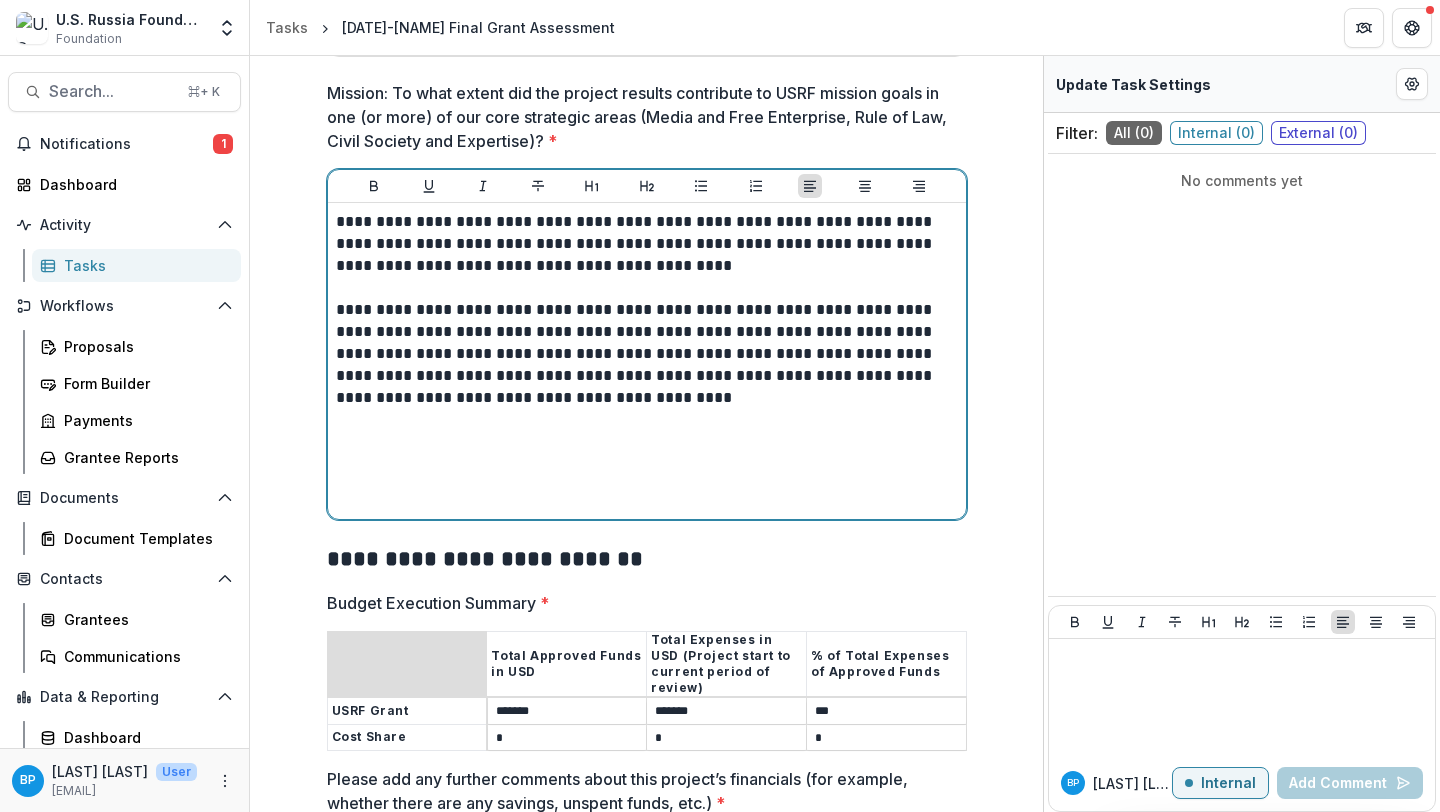 click on "**********" at bounding box center (647, 244) 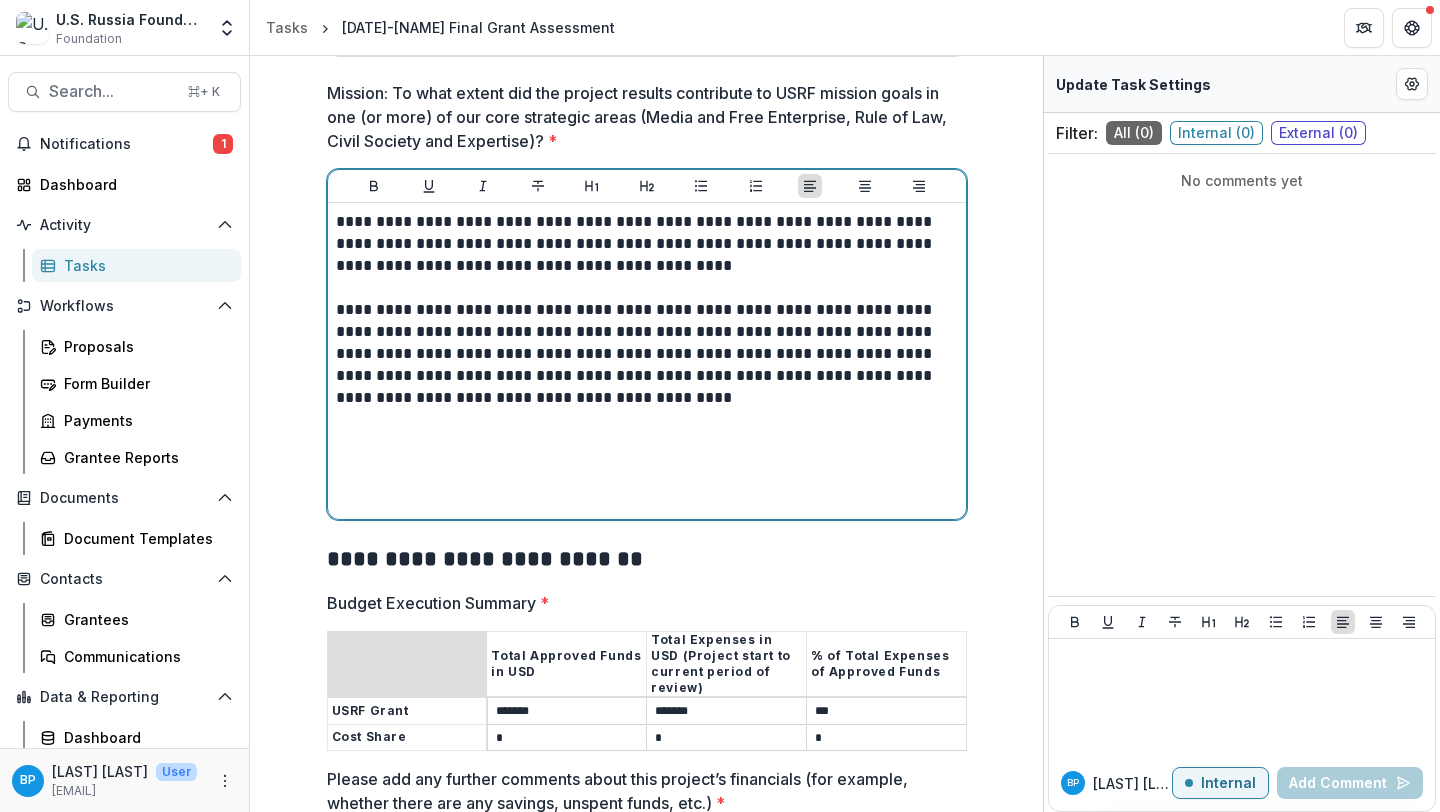 click on "**********" at bounding box center (647, 244) 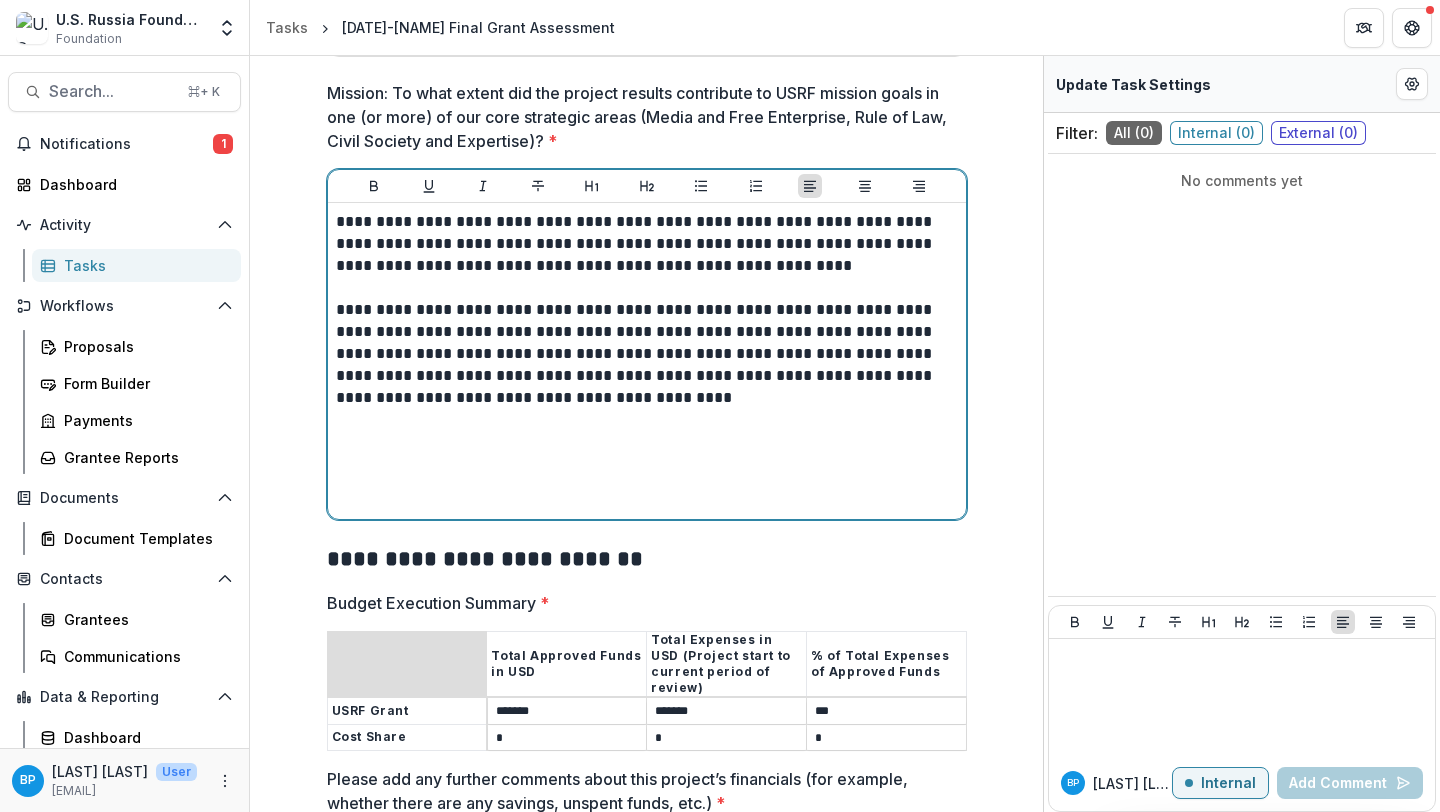click on "**********" at bounding box center (647, 354) 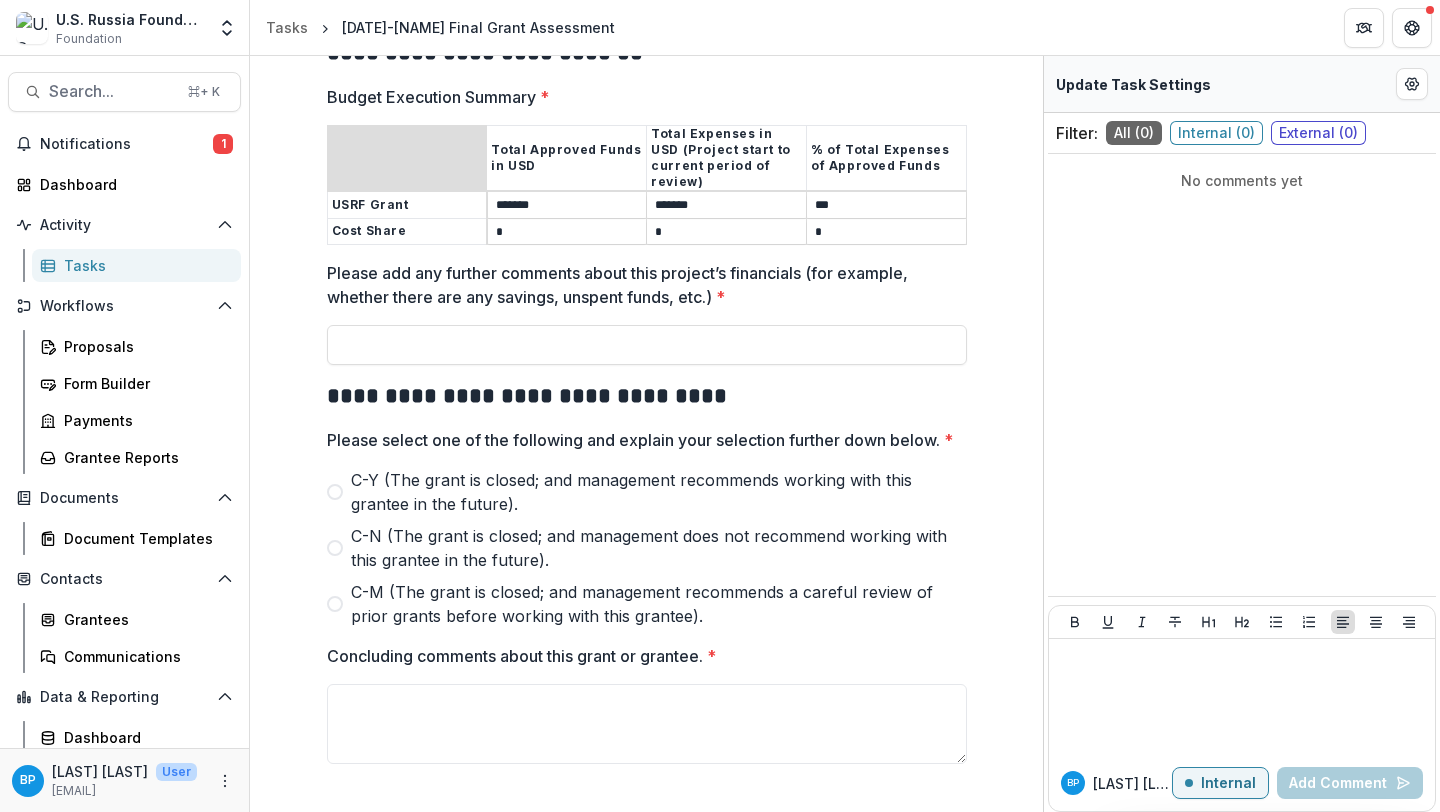 scroll, scrollTop: 3102, scrollLeft: 0, axis: vertical 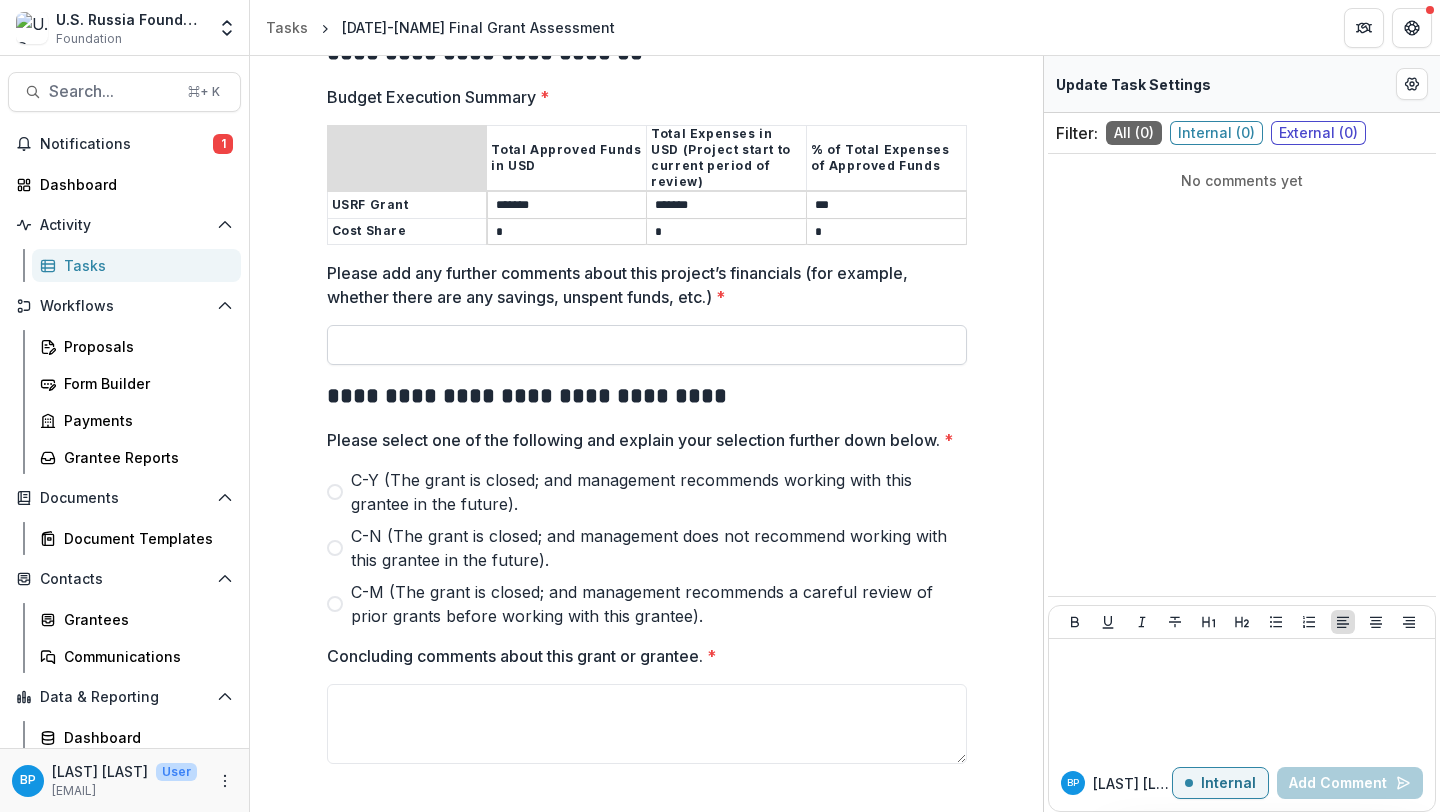 click on "Please add any further comments about this project’s financials (for example, whether there are any savings, unspent funds, etc.) *" at bounding box center [647, 345] 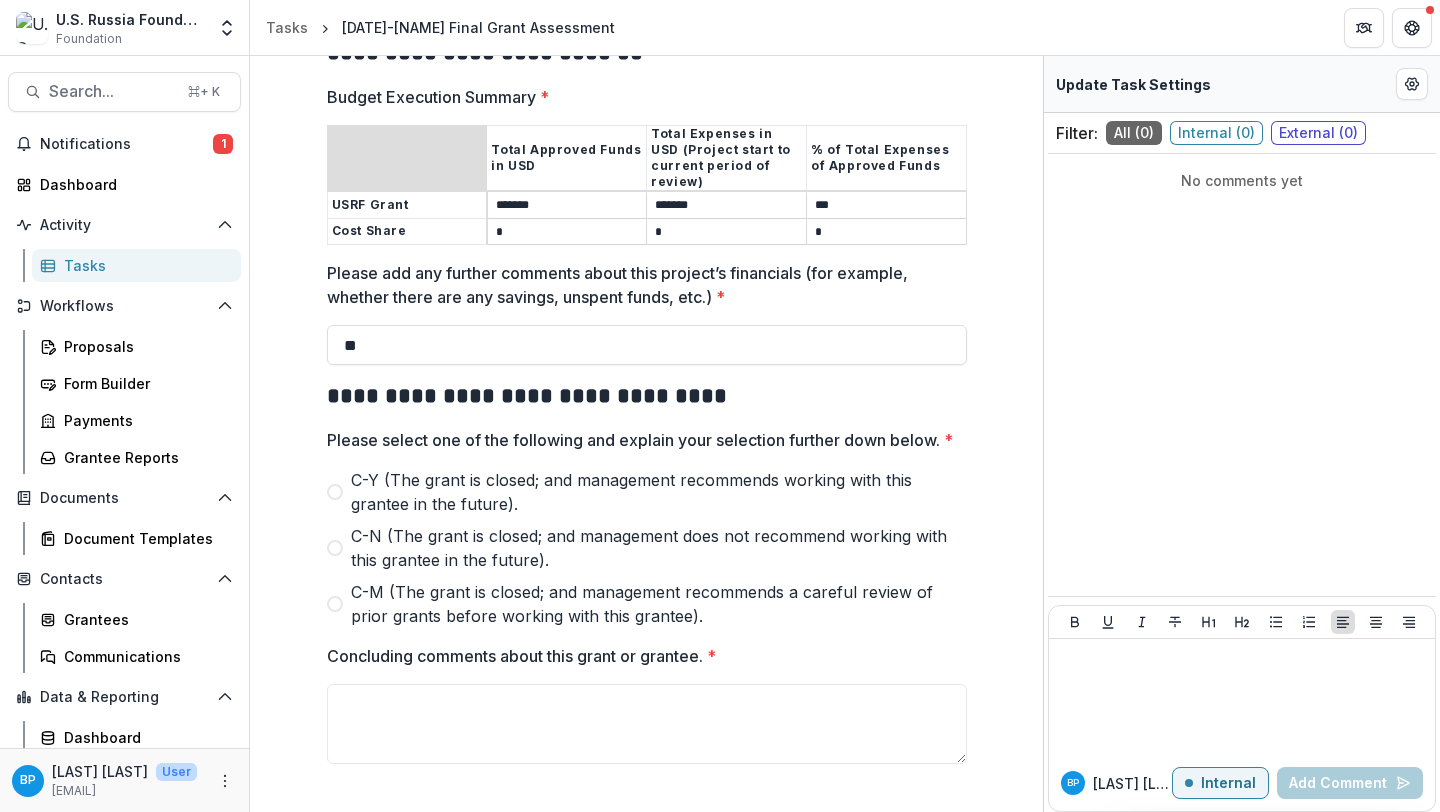 type on "**" 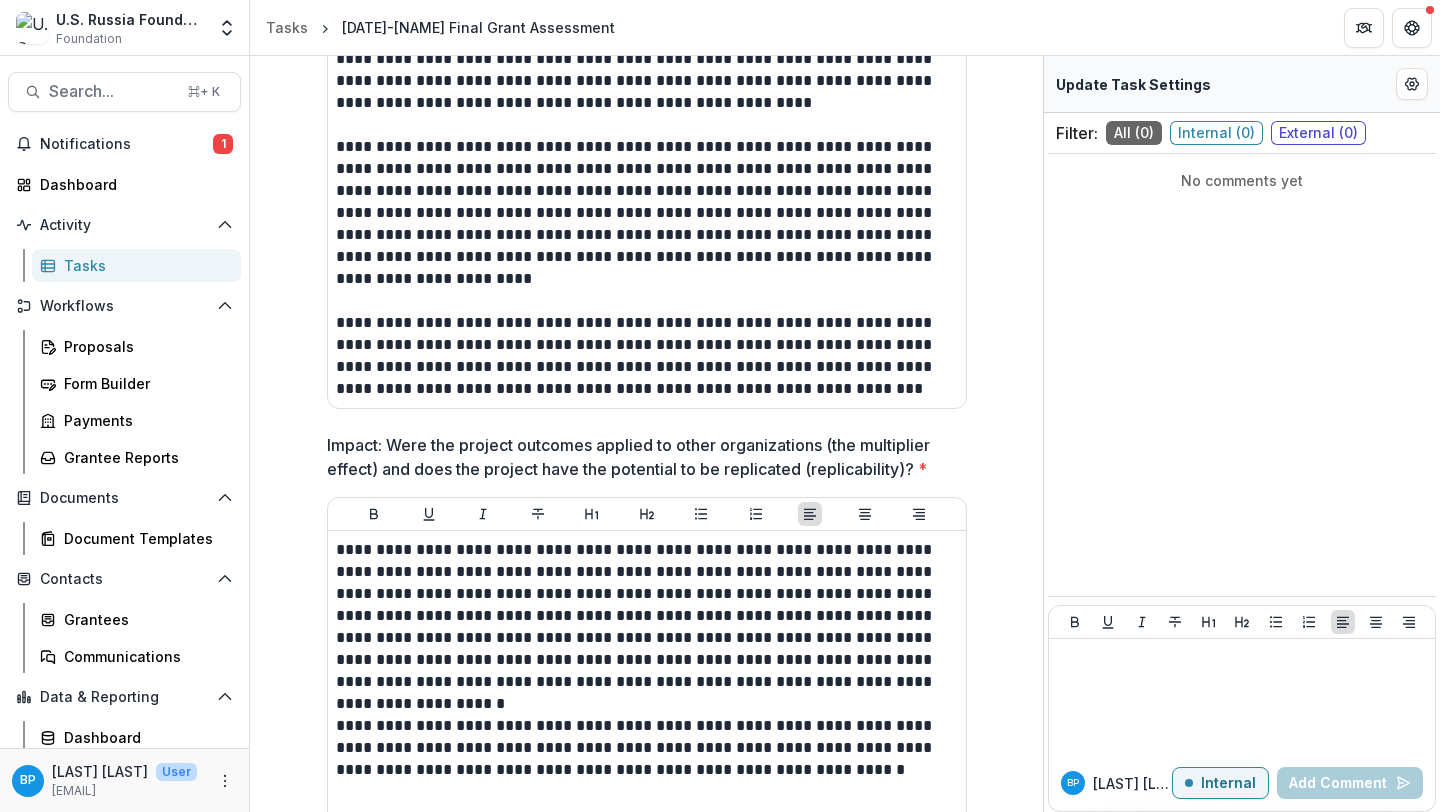 scroll, scrollTop: 1747, scrollLeft: 0, axis: vertical 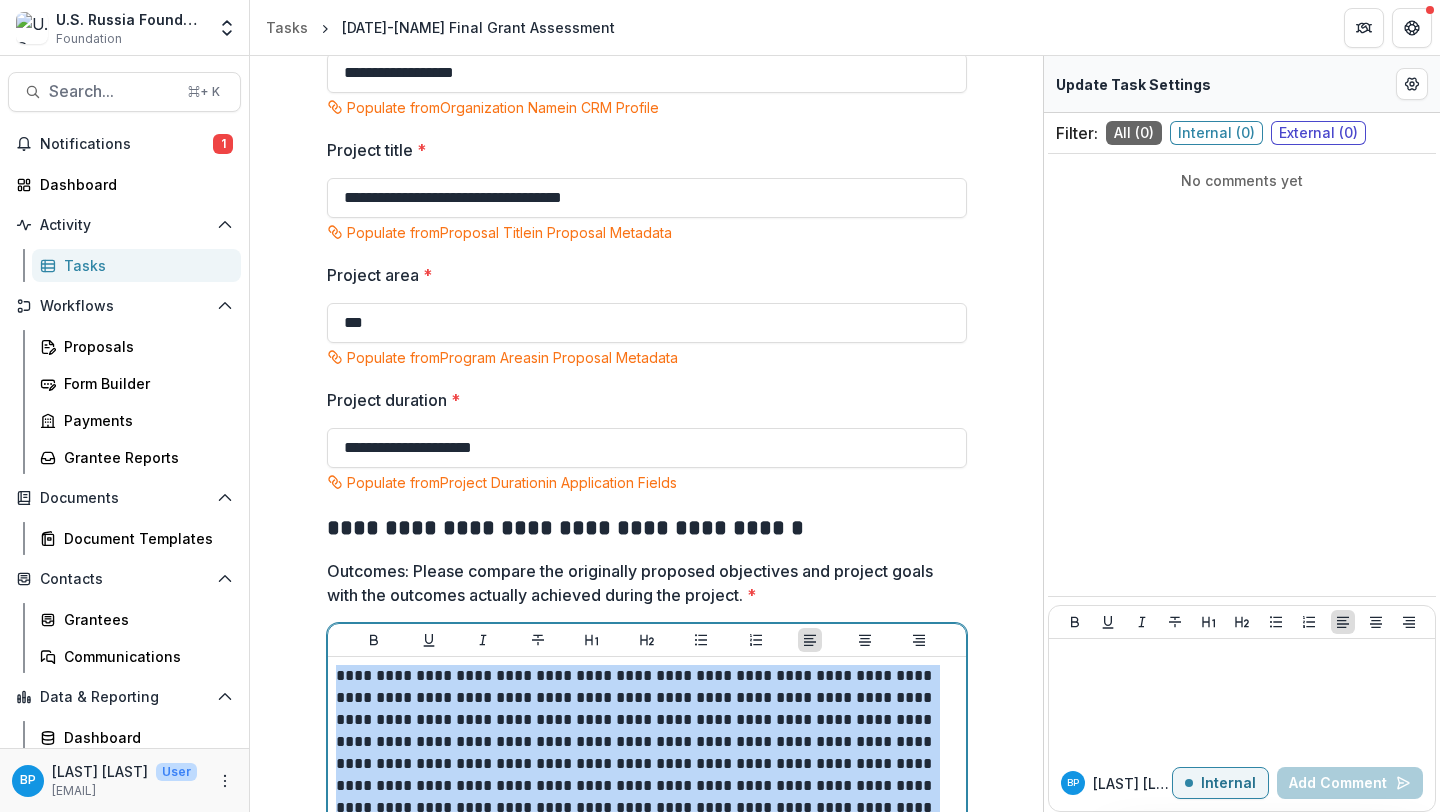 drag, startPoint x: 861, startPoint y: 422, endPoint x: 316, endPoint y: 672, distance: 599.60406 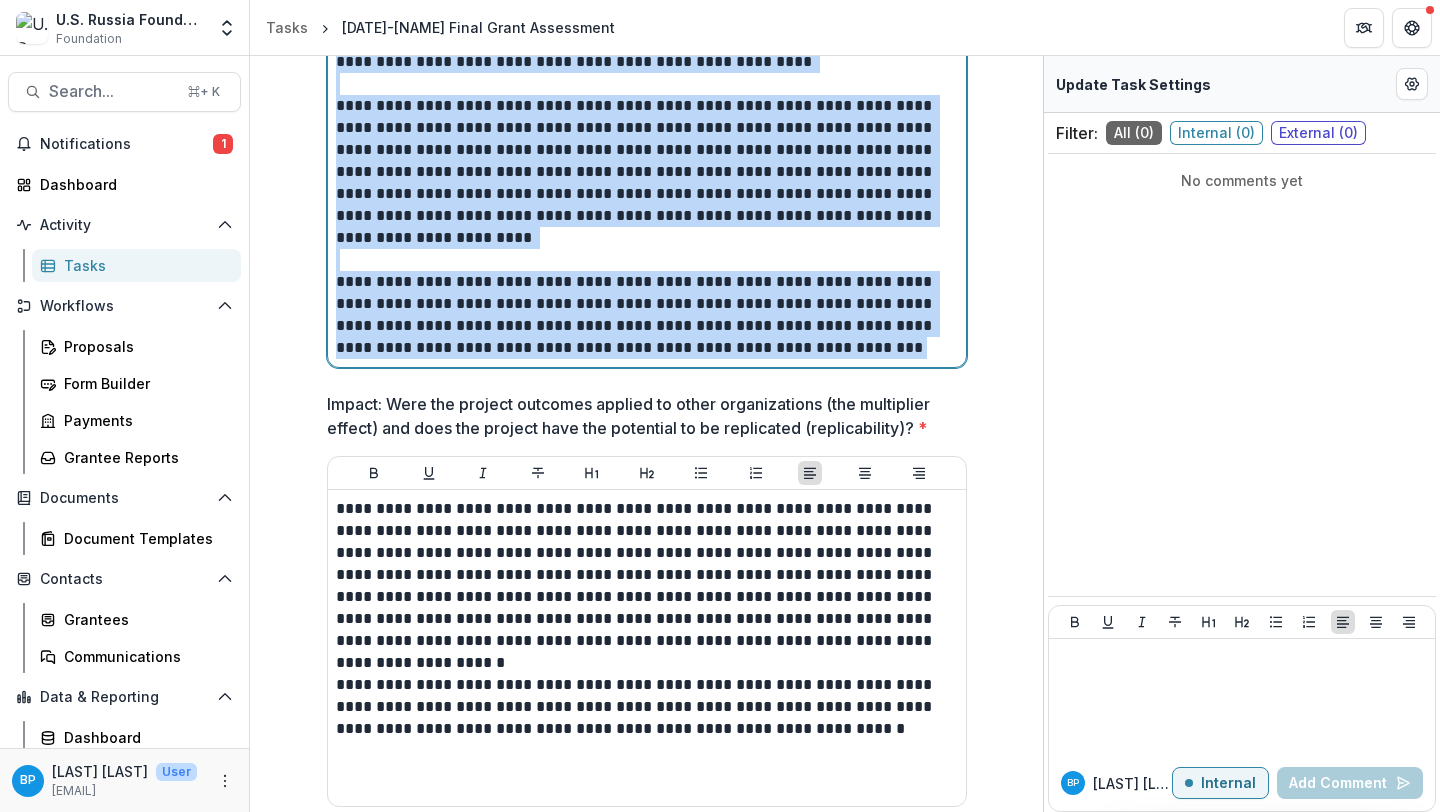 scroll, scrollTop: 2030, scrollLeft: 0, axis: vertical 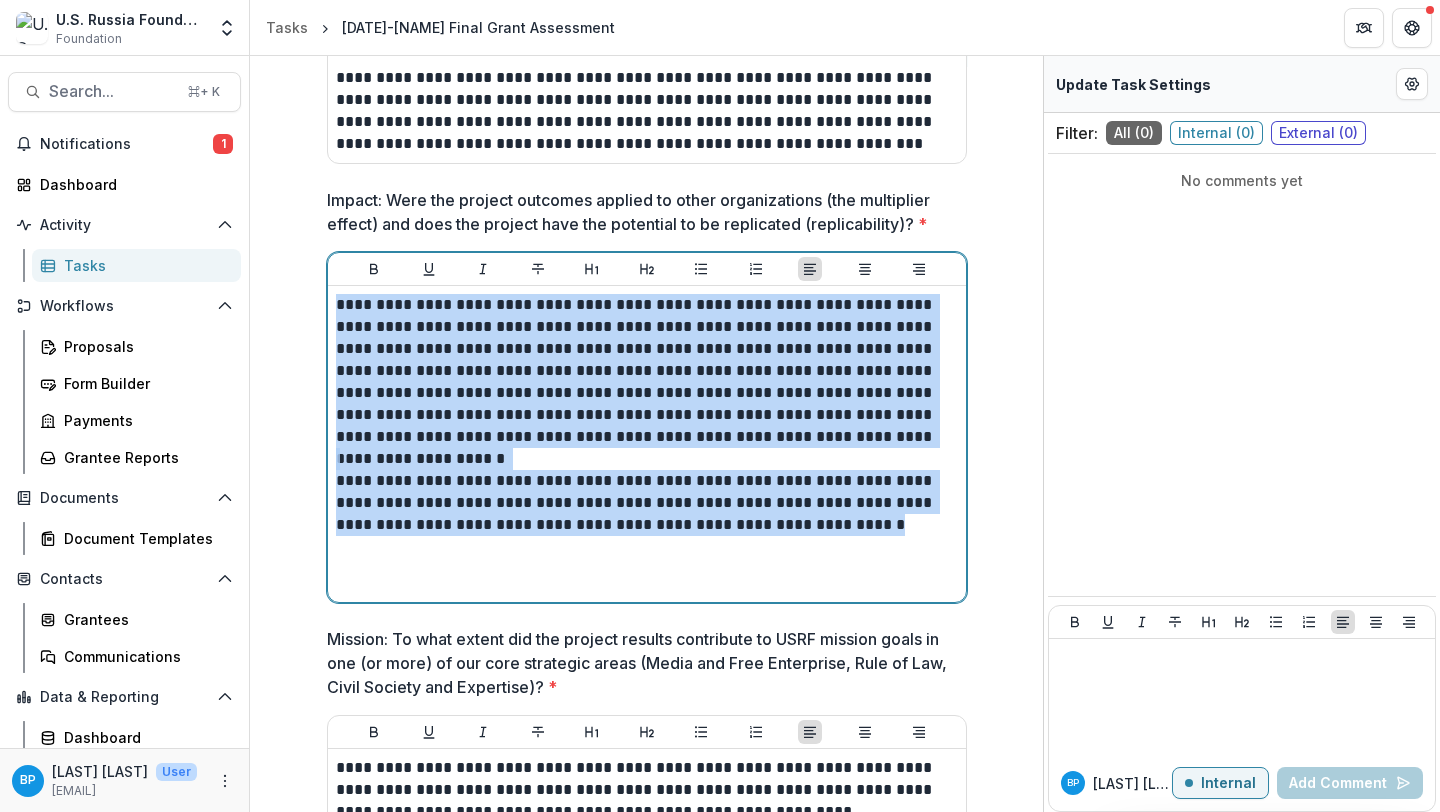 drag, startPoint x: 477, startPoint y: 549, endPoint x: 321, endPoint y: 277, distance: 313.5602 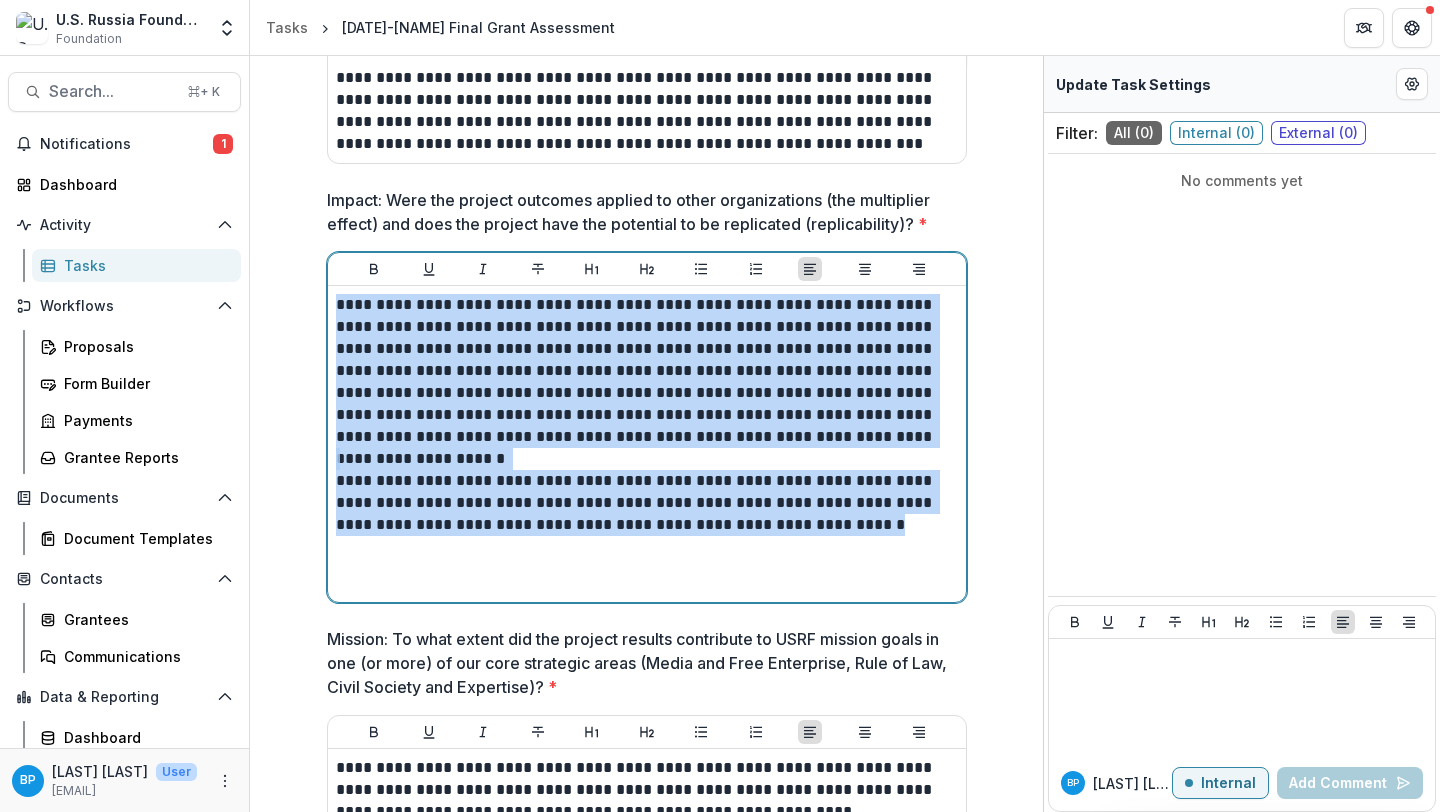 click on "**********" at bounding box center [647, 14] 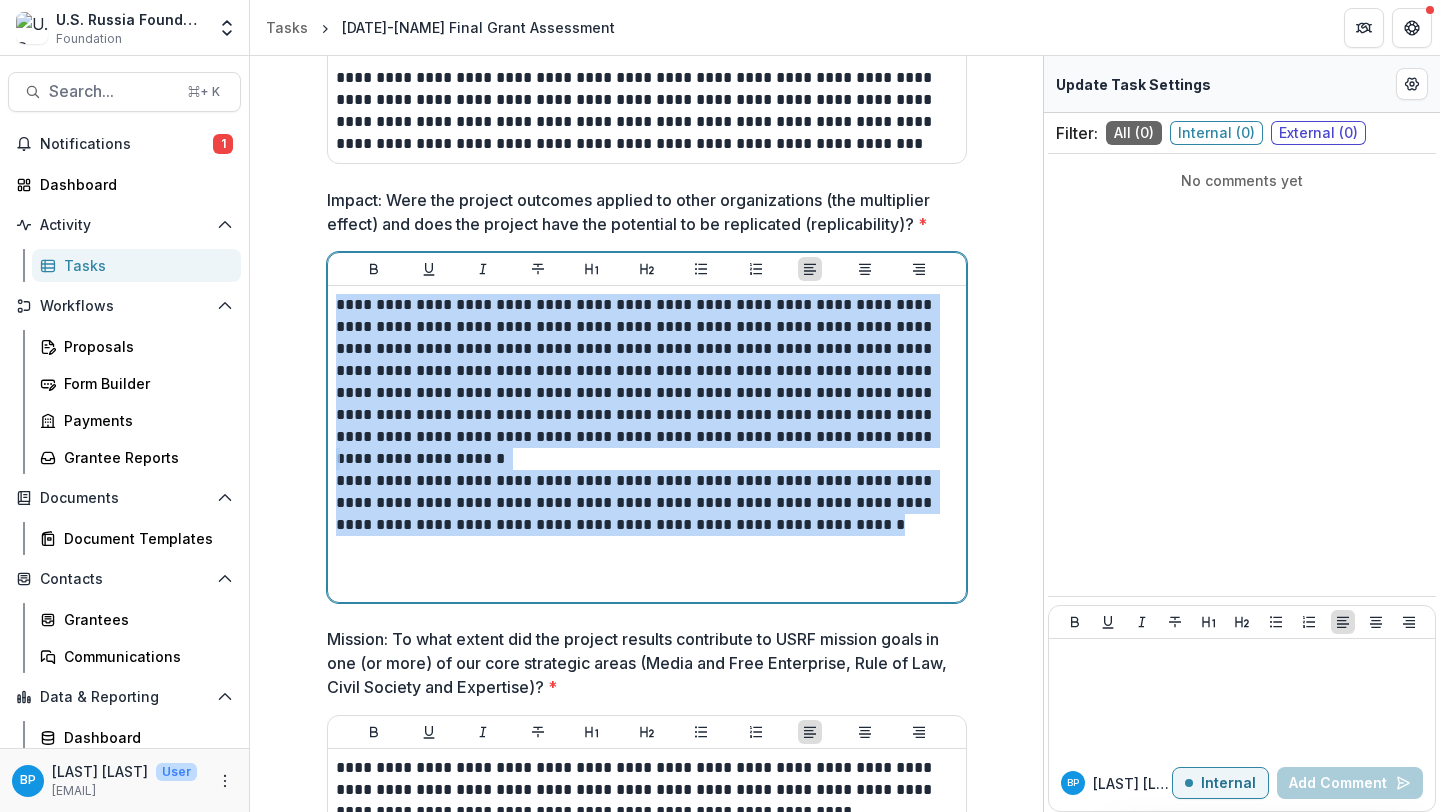 scroll, scrollTop: 2412, scrollLeft: 0, axis: vertical 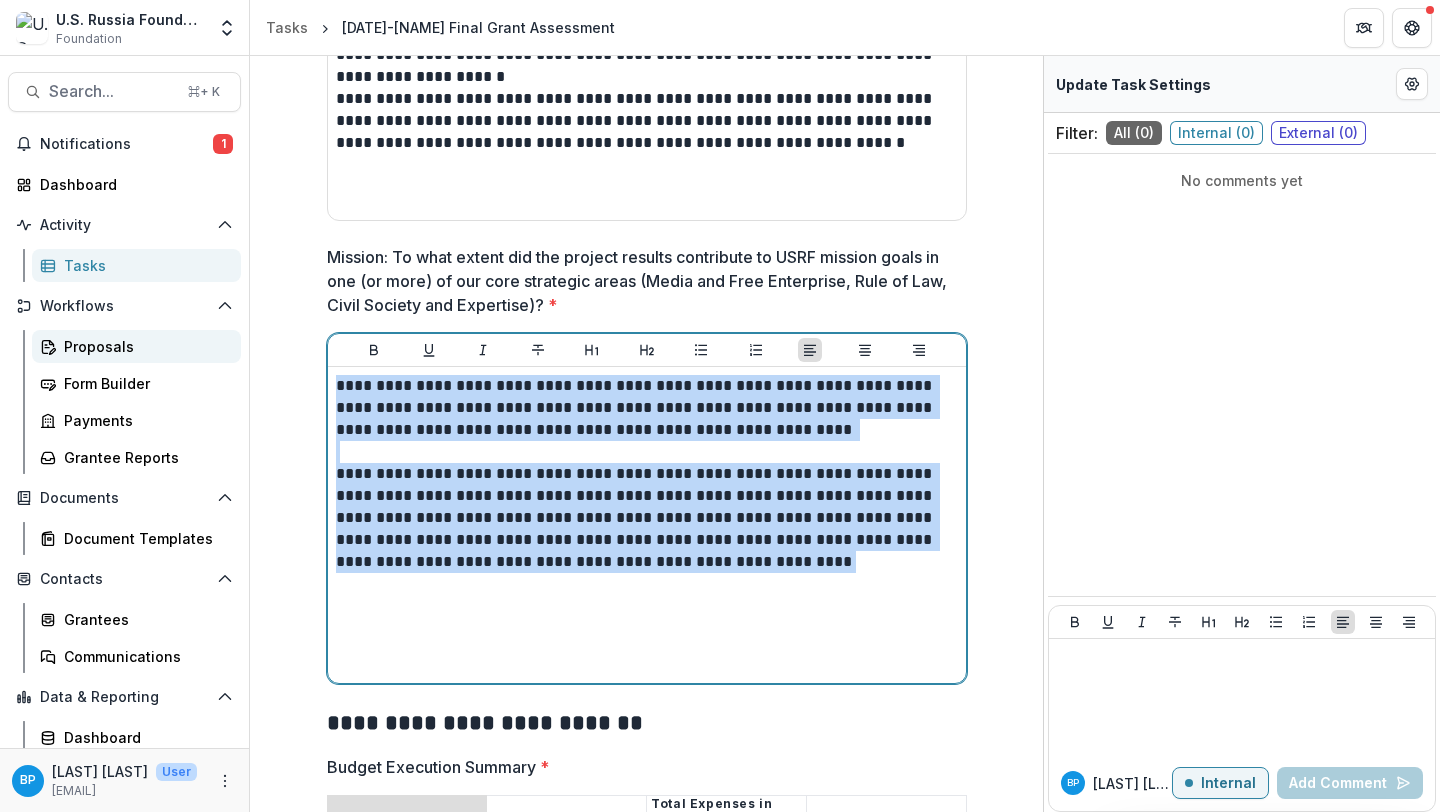 copy on "**********" 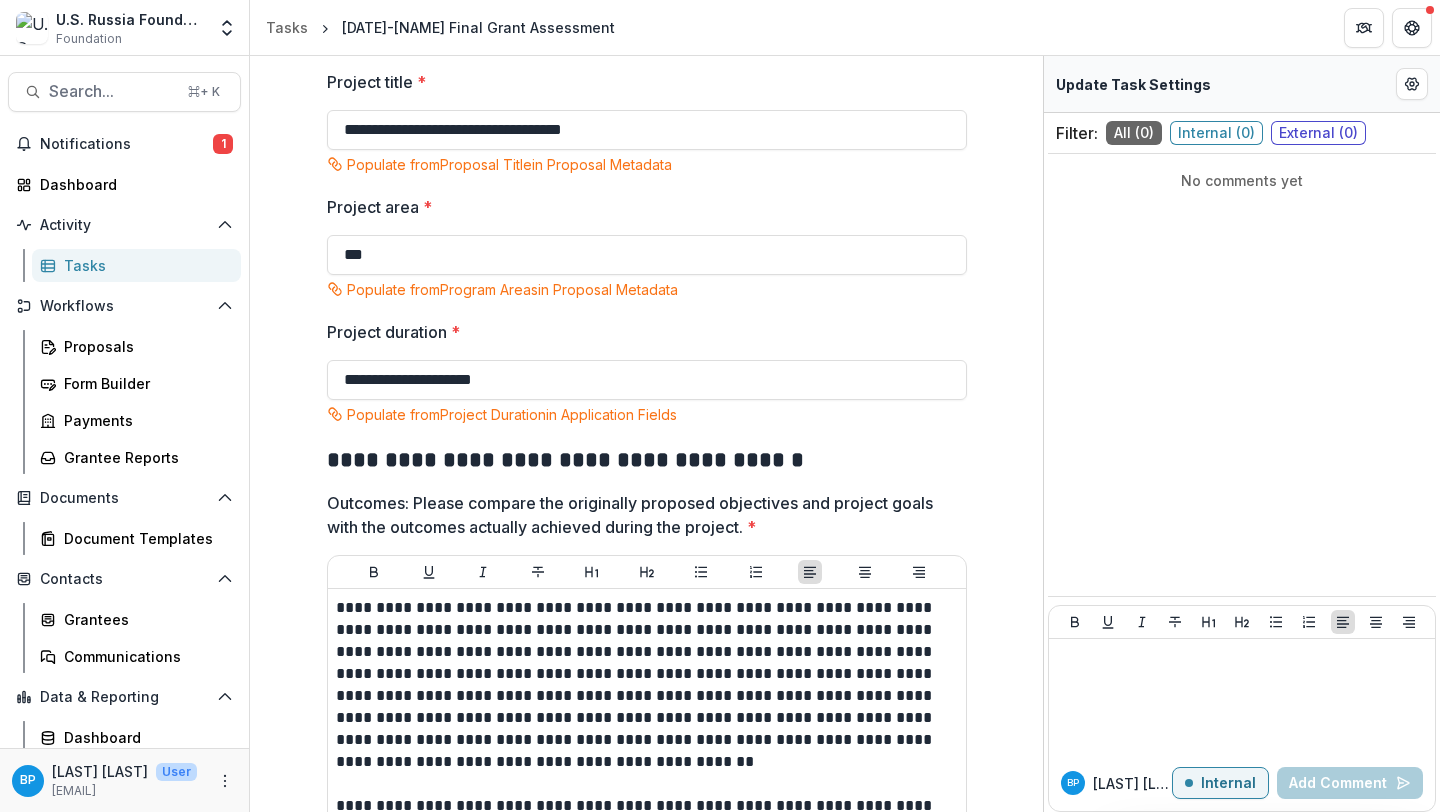 scroll, scrollTop: 562, scrollLeft: 0, axis: vertical 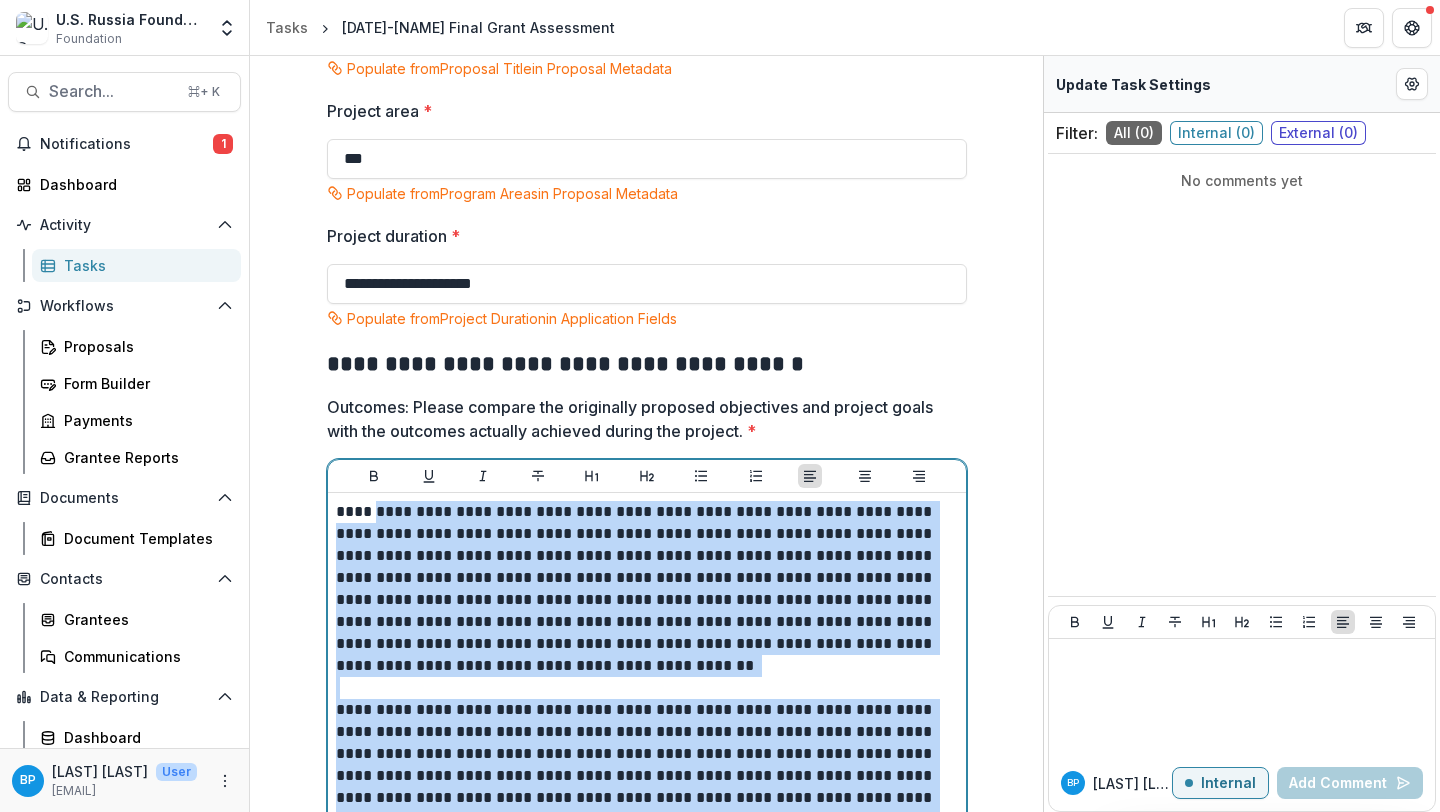 drag, startPoint x: 344, startPoint y: 510, endPoint x: 371, endPoint y: 512, distance: 27.073973 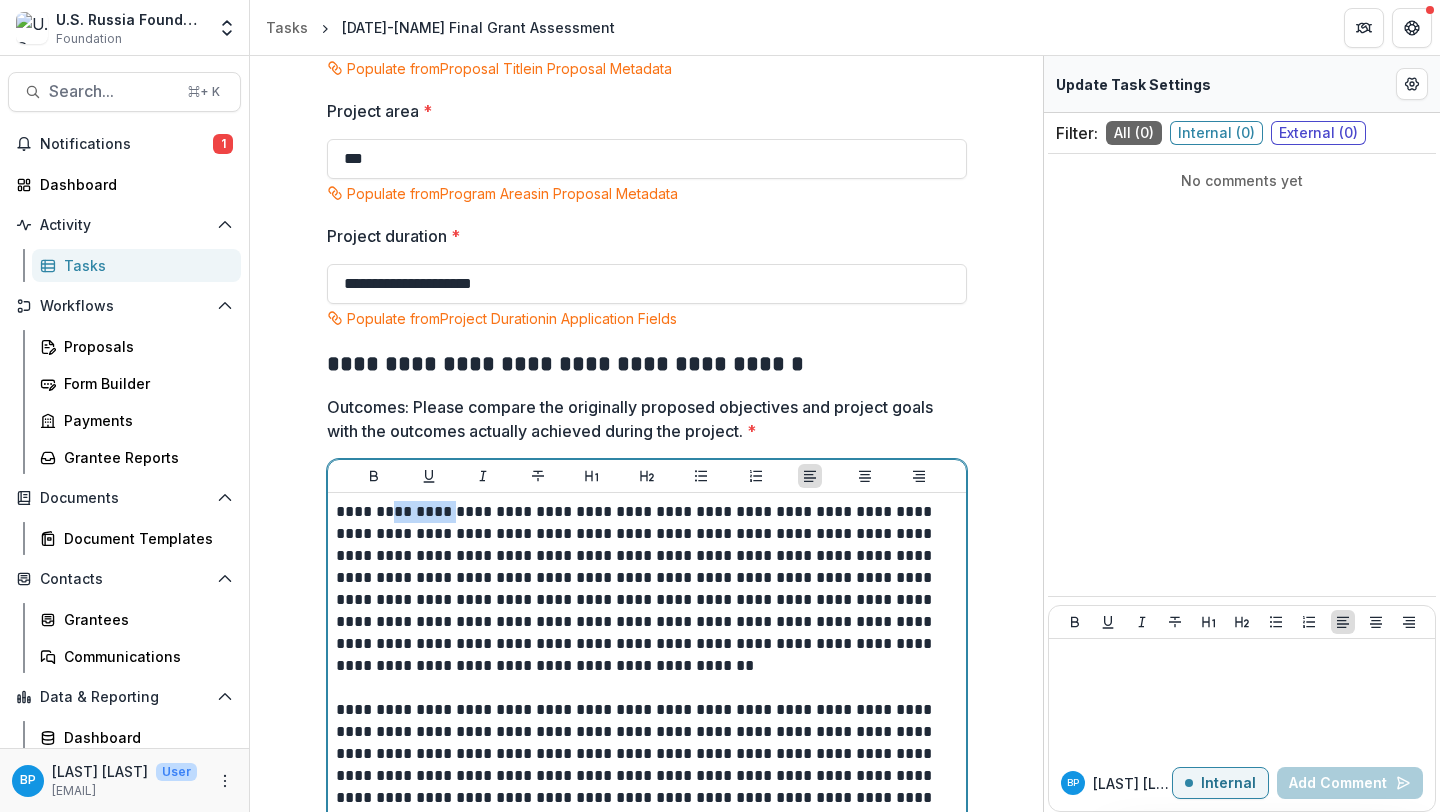 drag, startPoint x: 445, startPoint y: 511, endPoint x: 368, endPoint y: 513, distance: 77.02597 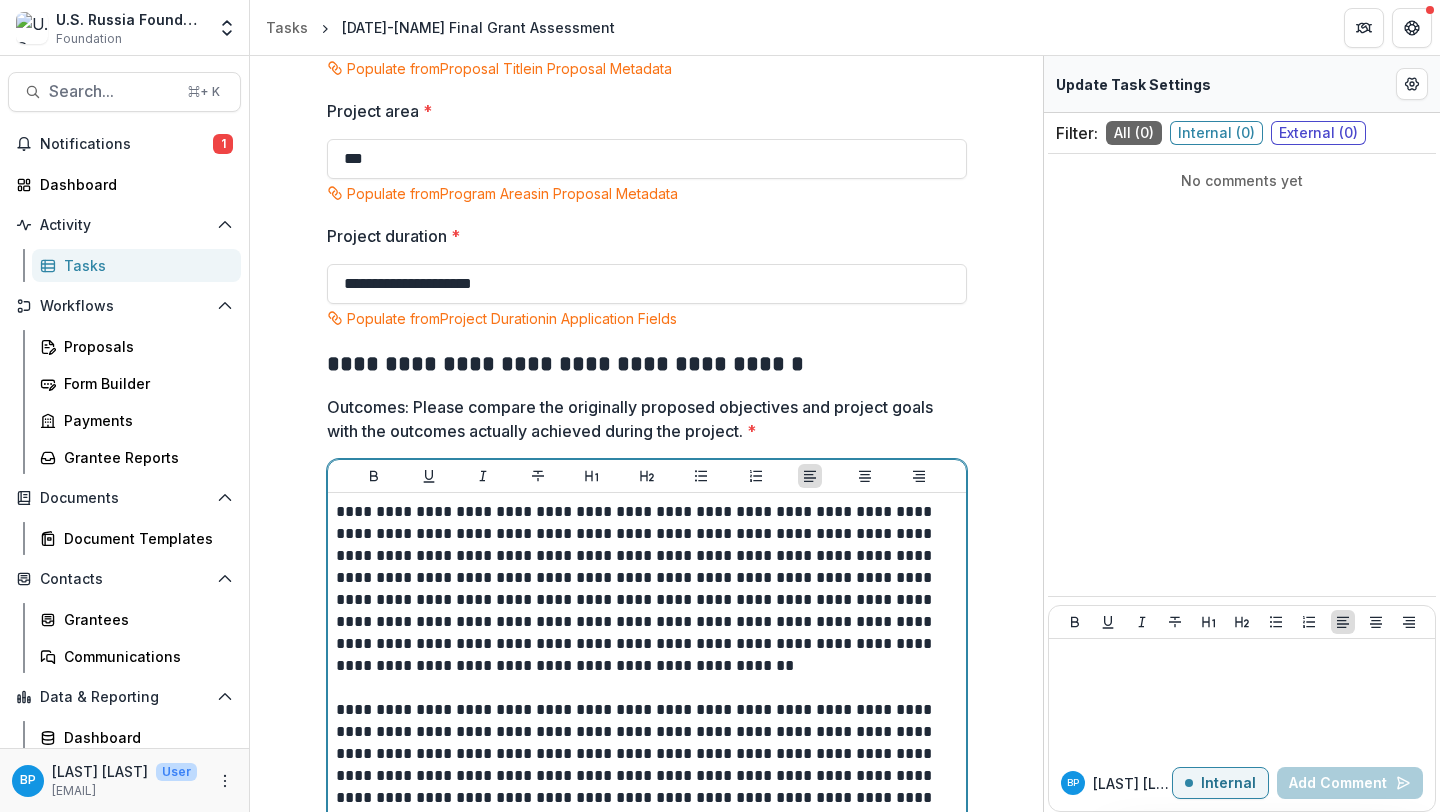 click on "**********" at bounding box center [647, 589] 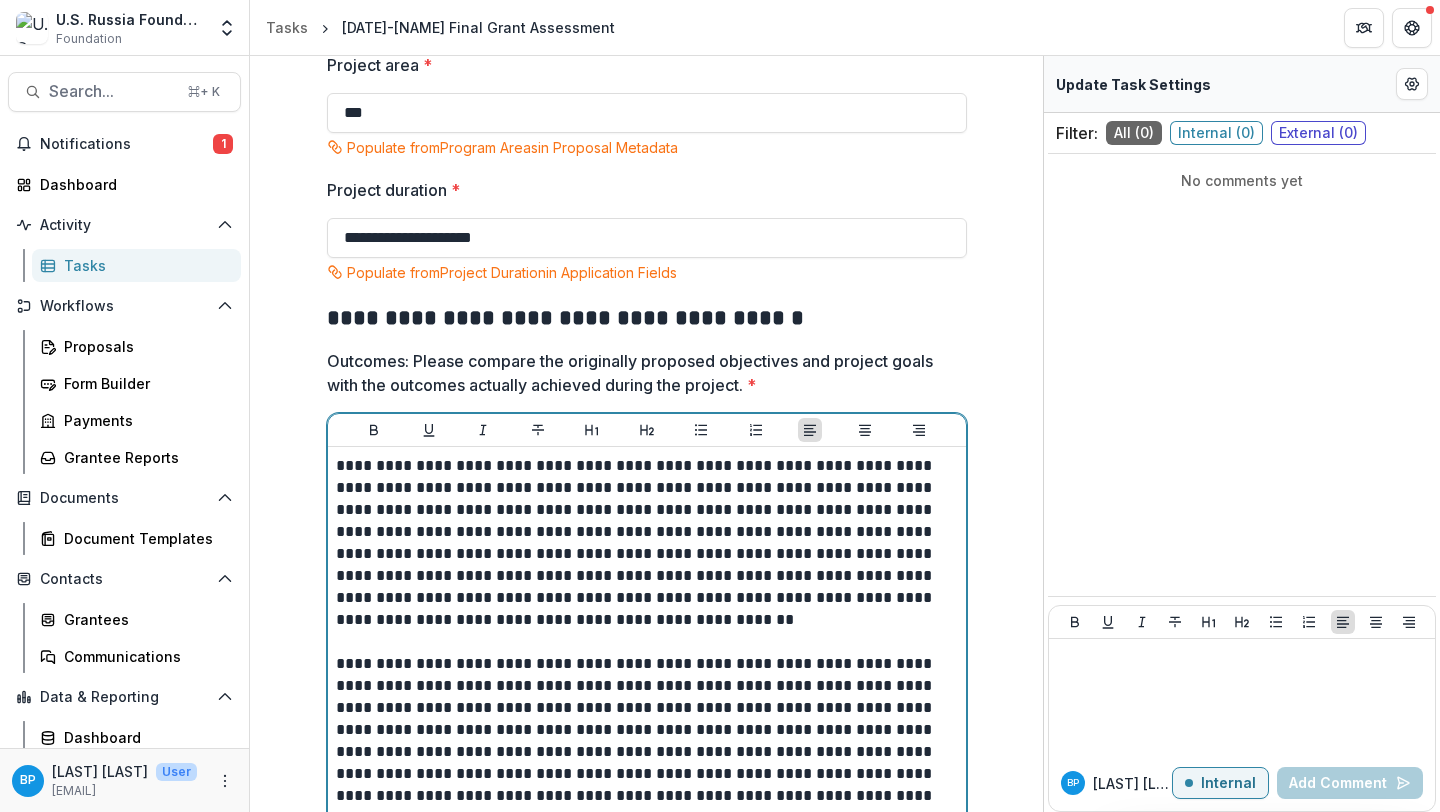 scroll, scrollTop: 612, scrollLeft: 0, axis: vertical 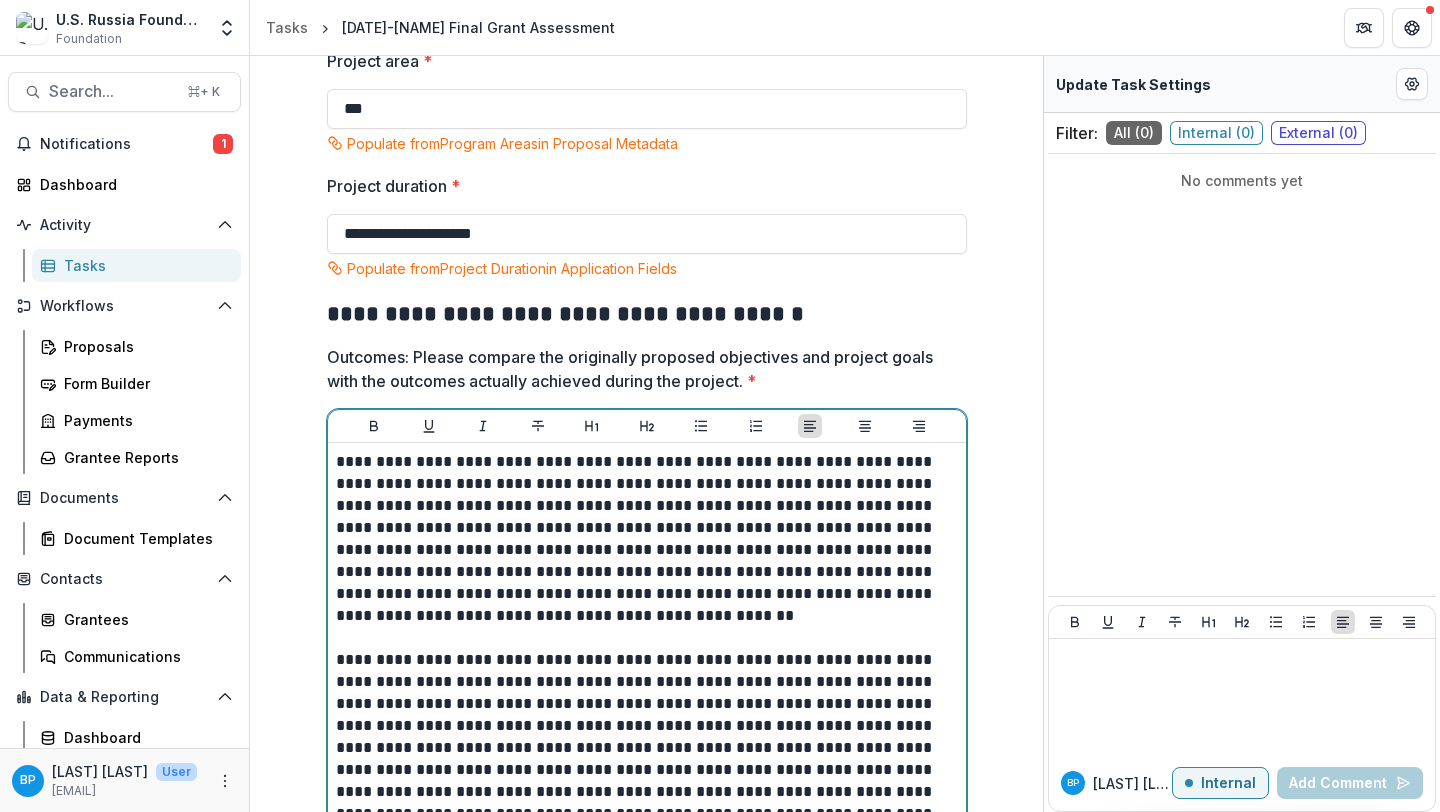 click on "**********" at bounding box center [647, 539] 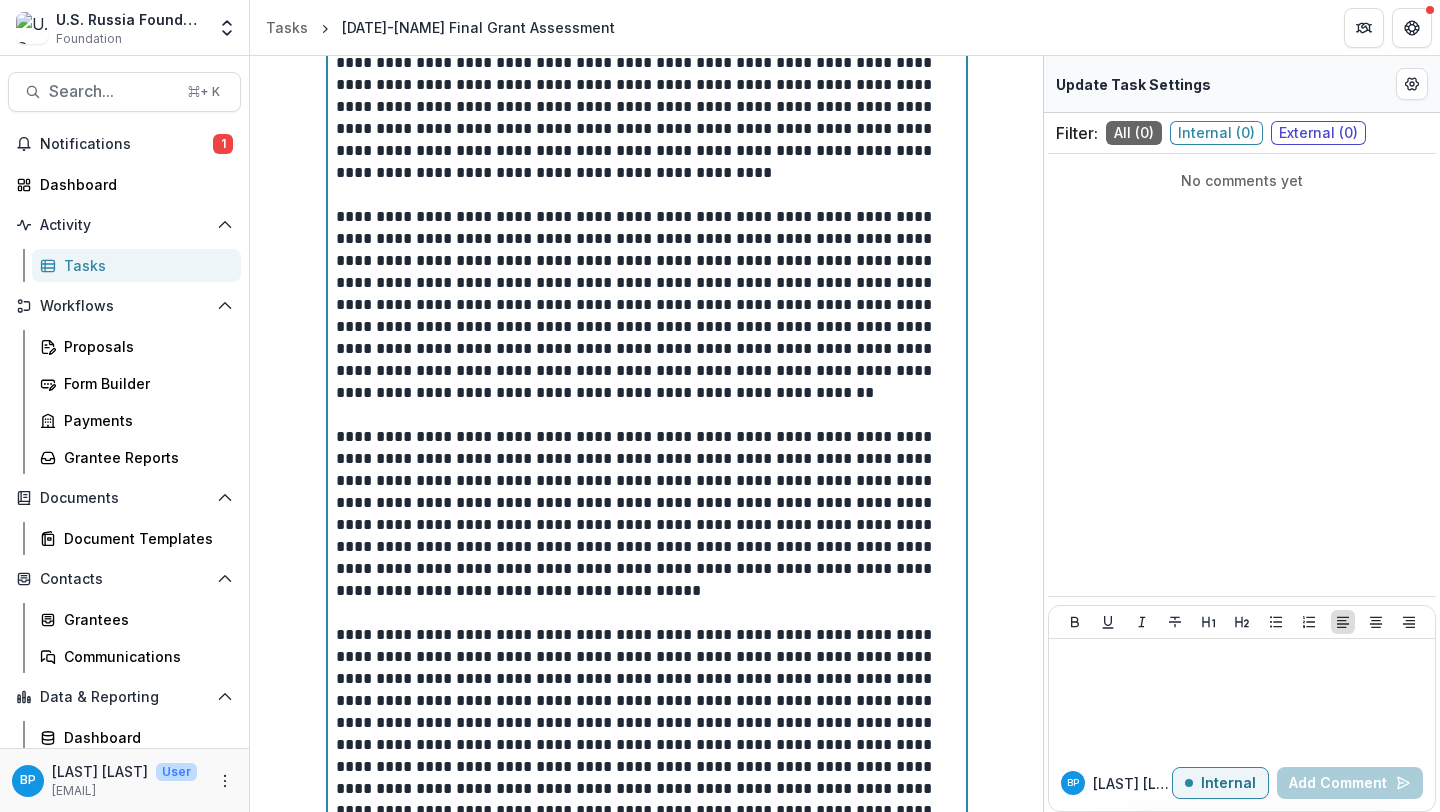 scroll, scrollTop: 1158, scrollLeft: 0, axis: vertical 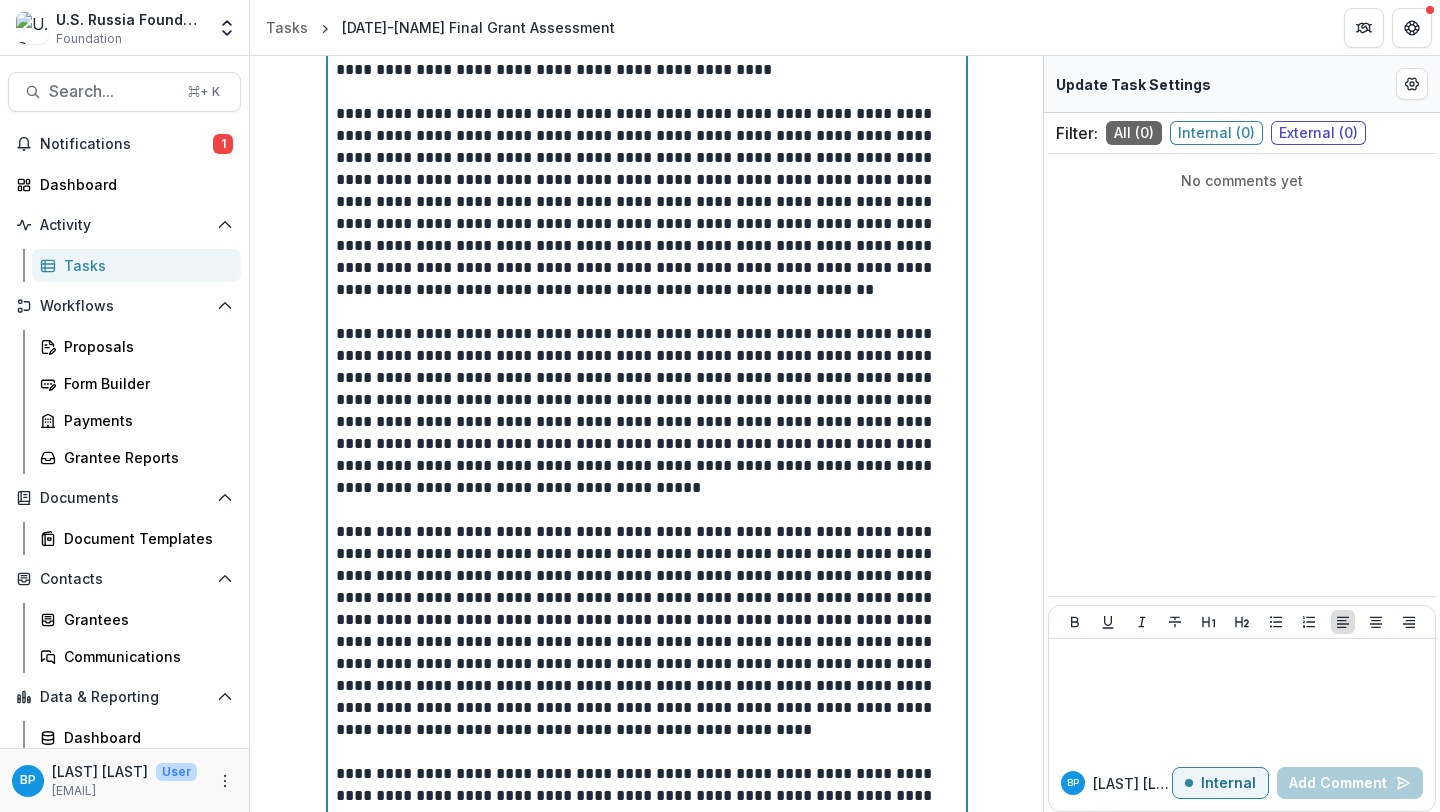 click on "**********" at bounding box center (647, 411) 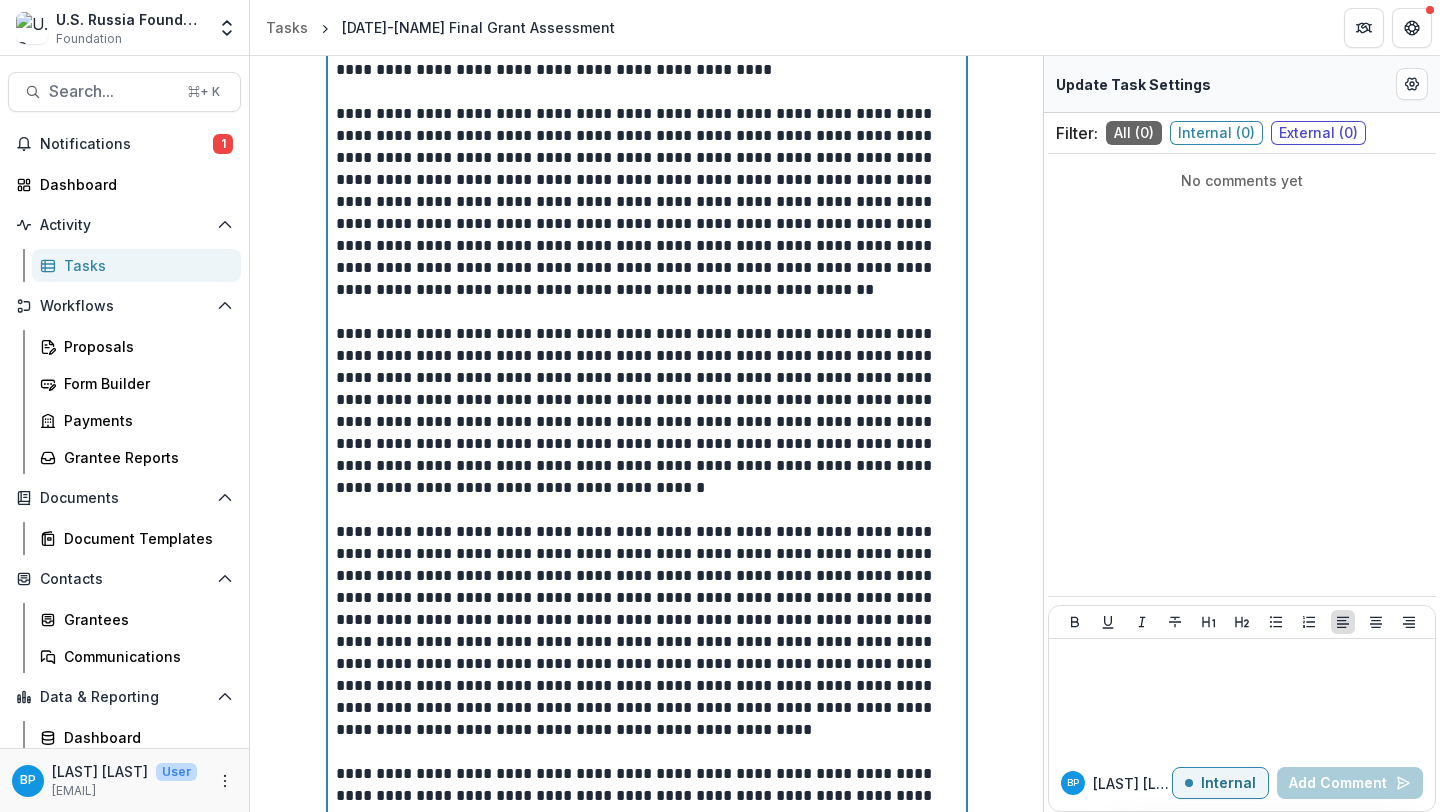 click on "**********" at bounding box center (647, 411) 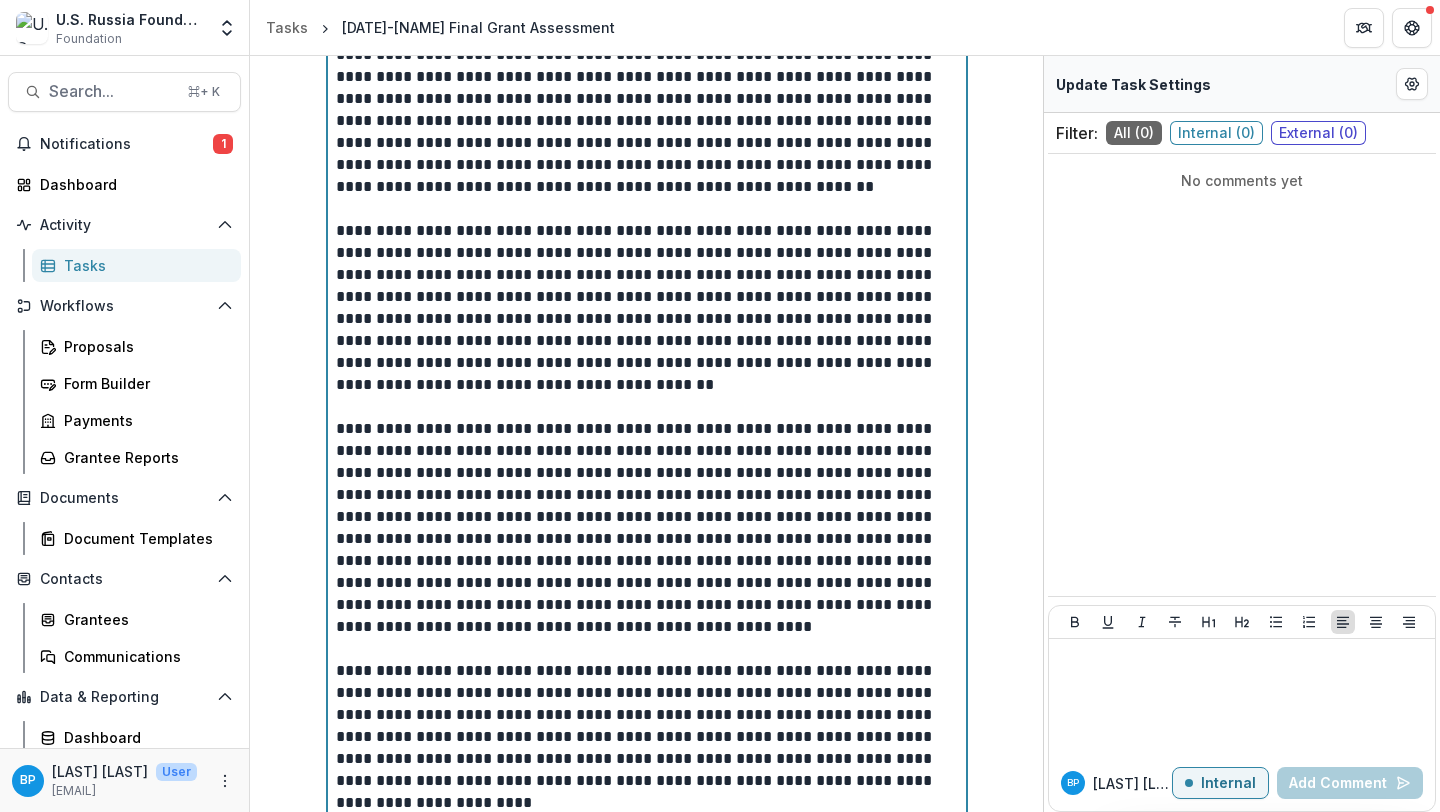 scroll, scrollTop: 1274, scrollLeft: 0, axis: vertical 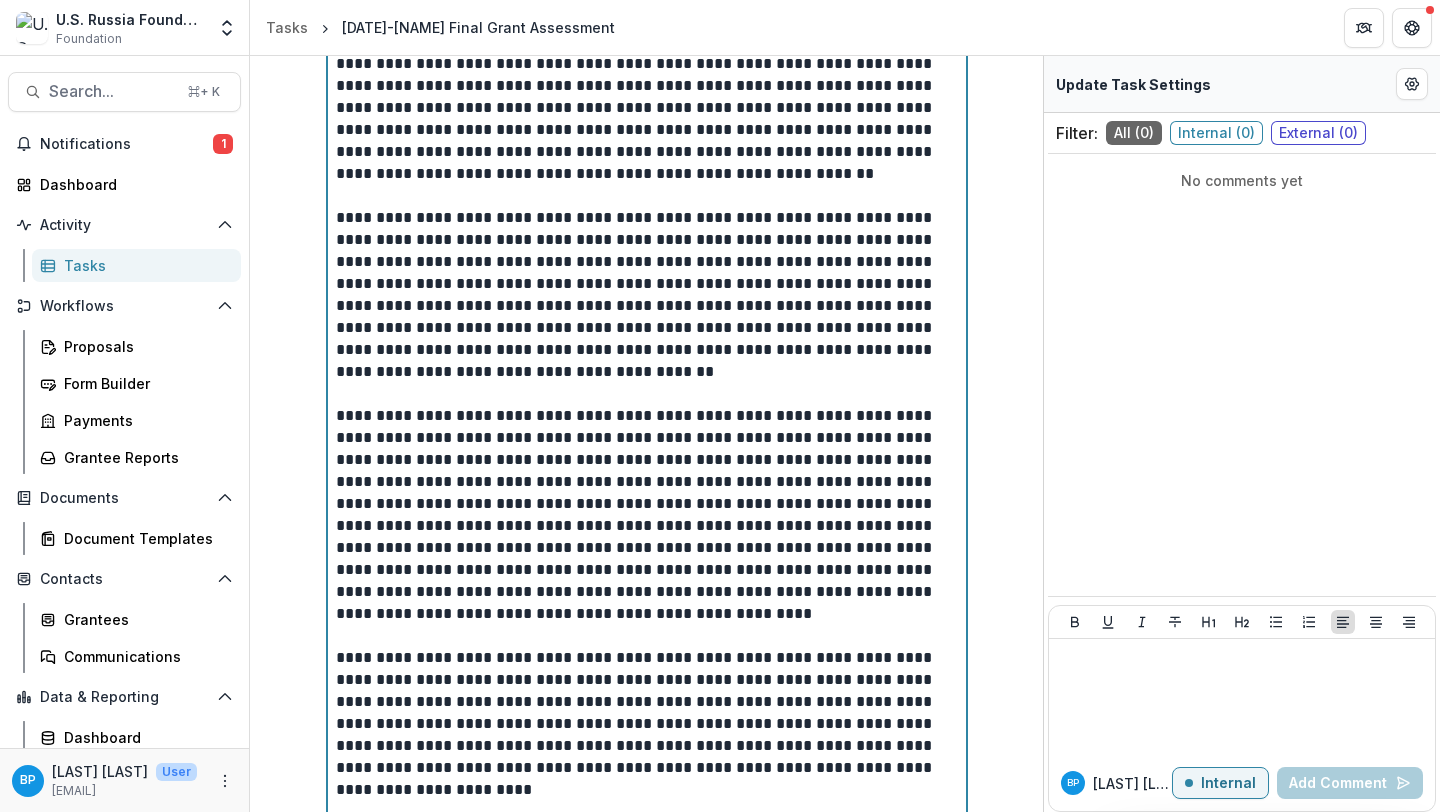 click on "**********" at bounding box center (647, 295) 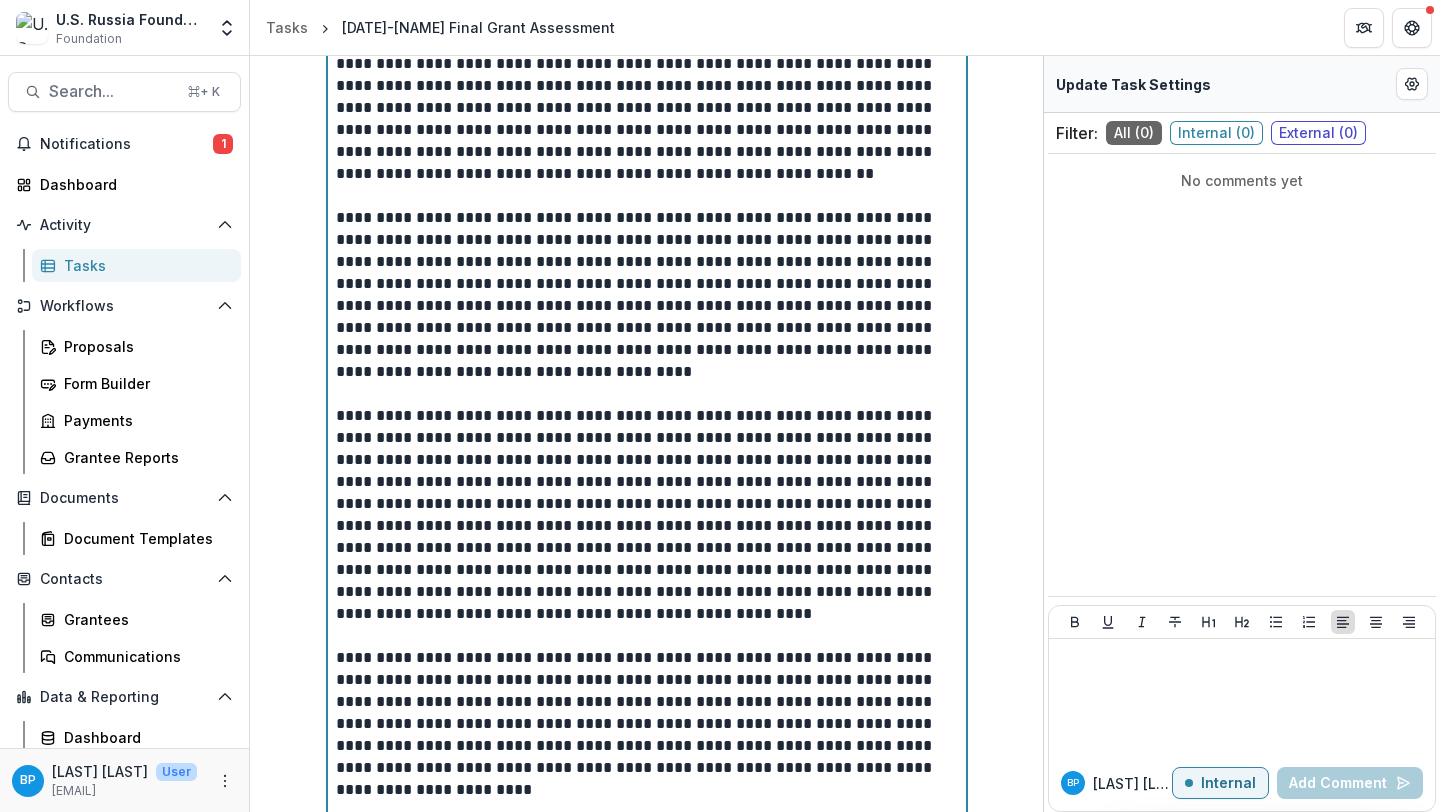 scroll, scrollTop: 1352, scrollLeft: 0, axis: vertical 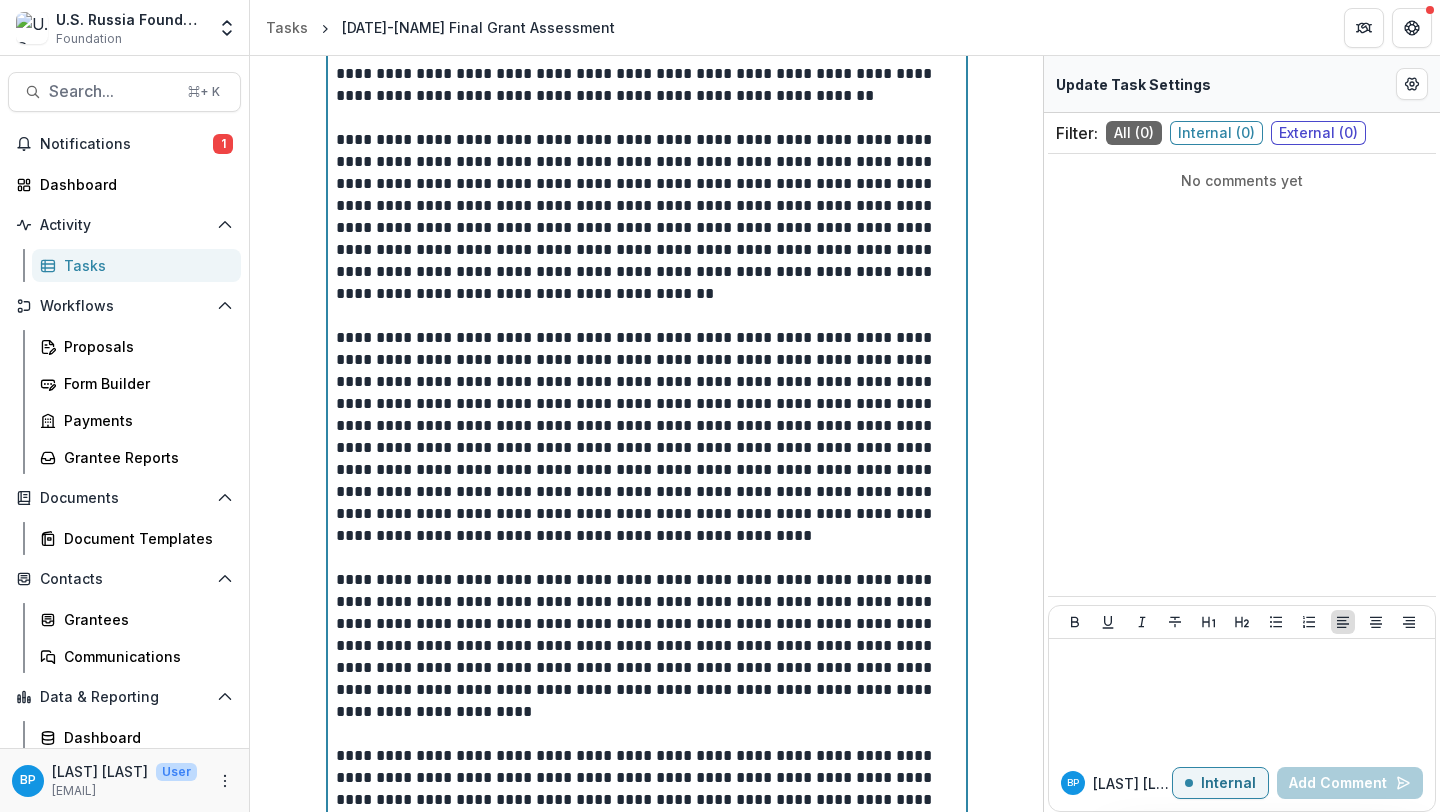 click on "**********" at bounding box center (647, 217) 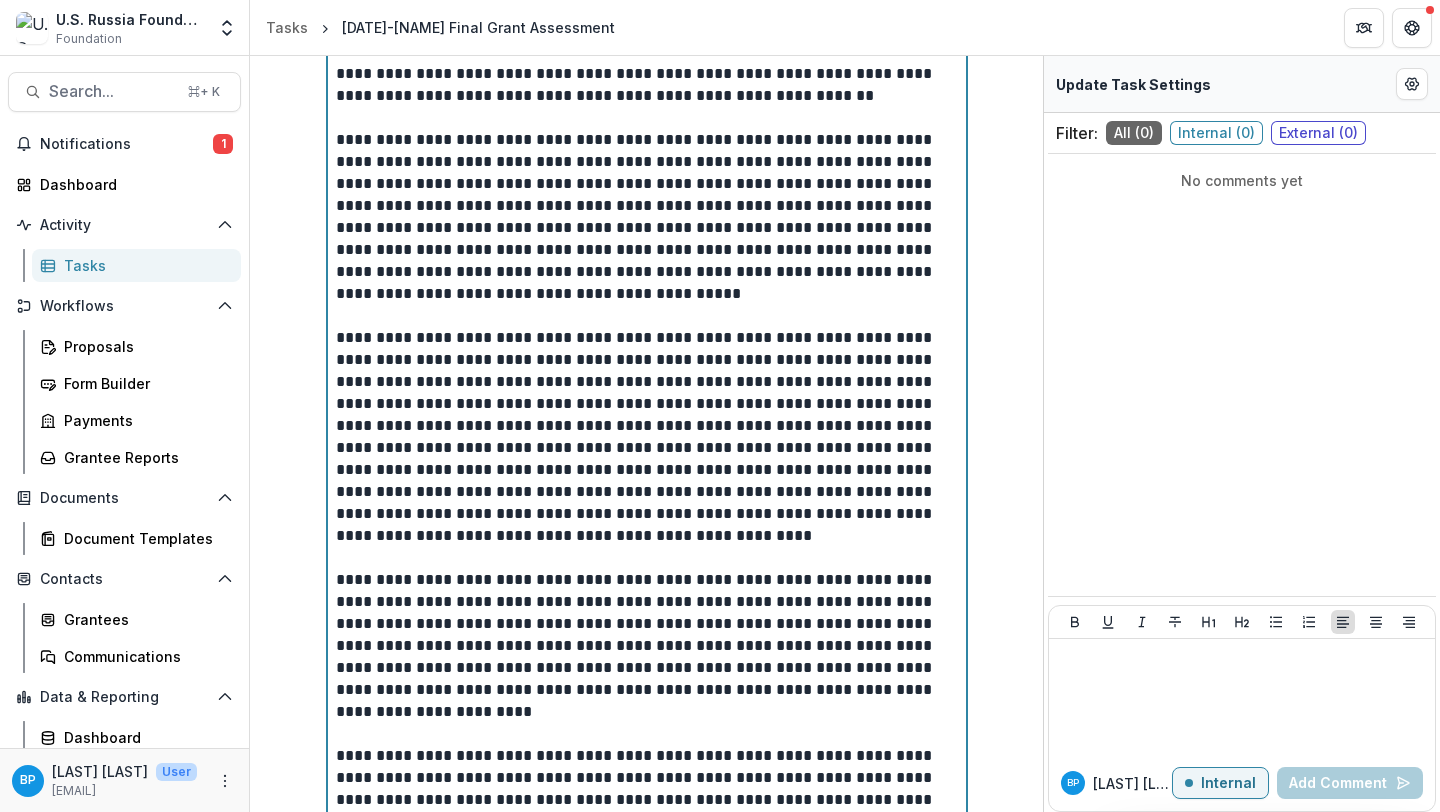 scroll, scrollTop: 1415, scrollLeft: 0, axis: vertical 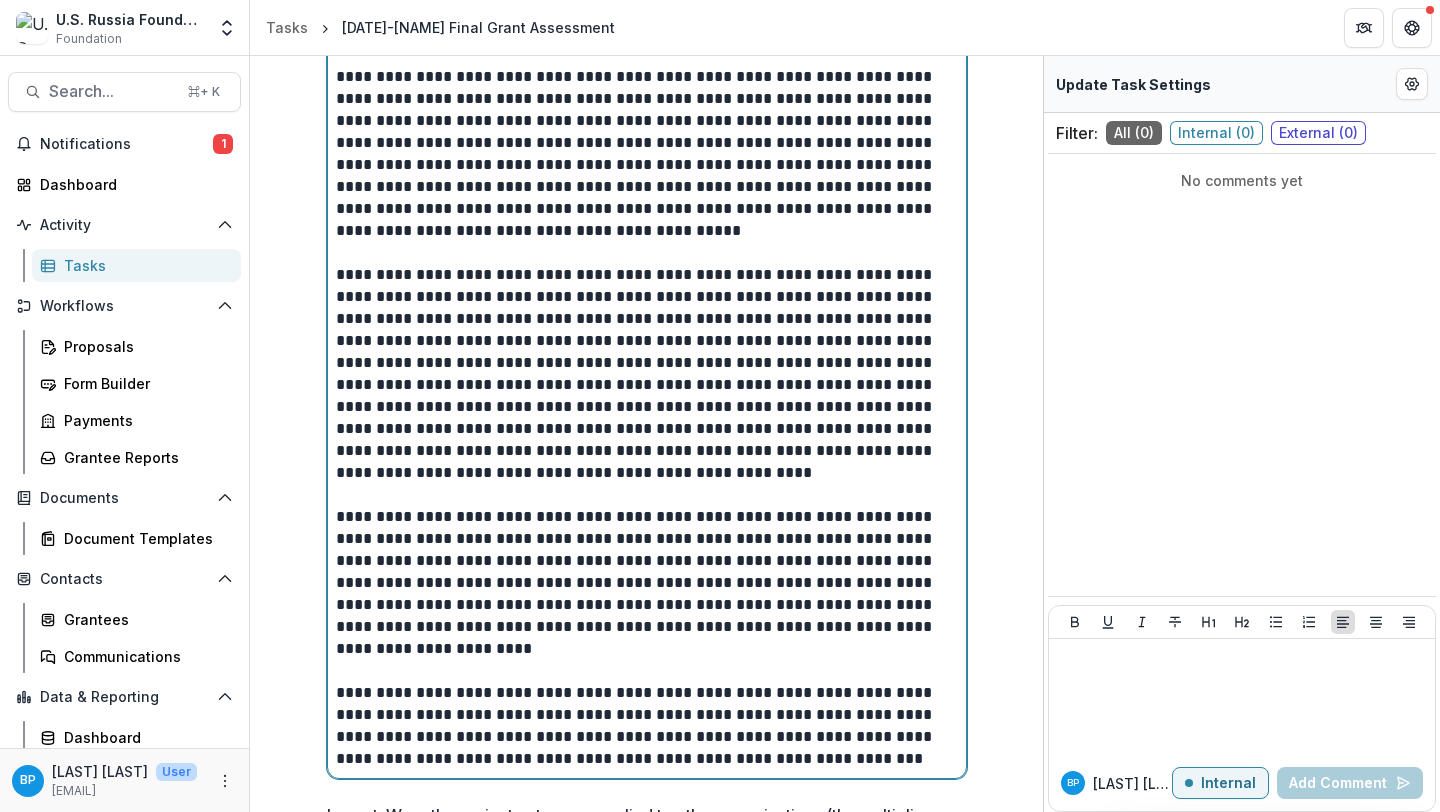 click on "**********" at bounding box center [647, 374] 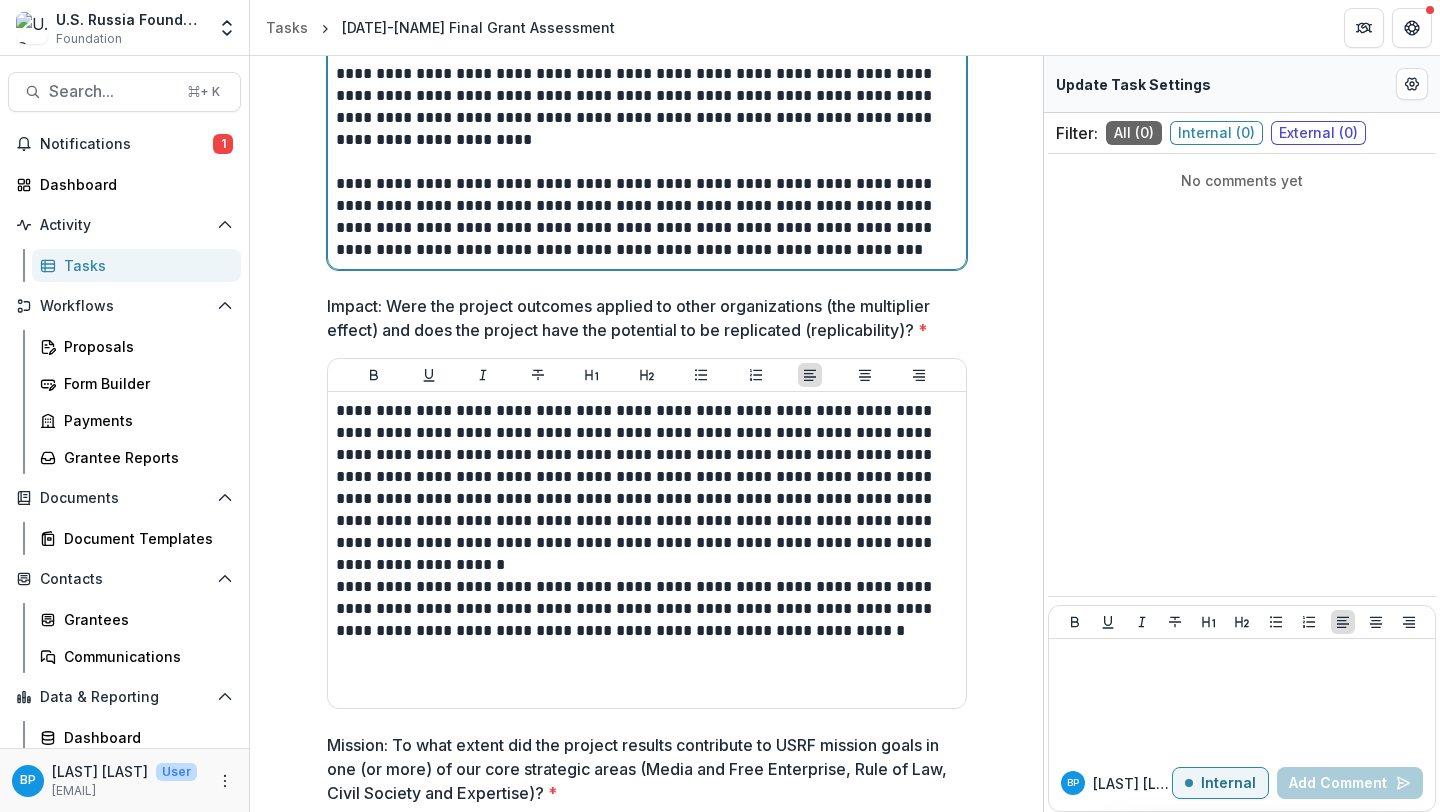 scroll, scrollTop: 1928, scrollLeft: 0, axis: vertical 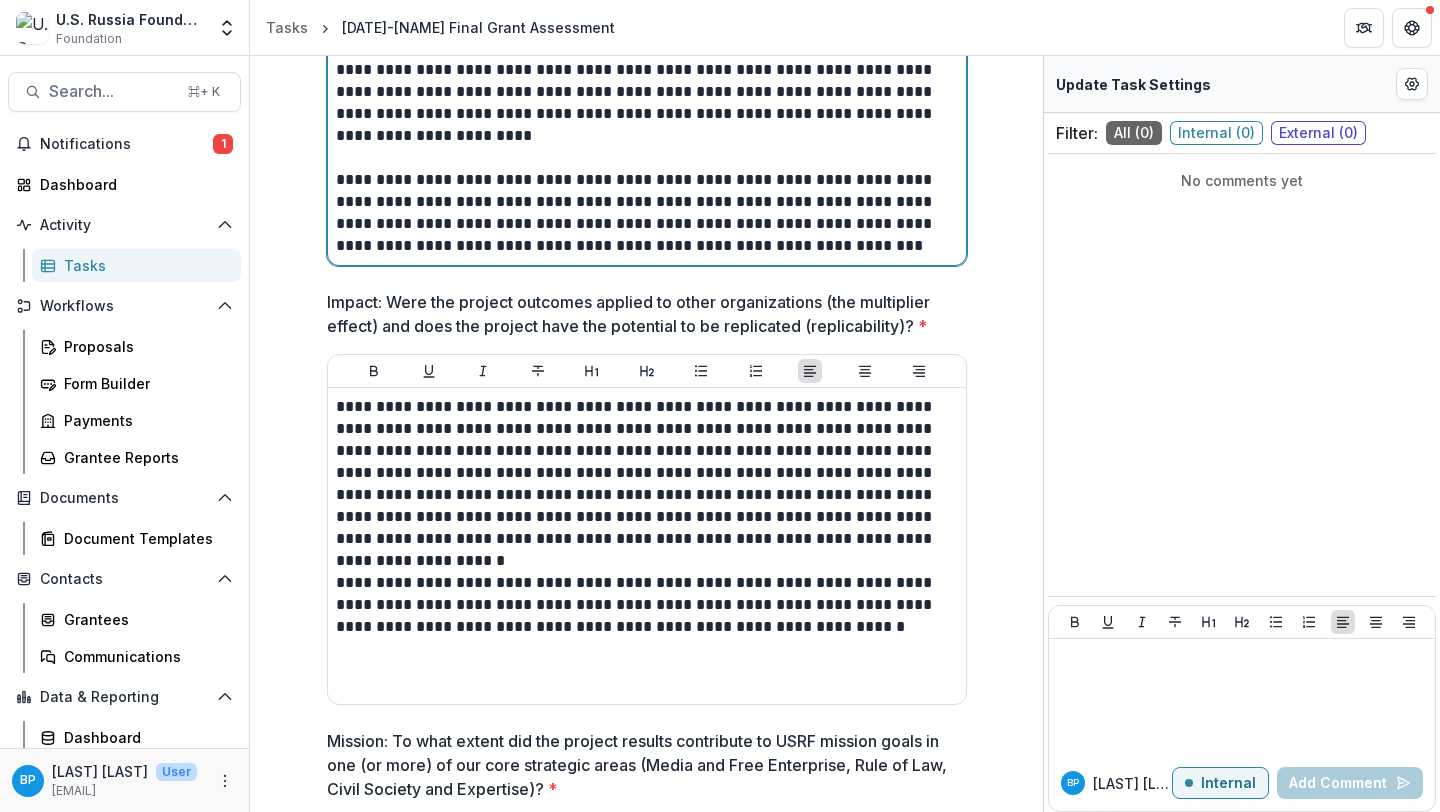 click on "**********" at bounding box center [647, 213] 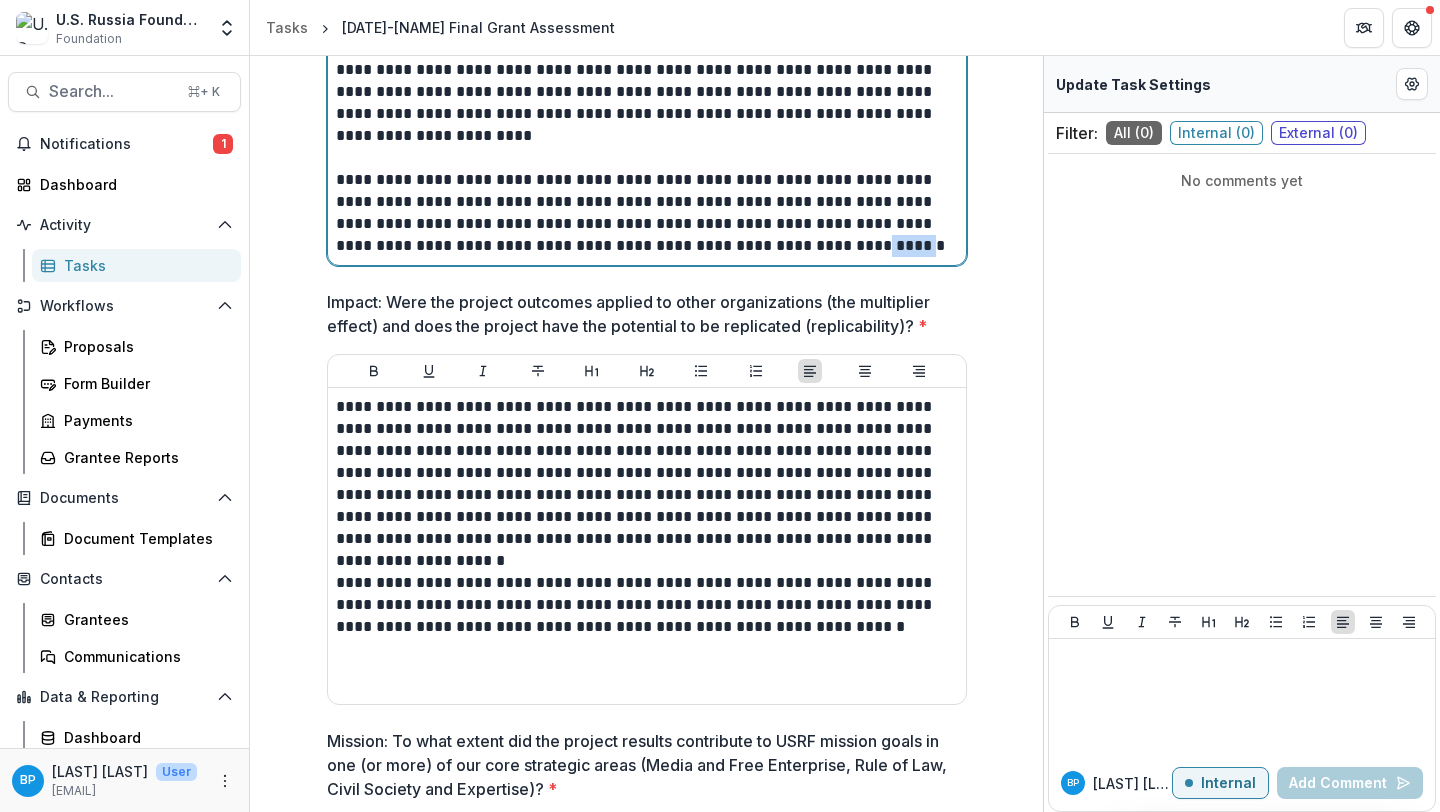 drag, startPoint x: 842, startPoint y: 244, endPoint x: 801, endPoint y: 244, distance: 41 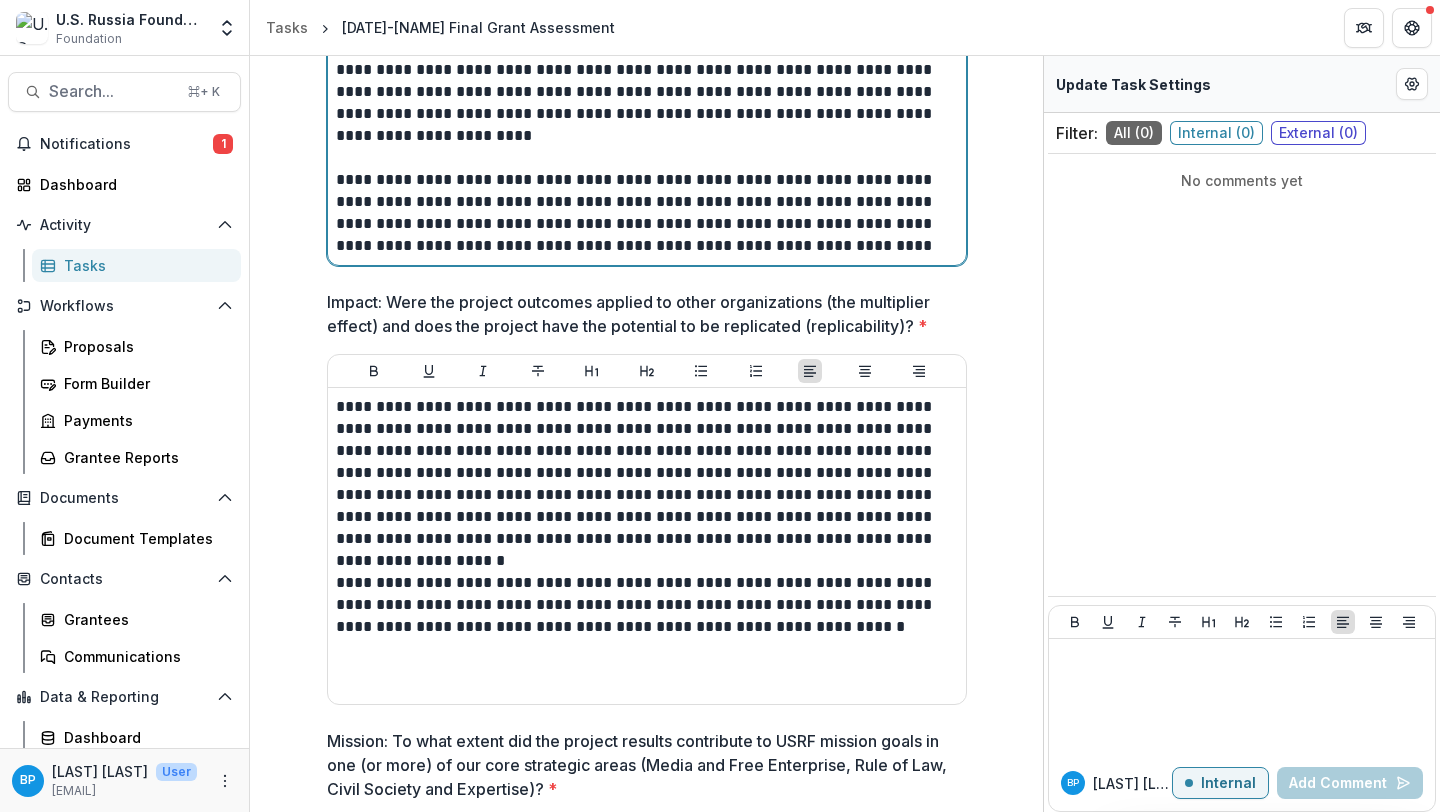 scroll, scrollTop: 2003, scrollLeft: 0, axis: vertical 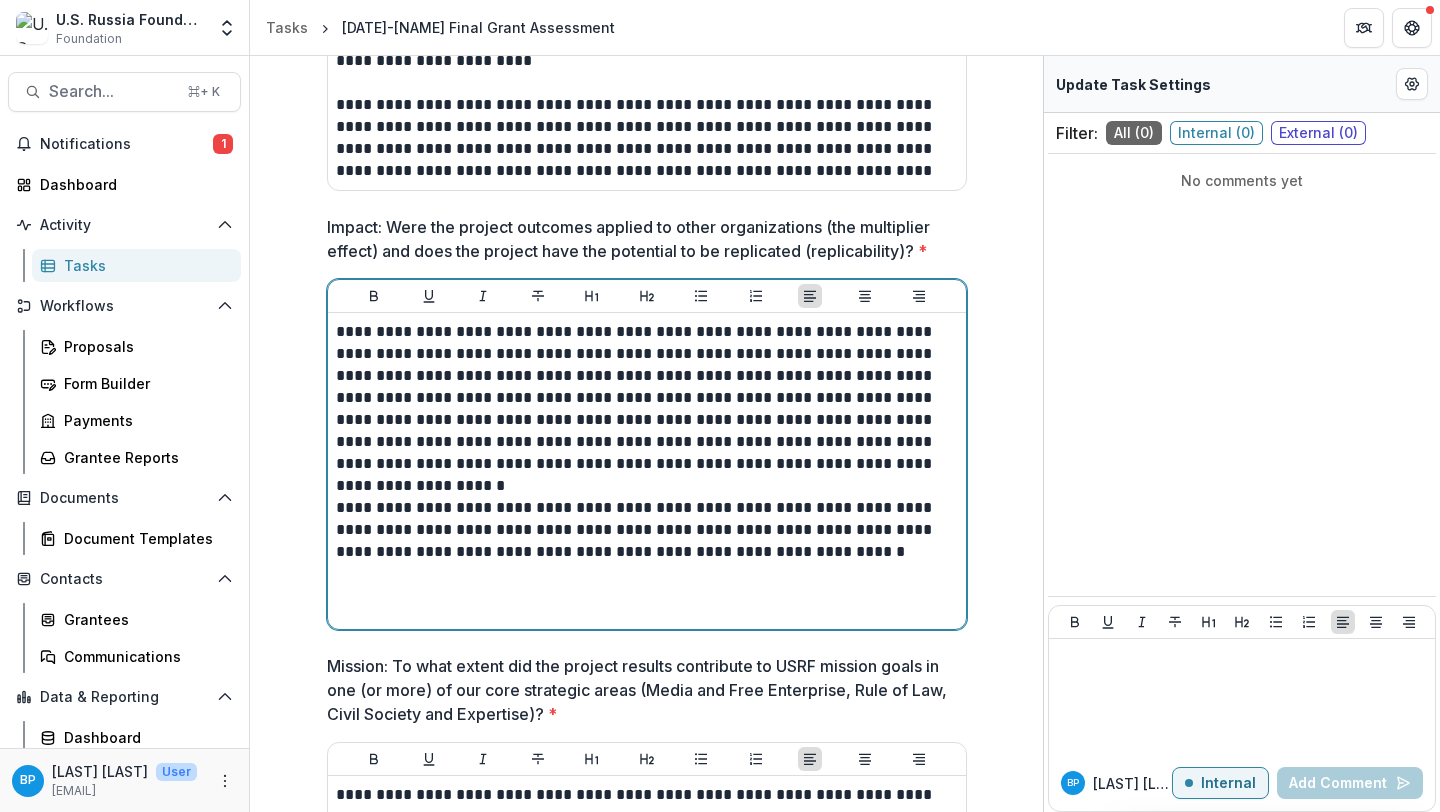 click on "**********" at bounding box center [647, 398] 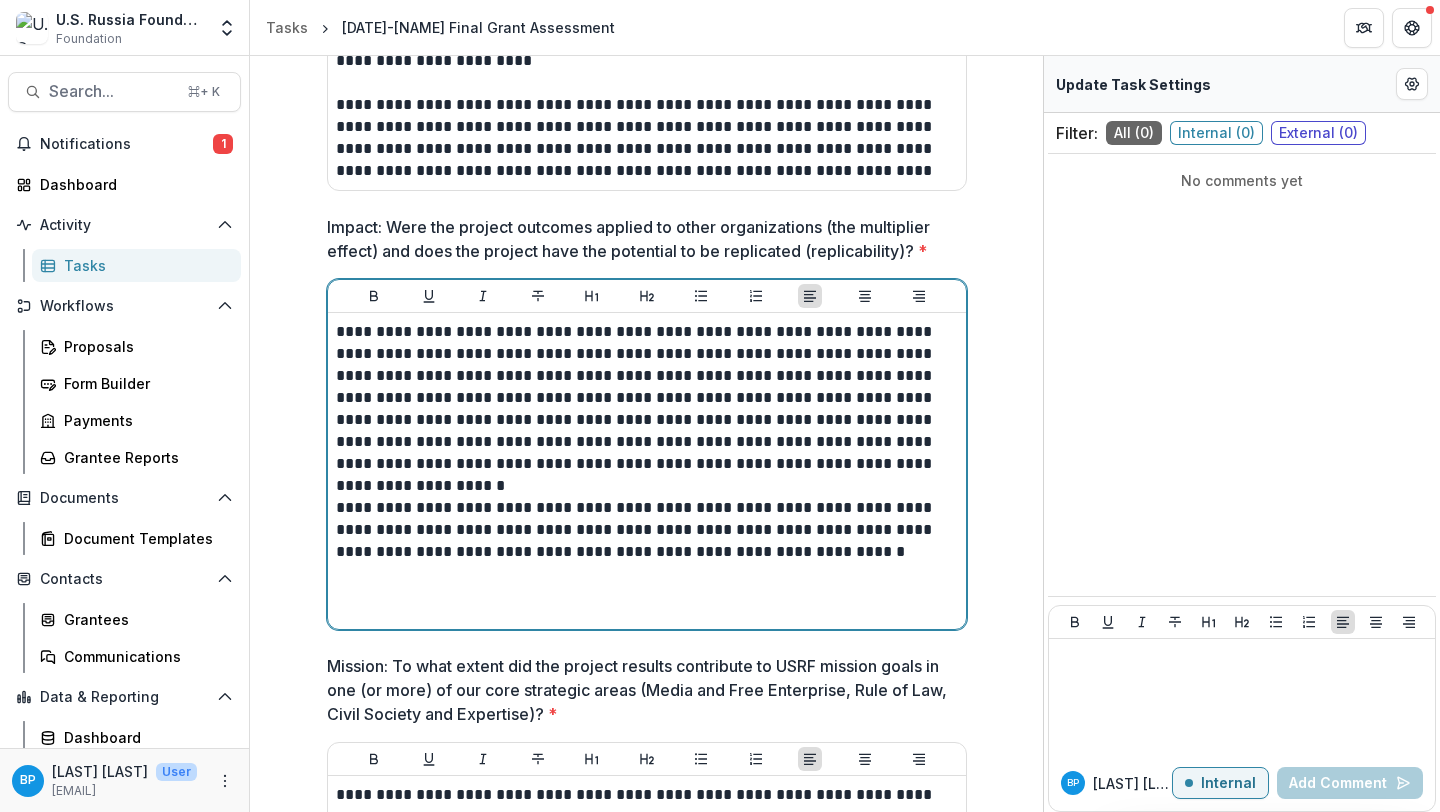 click on "**********" at bounding box center [647, 398] 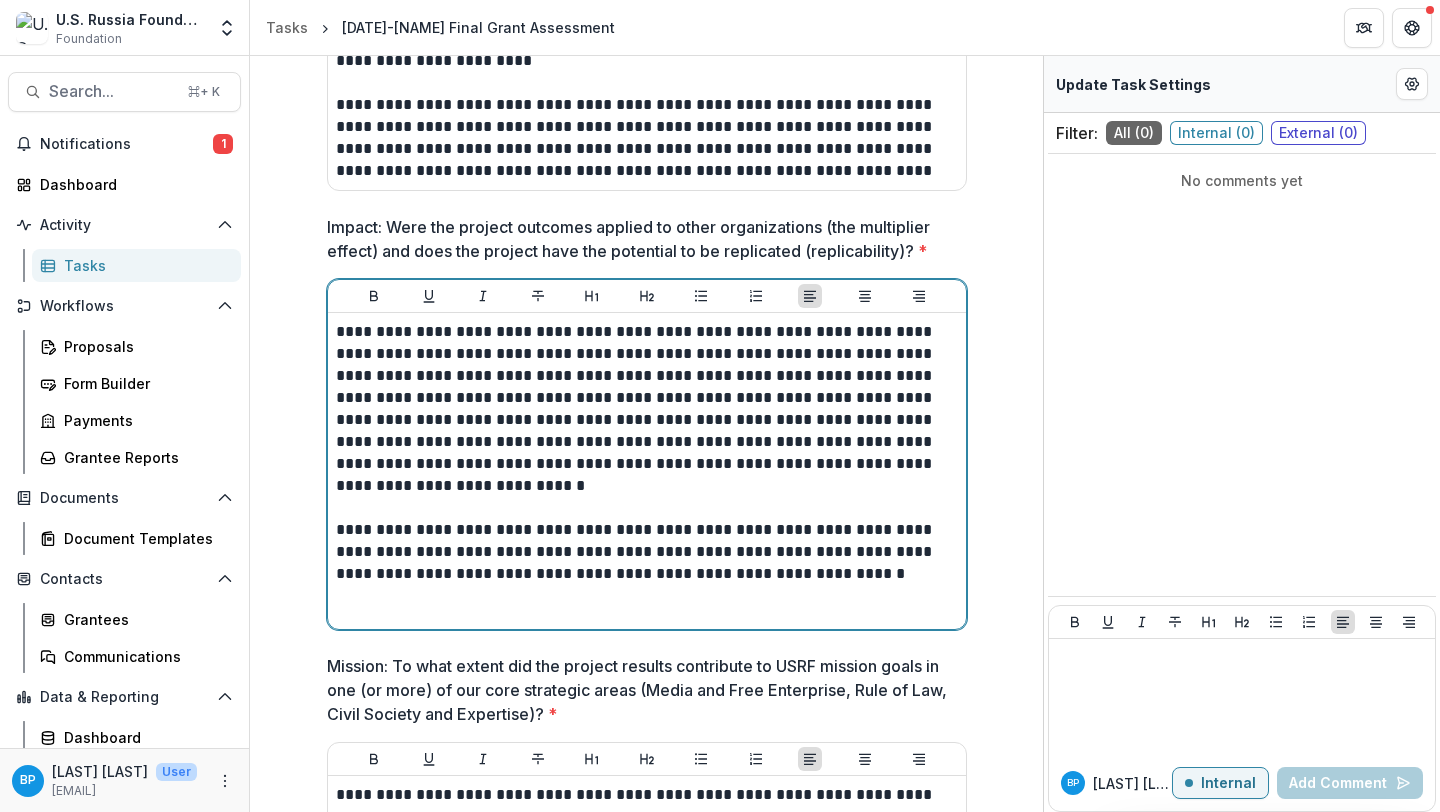 click on "**********" at bounding box center [647, 409] 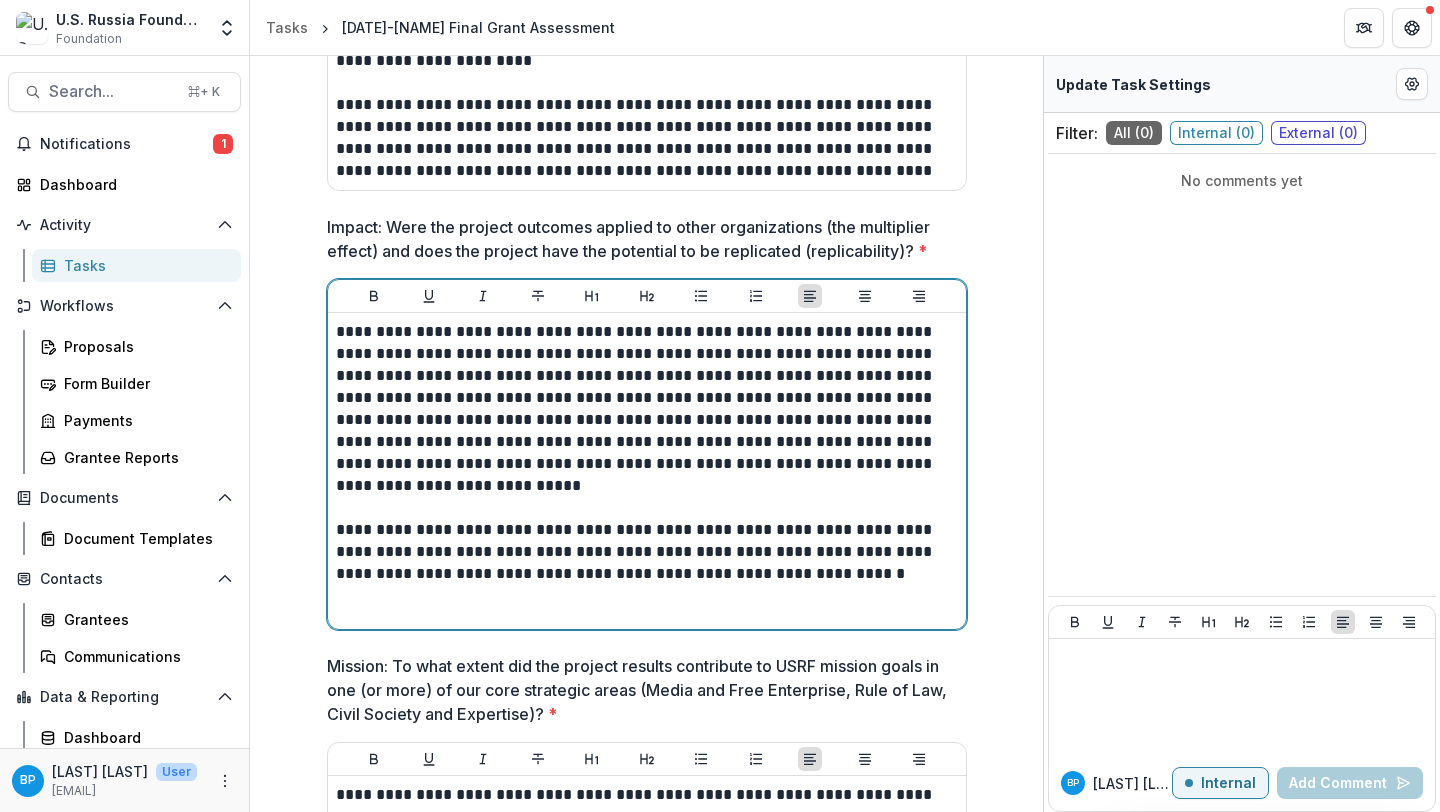 click on "**********" at bounding box center [647, 409] 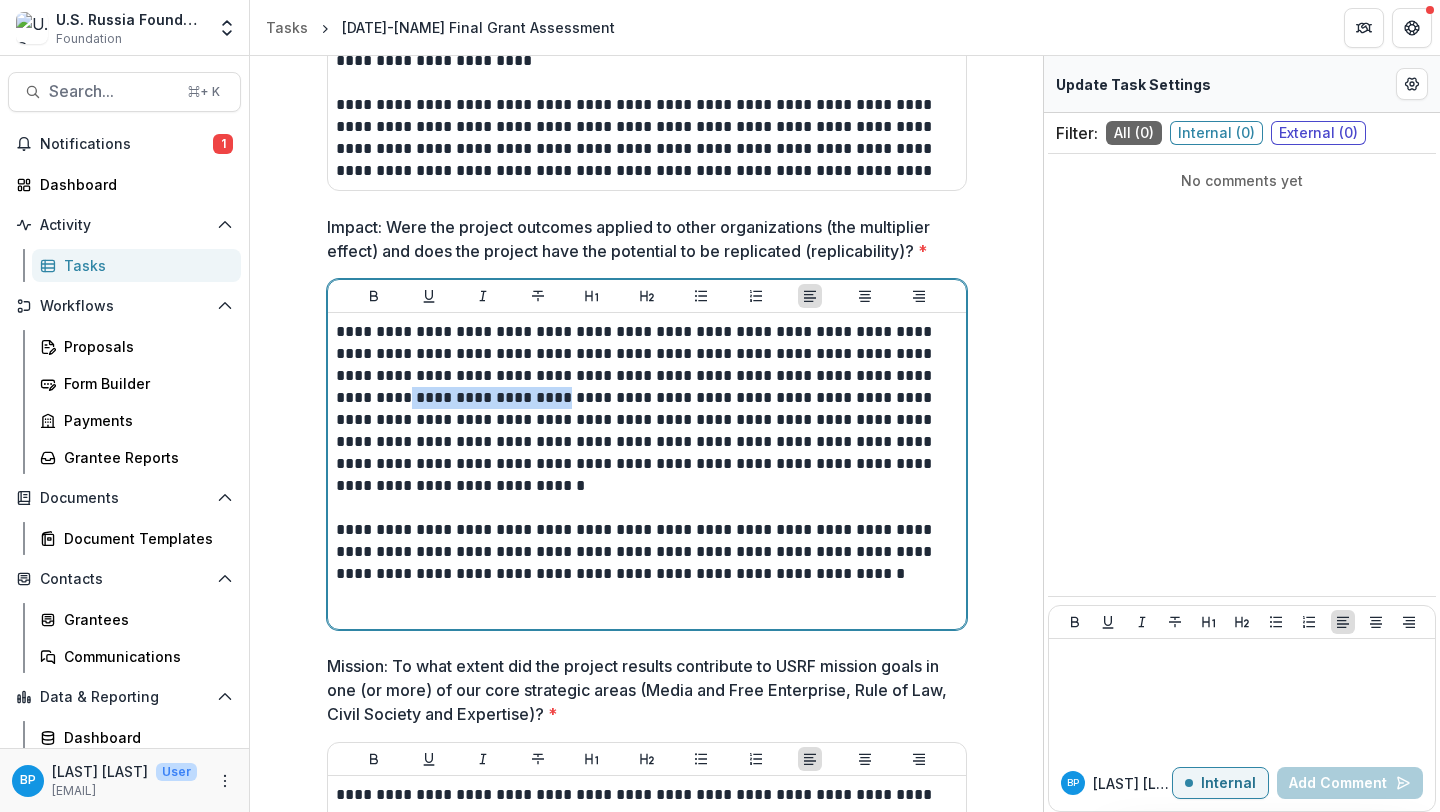 drag, startPoint x: 507, startPoint y: 400, endPoint x: 359, endPoint y: 400, distance: 148 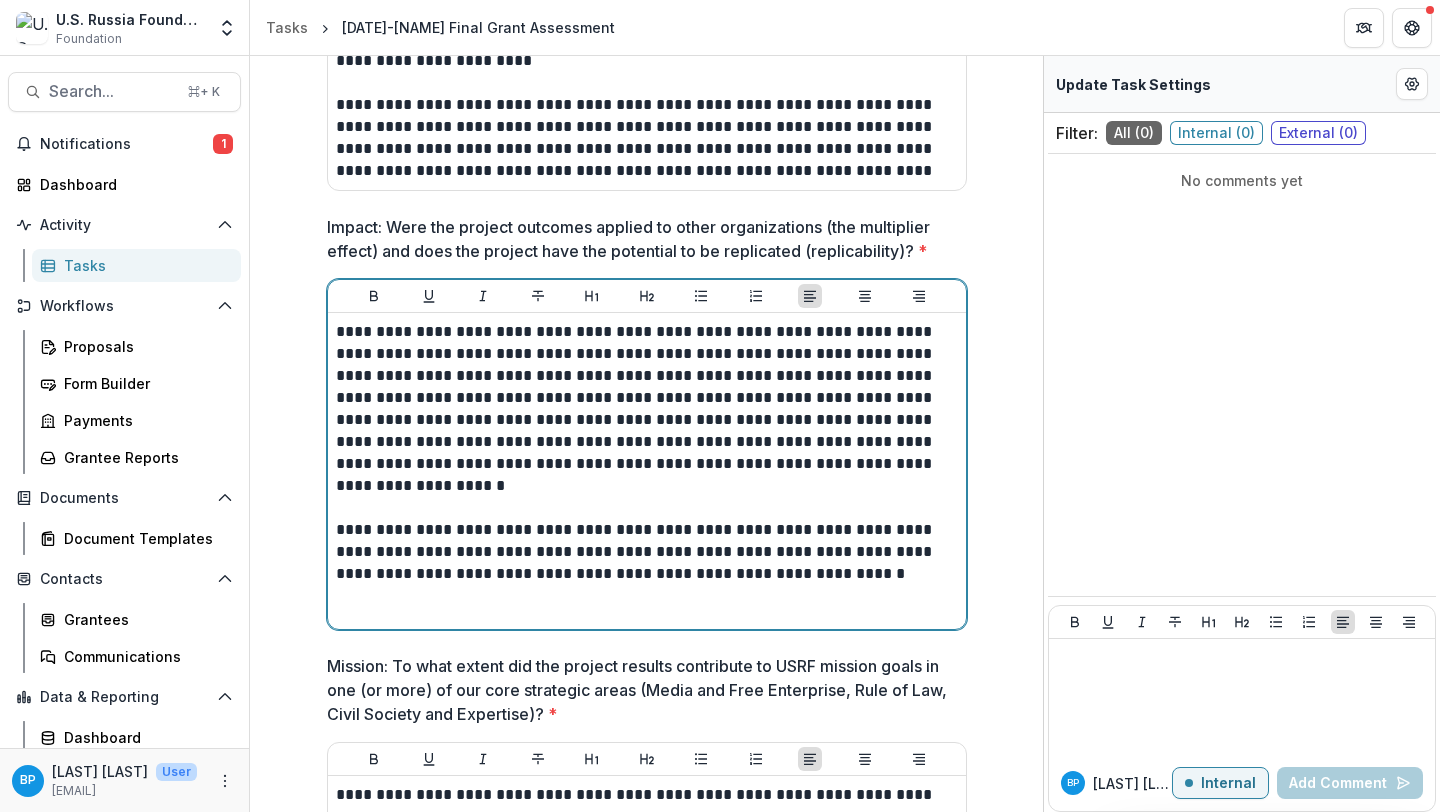 click on "**********" at bounding box center (647, 409) 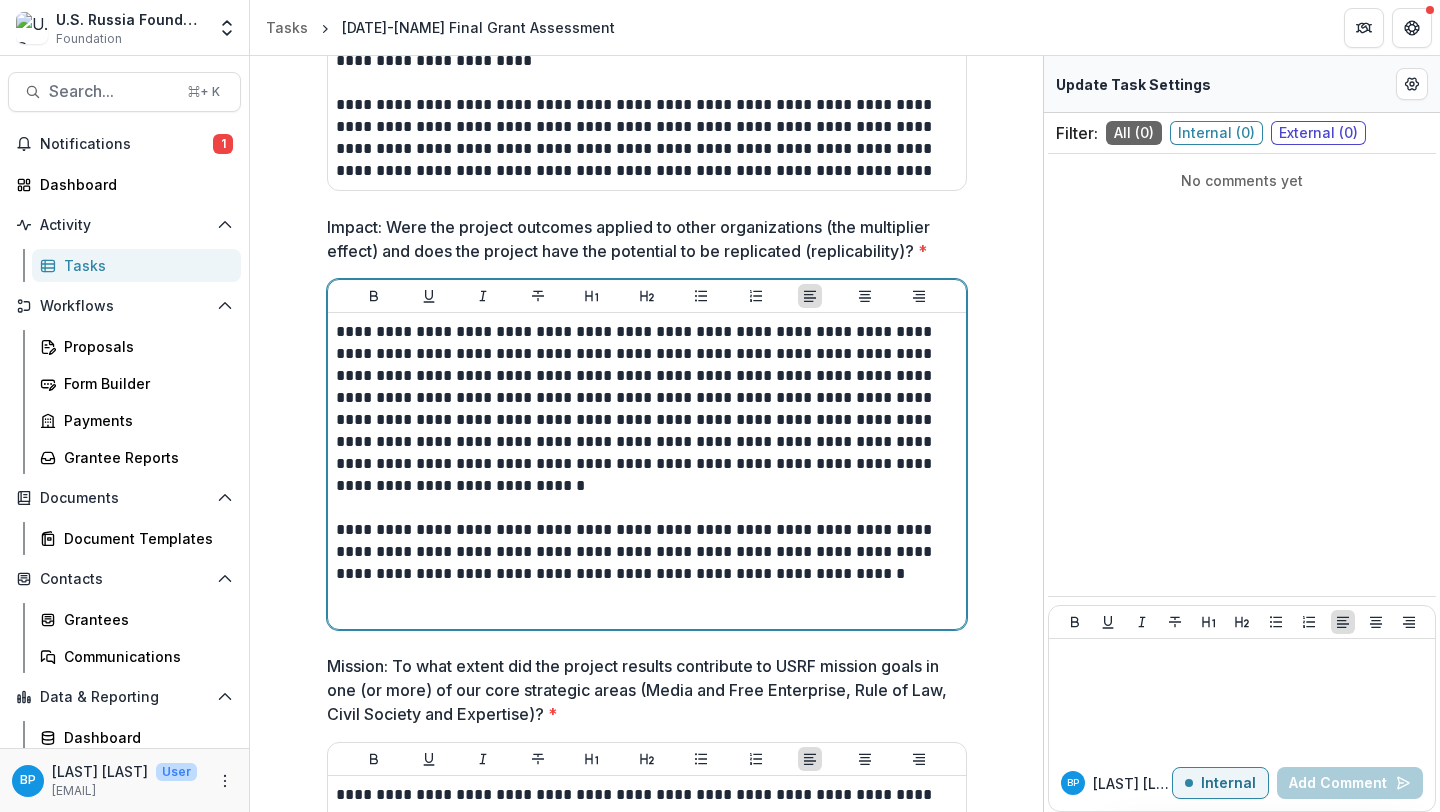 click on "**********" at bounding box center (647, 409) 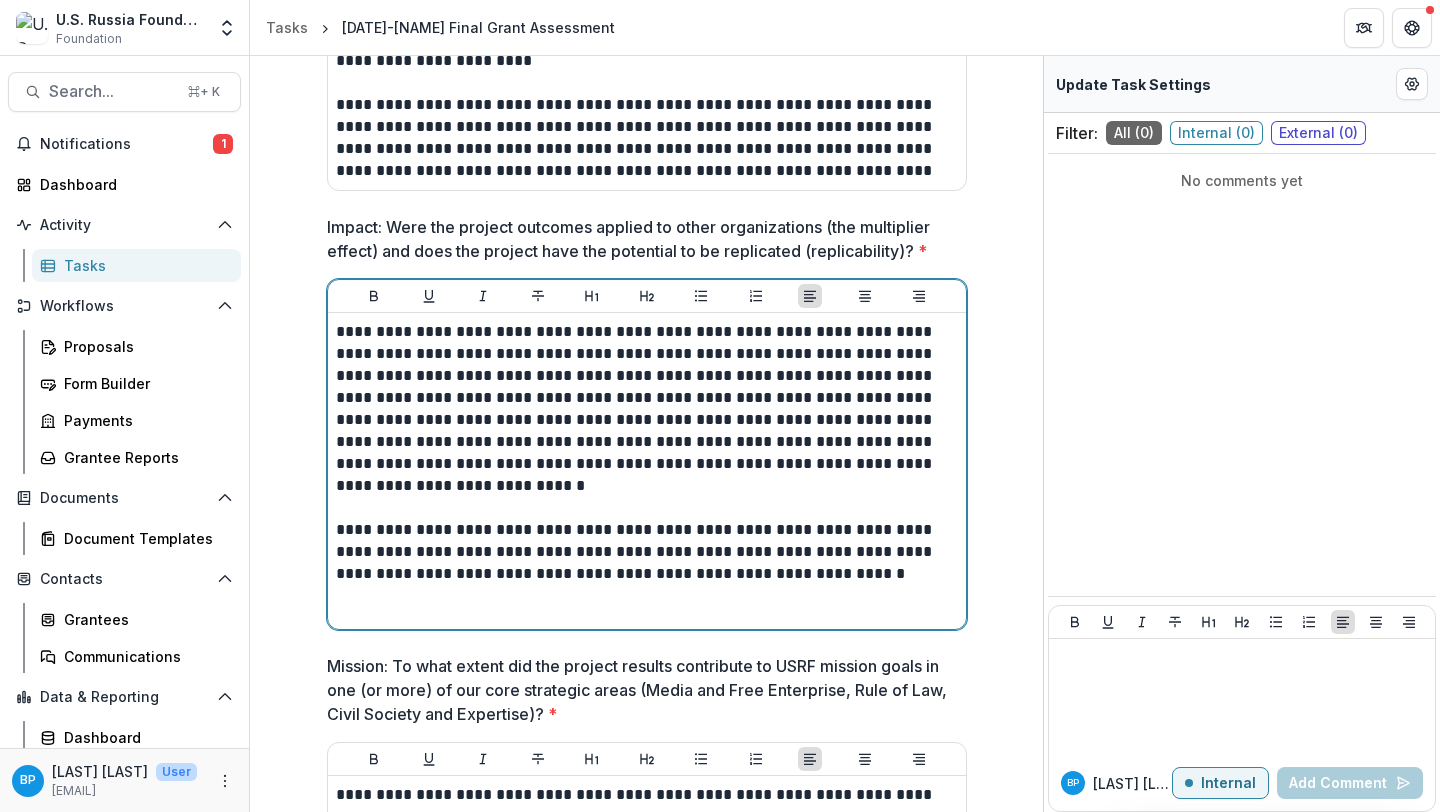 scroll, scrollTop: 2037, scrollLeft: 0, axis: vertical 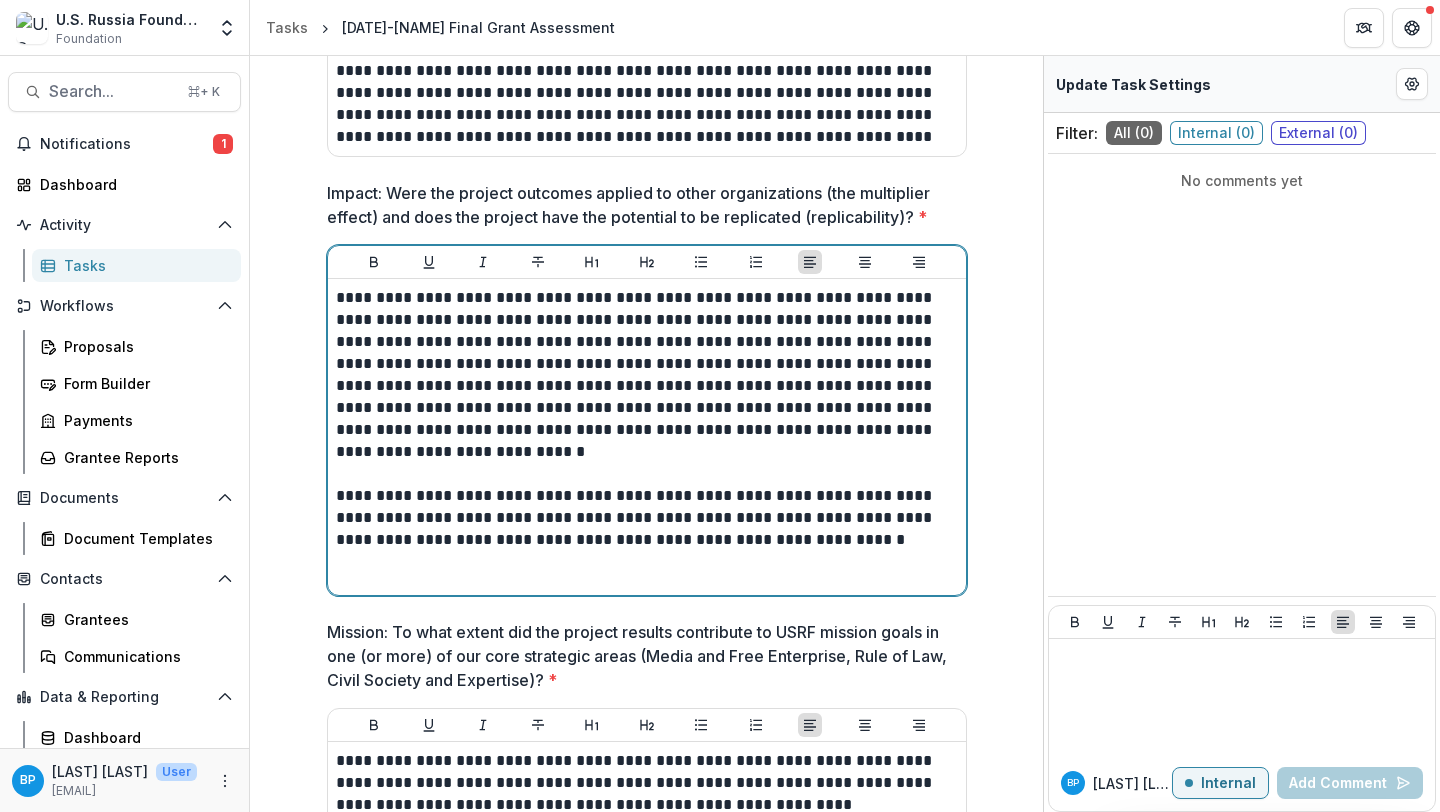click on "**********" at bounding box center (647, 375) 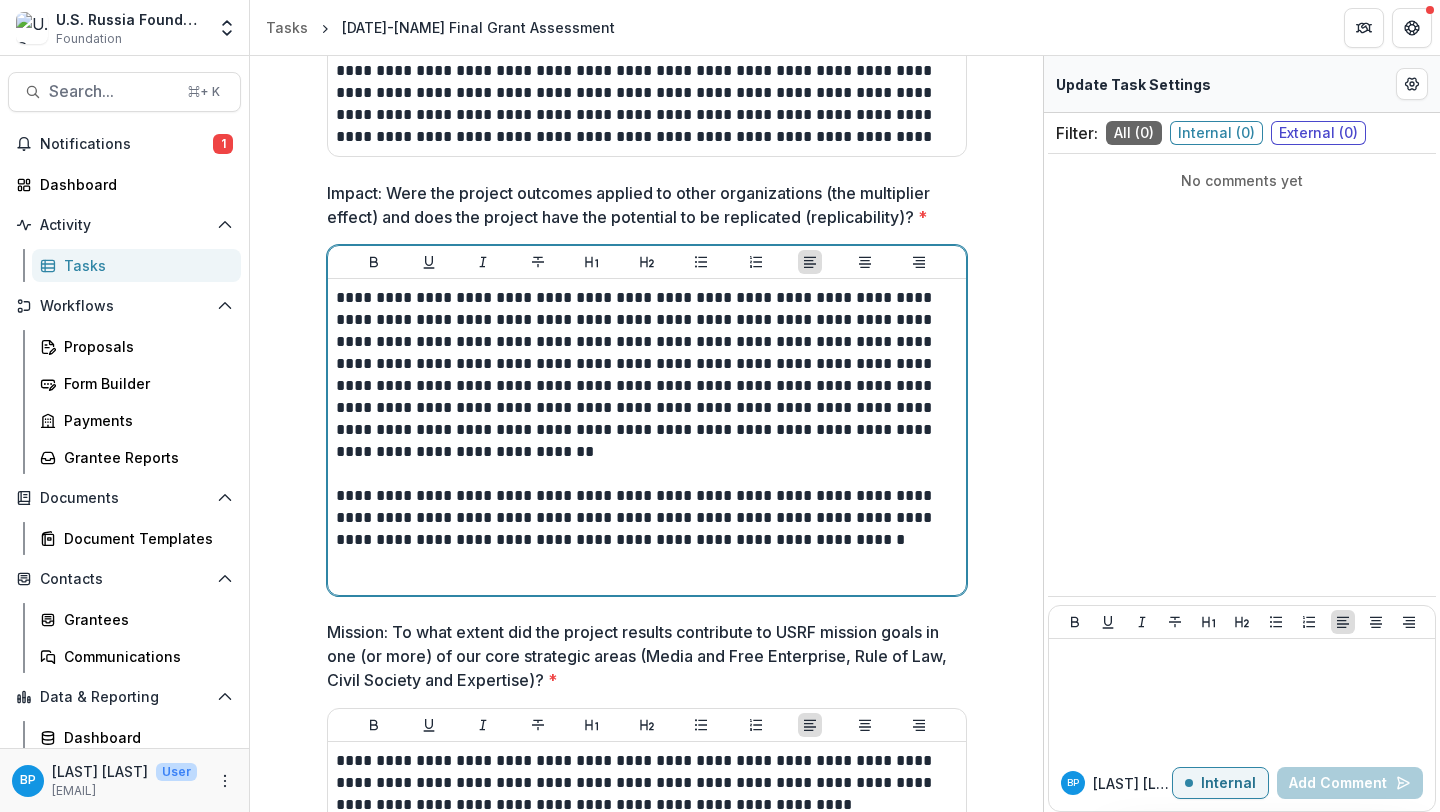 click on "**********" at bounding box center [647, 375] 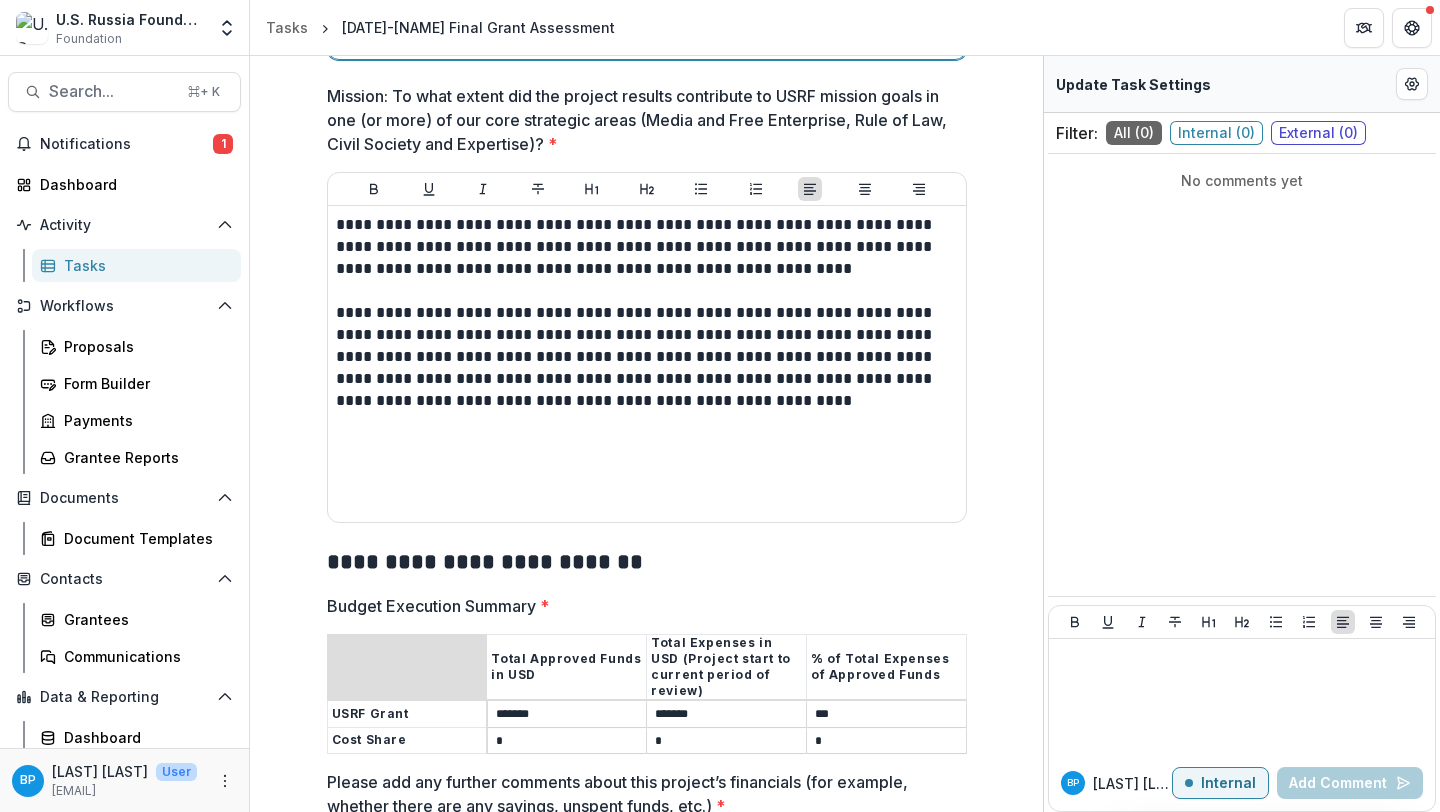 scroll, scrollTop: 2580, scrollLeft: 0, axis: vertical 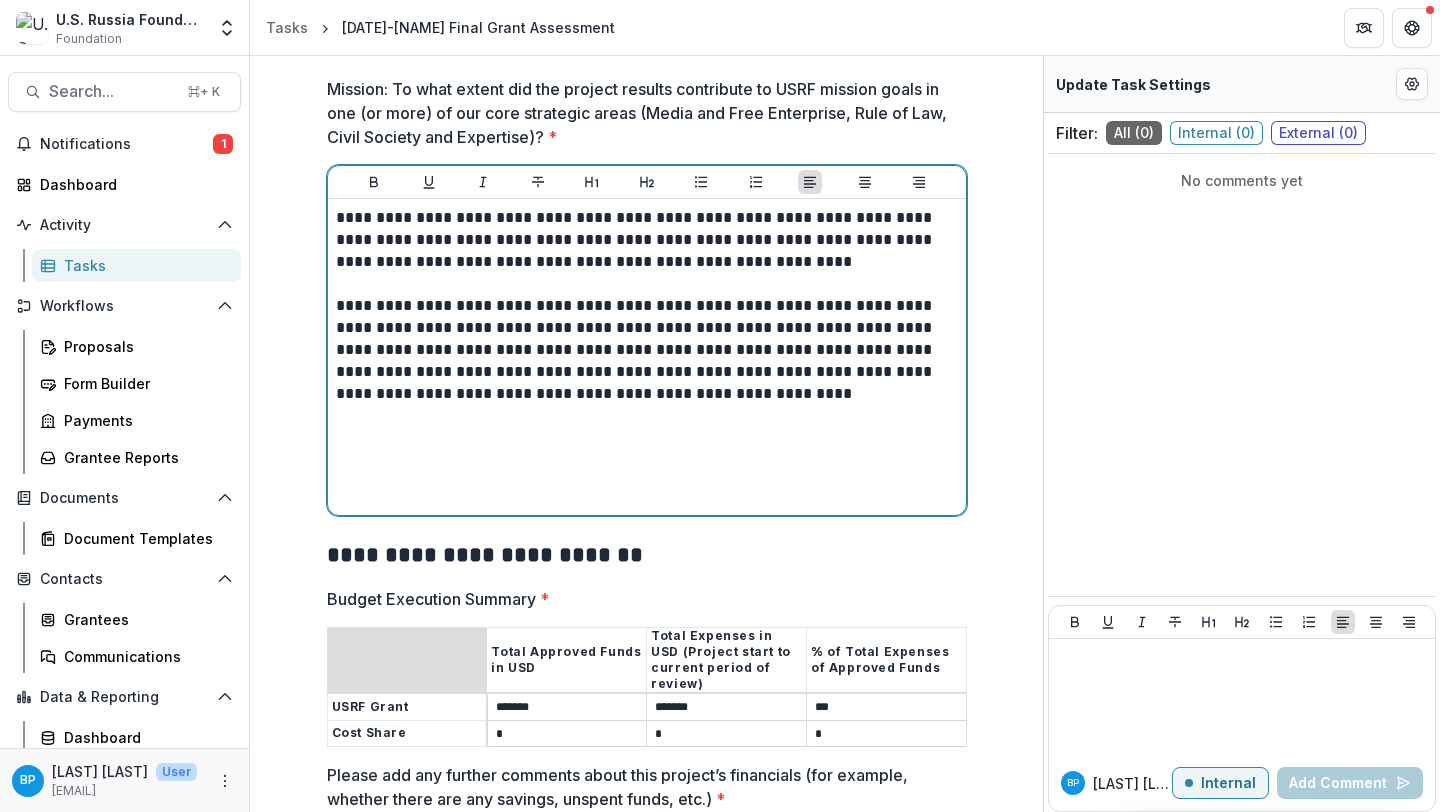 click on "**********" at bounding box center [647, 350] 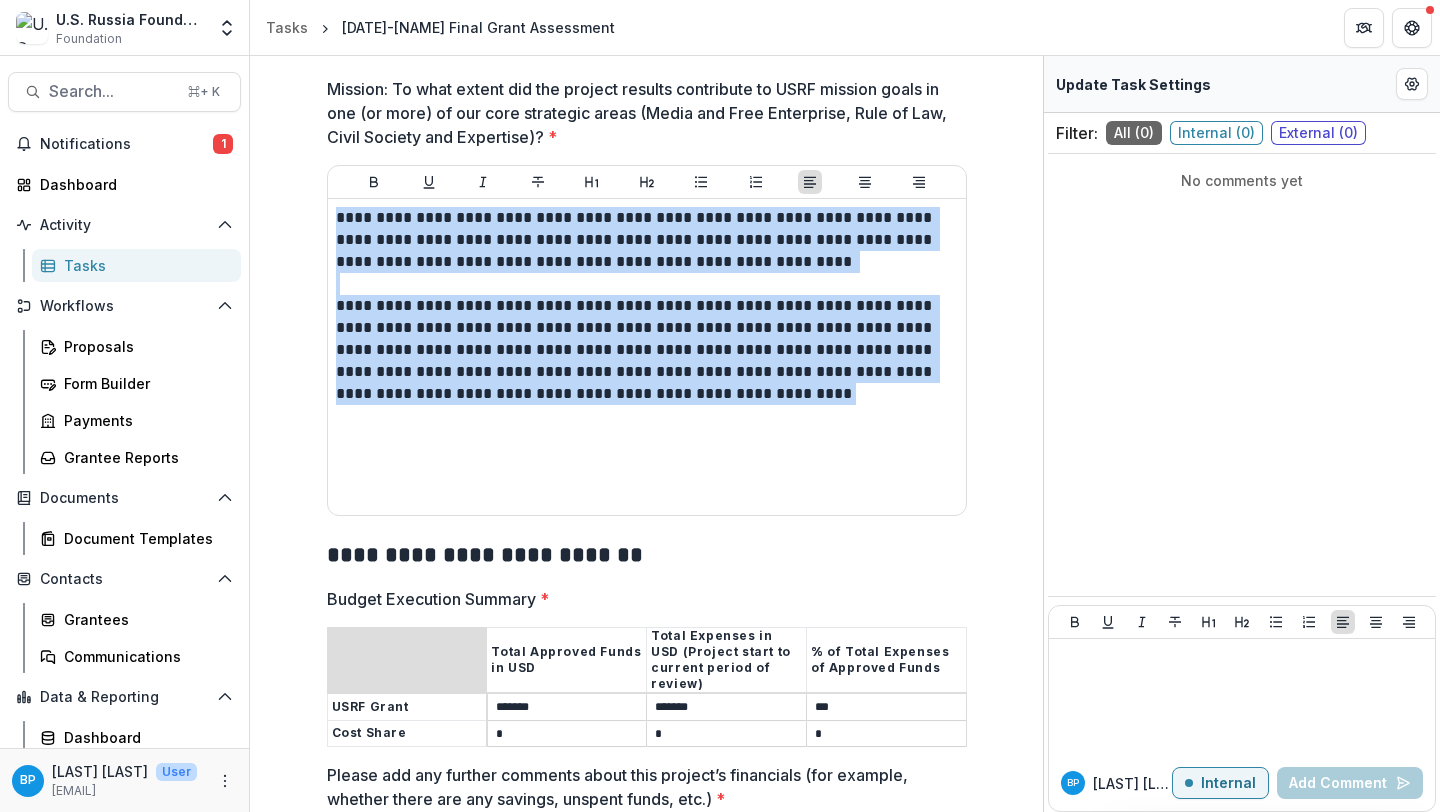 click on "**********" at bounding box center [647, 555] 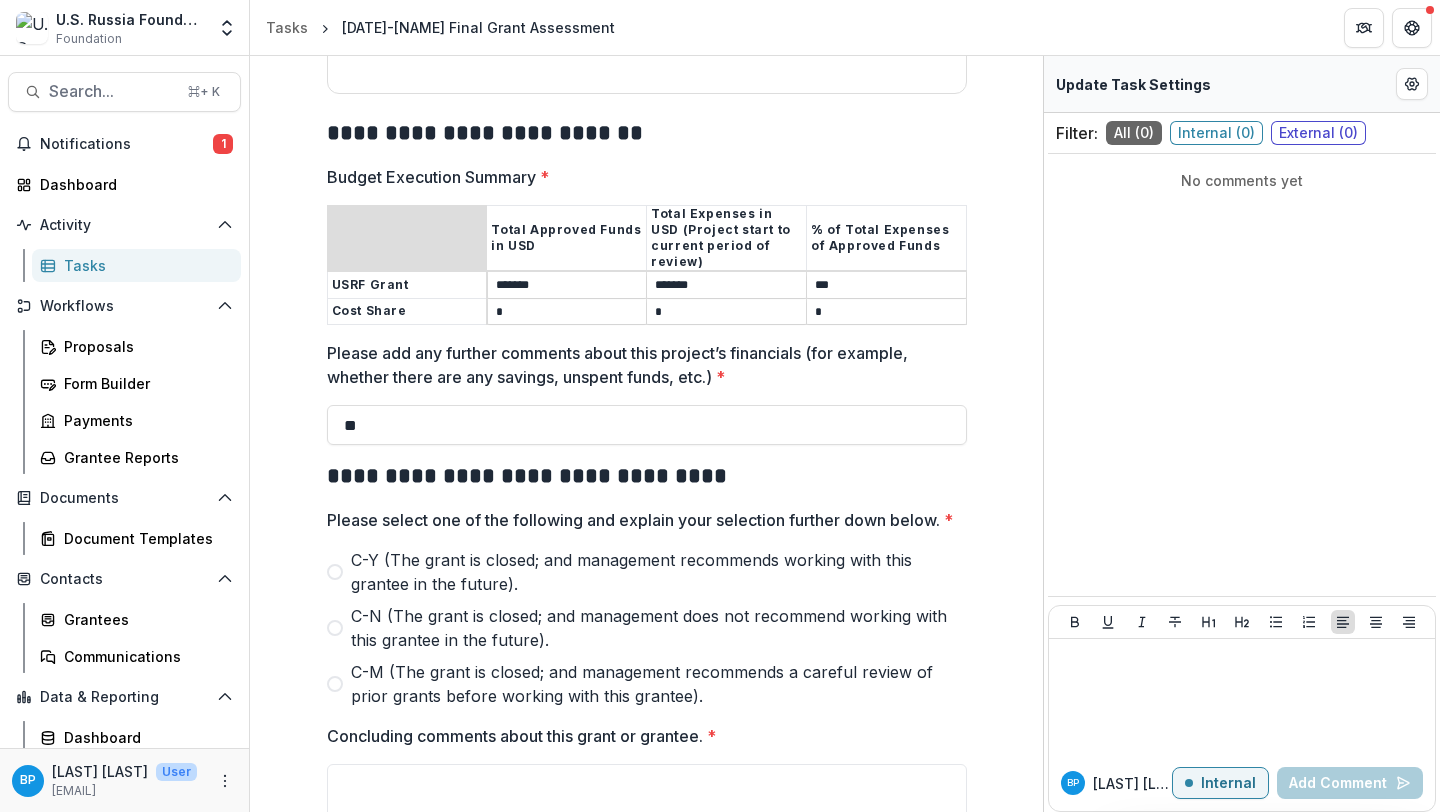 scroll, scrollTop: 3060, scrollLeft: 0, axis: vertical 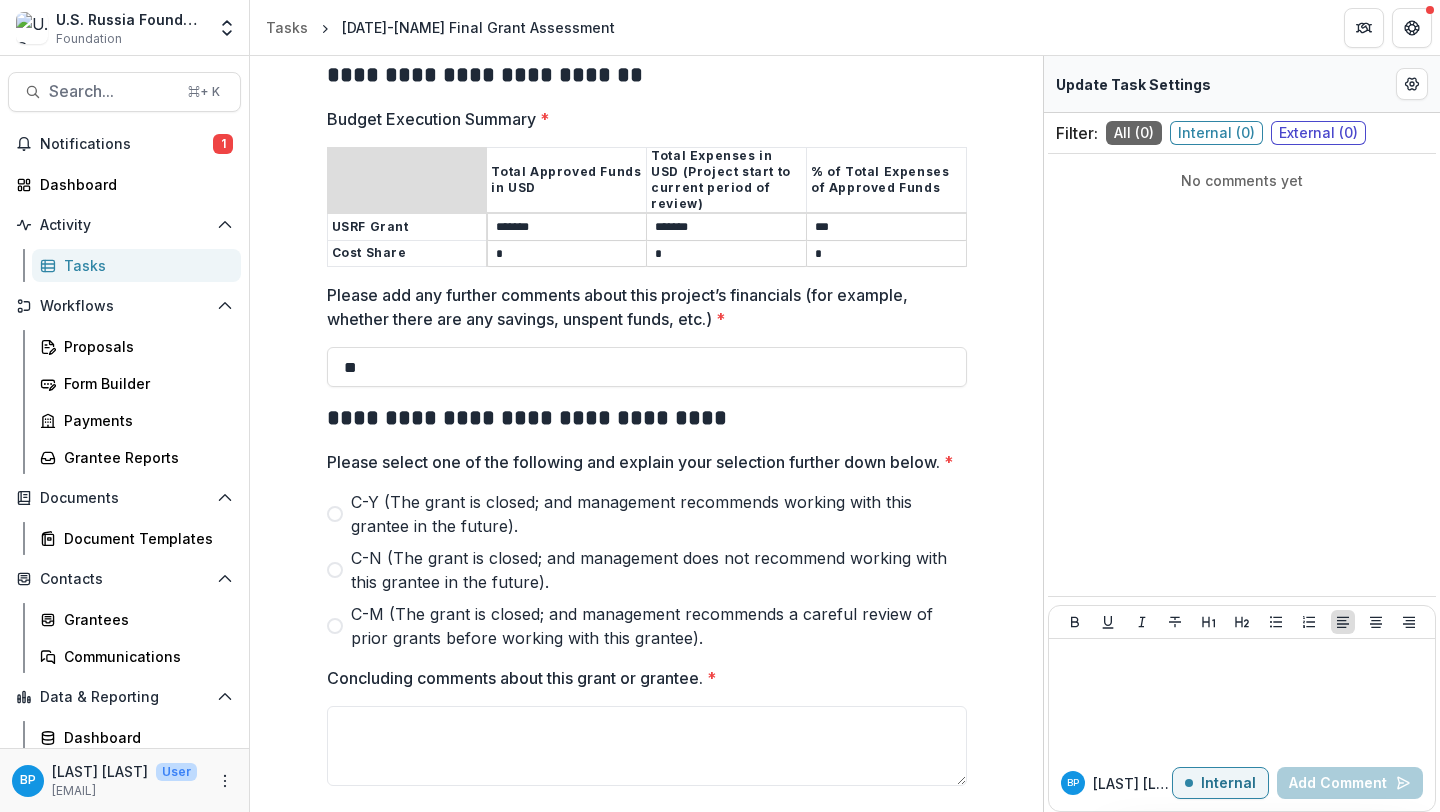 drag, startPoint x: 509, startPoint y: 373, endPoint x: 272, endPoint y: 370, distance: 237.01898 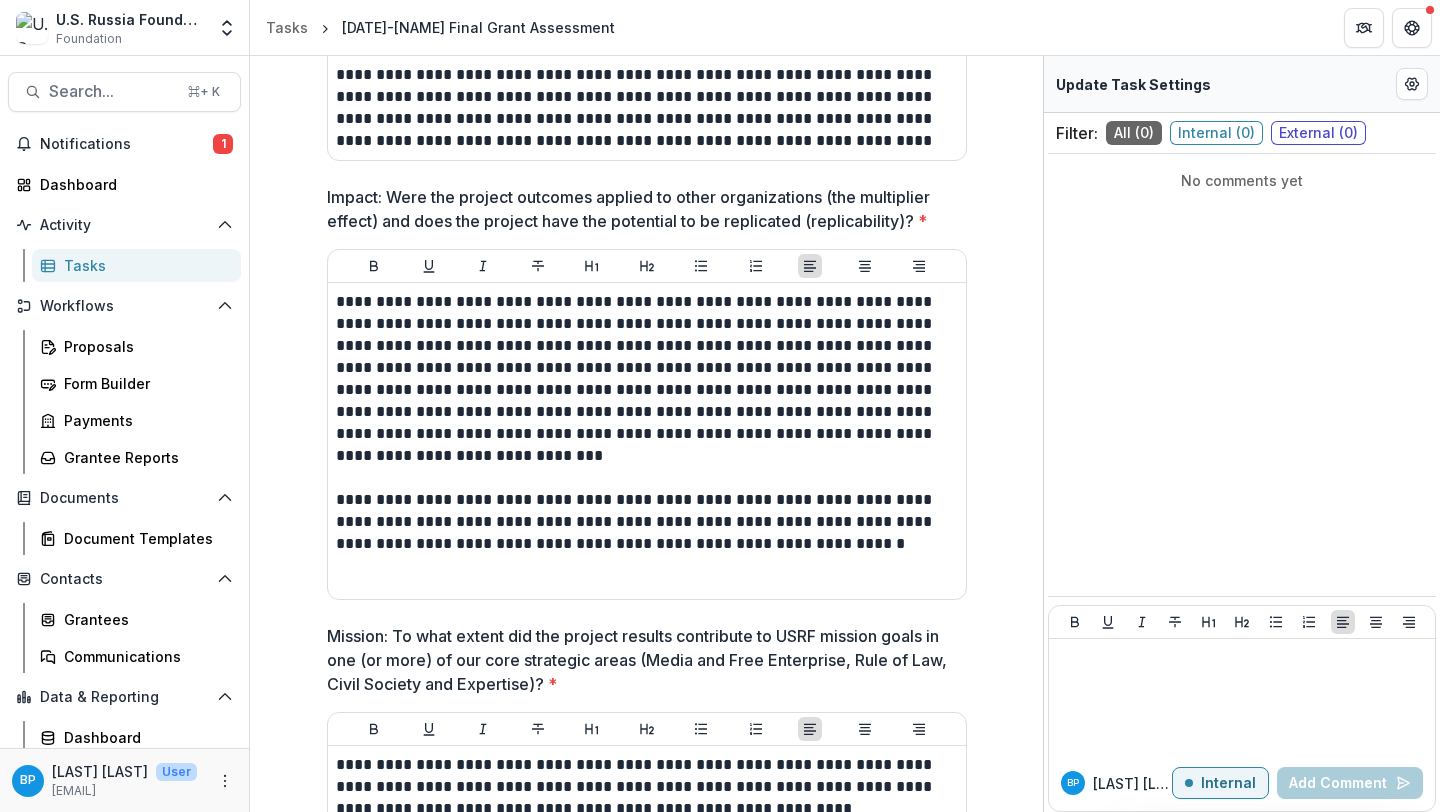 scroll, scrollTop: 610, scrollLeft: 0, axis: vertical 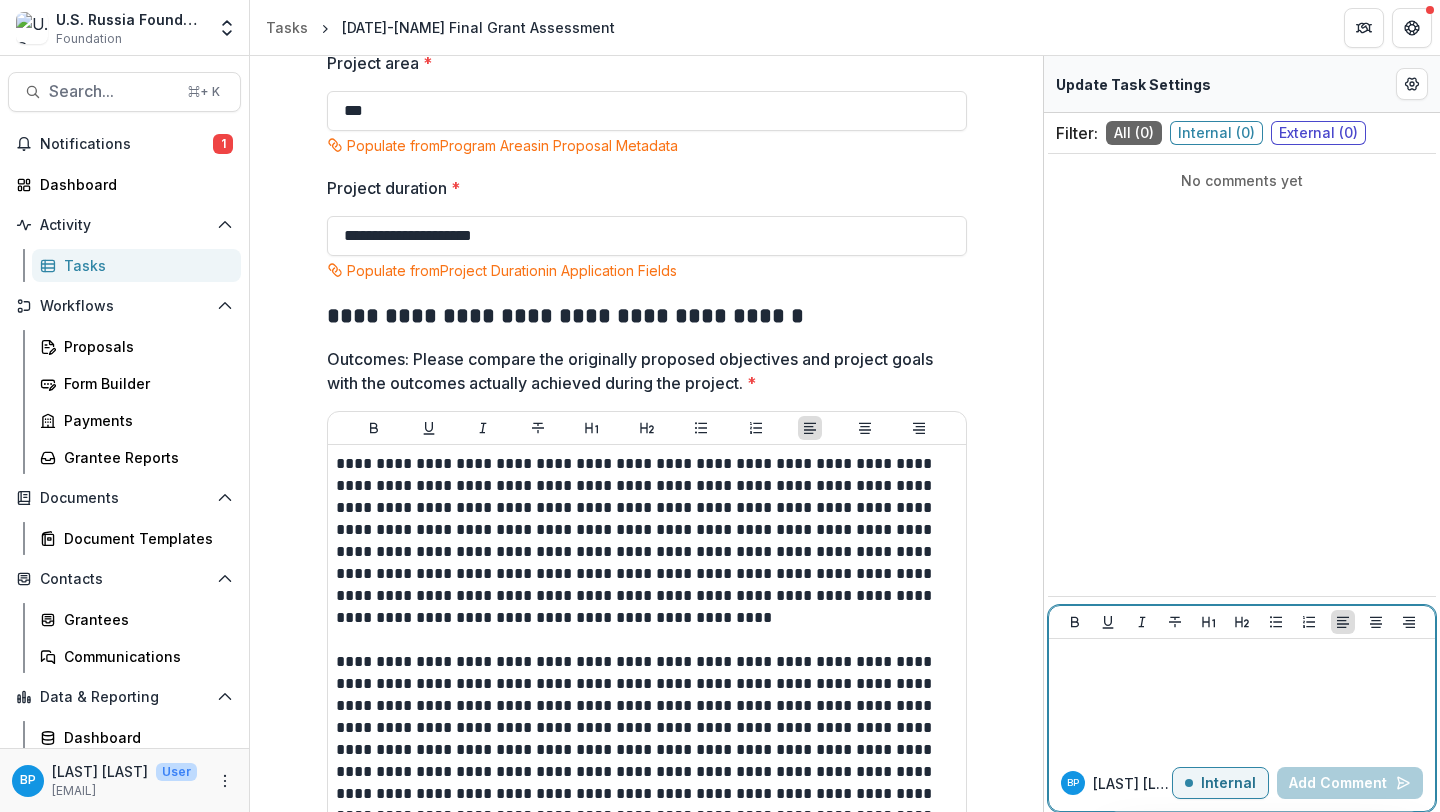 click at bounding box center [1242, 697] 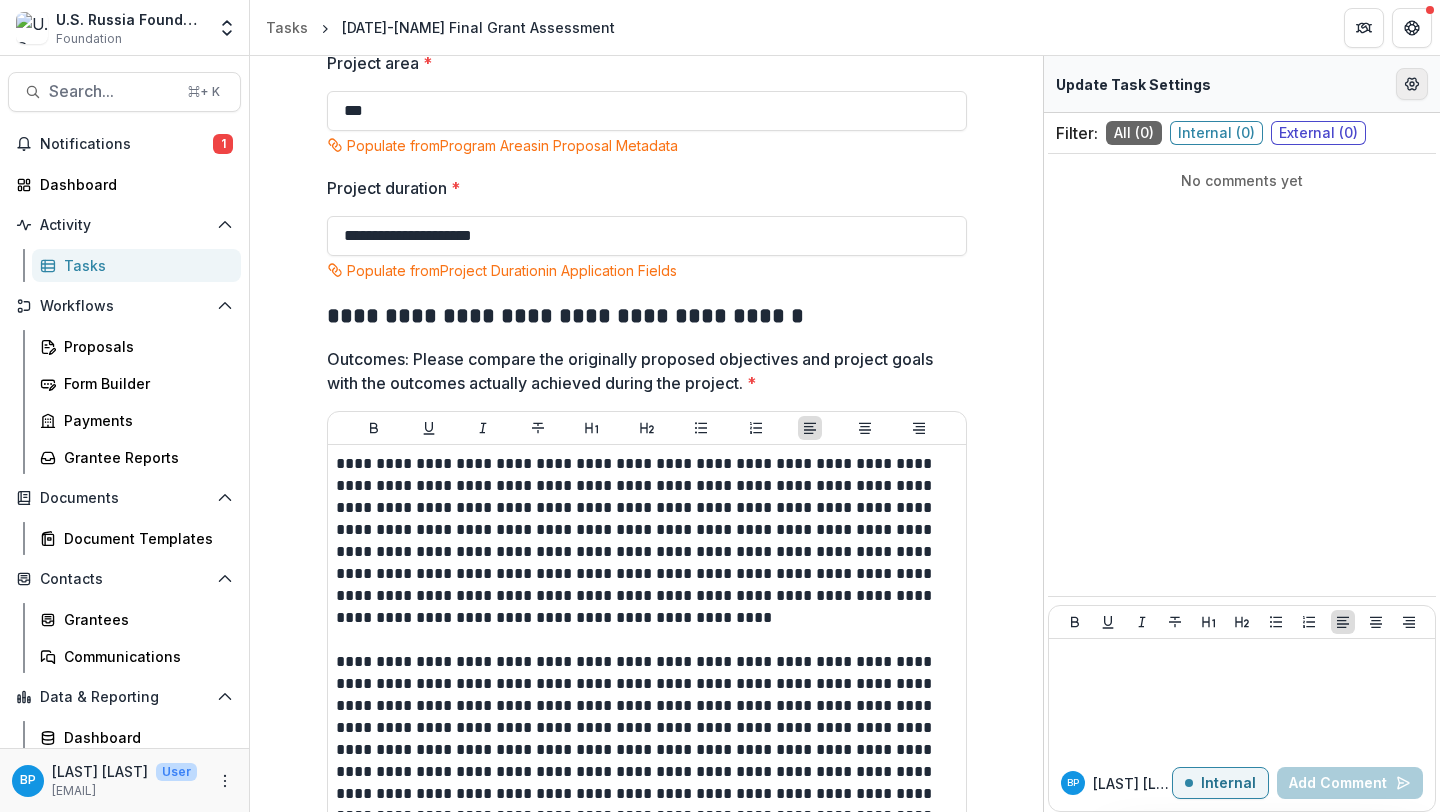 click at bounding box center [1412, 84] 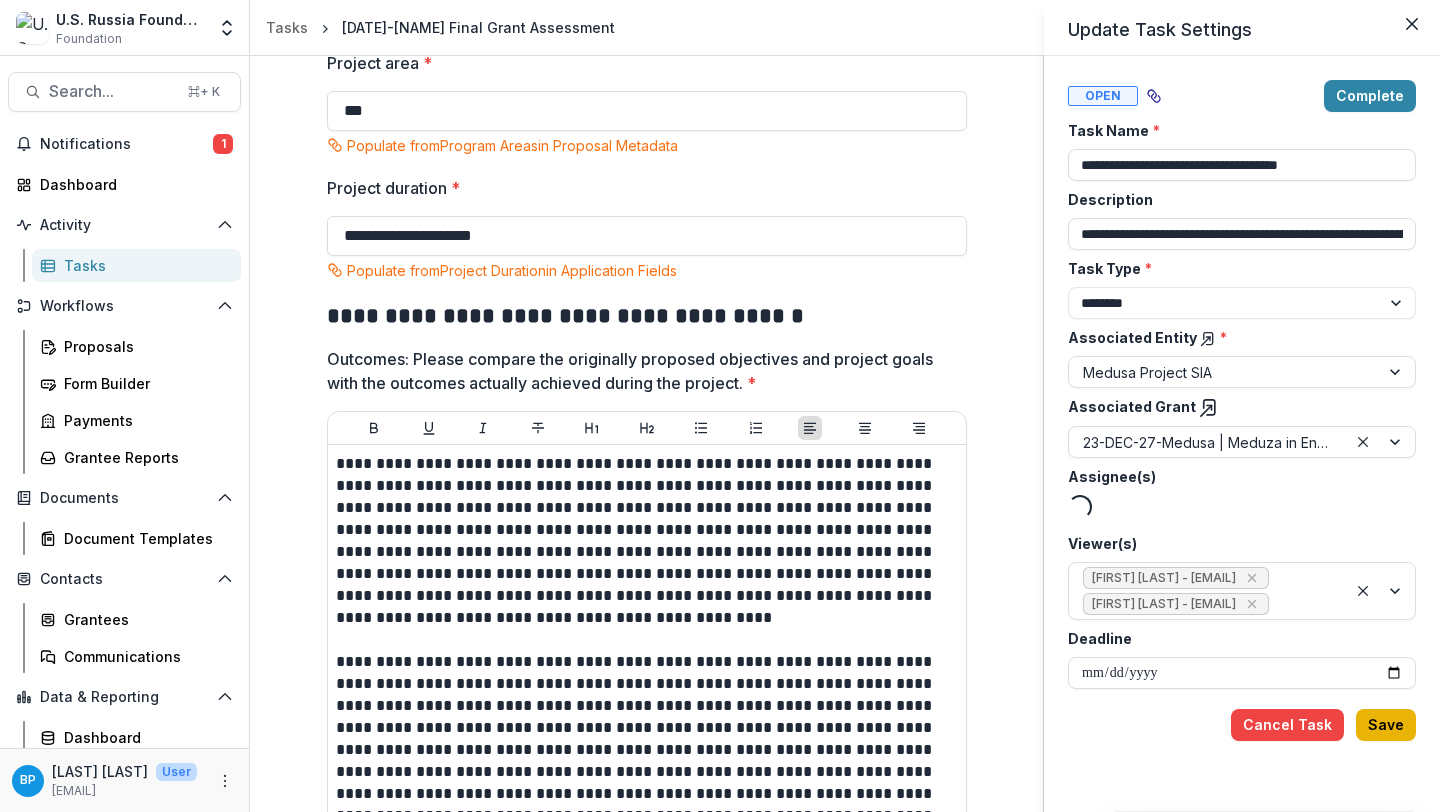 click on "Save" at bounding box center [1386, 725] 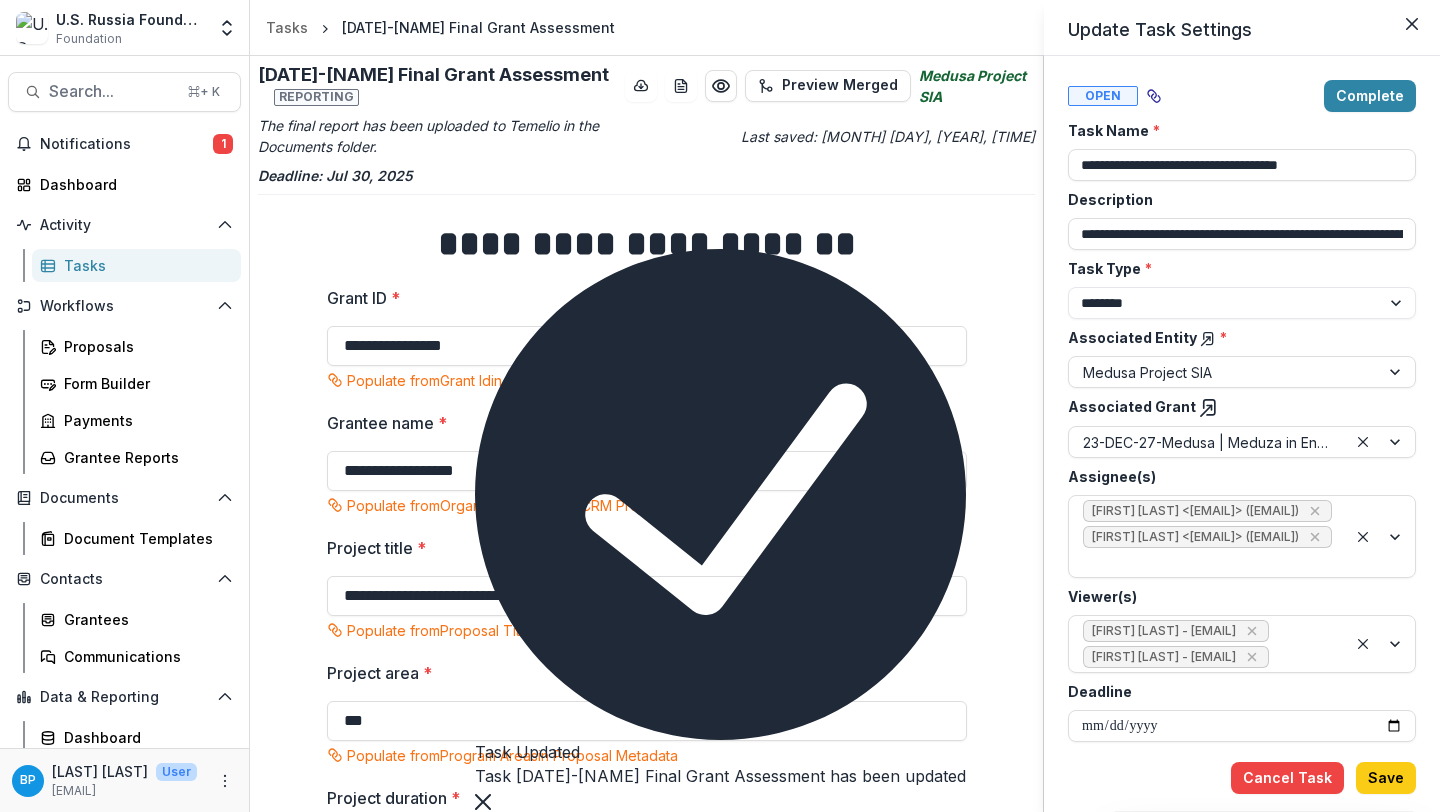 click 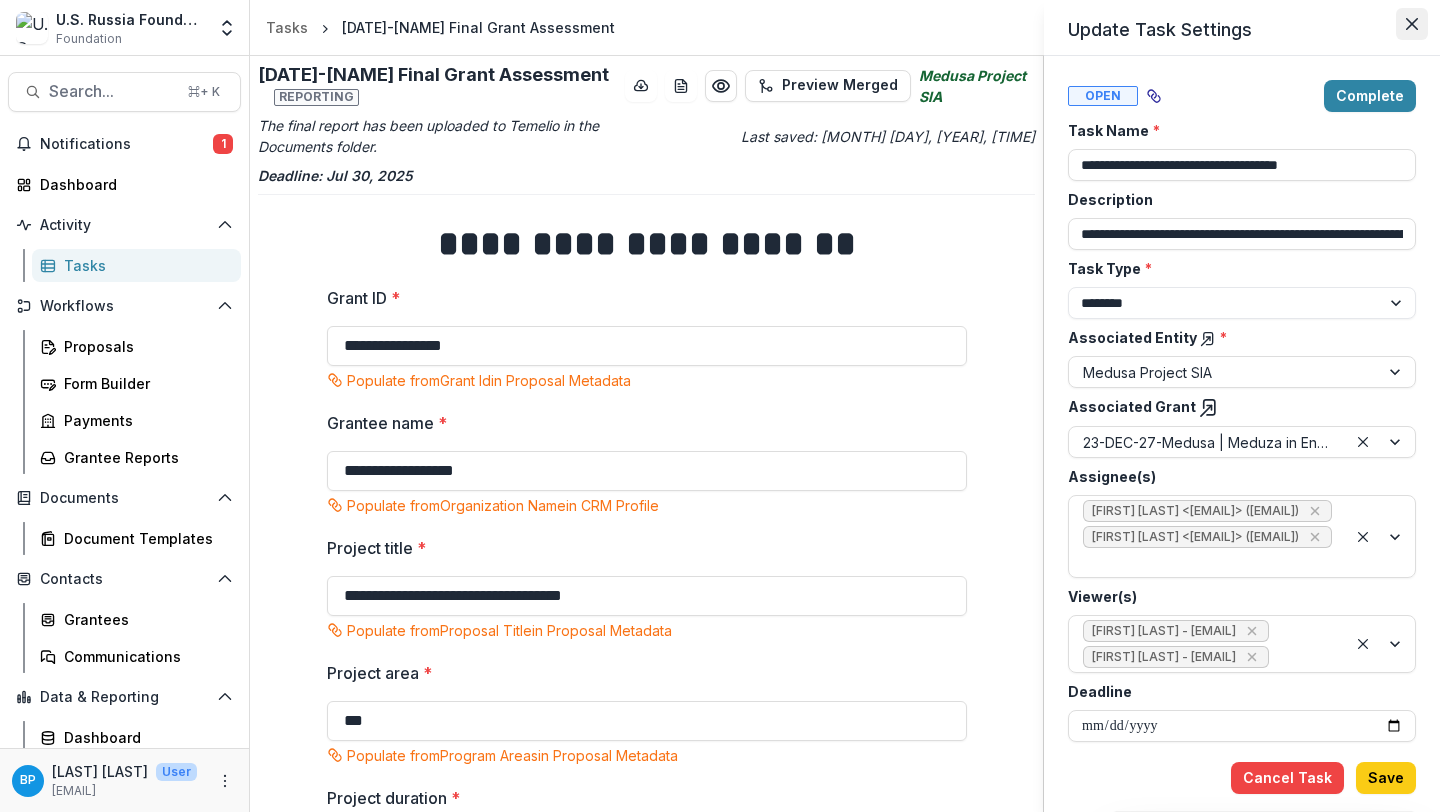 click at bounding box center (1412, 24) 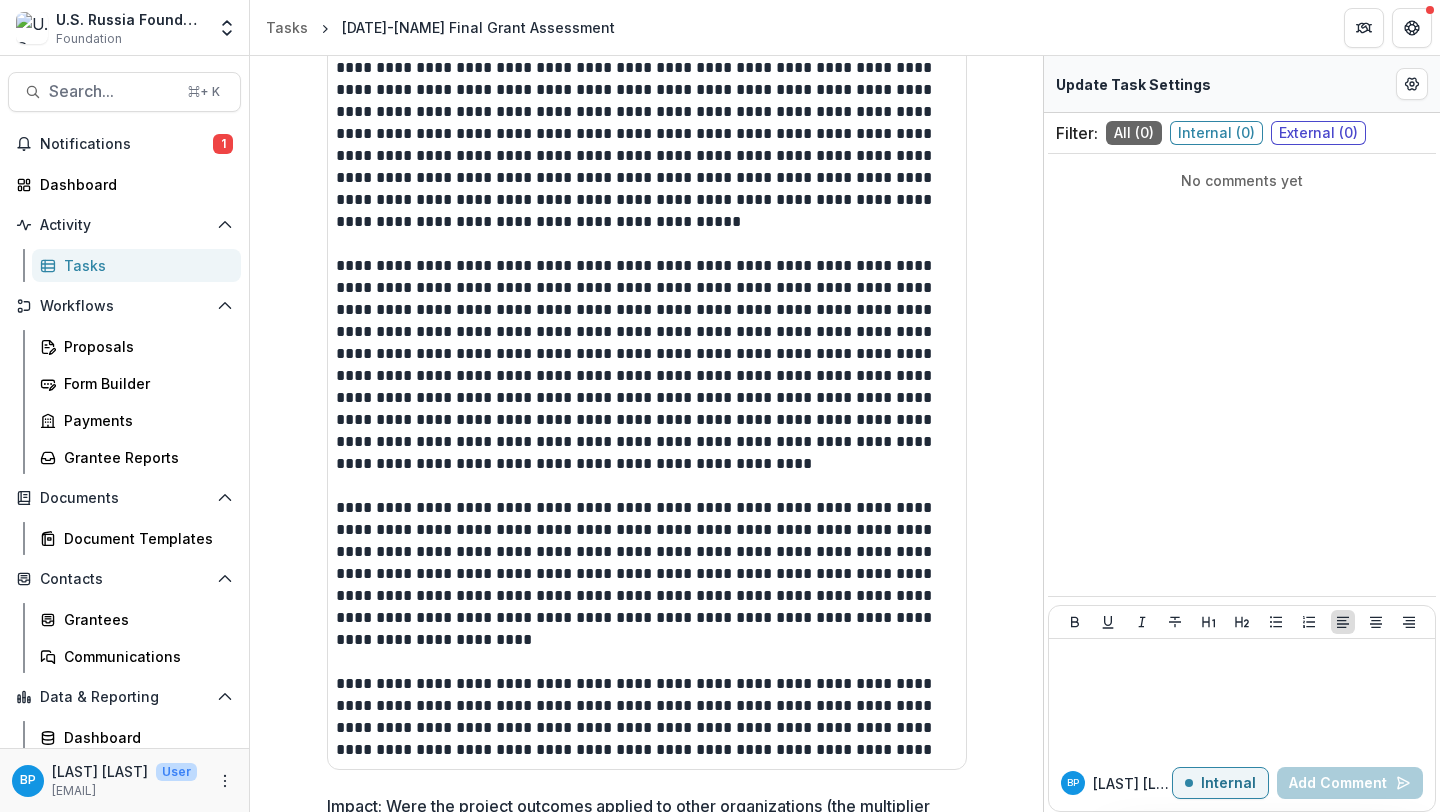 scroll, scrollTop: 1450, scrollLeft: 0, axis: vertical 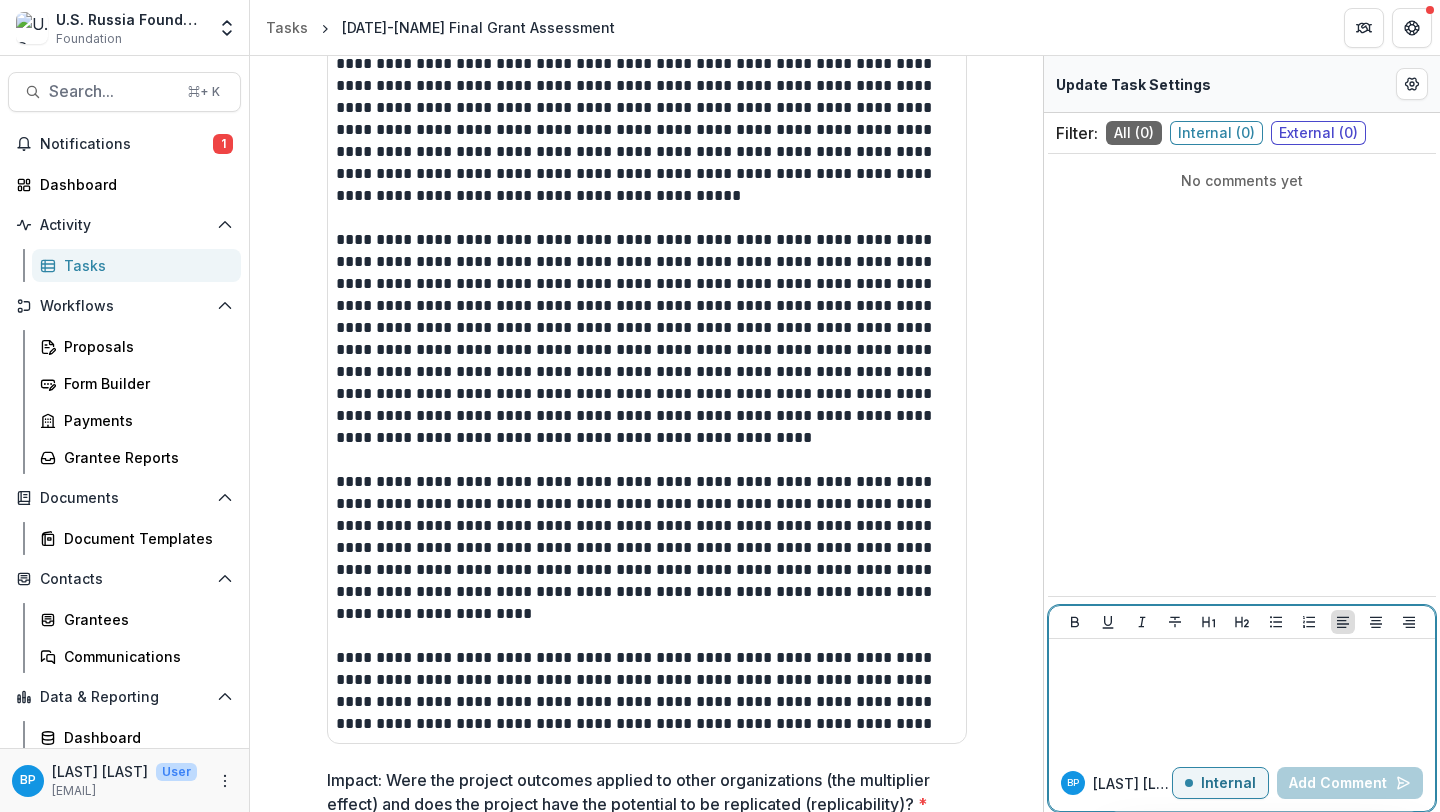 click at bounding box center (1242, 697) 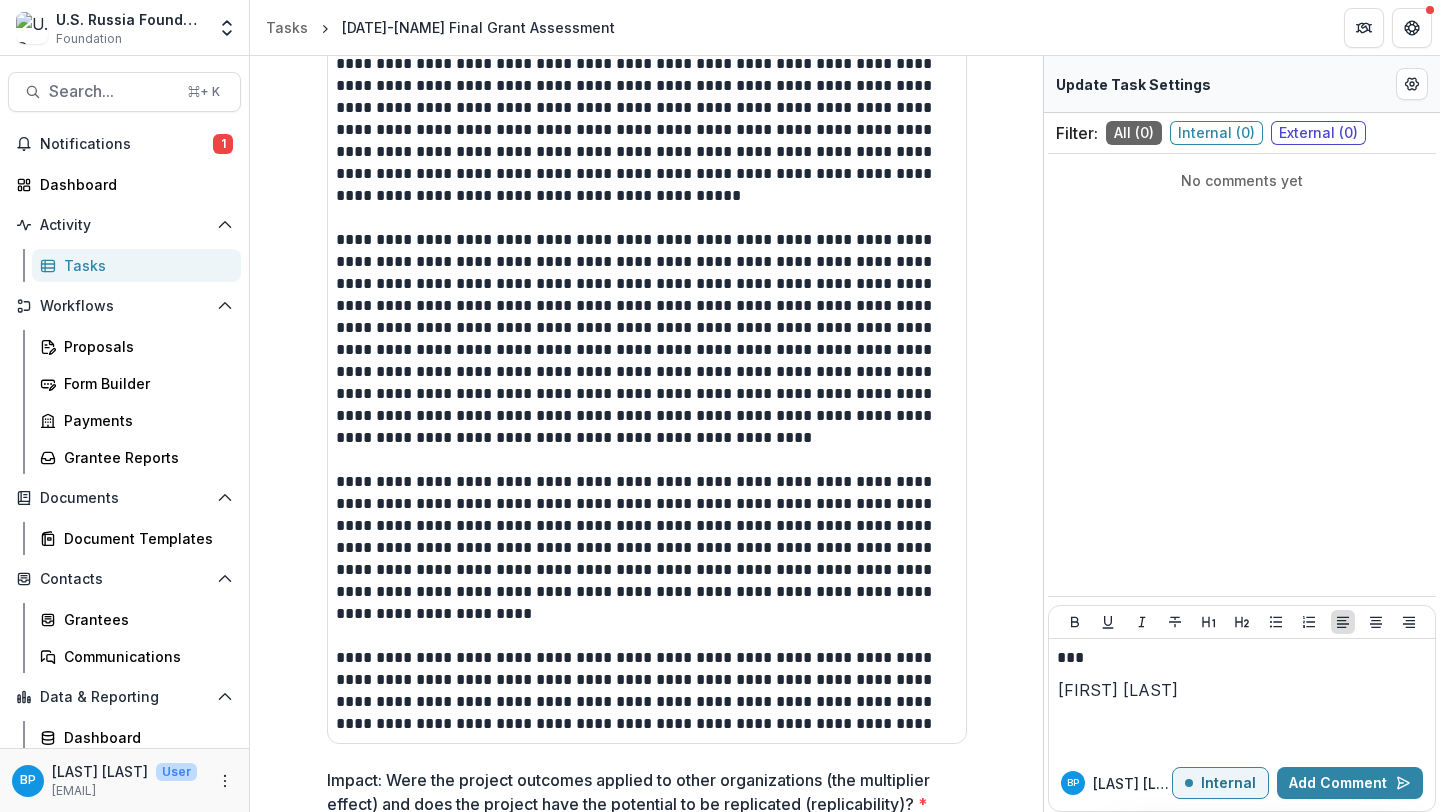 click on "Igor Zevelev" at bounding box center [1118, 690] 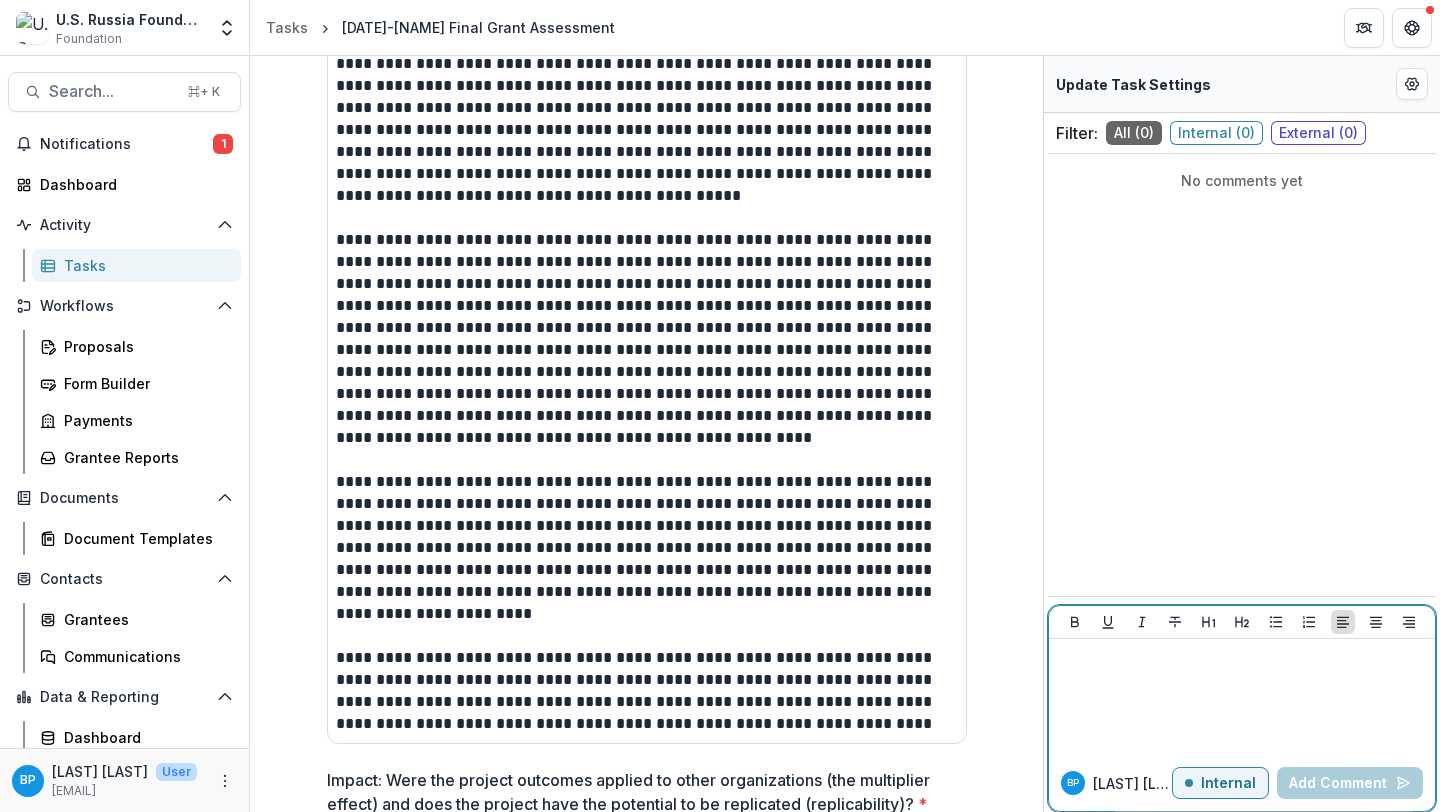 click at bounding box center (1242, 697) 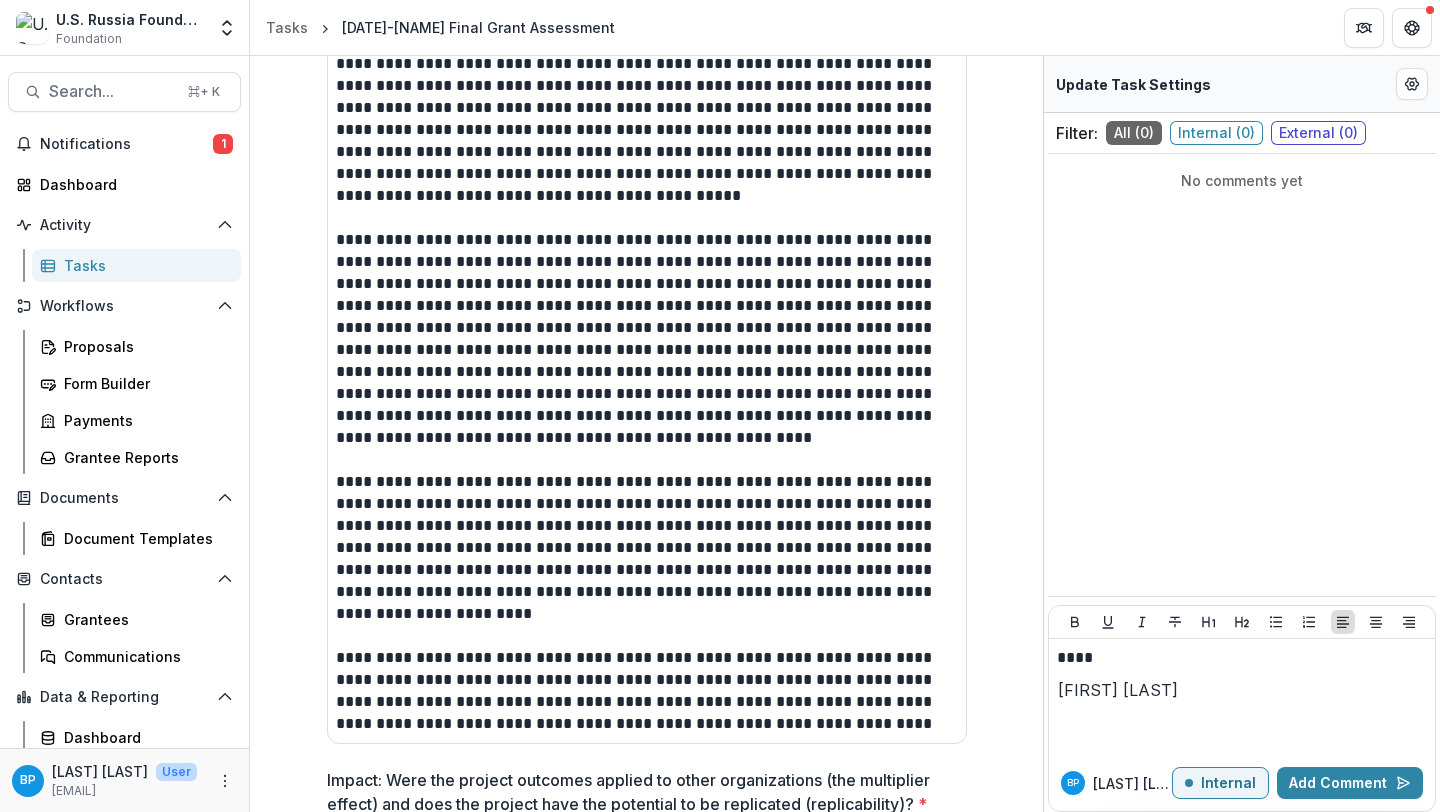 click on "Igor Zevelev" at bounding box center [1118, 690] 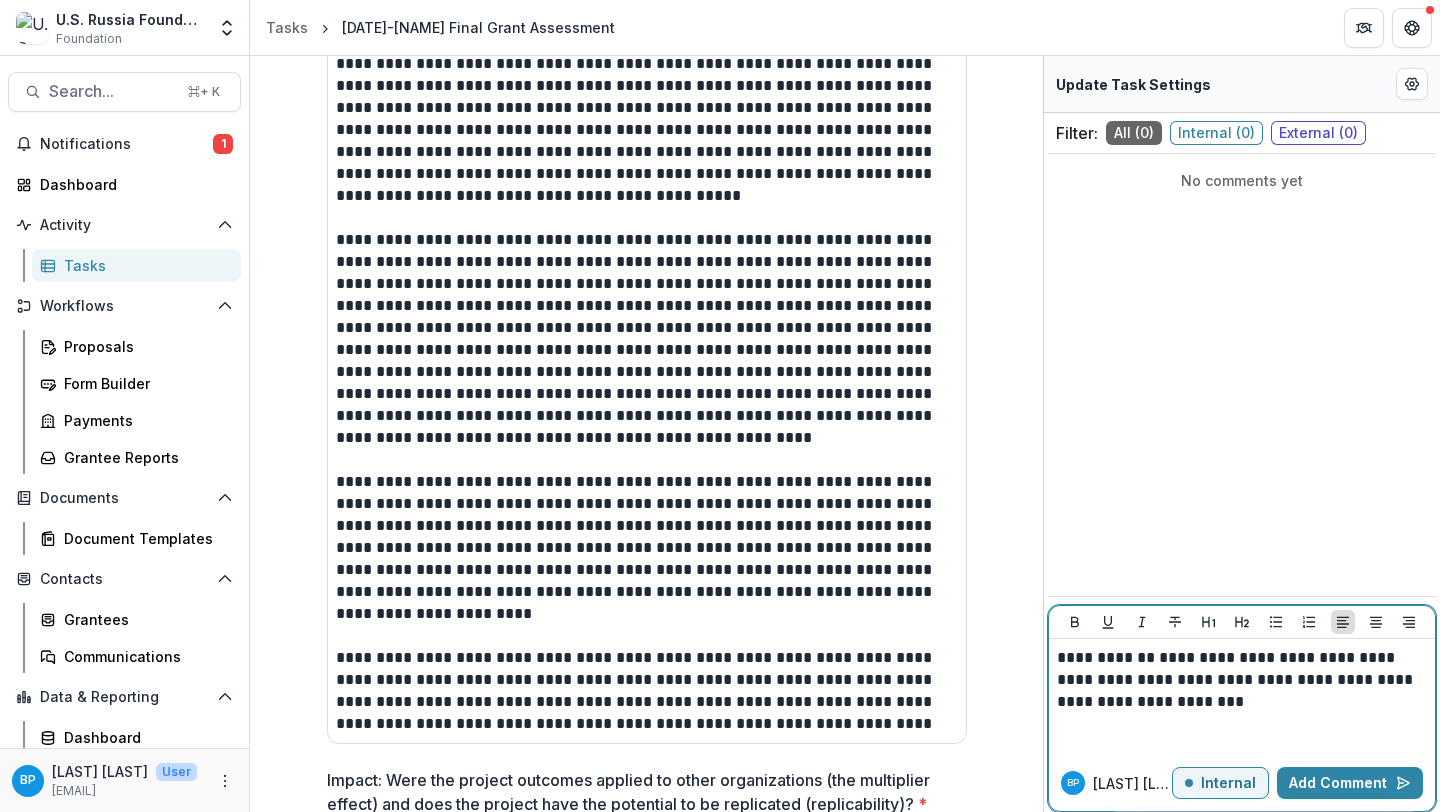 click on "**********" at bounding box center [1242, 680] 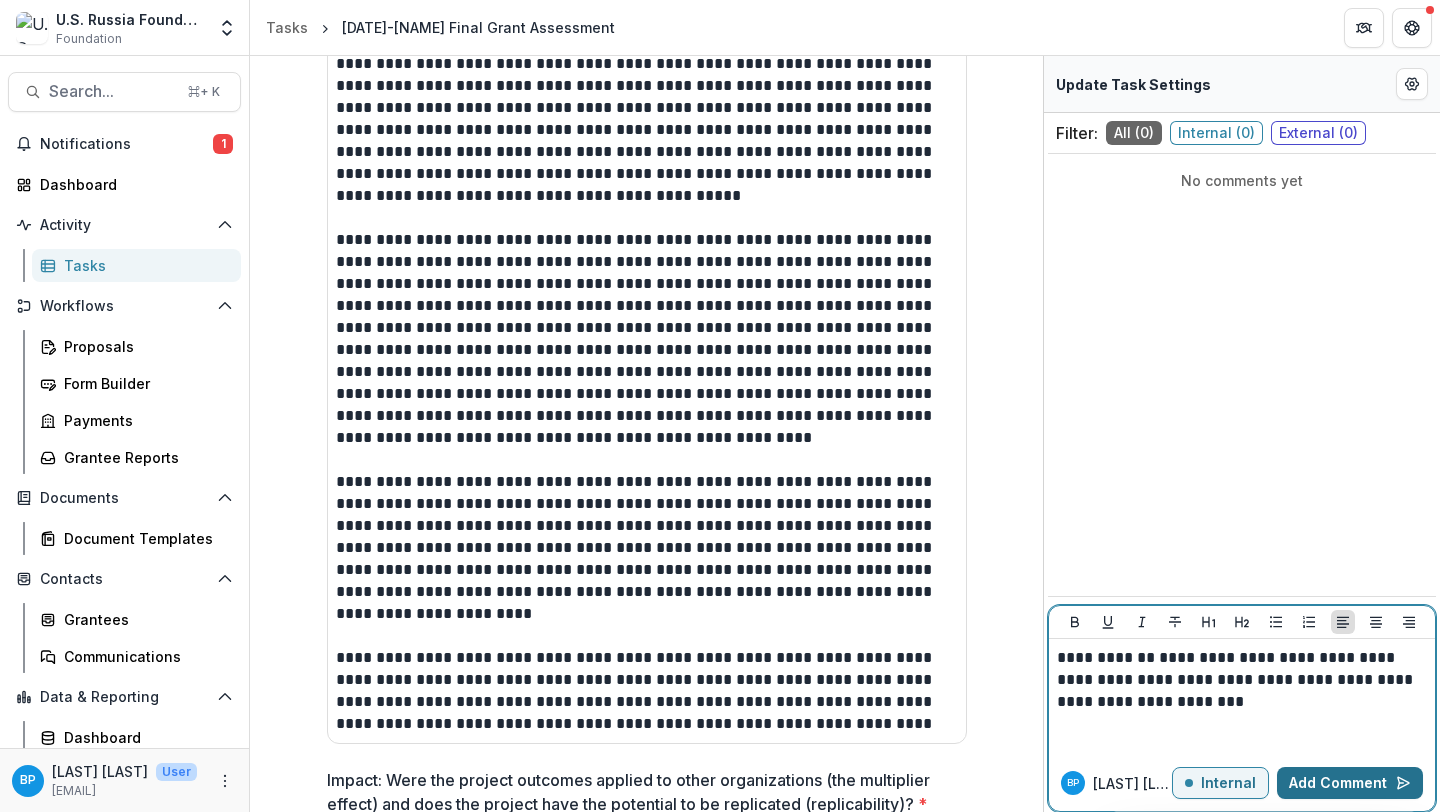 click on "Add Comment" at bounding box center [1350, 783] 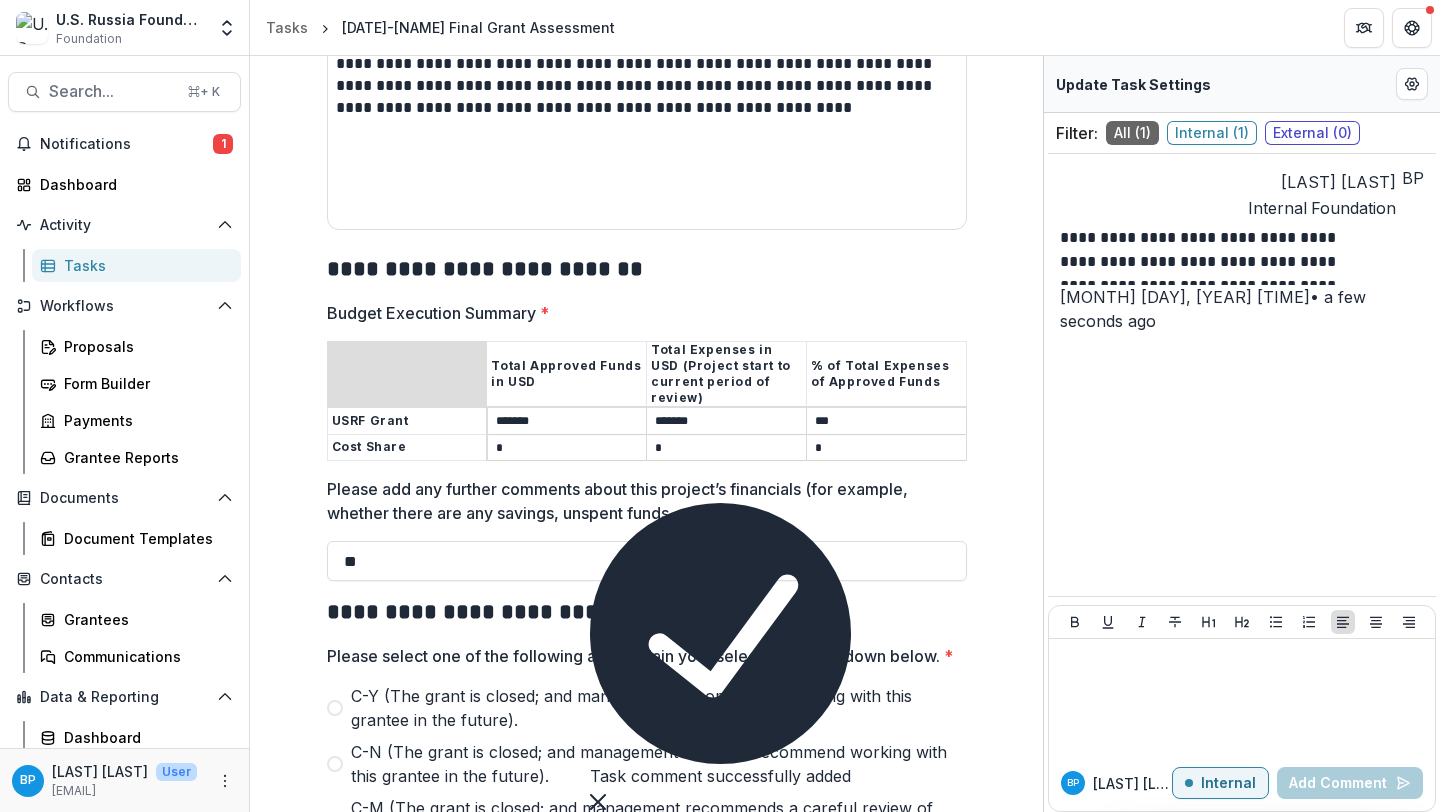 scroll, scrollTop: 3103, scrollLeft: 0, axis: vertical 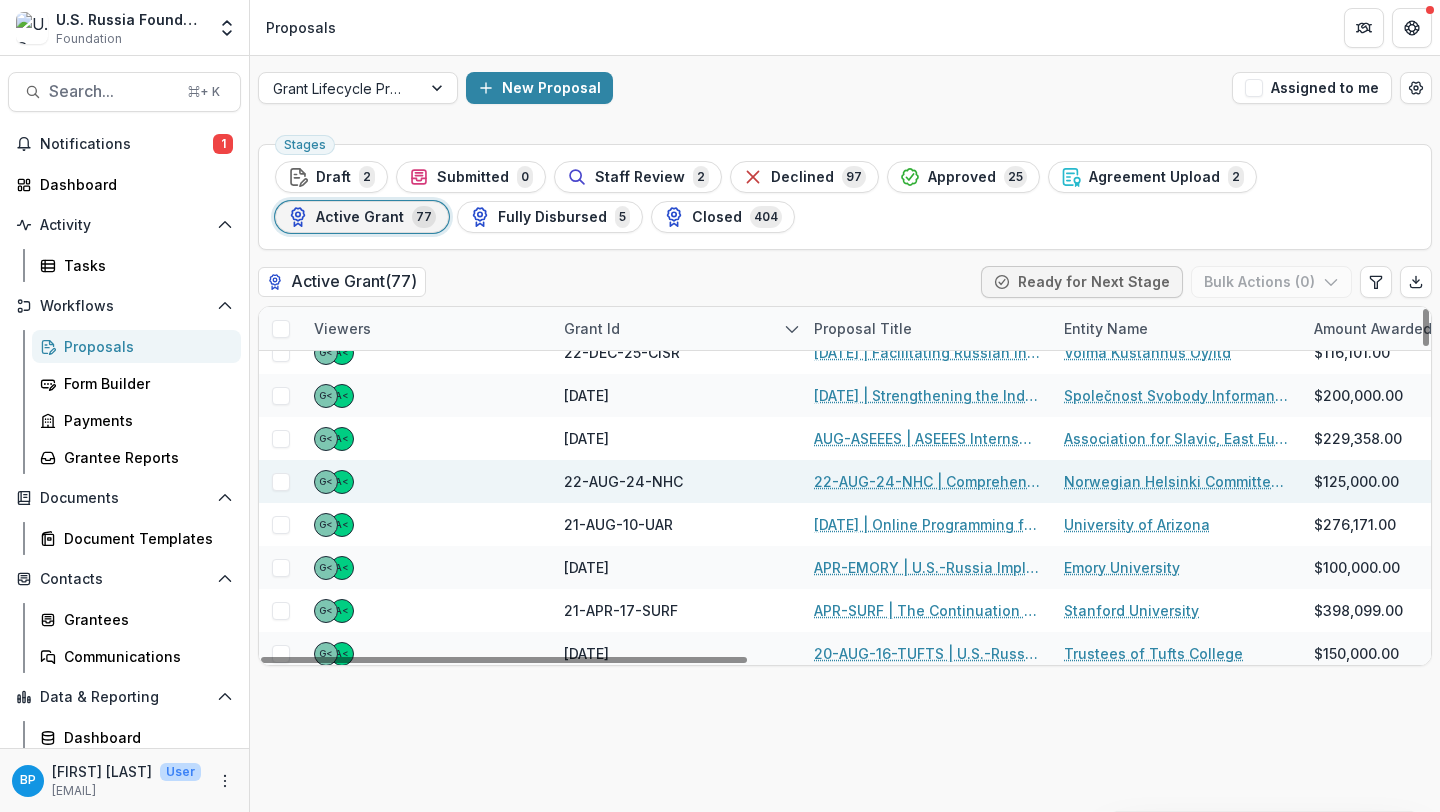 click on "22-AUG-24-NHC | Comprehensive Support for Refugees and Migrants in Russia" at bounding box center (927, 481) 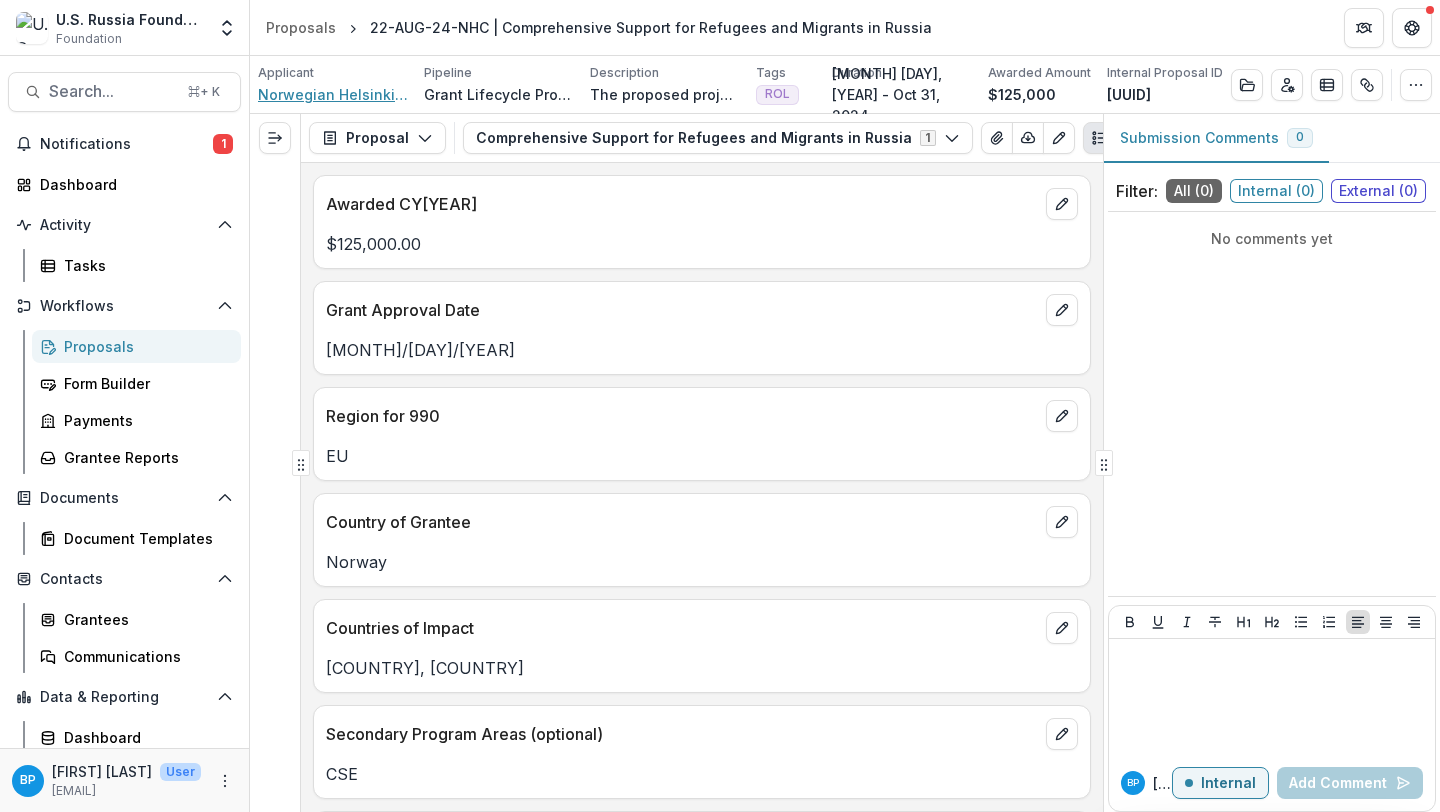 click on "Norwegian Helsinki Committee for Civic Association Committee" at bounding box center (333, 94) 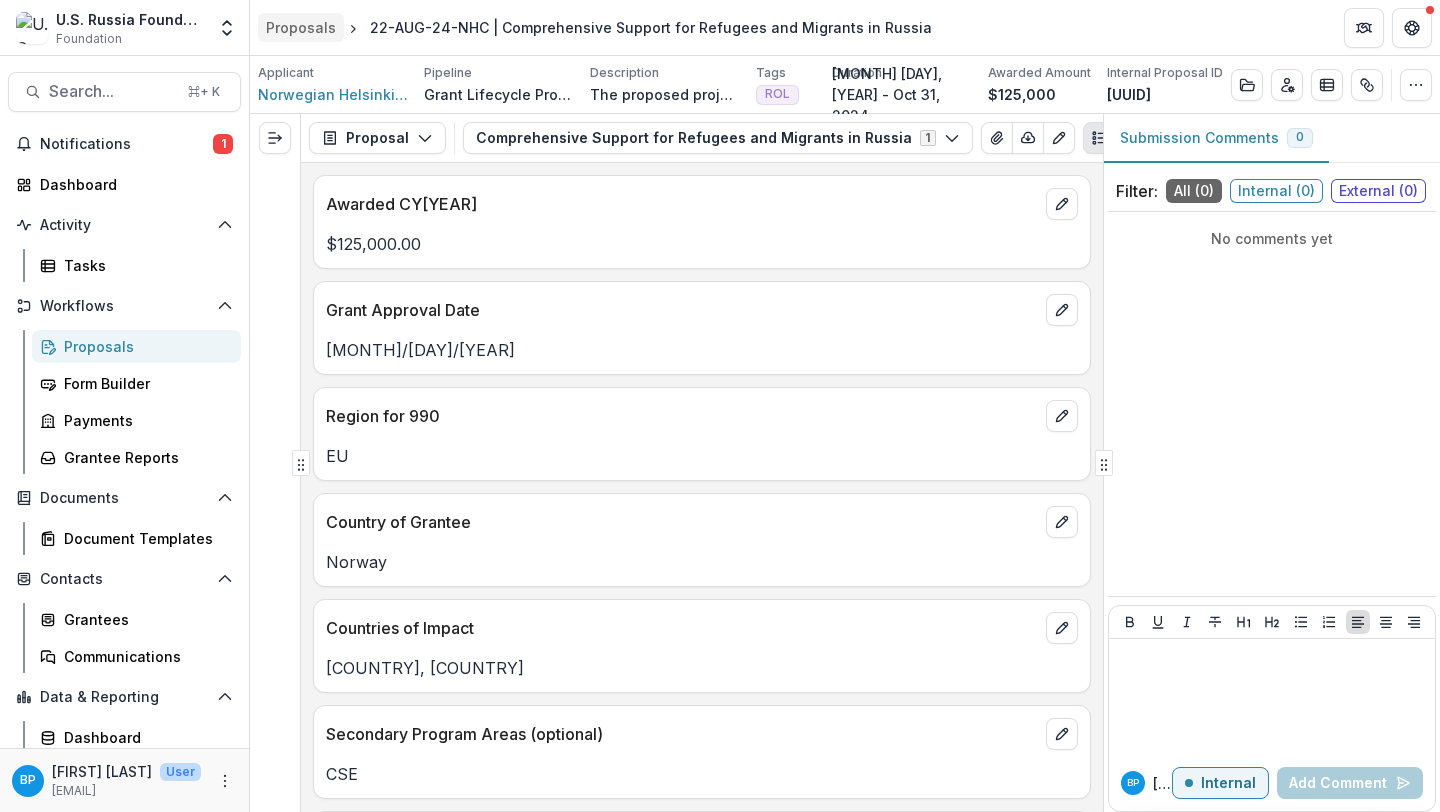 click on "Proposals" at bounding box center (301, 27) 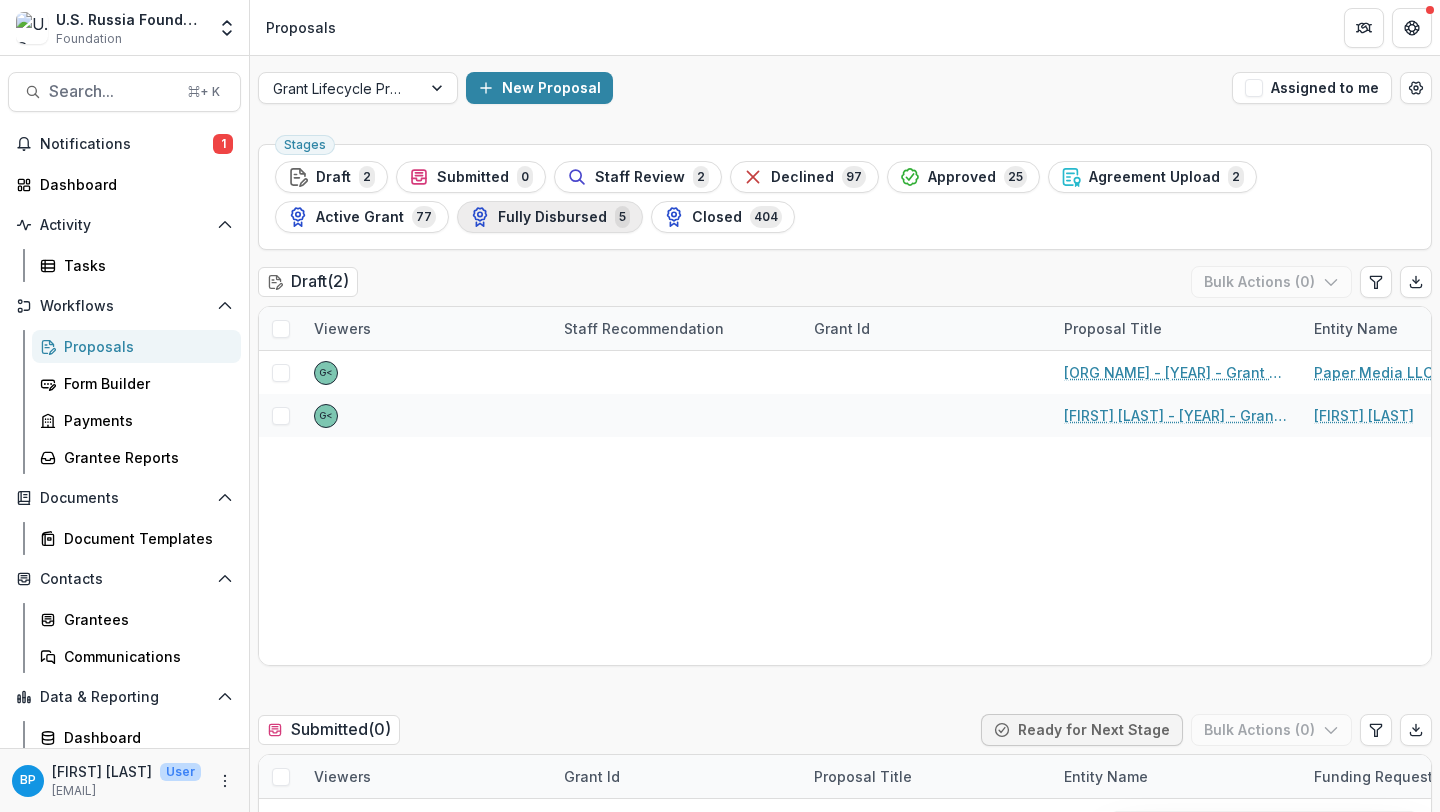 click on "Fully Disbursed" at bounding box center [552, 217] 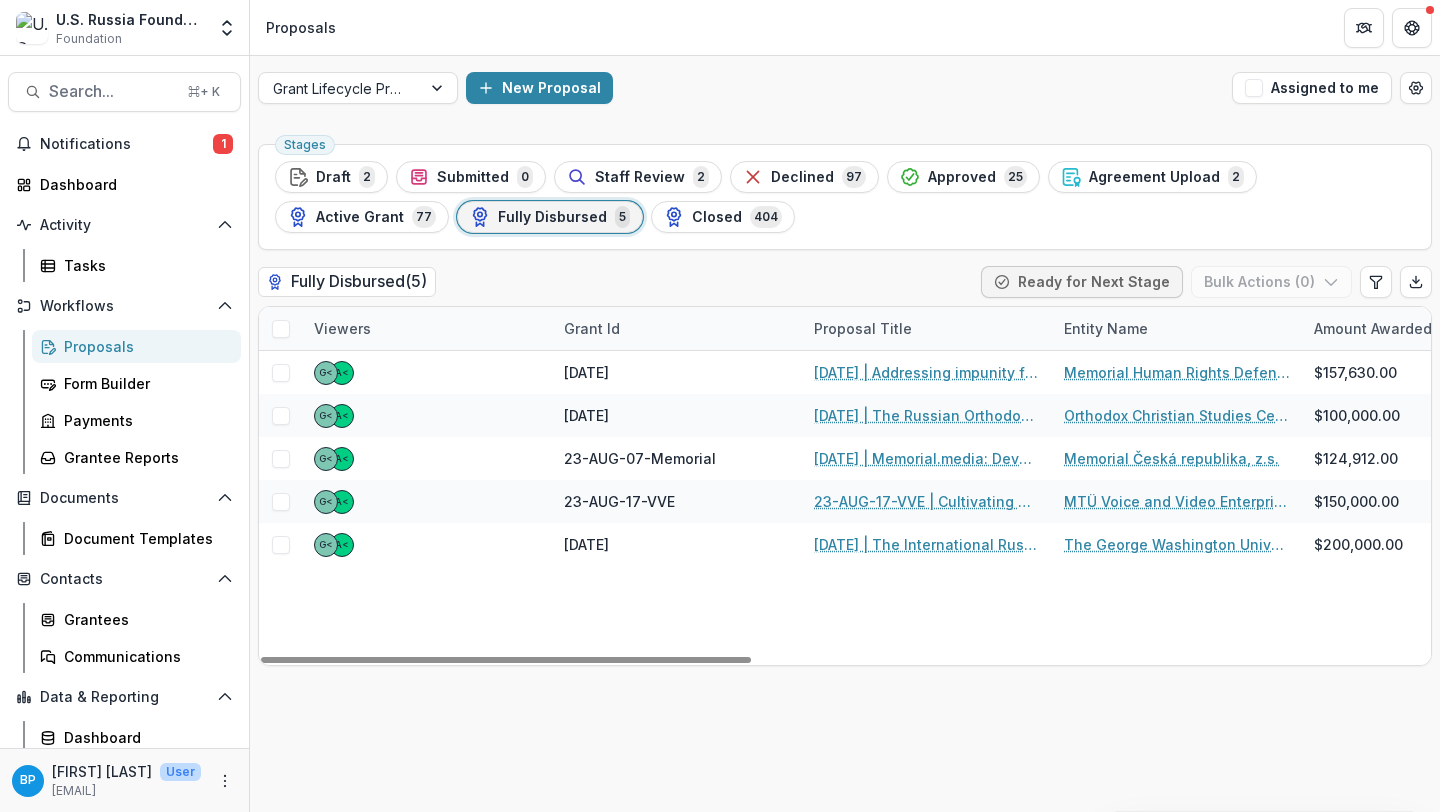 click on "Fully Disbursed" at bounding box center [552, 217] 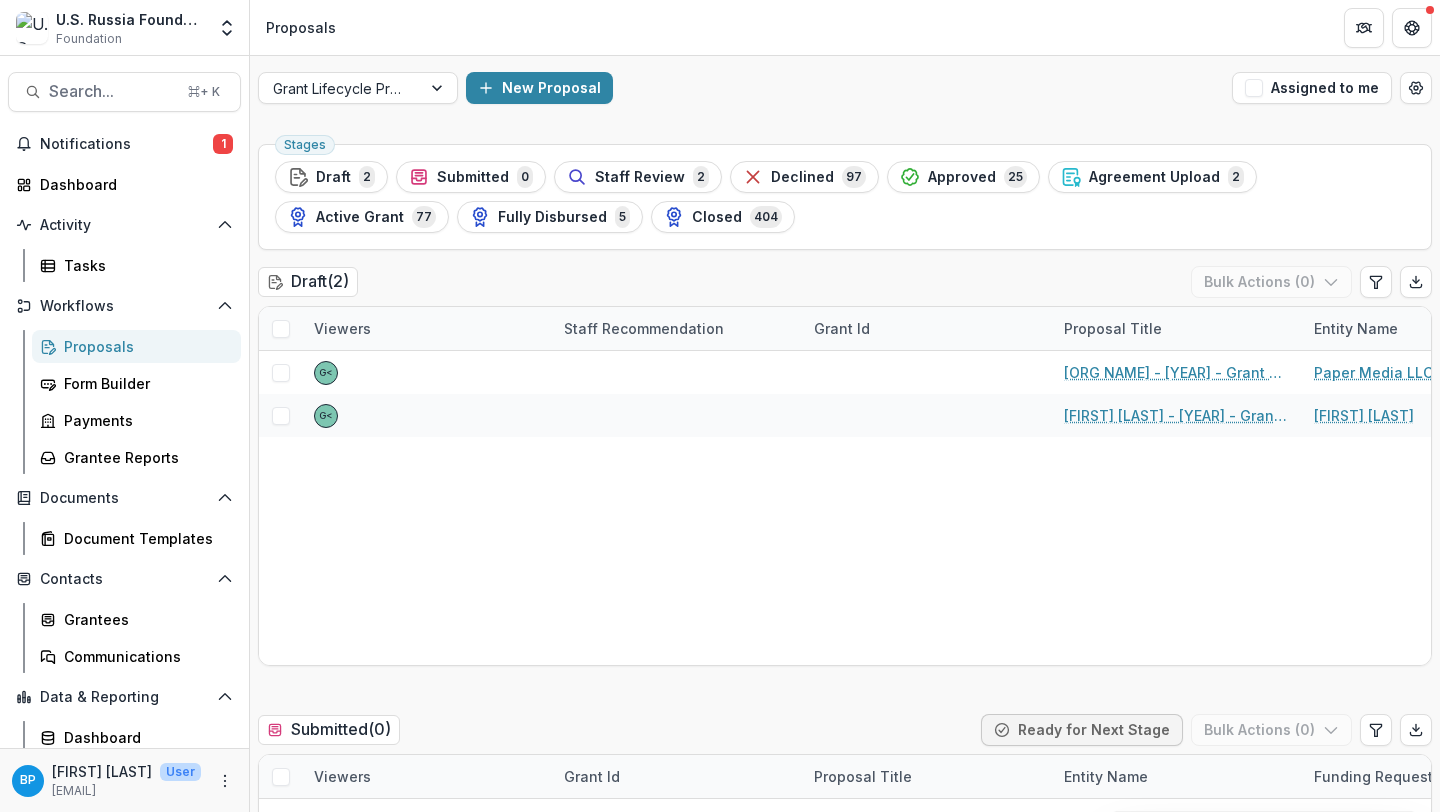 drag, startPoint x: 931, startPoint y: 165, endPoint x: 433, endPoint y: 240, distance: 503.61594 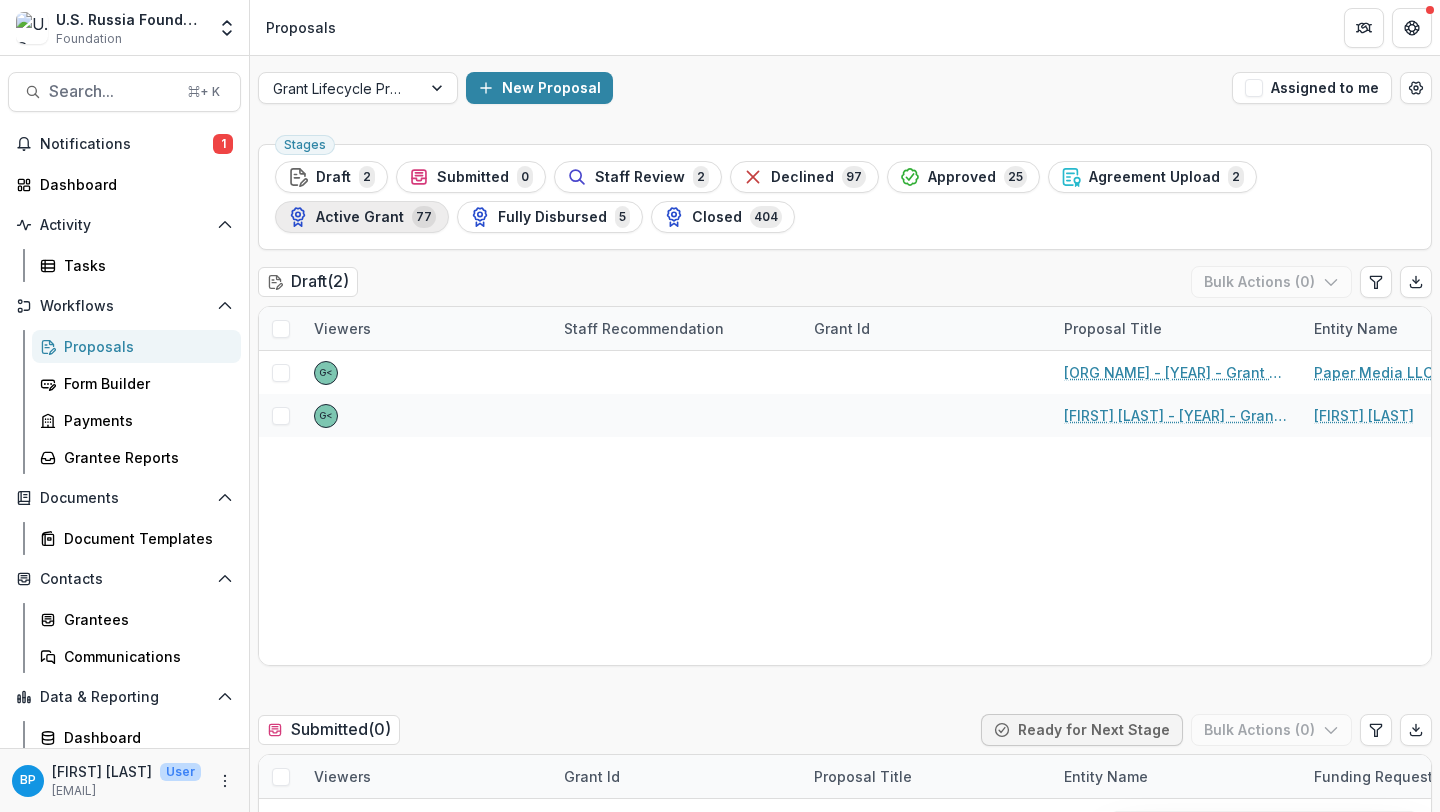 click on "Active Grant" at bounding box center [360, 217] 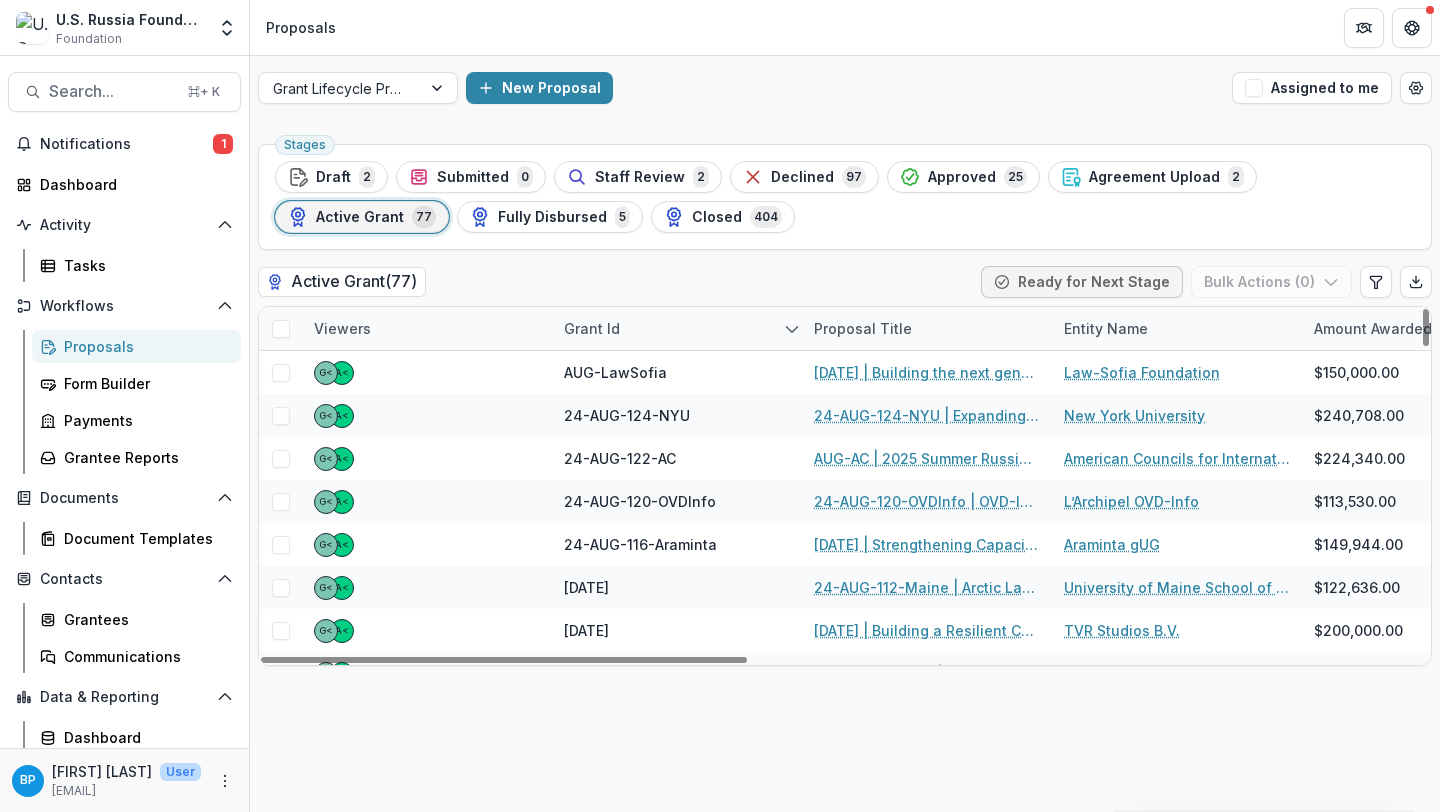click on "Grant Id" at bounding box center [592, 328] 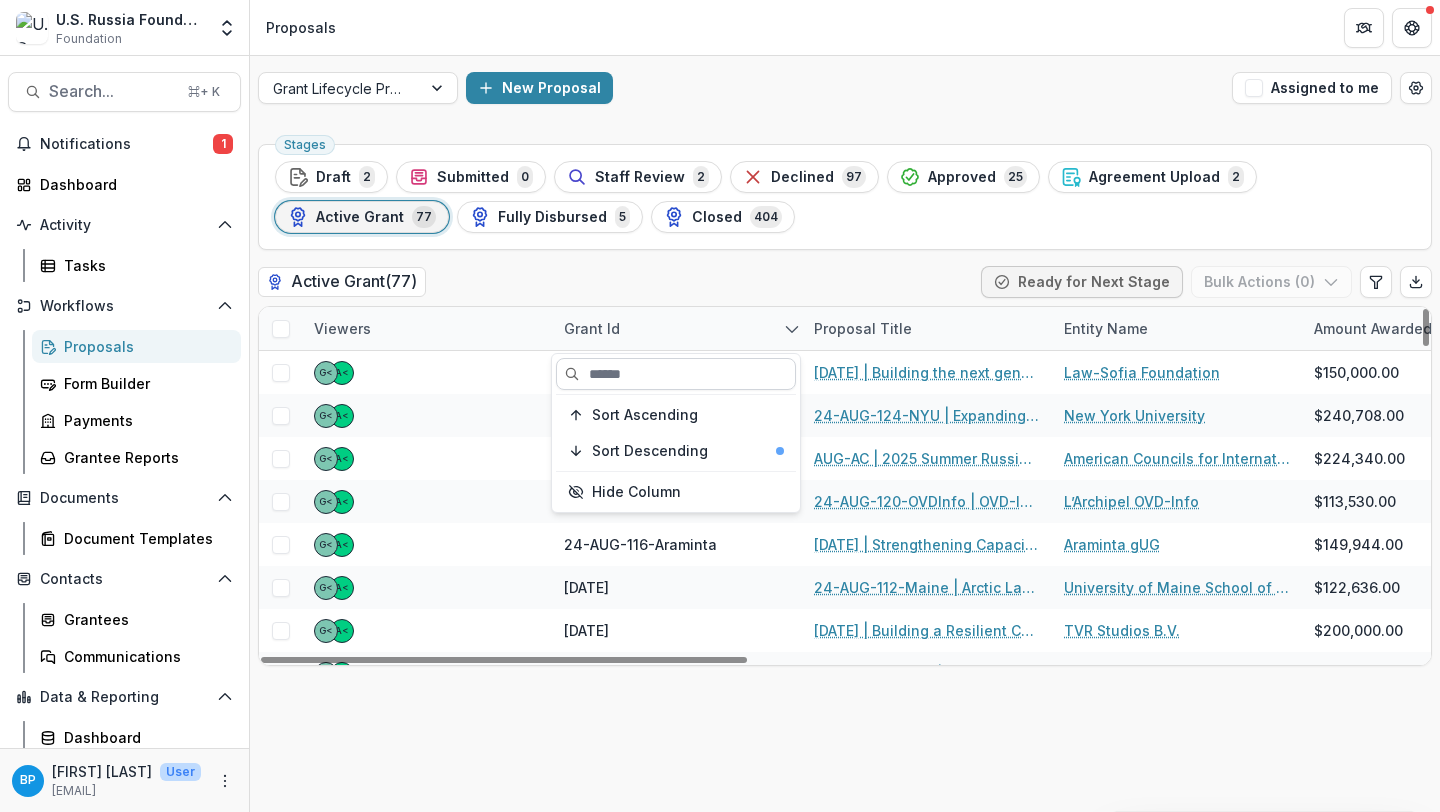 click at bounding box center [676, 374] 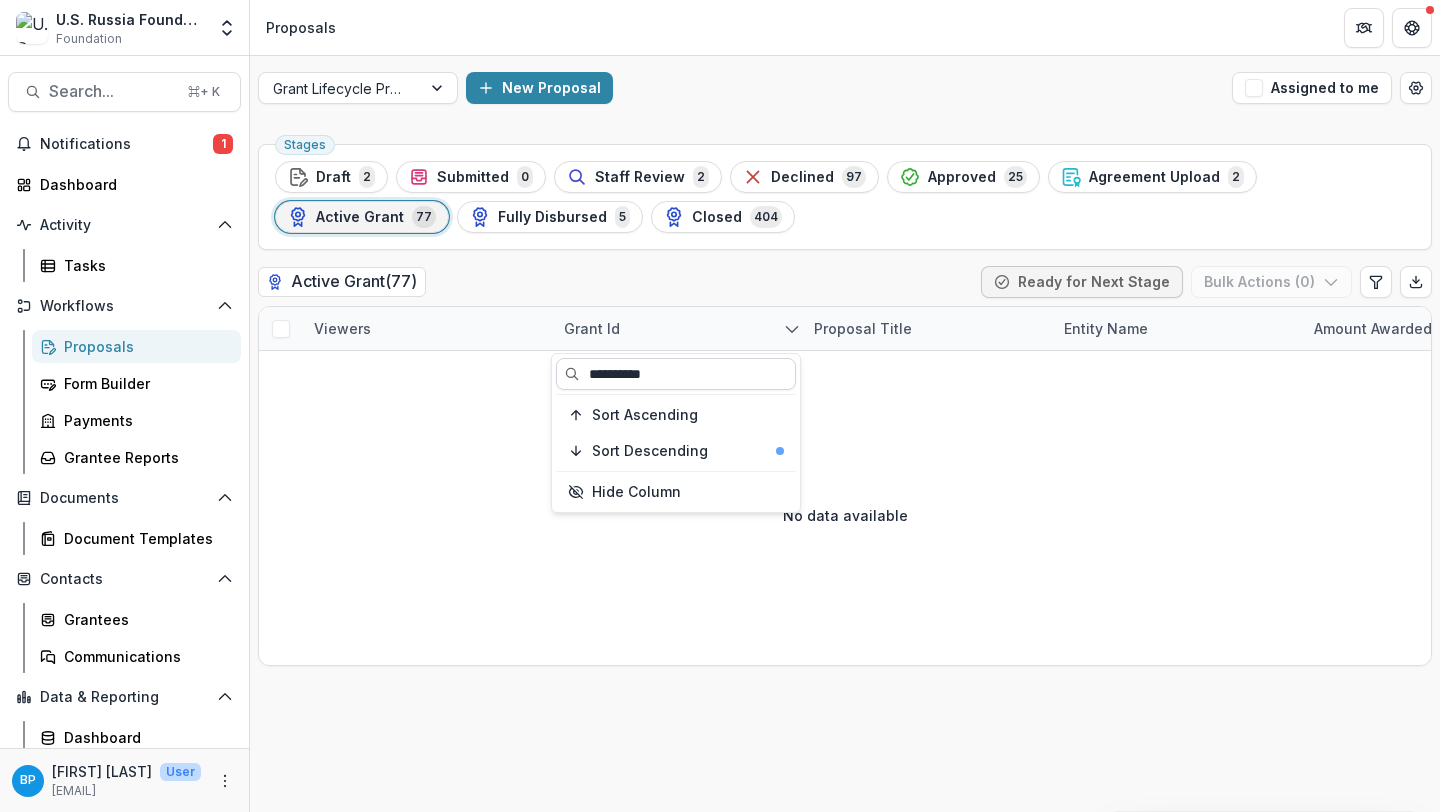 type on "**********" 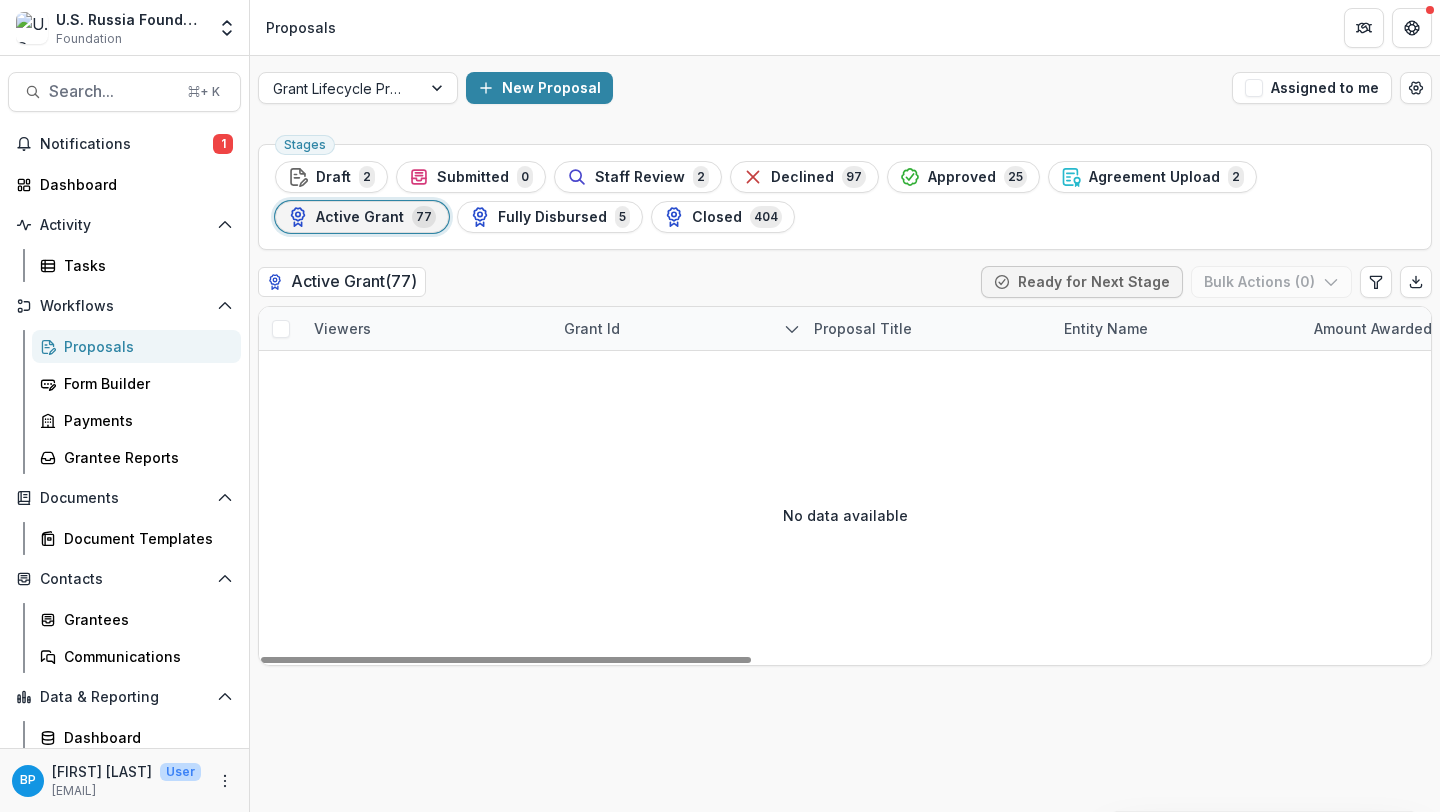 click on "Grant Id" at bounding box center (592, 328) 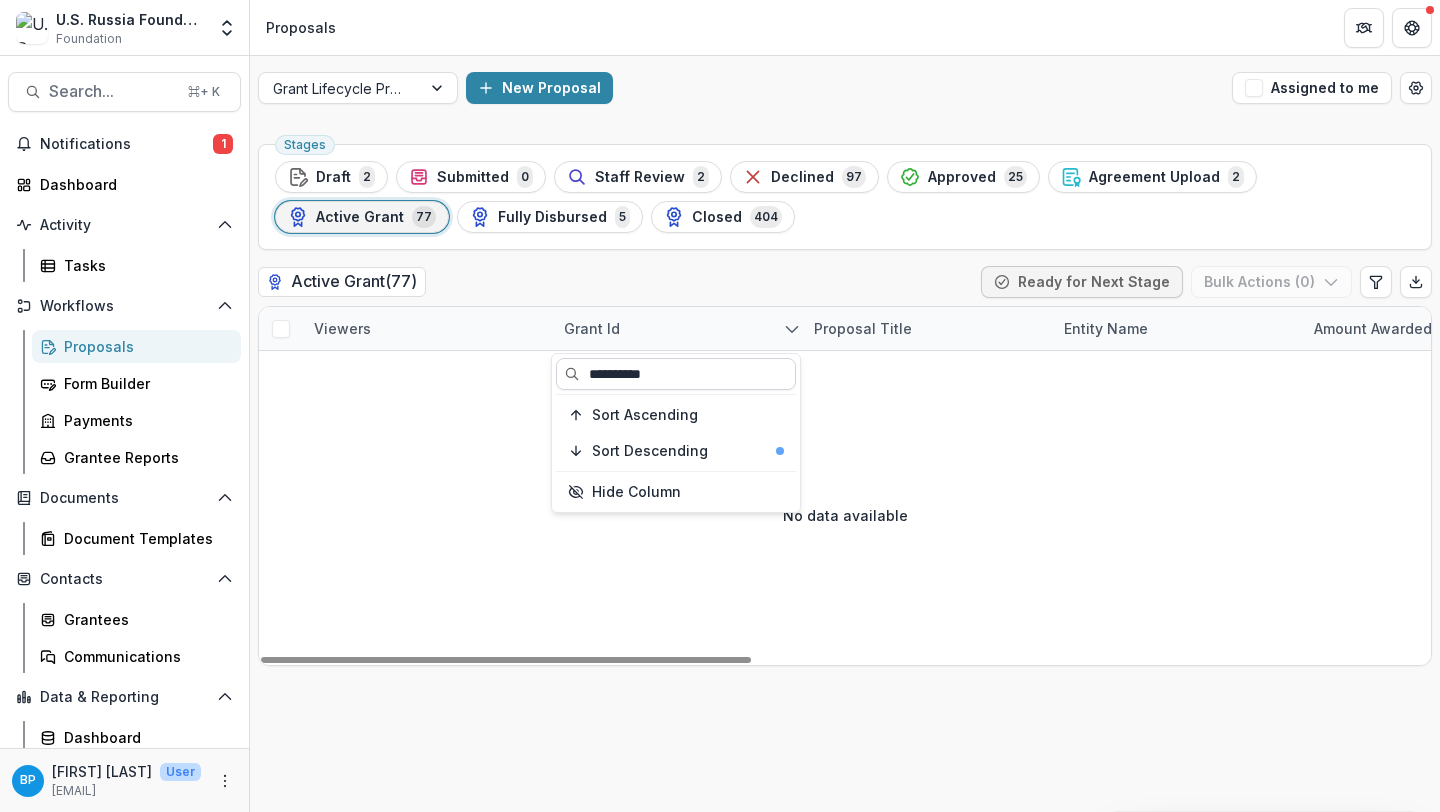 click on "**********" at bounding box center [676, 374] 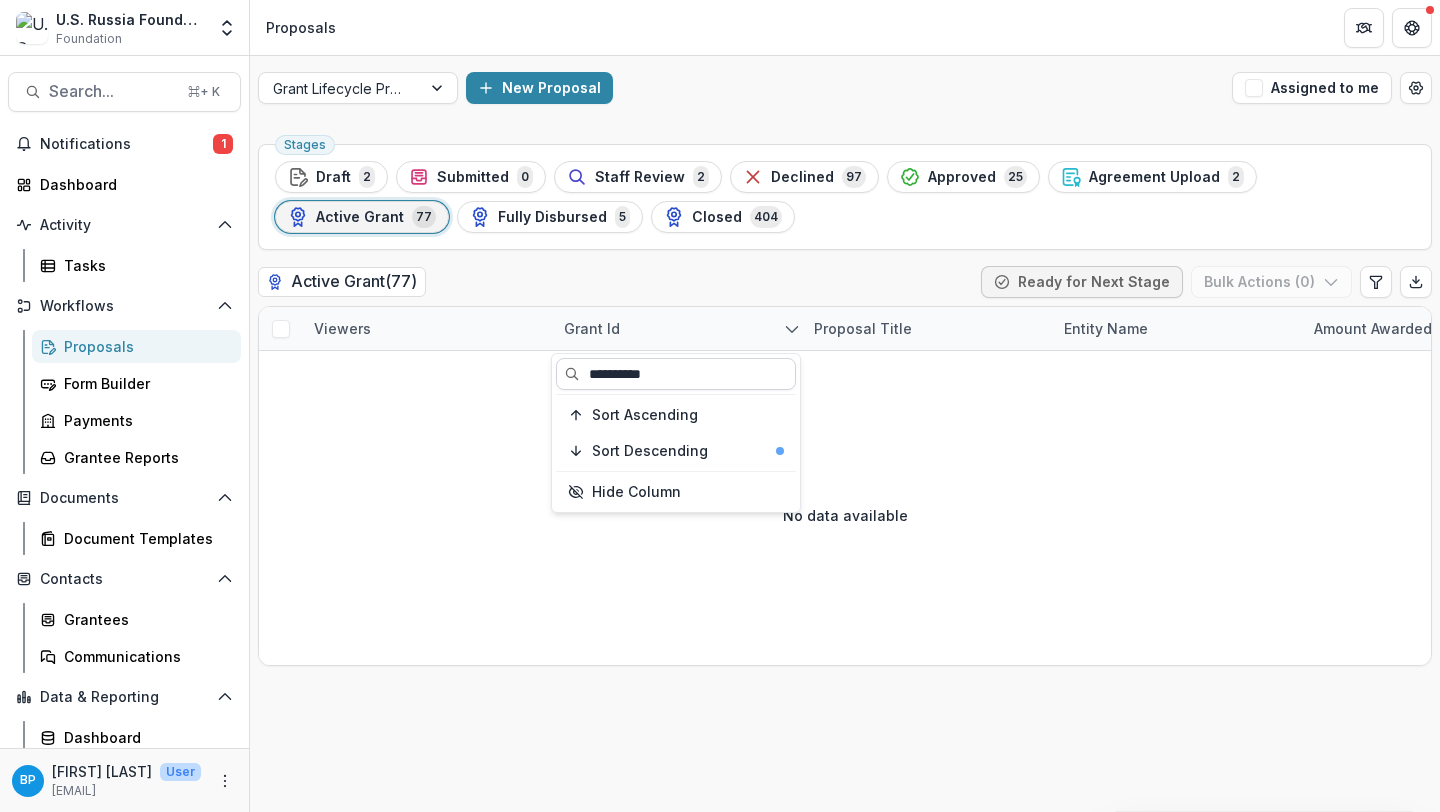 drag, startPoint x: 711, startPoint y: 376, endPoint x: 649, endPoint y: 368, distance: 62.514 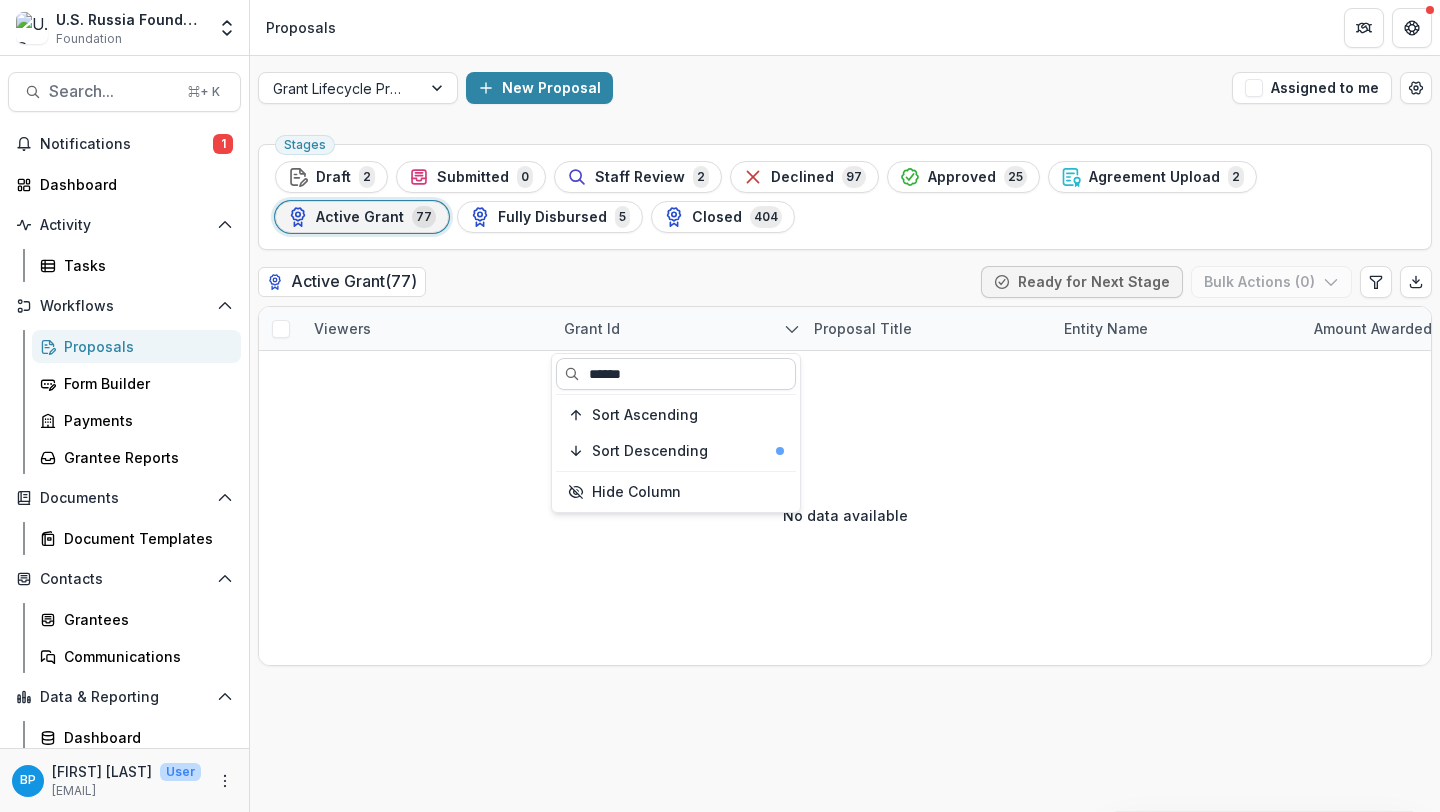type on "******" 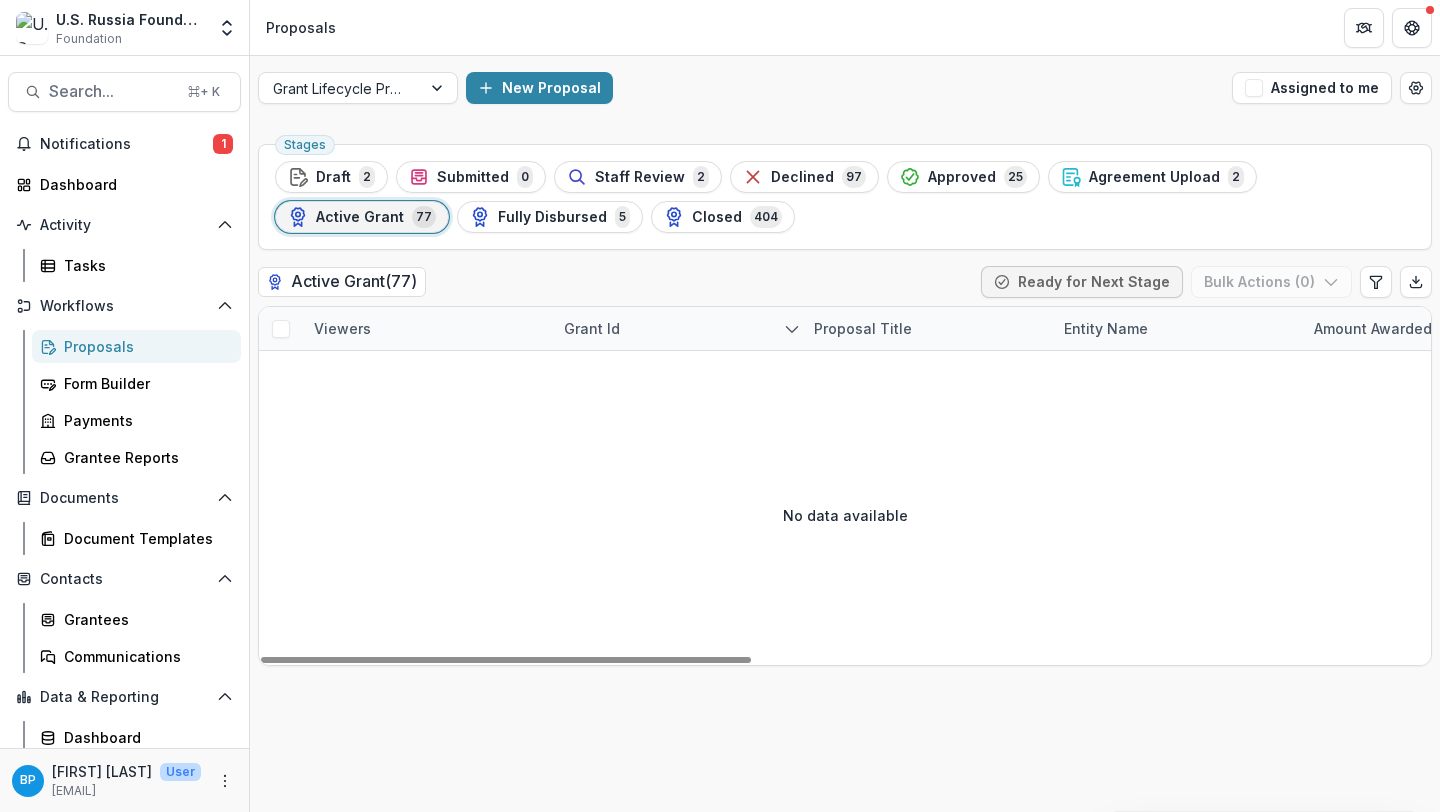click on "Grant Id" at bounding box center [592, 328] 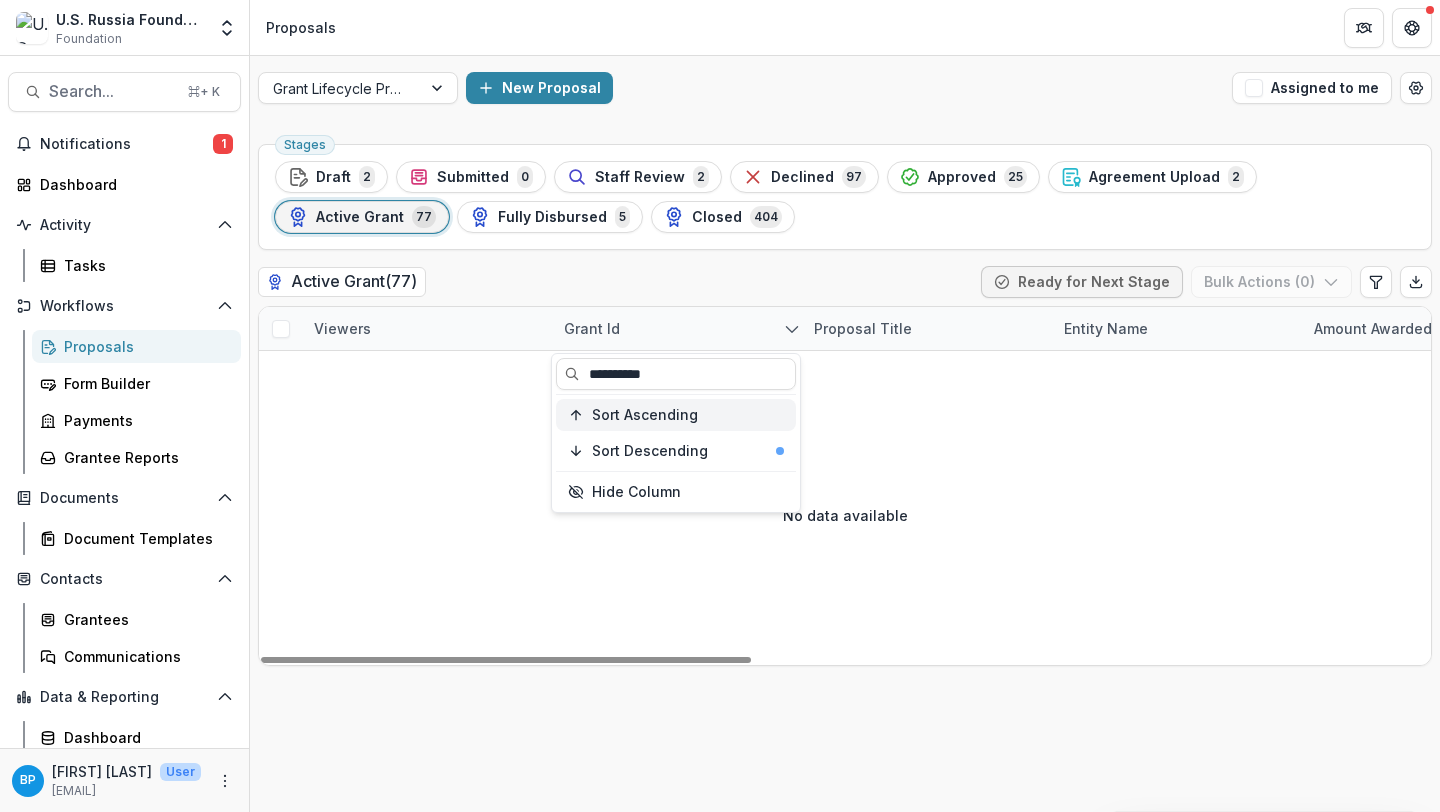 click on "Sort Ascending" at bounding box center (645, 415) 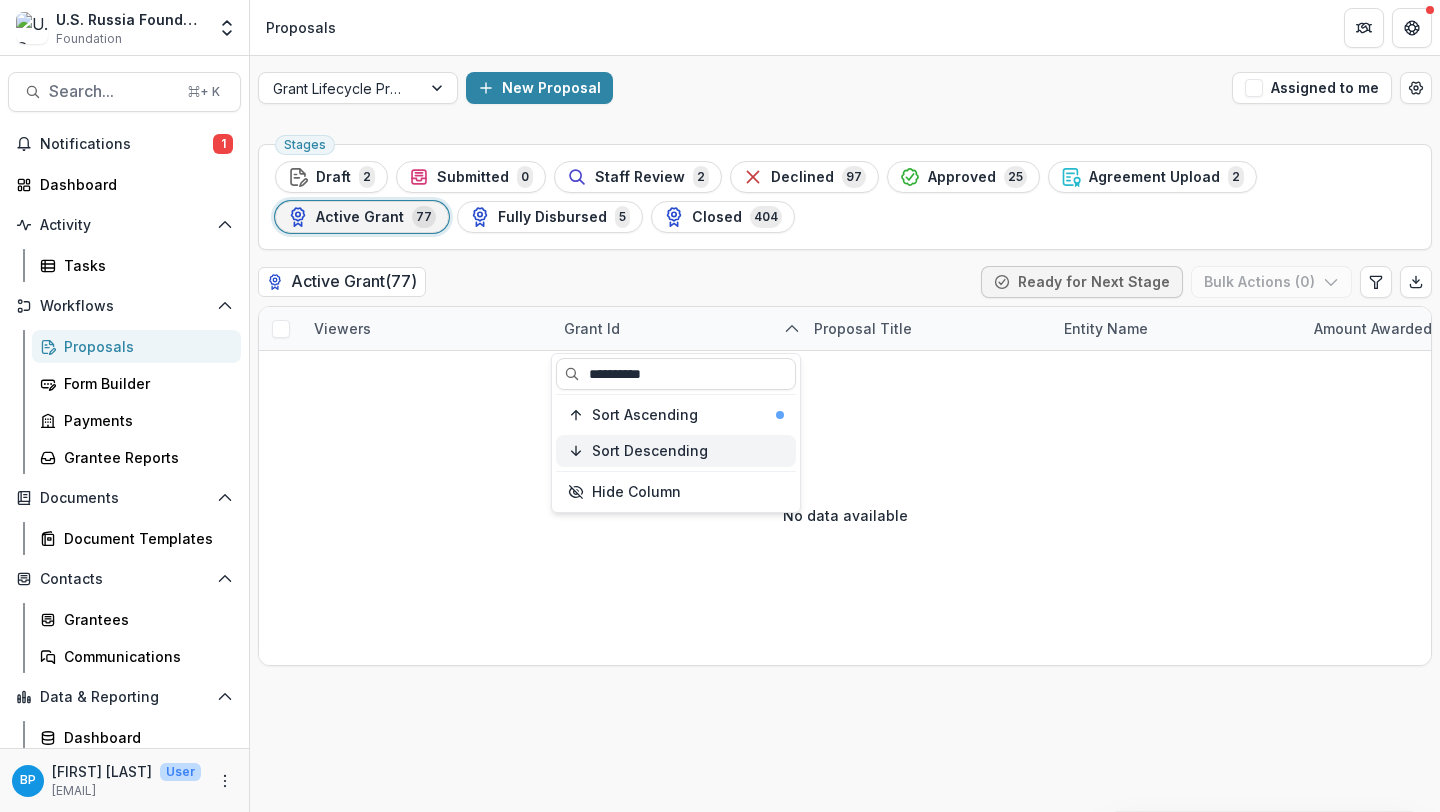 click on "Sort Descending" at bounding box center [650, 451] 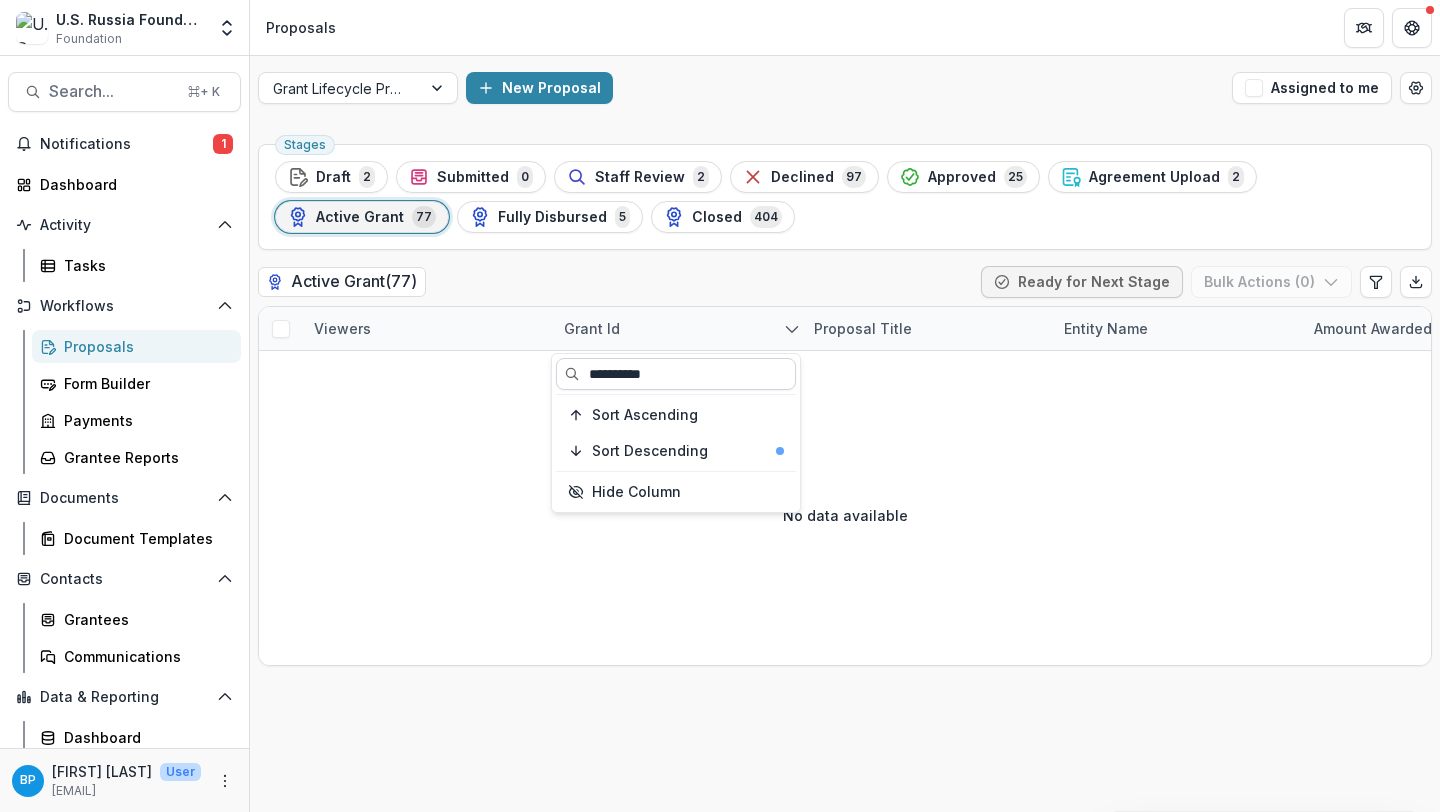 drag, startPoint x: 692, startPoint y: 370, endPoint x: 655, endPoint y: 369, distance: 37.01351 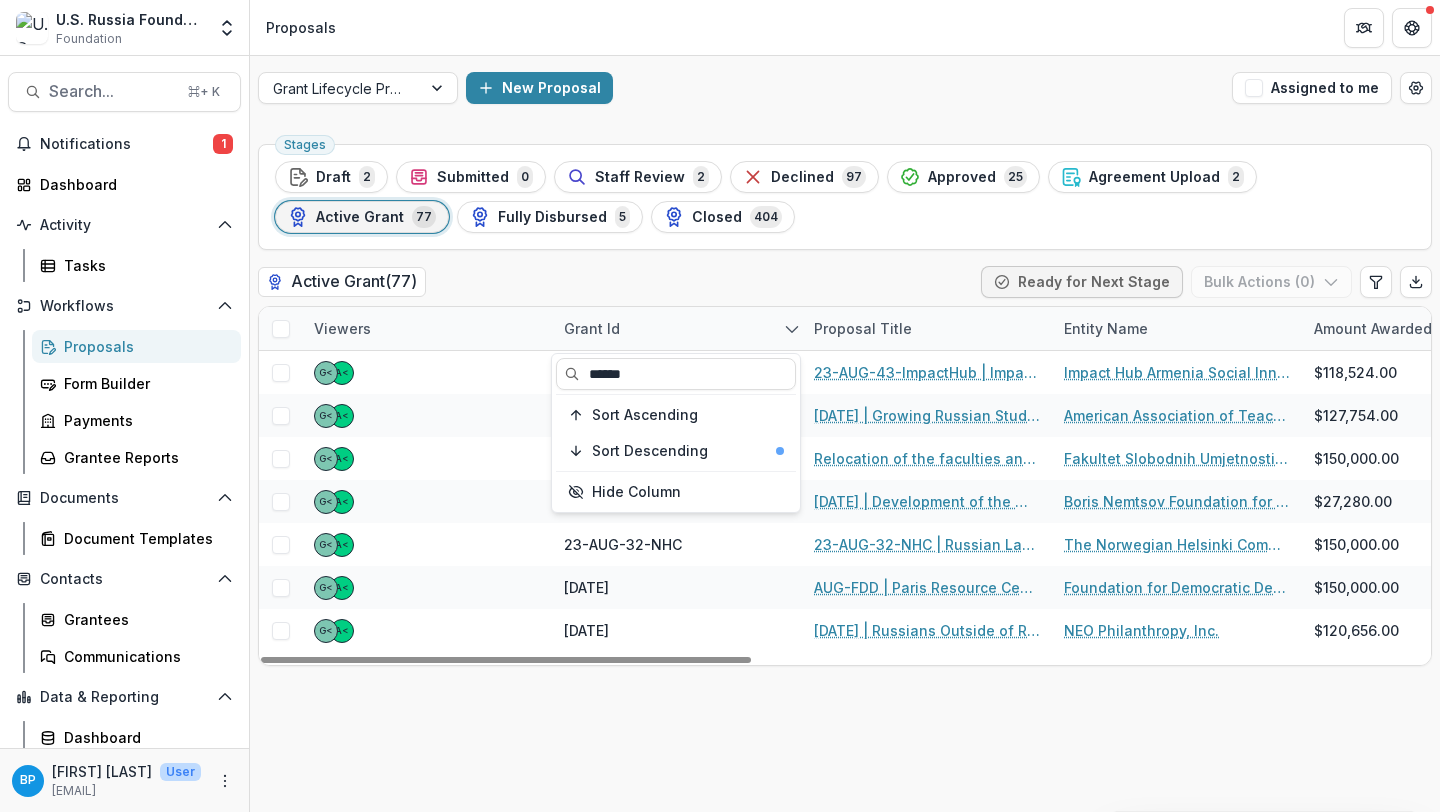 type on "******" 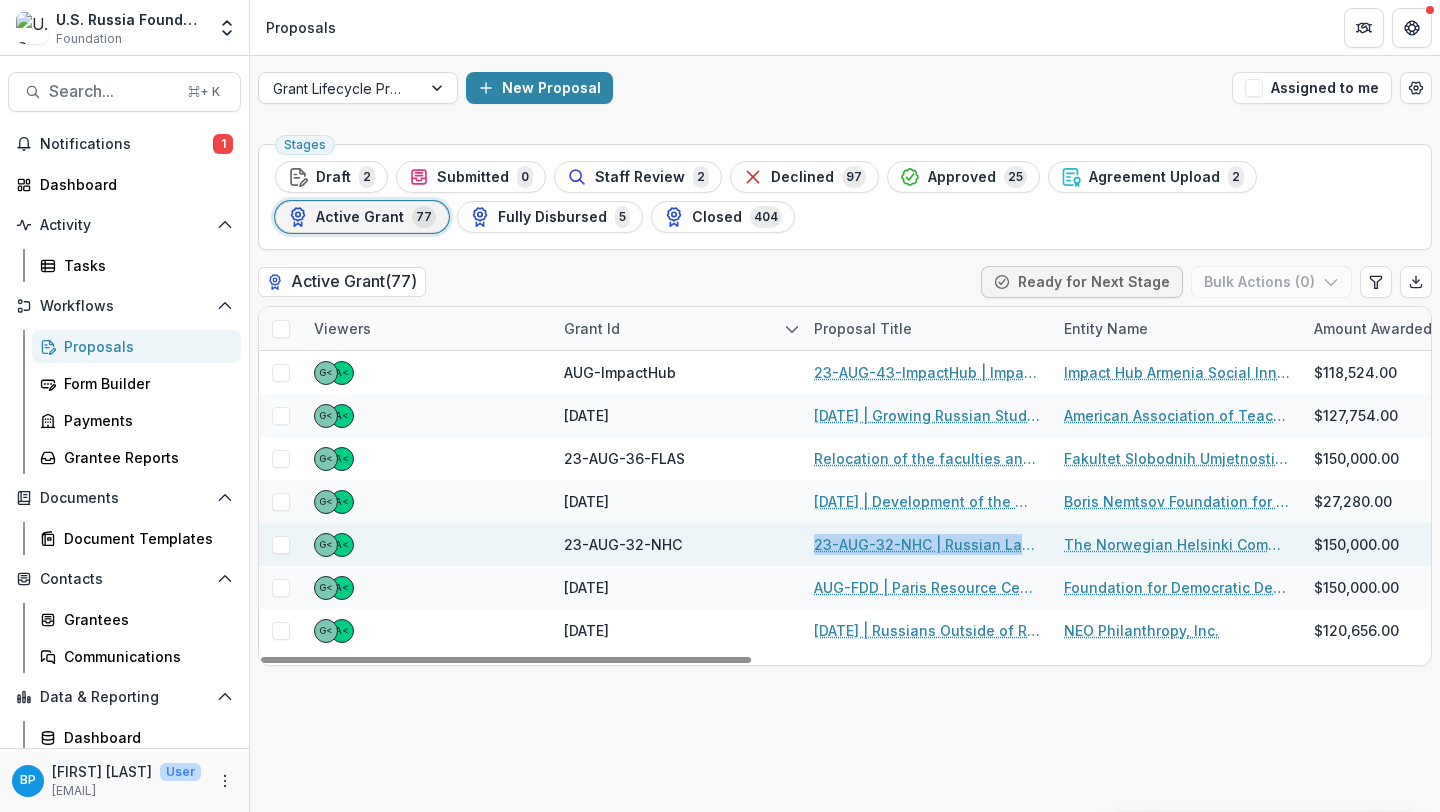click on "23-AUG-32-NHC | Russian Lawyers against Lawfare, Impunity, and for Strengthening of the Rule of Law" at bounding box center (927, 544) 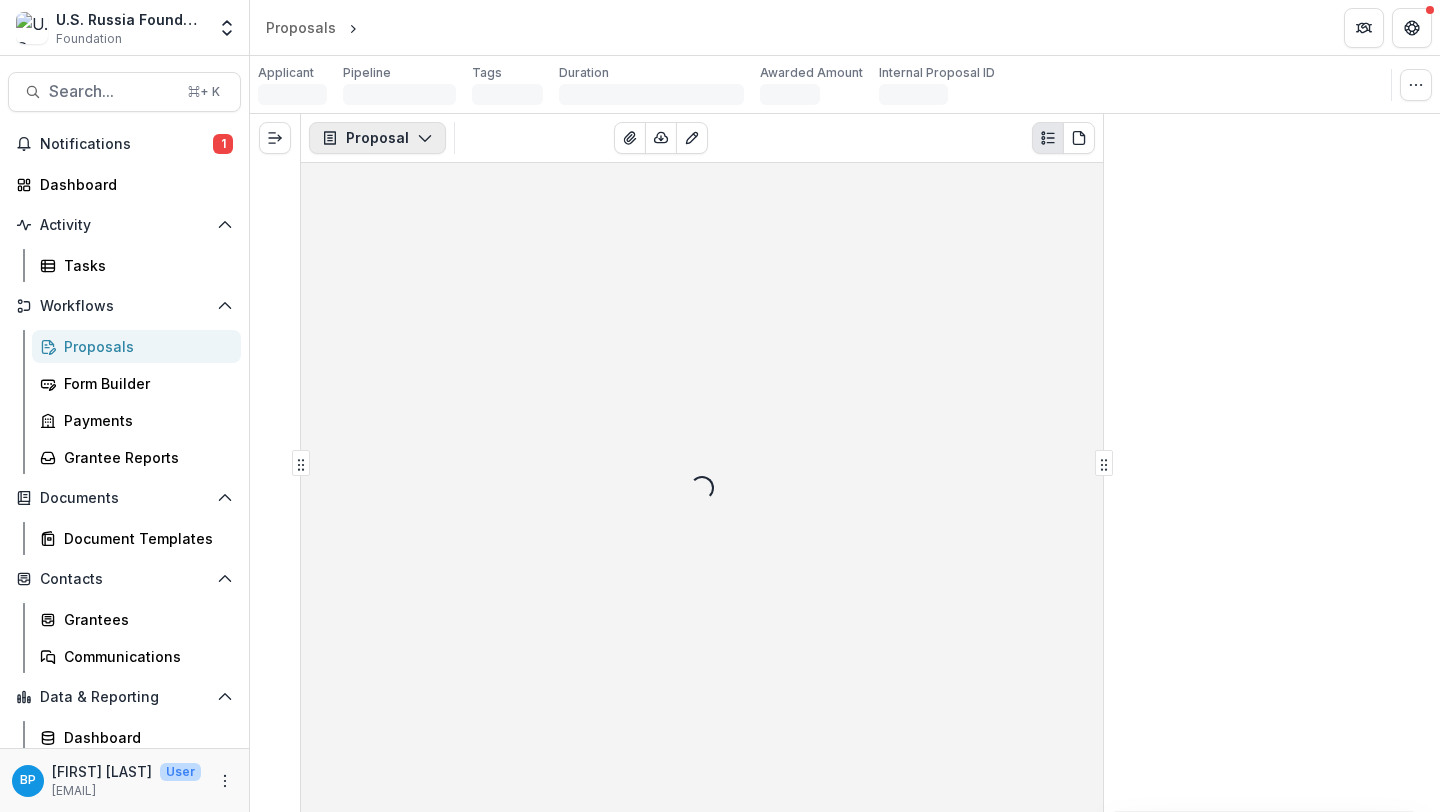 click 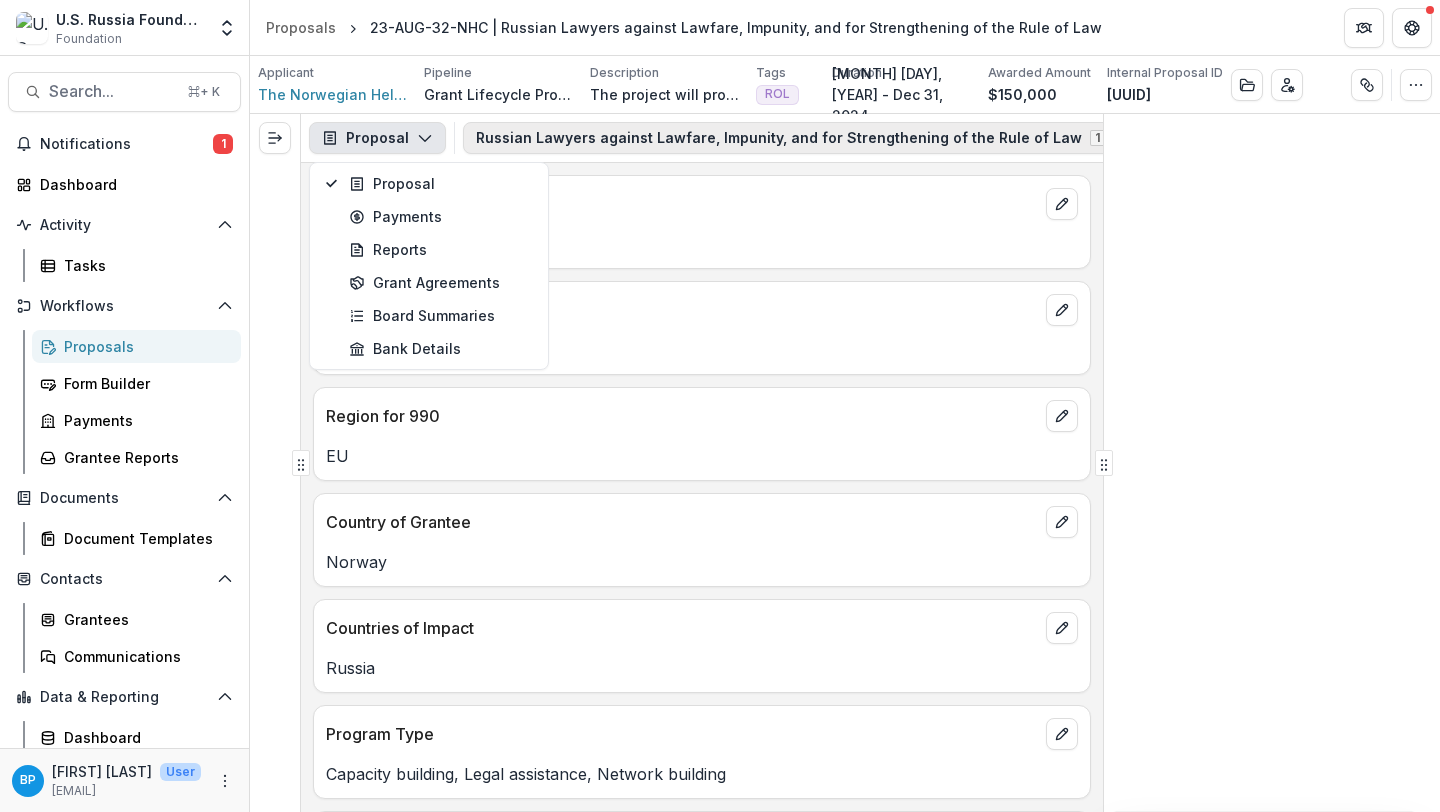 click on "Grant Lifecycle Process" at bounding box center (499, 94) 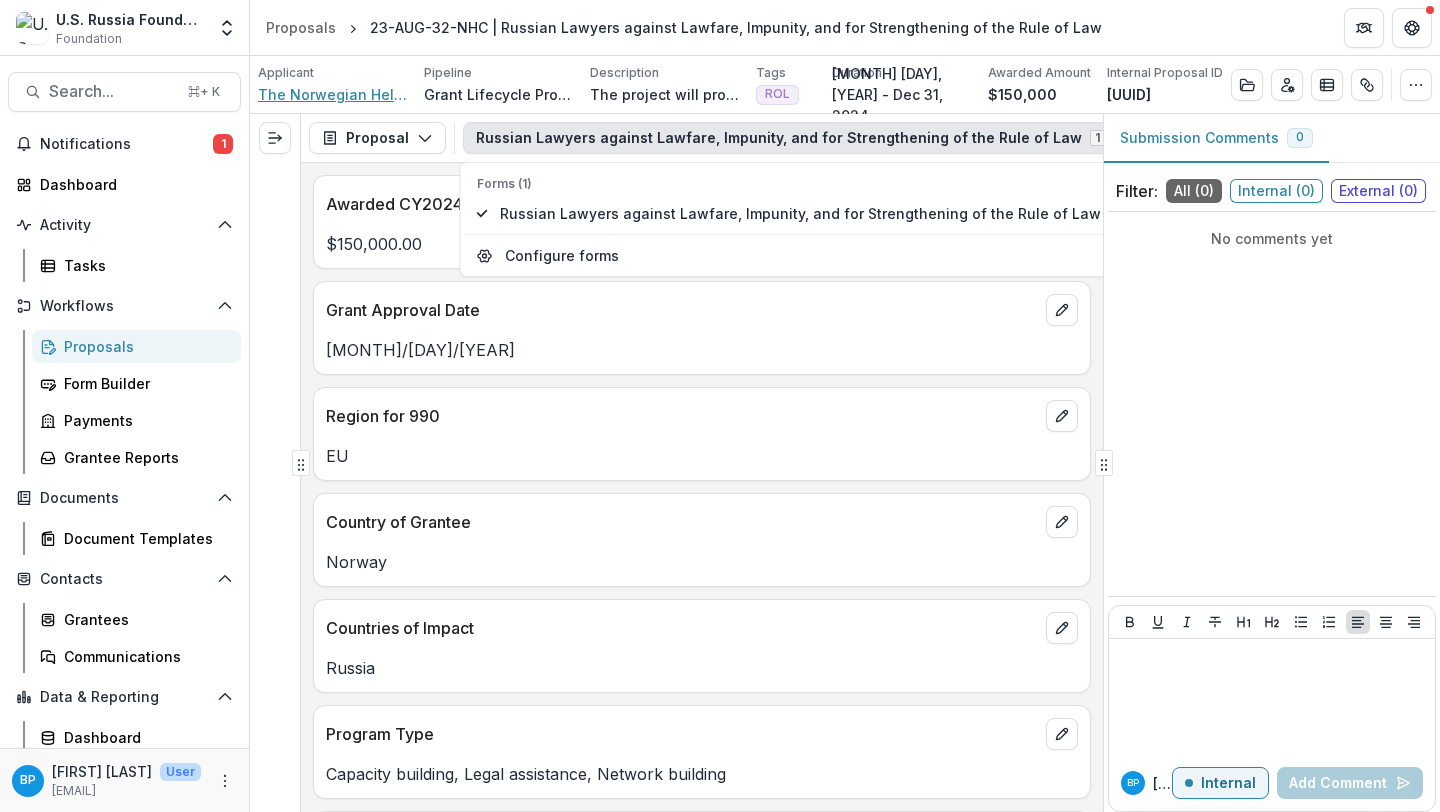 click on "The Norwegian Helsinki Committee" at bounding box center (333, 94) 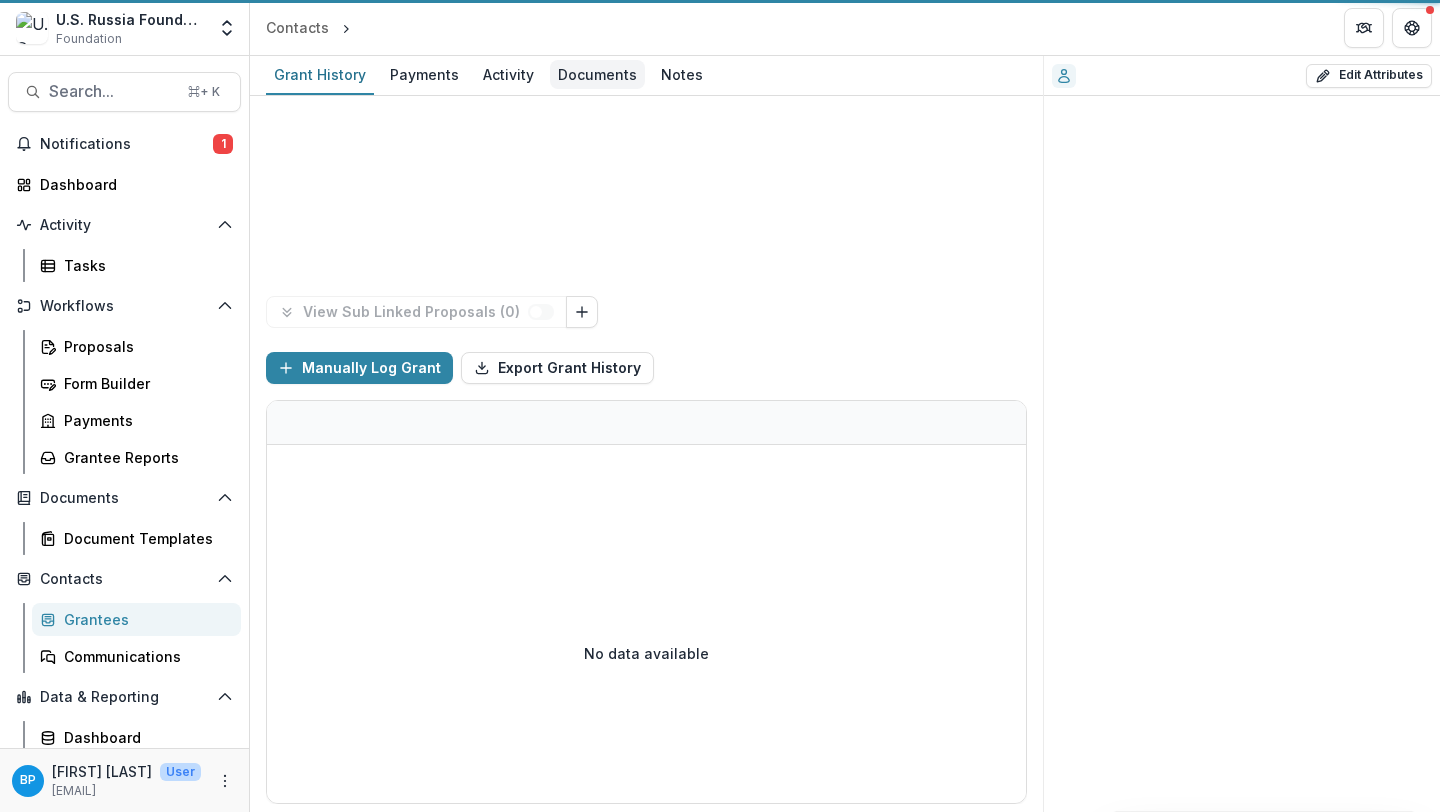 click on "Documents" at bounding box center [597, 74] 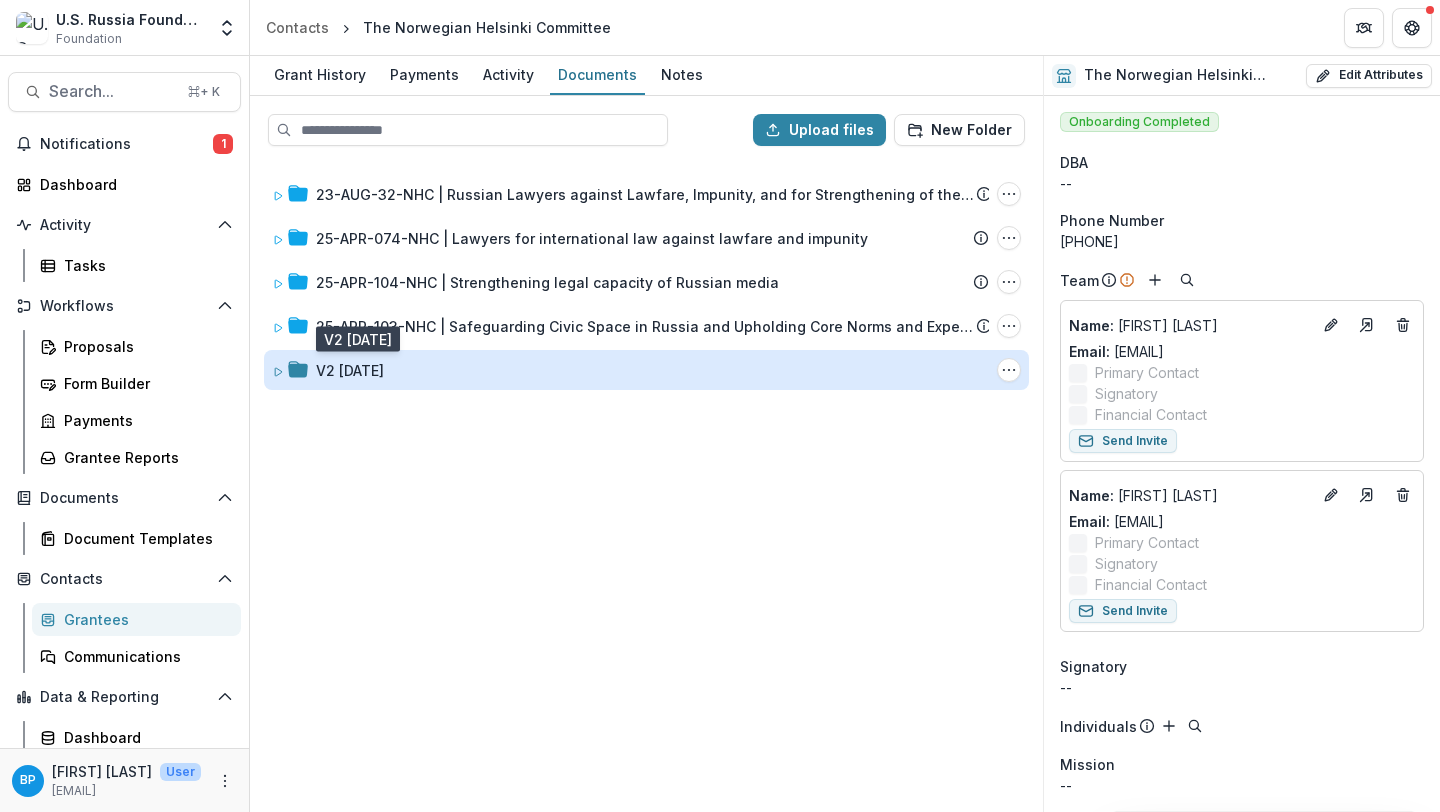 click on "V2 23-AUG-32-NHC" at bounding box center [350, 370] 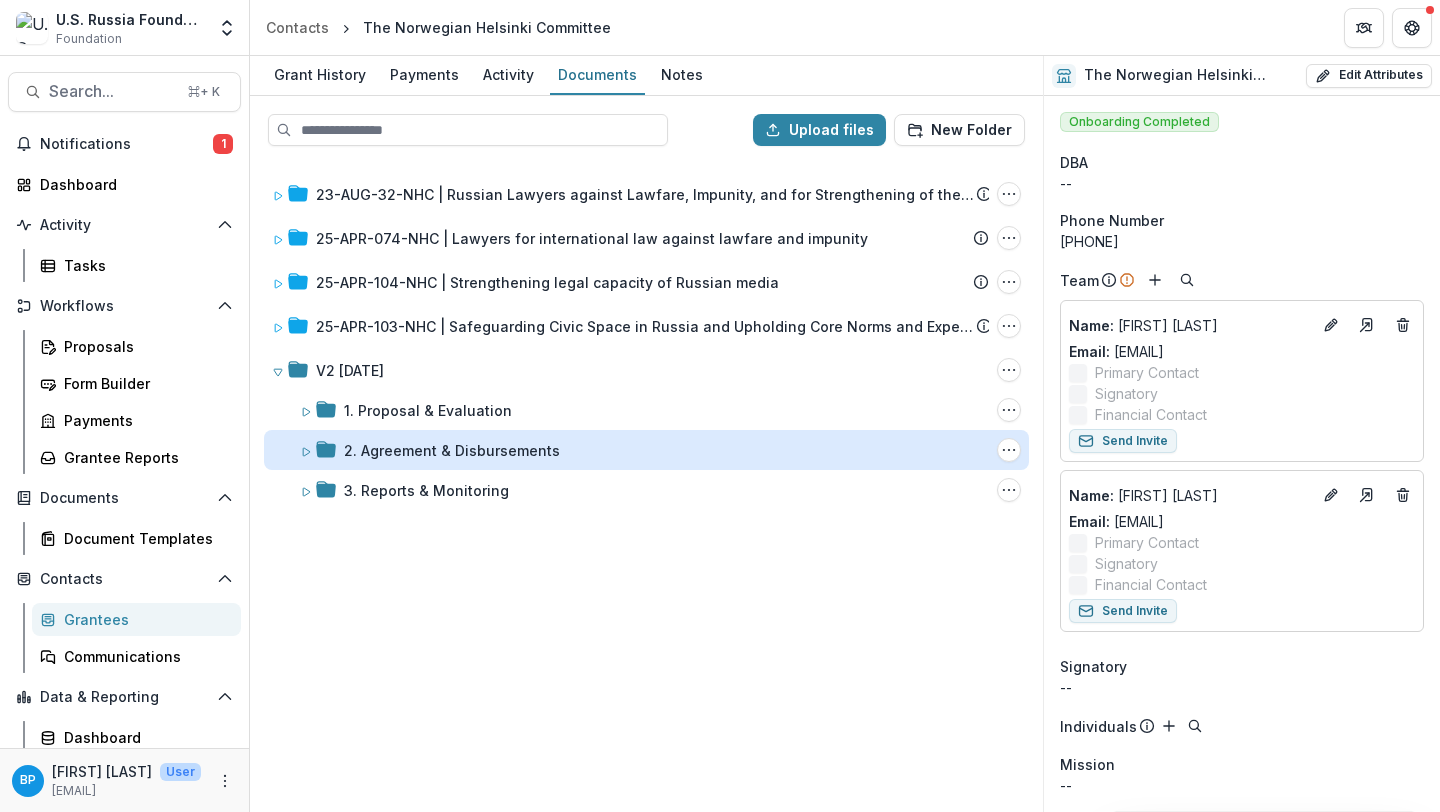 click on "2. Agreement & Disbursements" at bounding box center (452, 450) 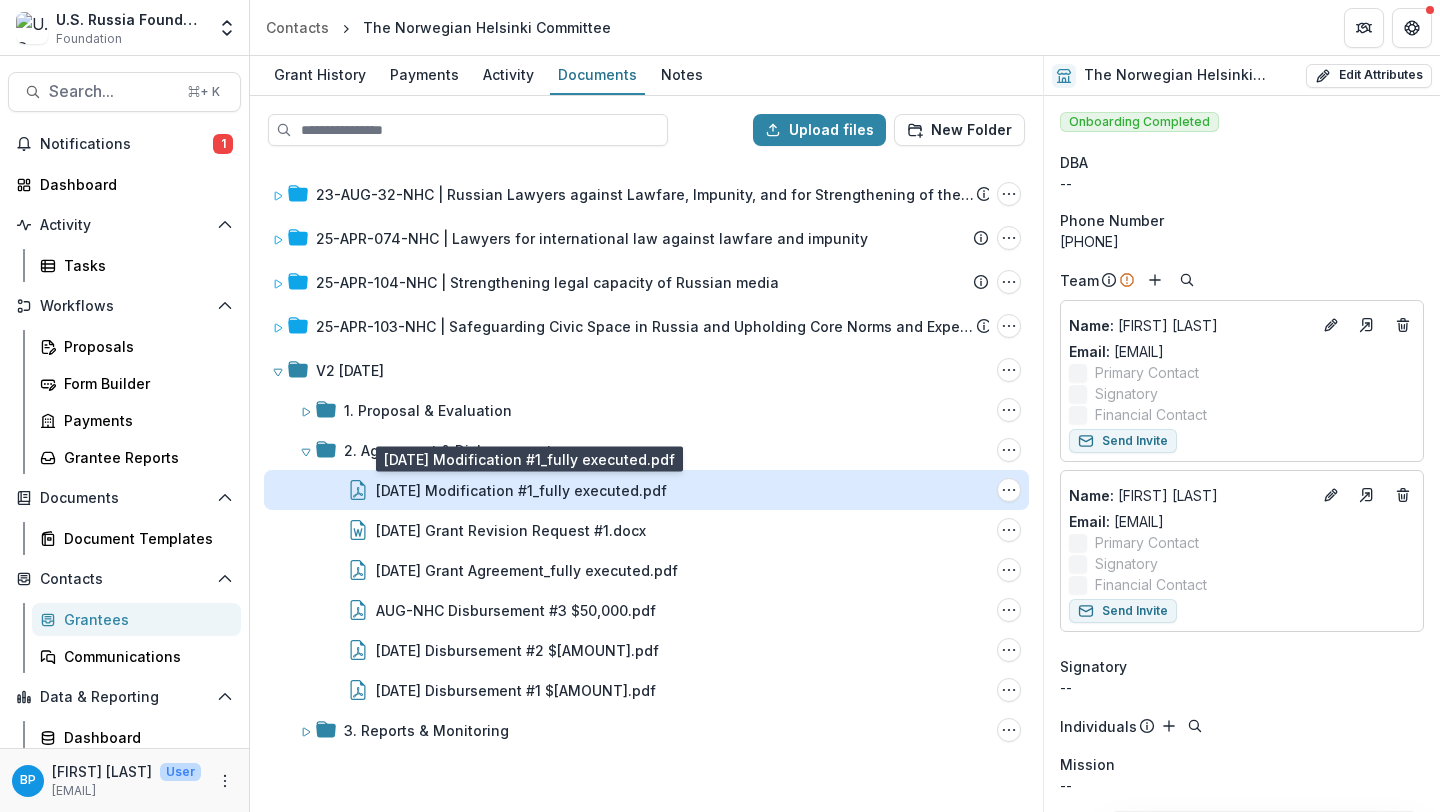 click on "23-AUG-32-NHC Modification #1_fully executed.pdf" at bounding box center [521, 490] 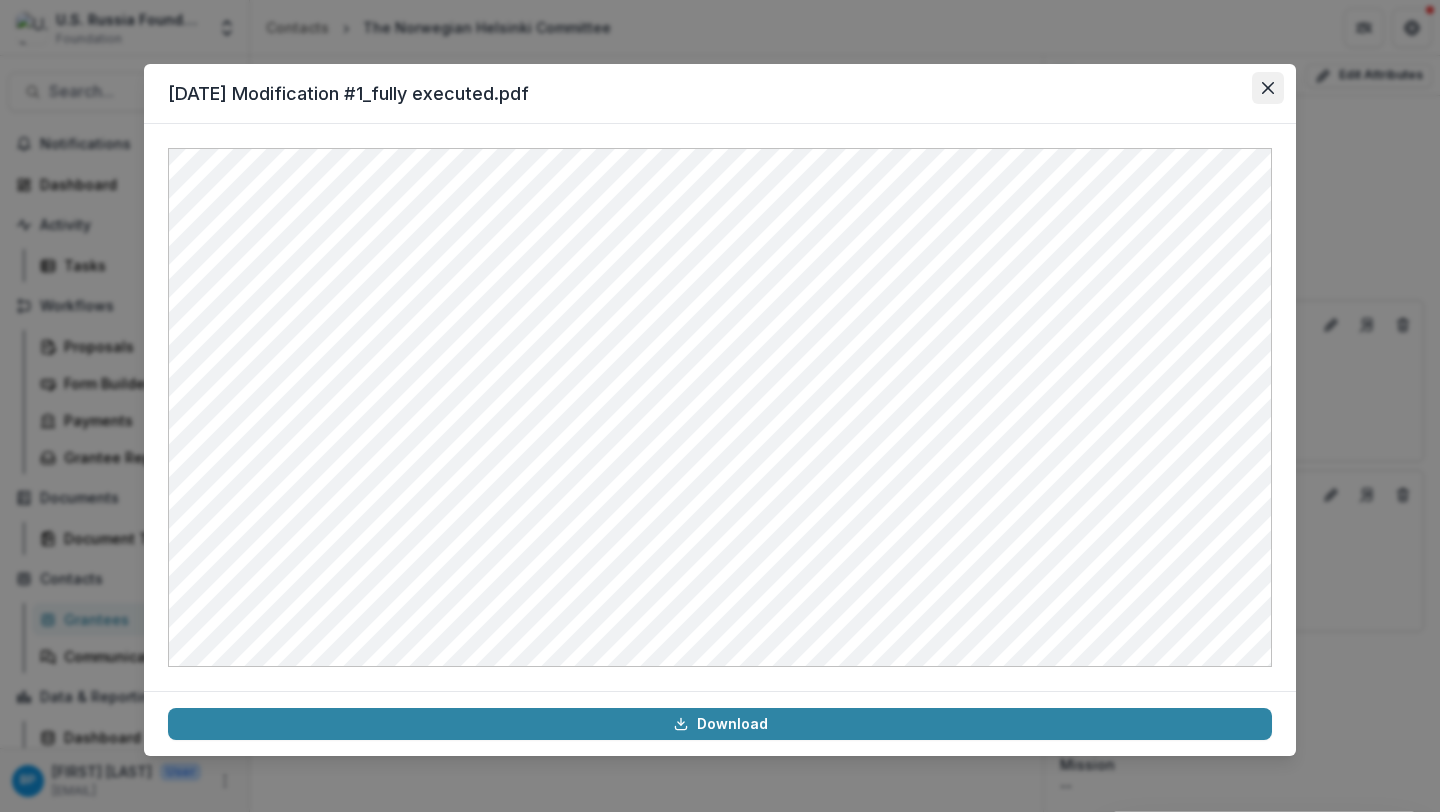click 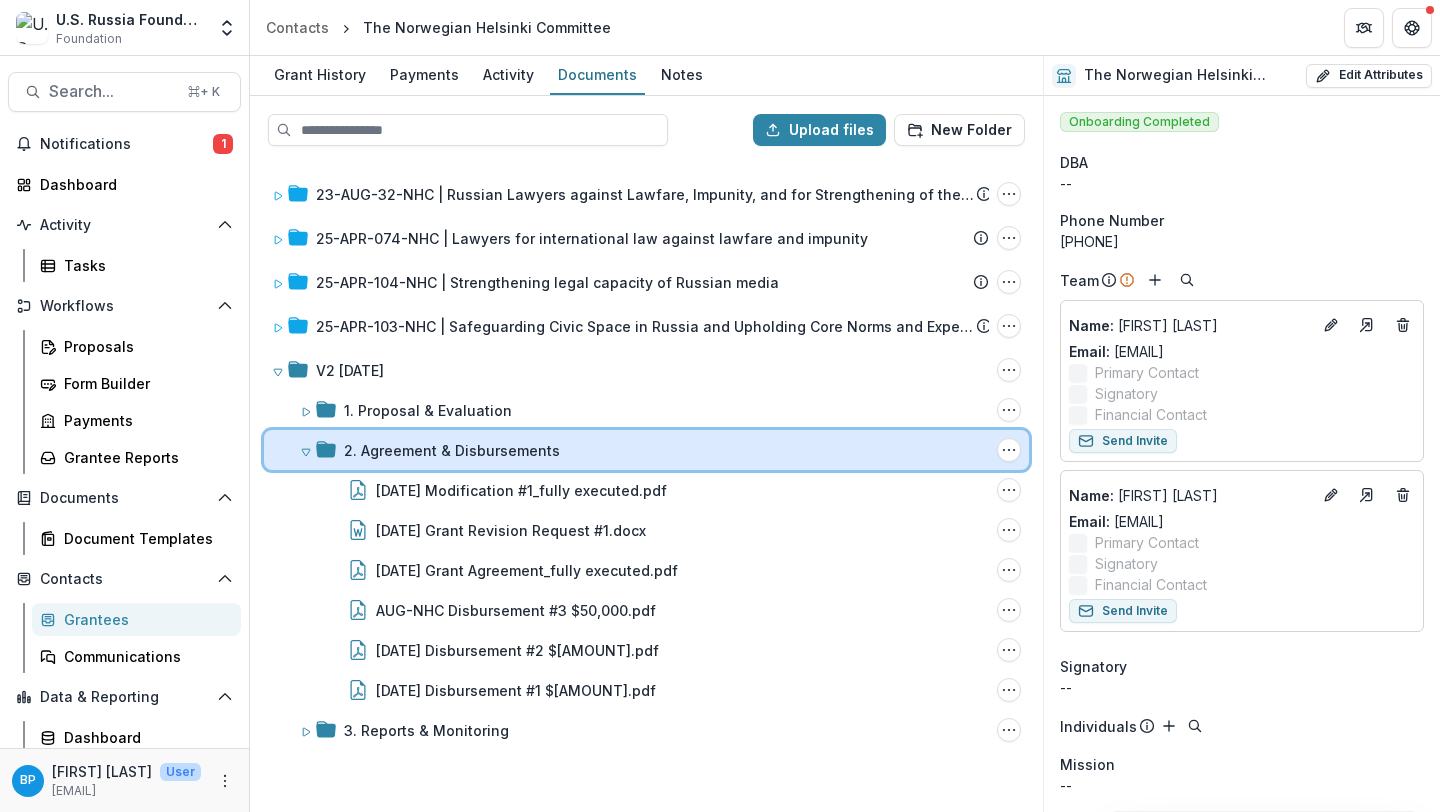 click on "2. Agreement & Disbursements Folder Options Rename Add Subfolder Delete" at bounding box center (646, 450) 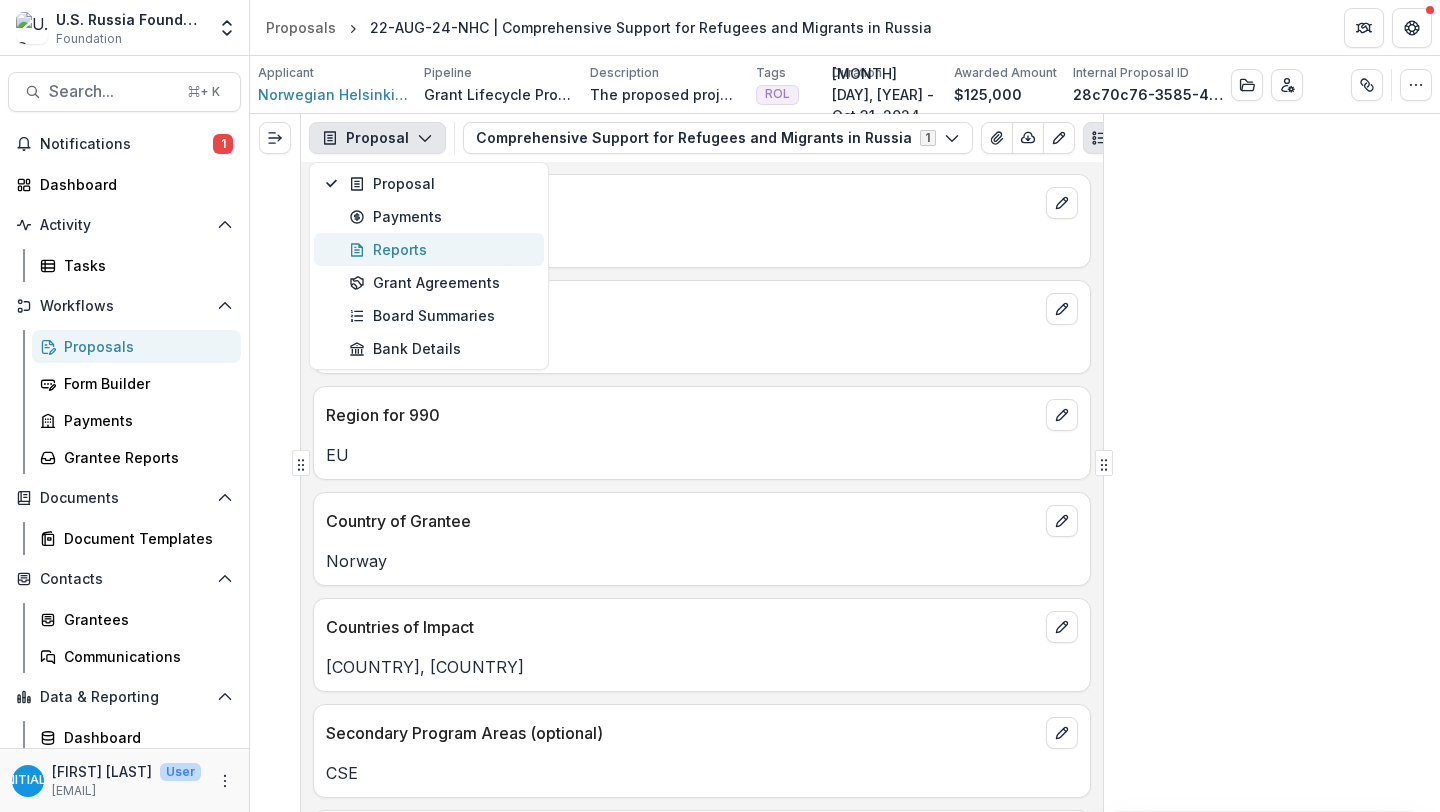scroll, scrollTop: 0, scrollLeft: 0, axis: both 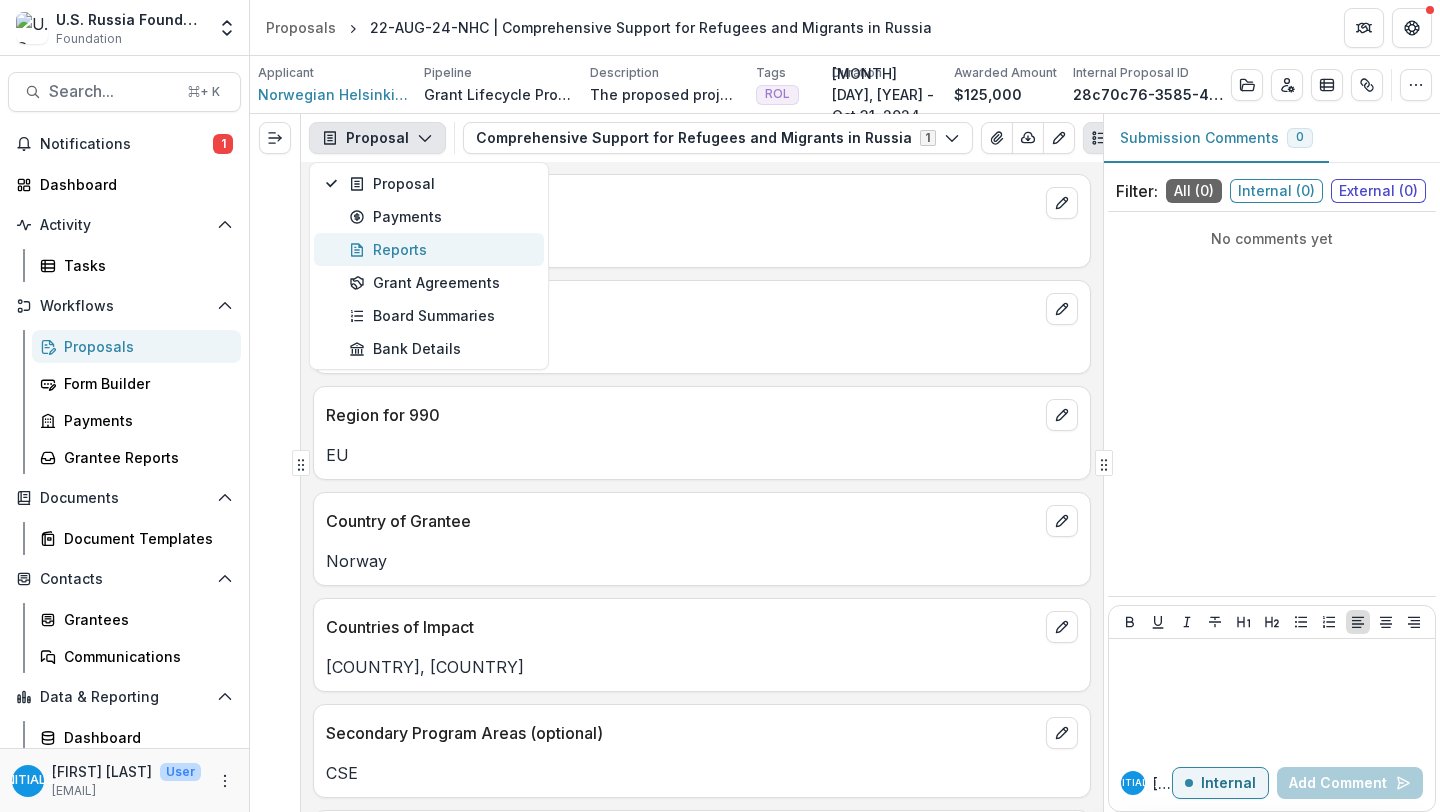 click on "Reports" at bounding box center (440, 249) 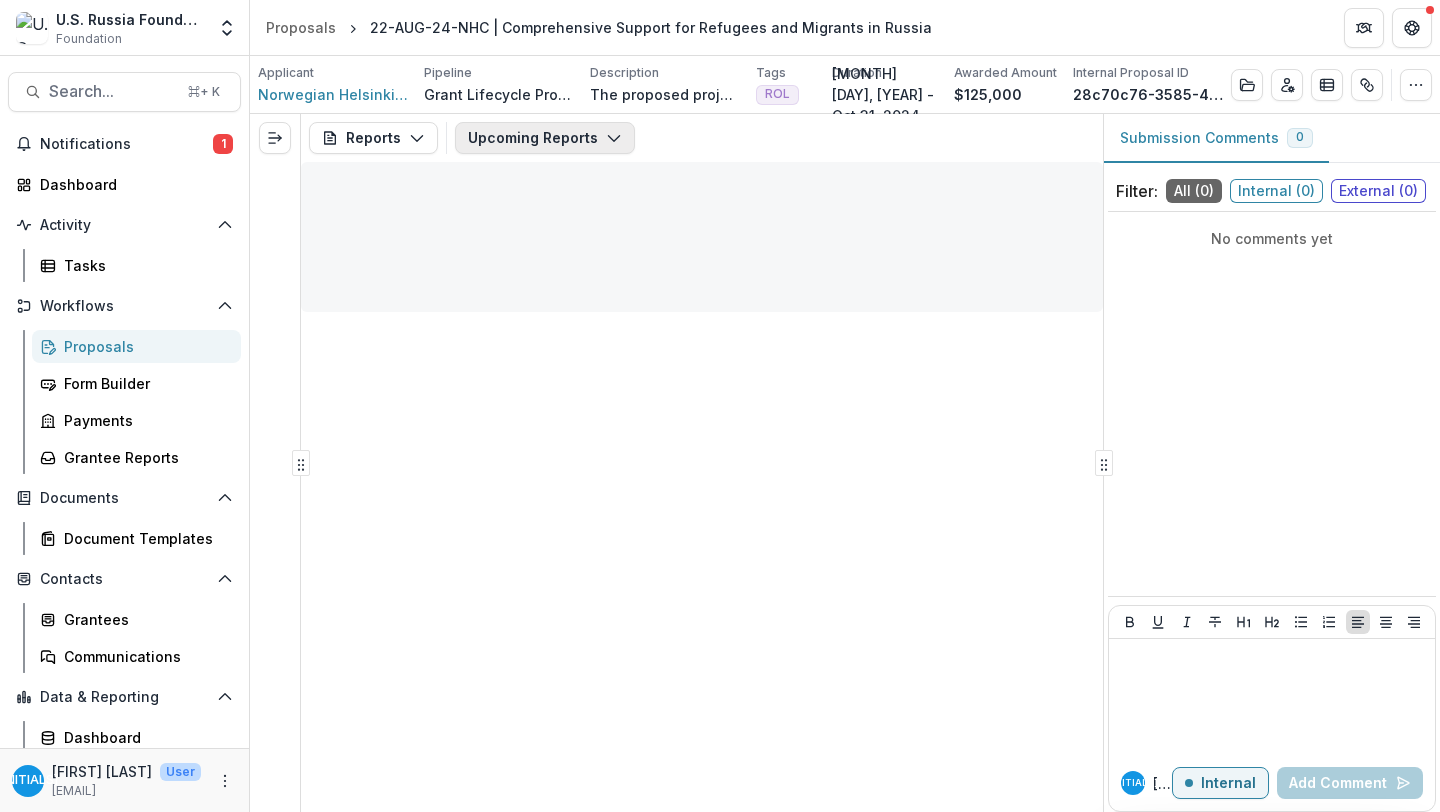 click on "Upcoming Reports" at bounding box center (545, 138) 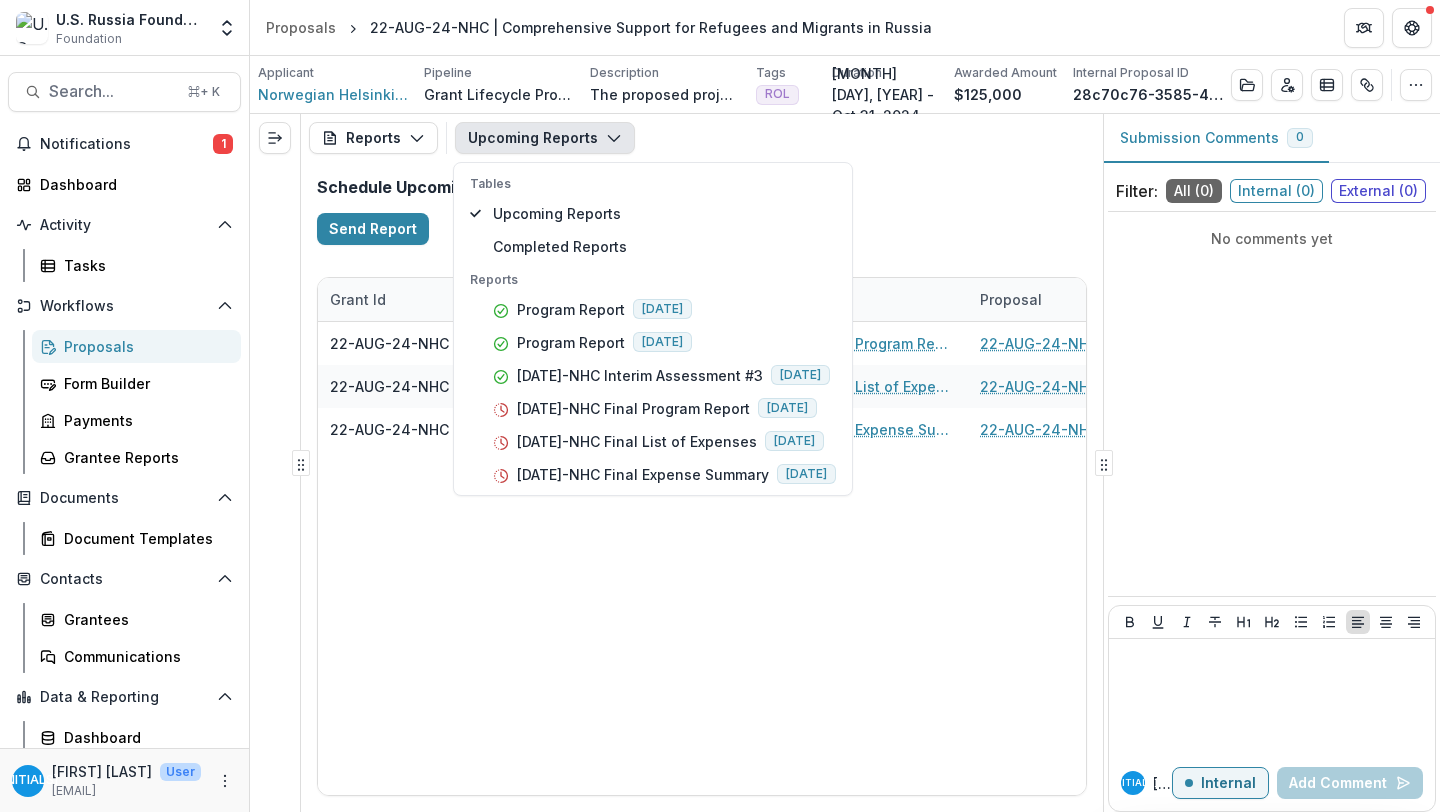 click on "Schedule Upcoming Reports Send Report" at bounding box center [702, 211] 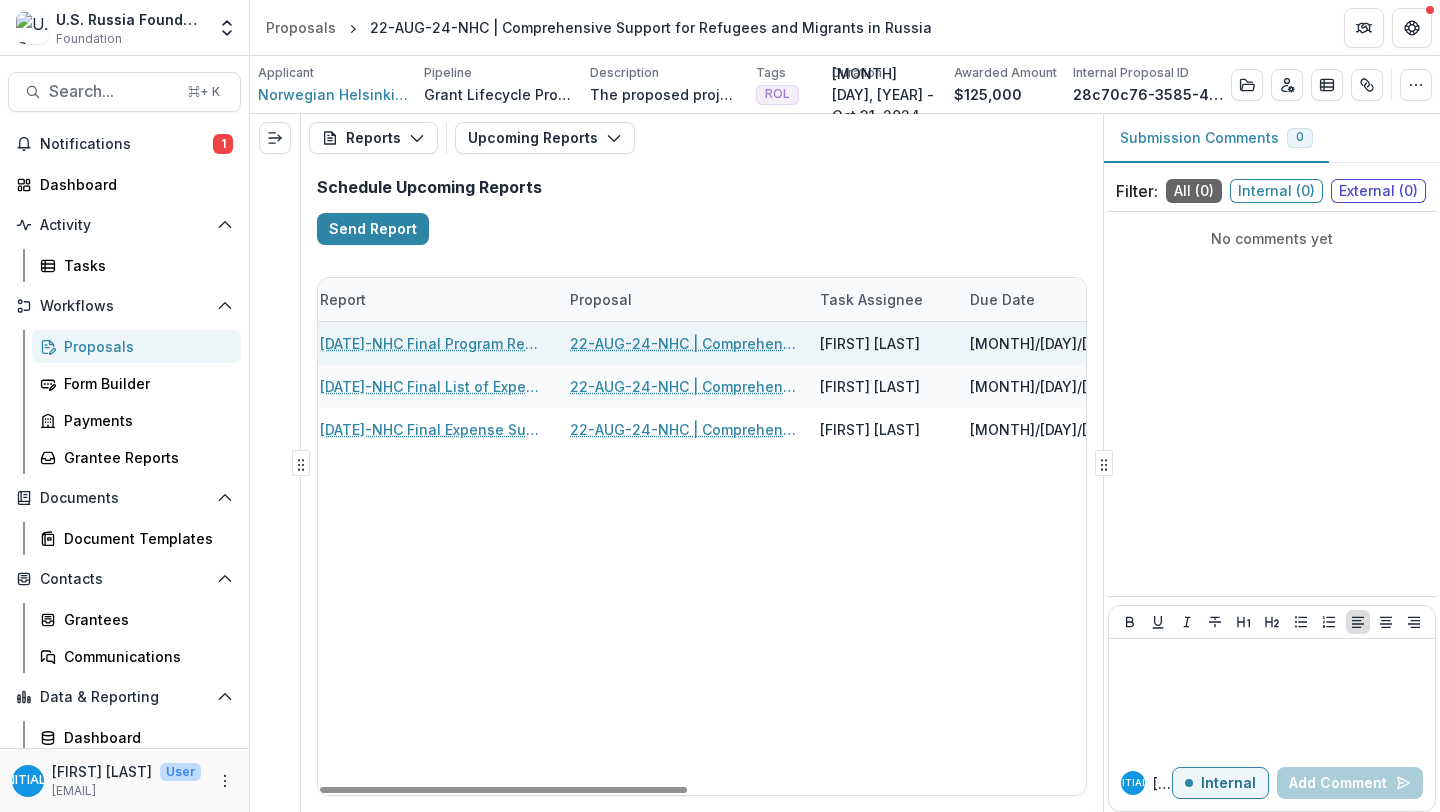 scroll, scrollTop: 0, scrollLeft: 0, axis: both 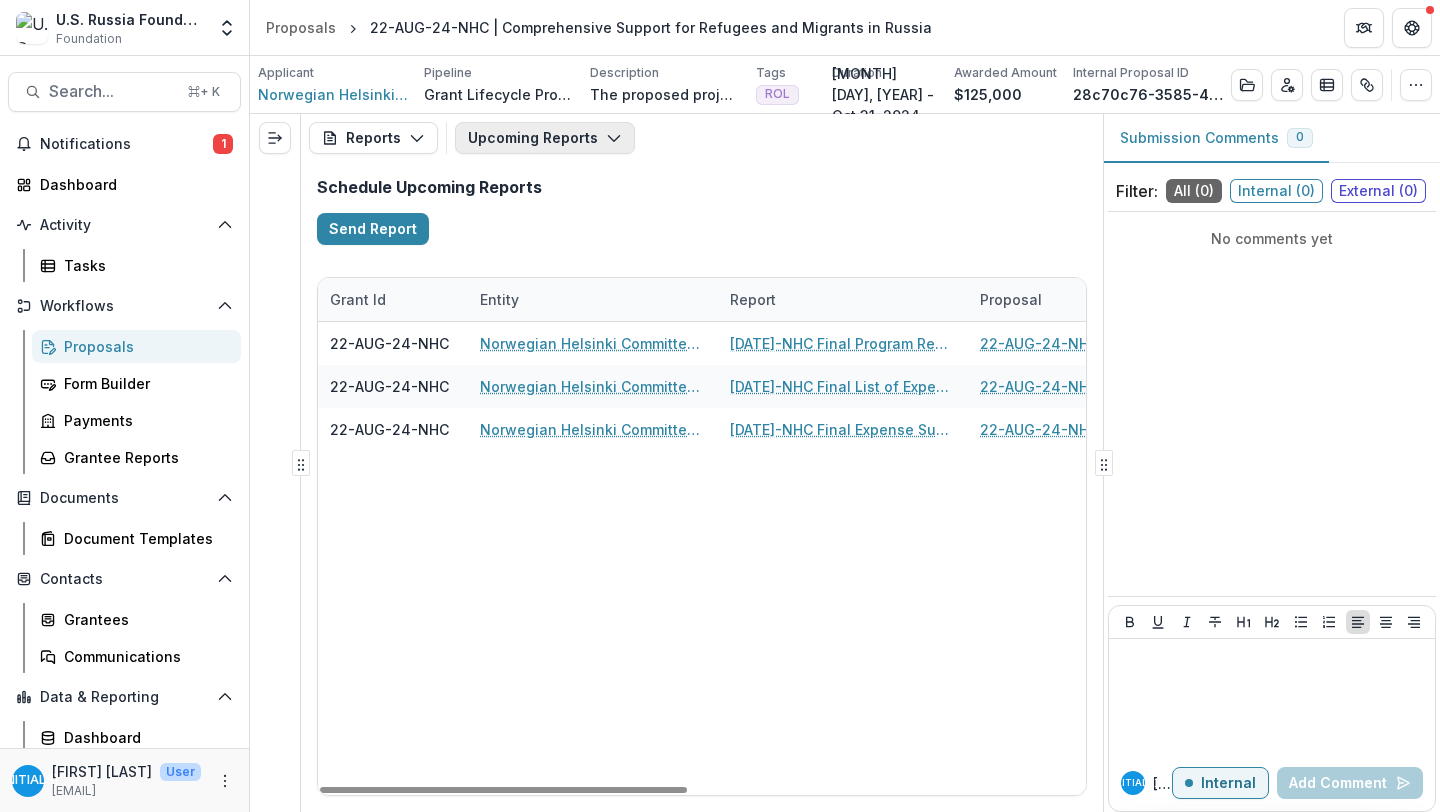 click on "Upcoming Reports" at bounding box center [545, 138] 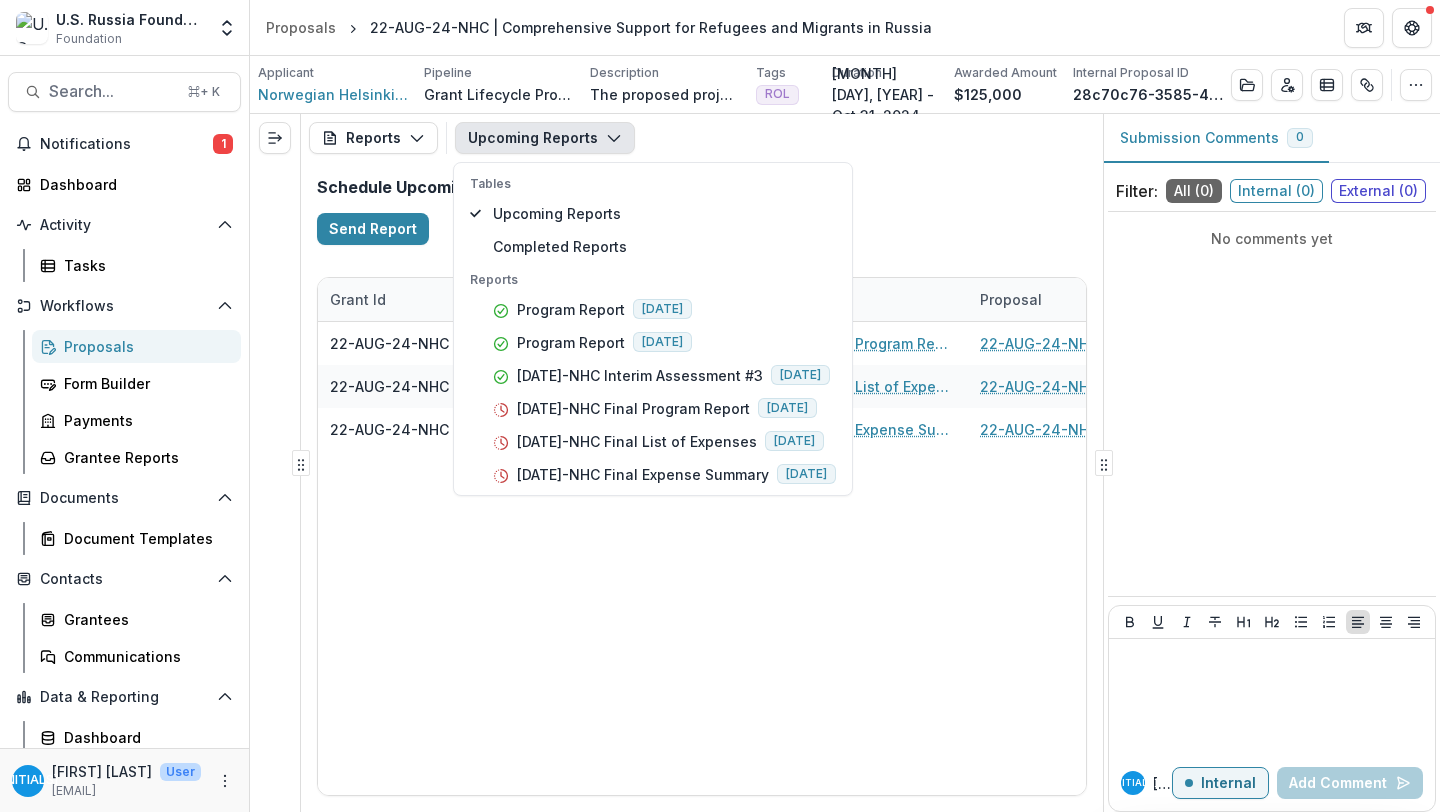 click on "Schedule Upcoming Reports Send Report" at bounding box center (702, 211) 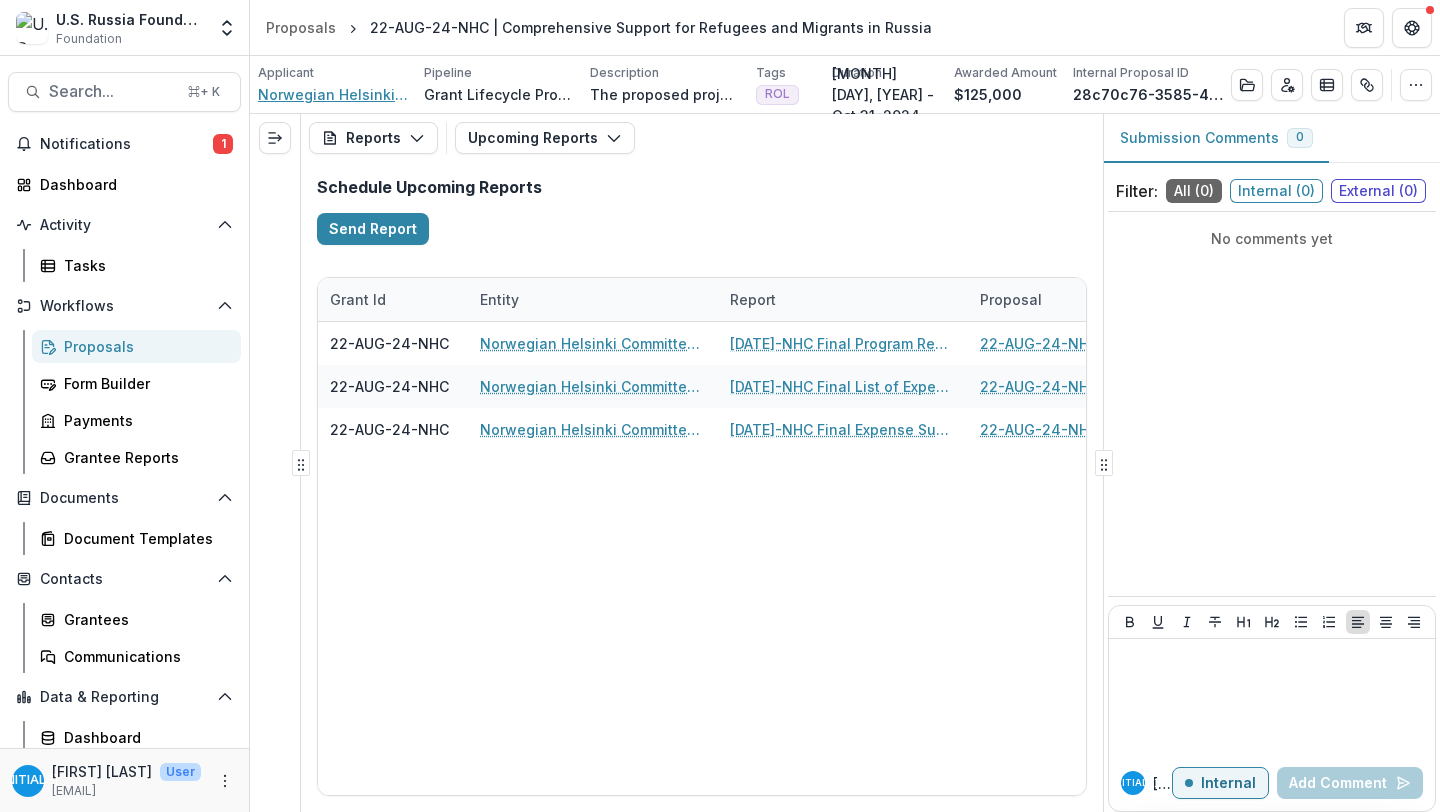 click on "Norwegian Helsinki Committee for Civic Association Committee" at bounding box center [333, 94] 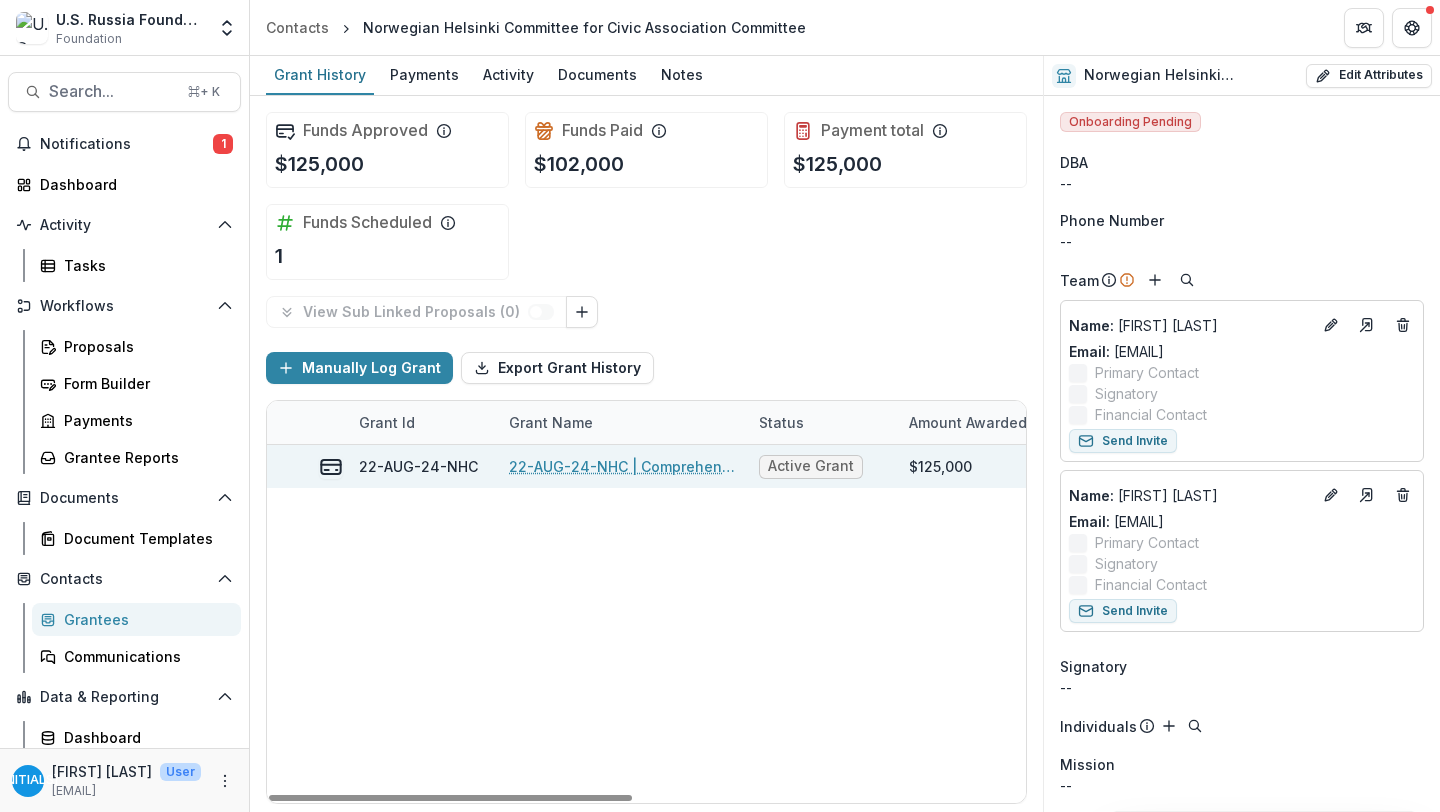 click on "22-AUG-24-NHC | Comprehensive Support for Refugees and Migrants in Russia" at bounding box center (622, 466) 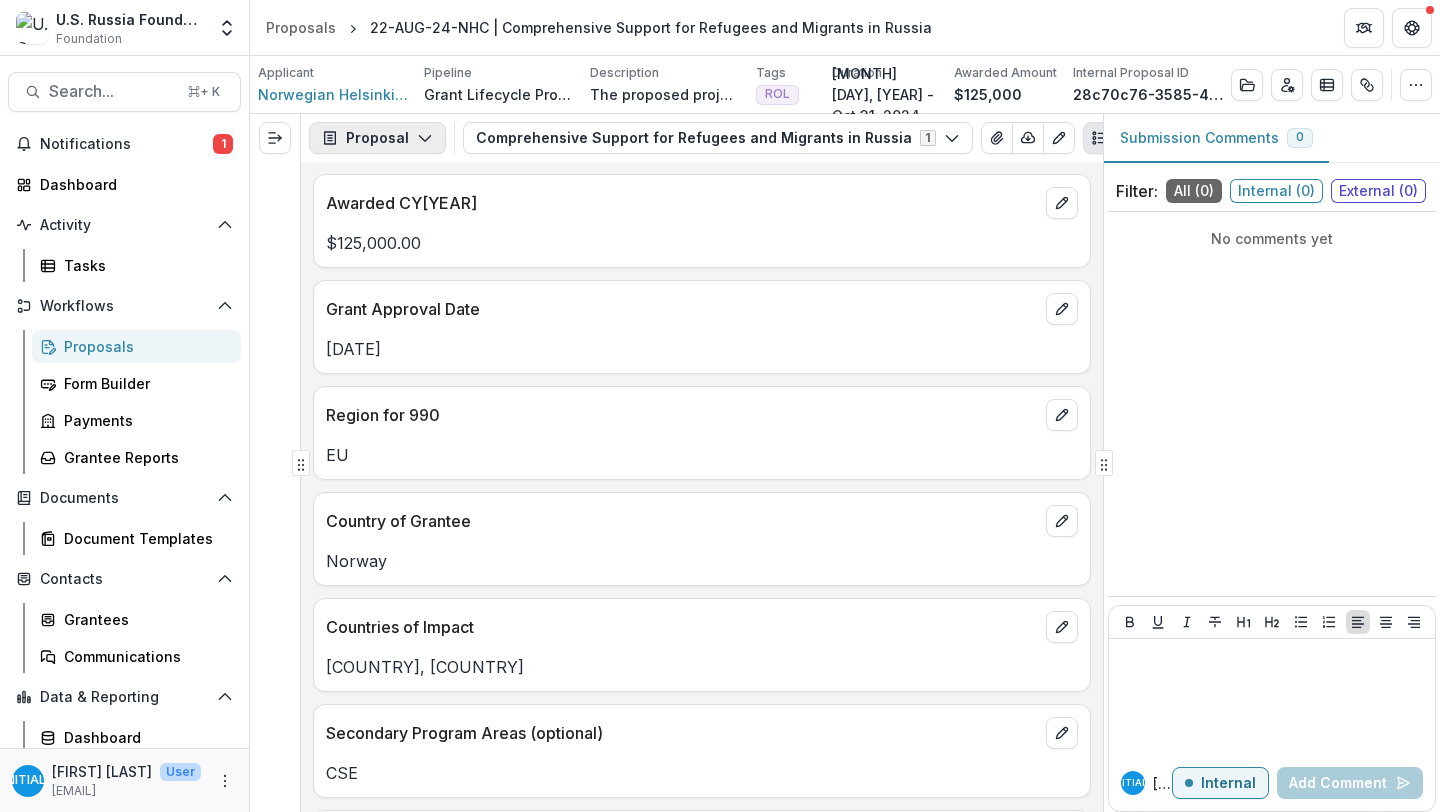 click on "Proposal" at bounding box center (377, 138) 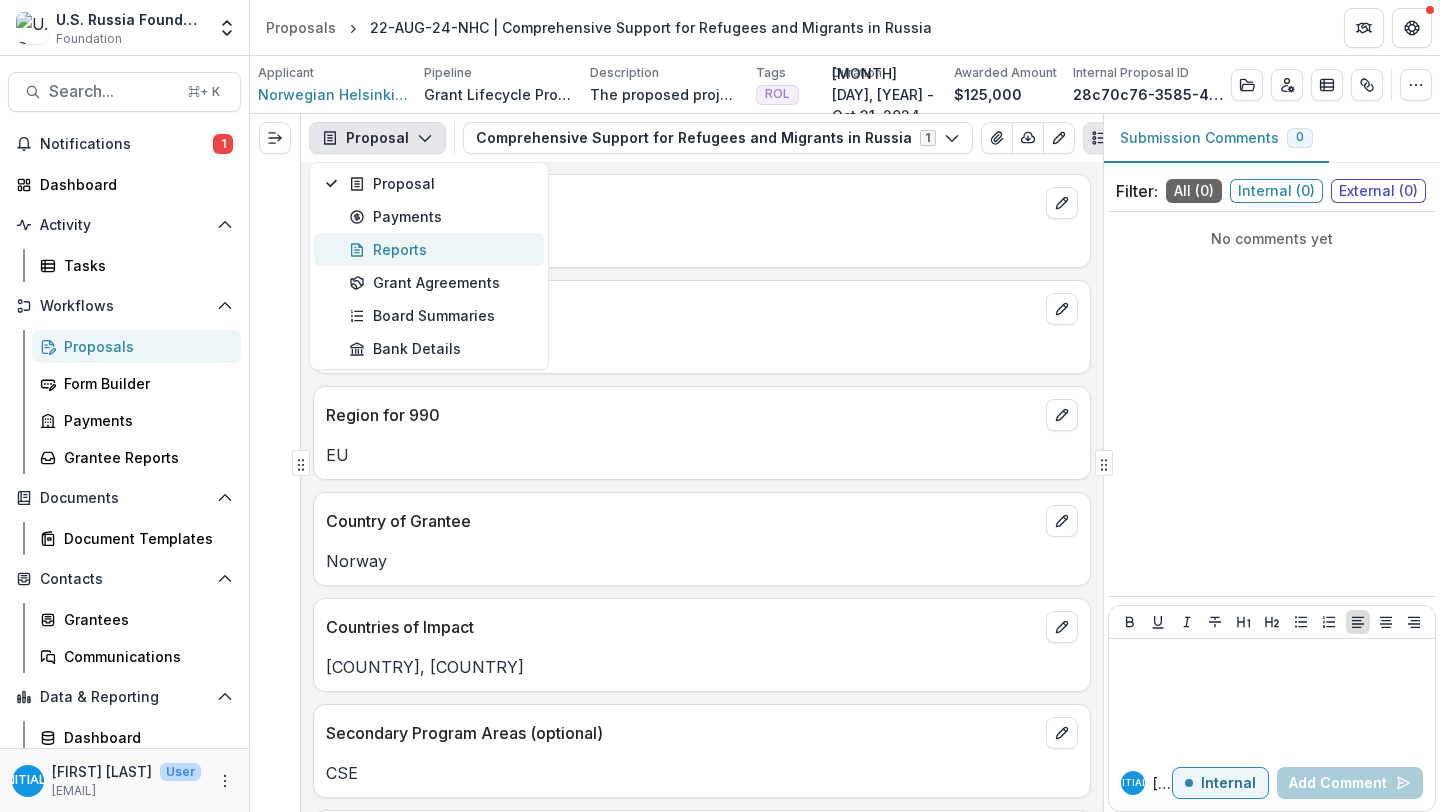 click on "Reports" at bounding box center [440, 249] 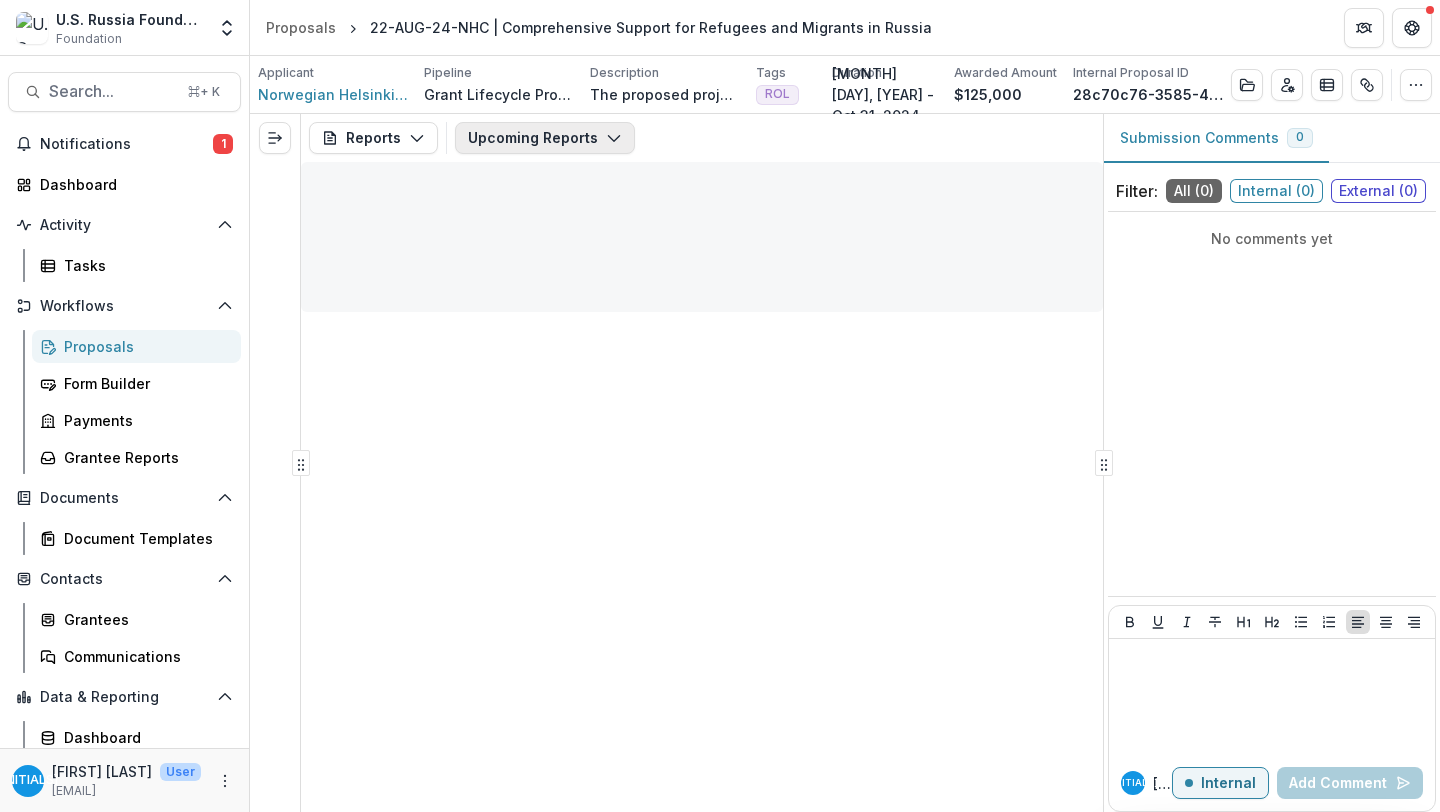 click on "Upcoming Reports" at bounding box center (545, 138) 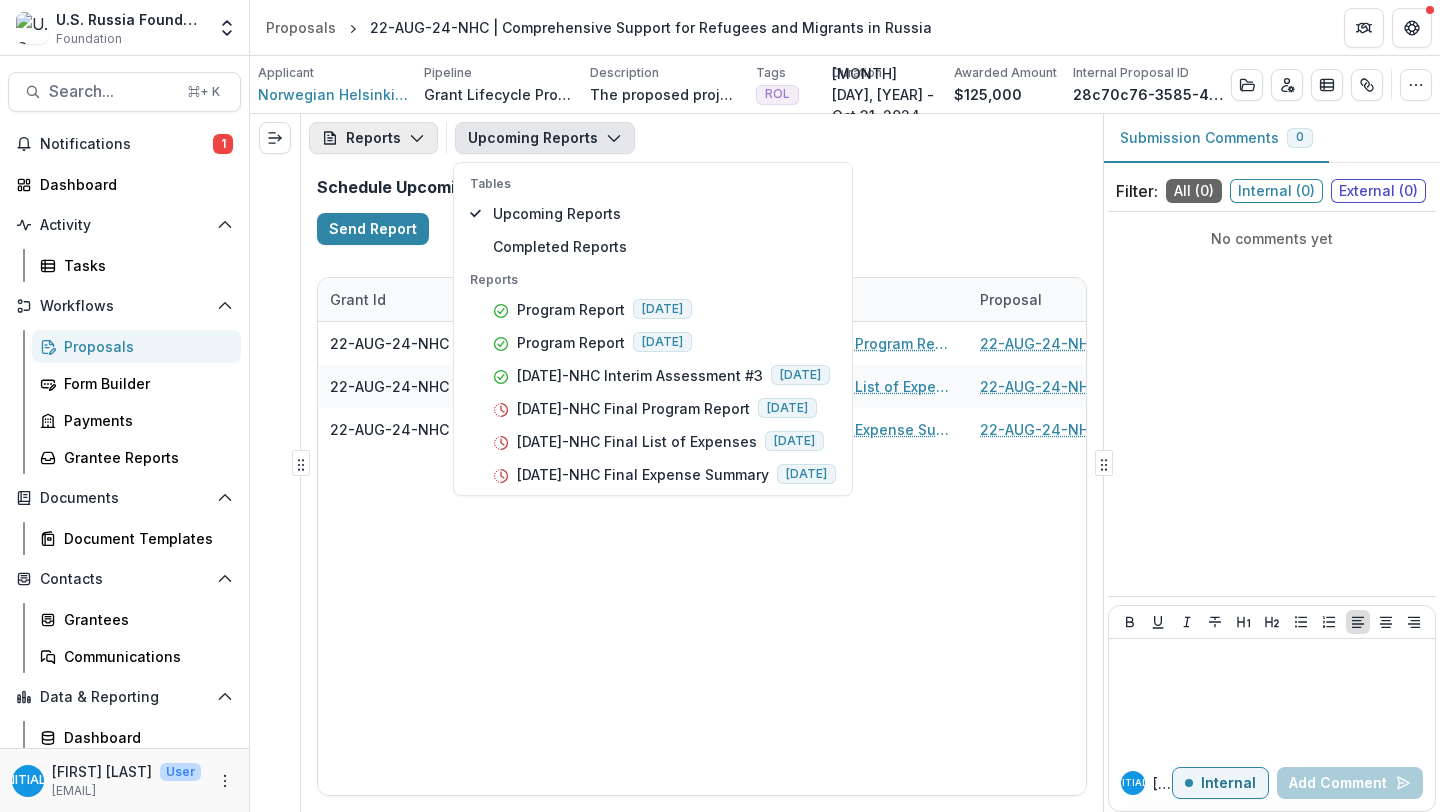 click 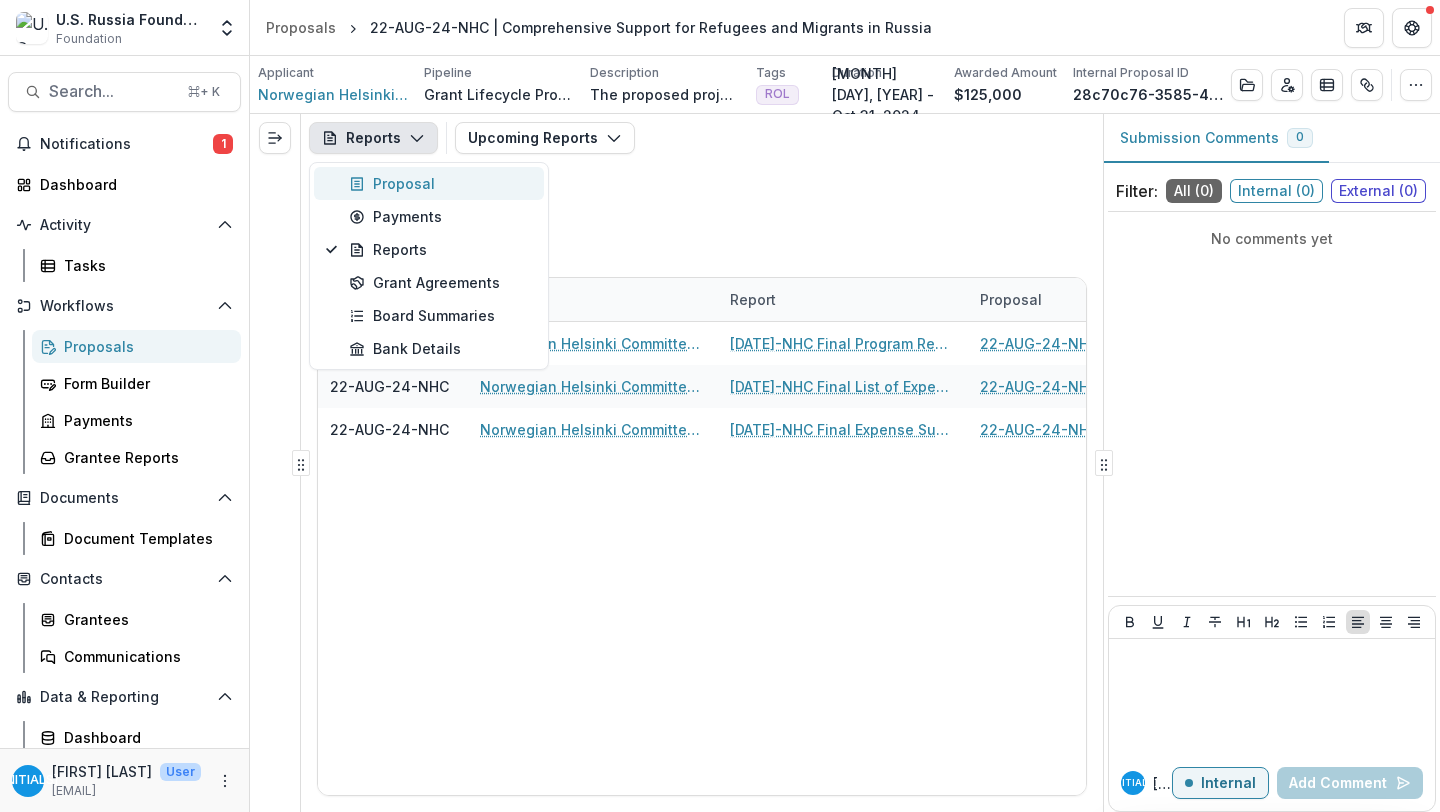 click on "Proposal" at bounding box center (440, 183) 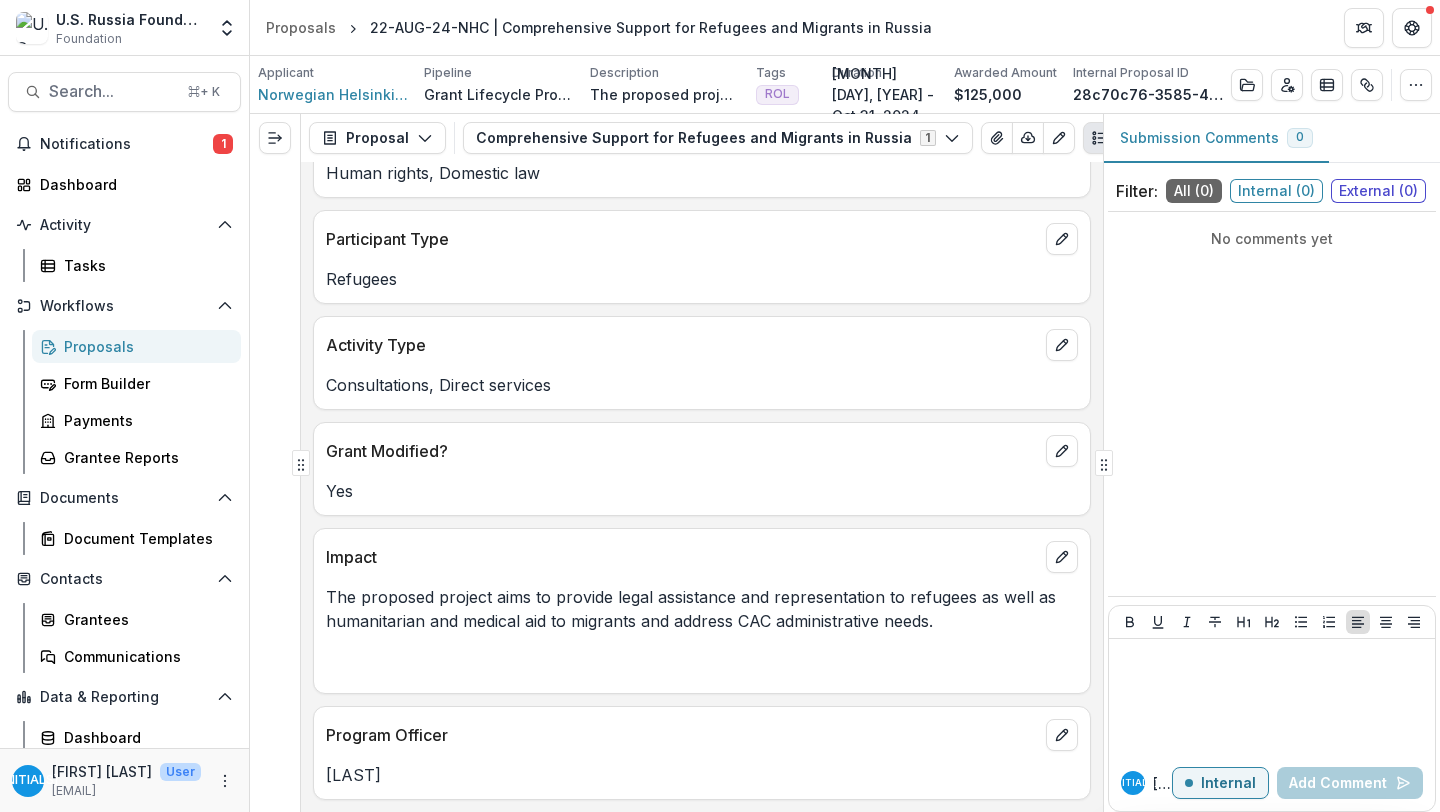 scroll, scrollTop: 0, scrollLeft: 0, axis: both 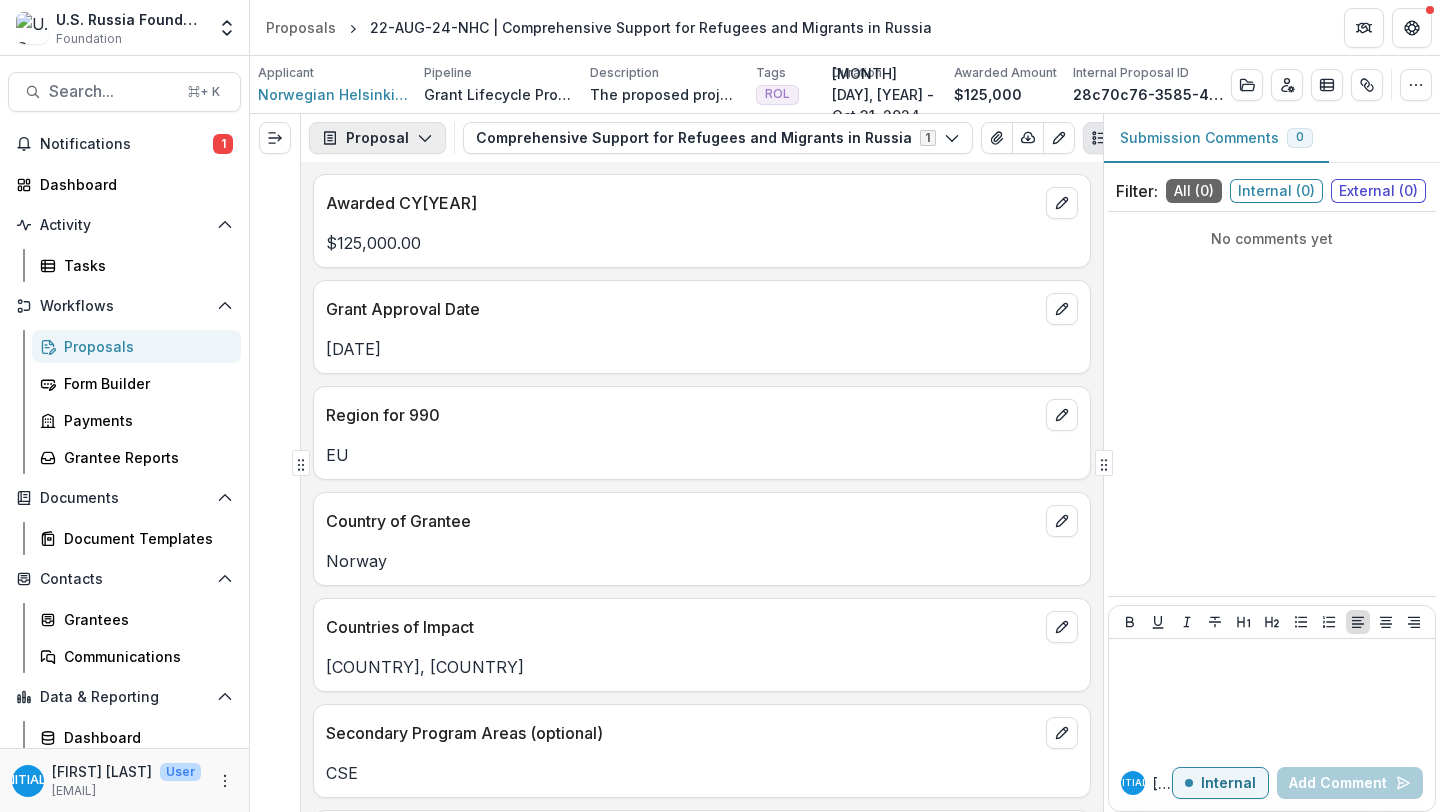 click 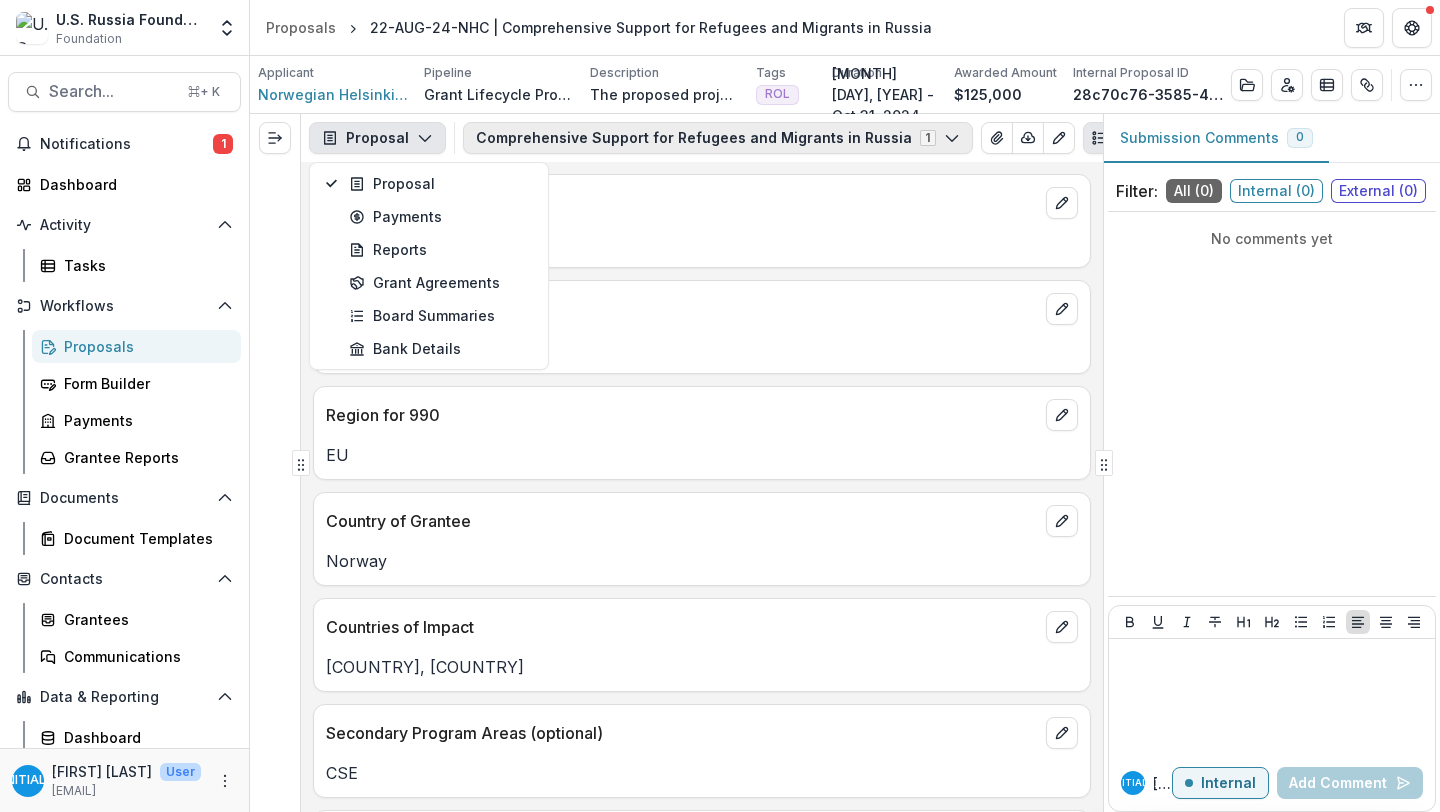 click on "Comprehensive Support for Refugees and Migrants in Russia 1" at bounding box center [718, 138] 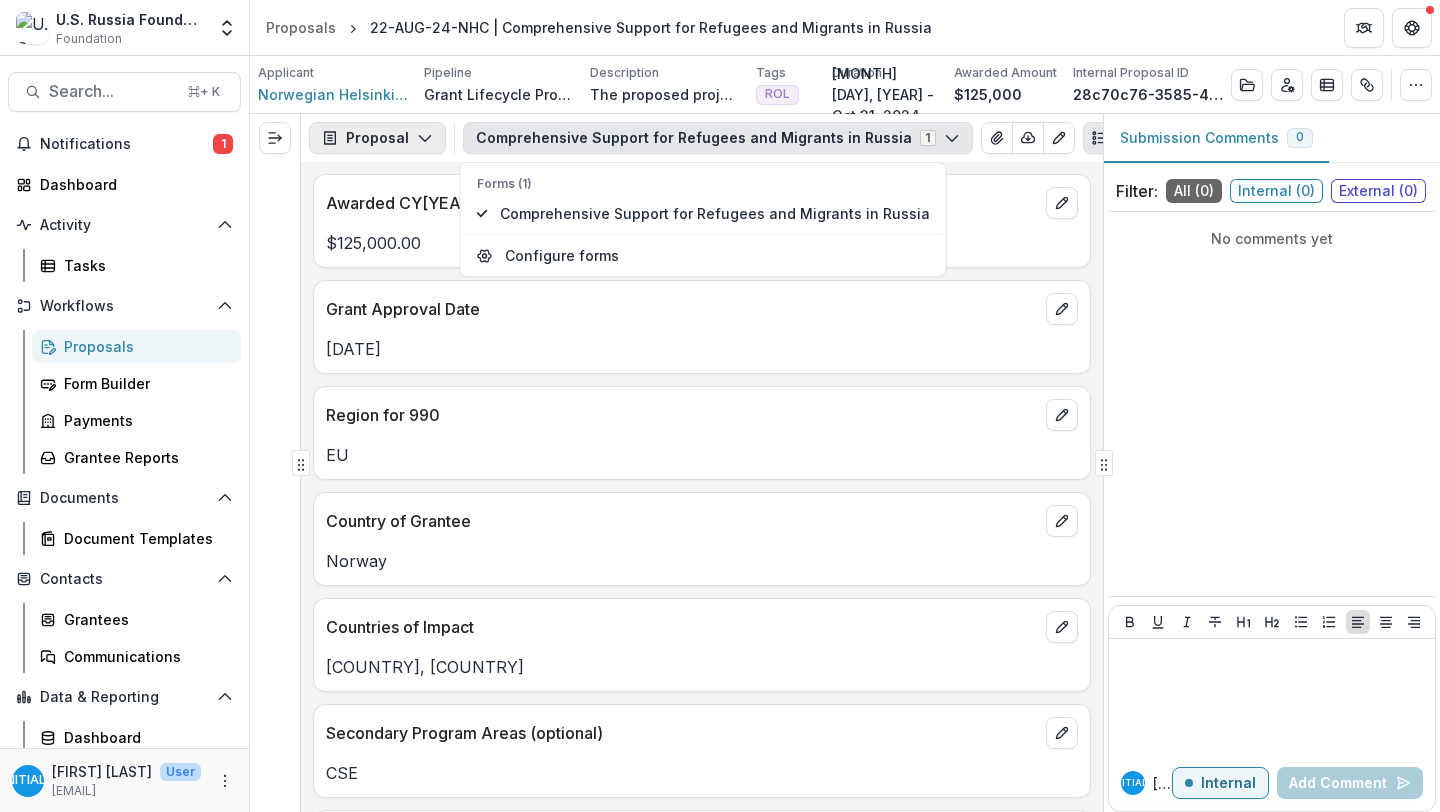 click on "Proposal" at bounding box center (377, 138) 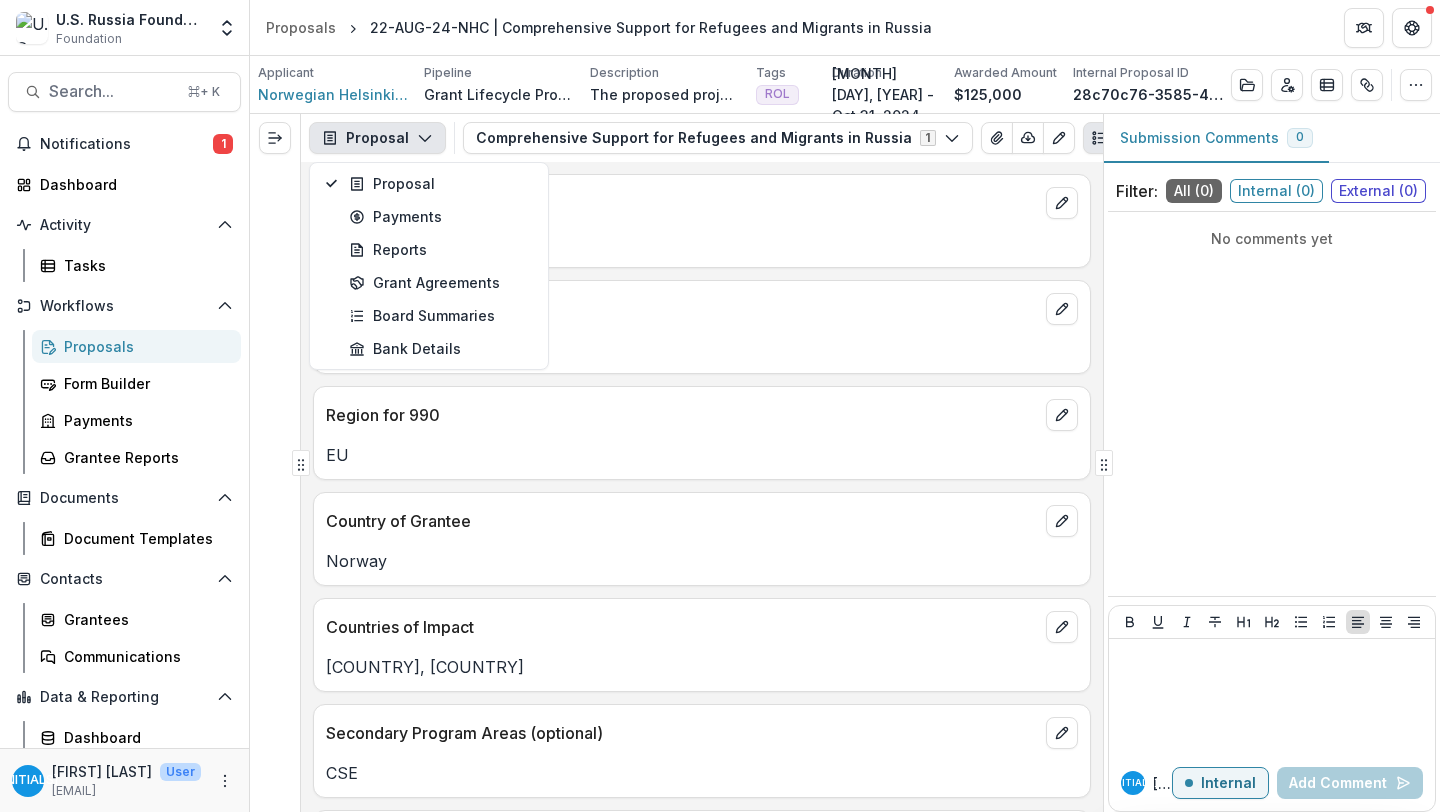 click on "$125,000.00" at bounding box center (702, 237) 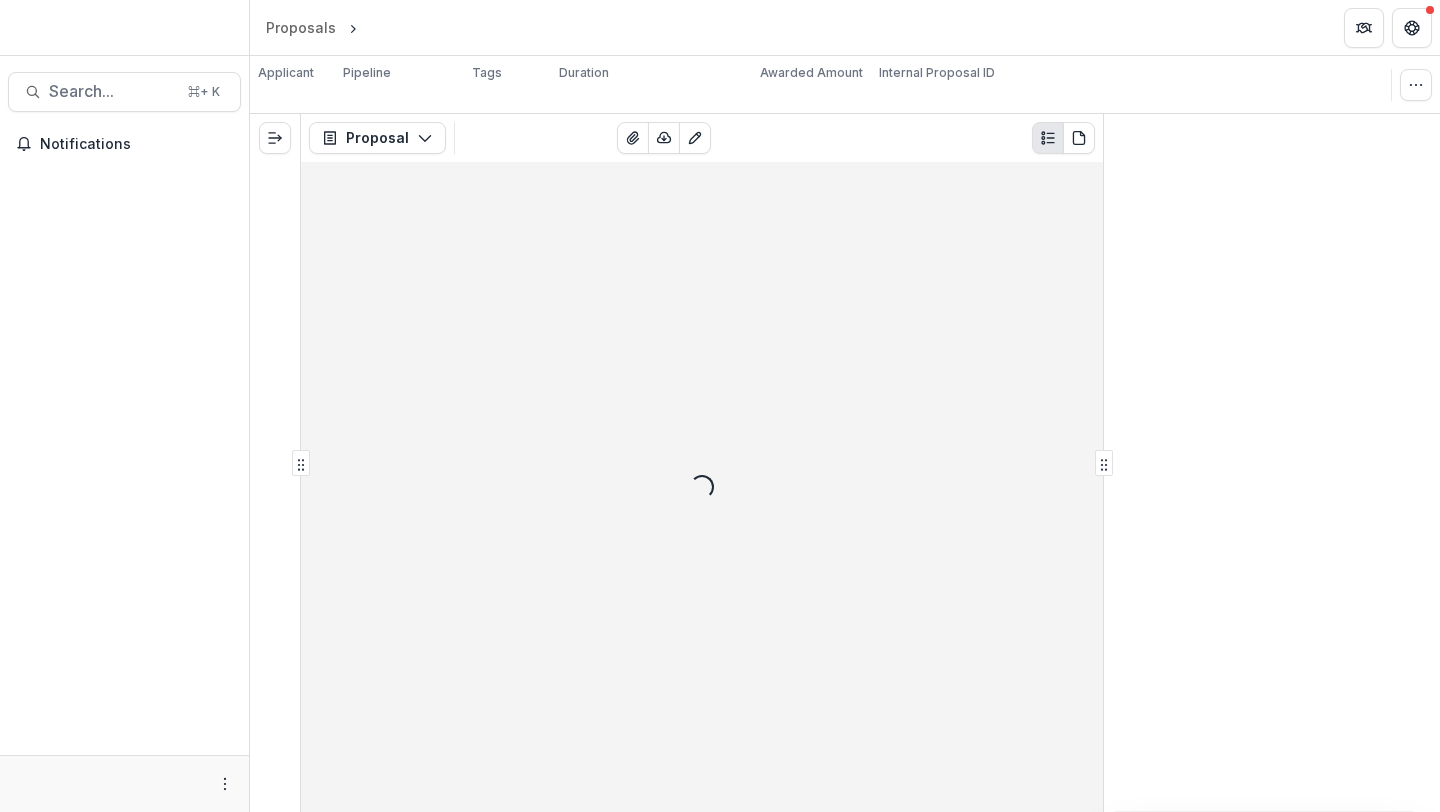 scroll, scrollTop: 0, scrollLeft: 0, axis: both 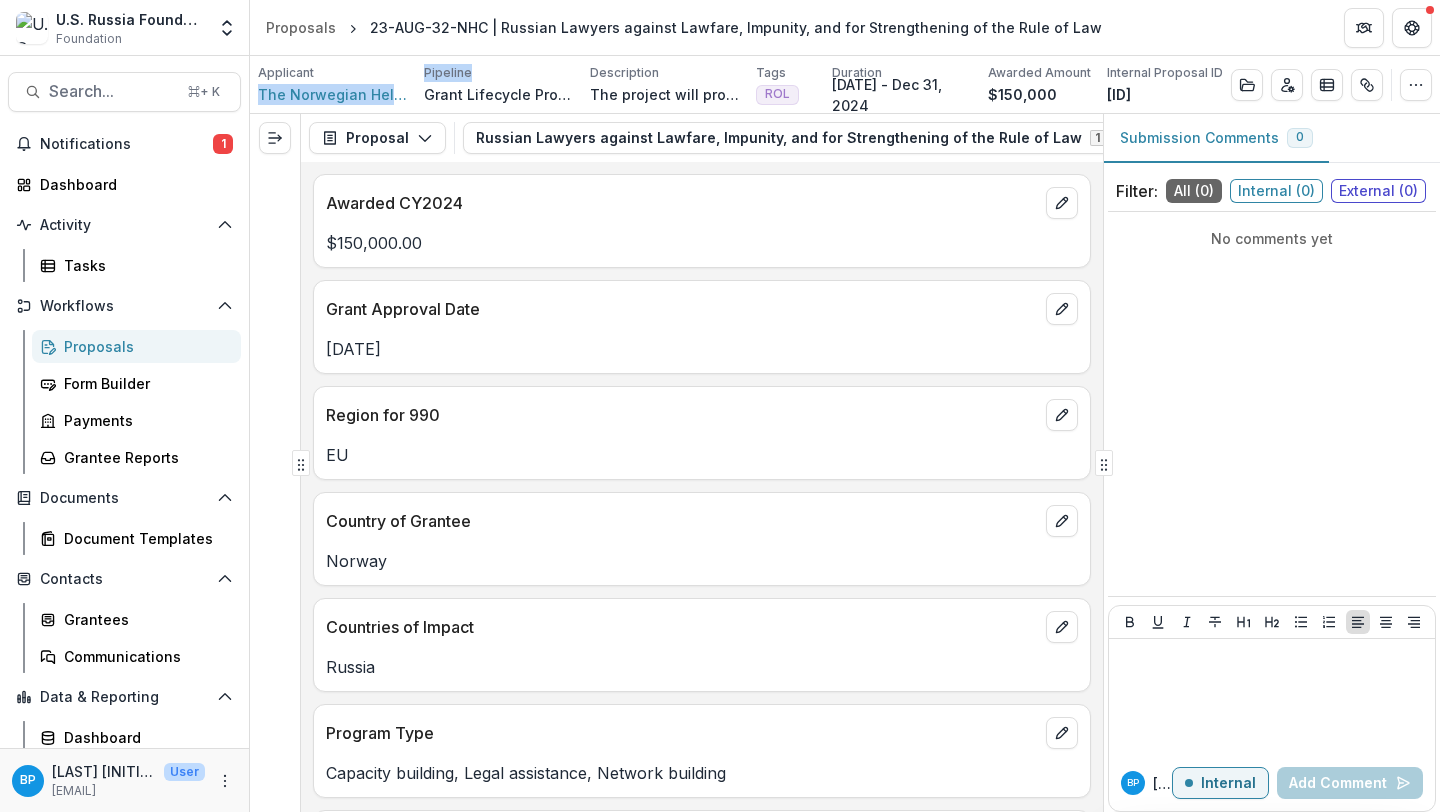 drag, startPoint x: 365, startPoint y: 81, endPoint x: 579, endPoint y: 100, distance: 214.8418 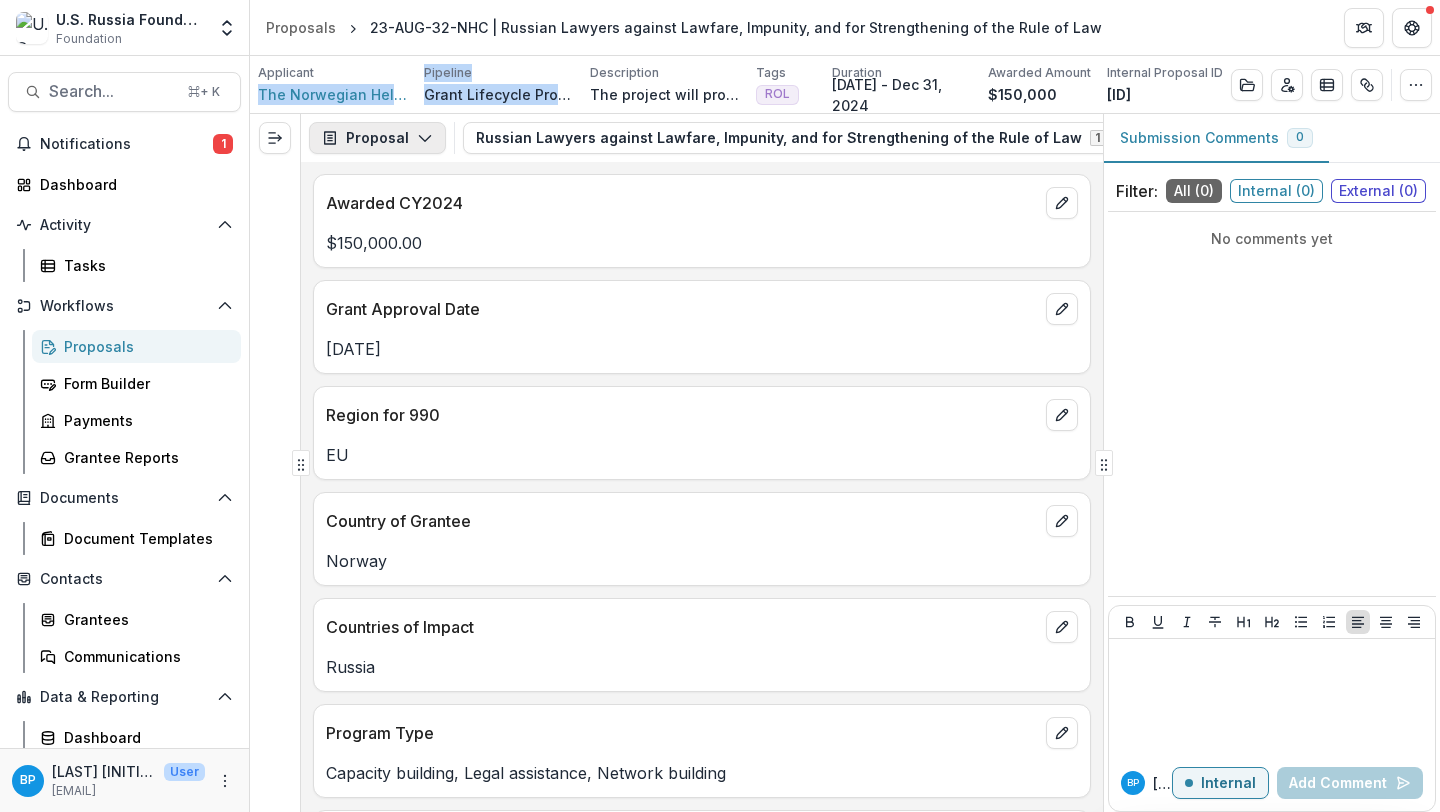 click 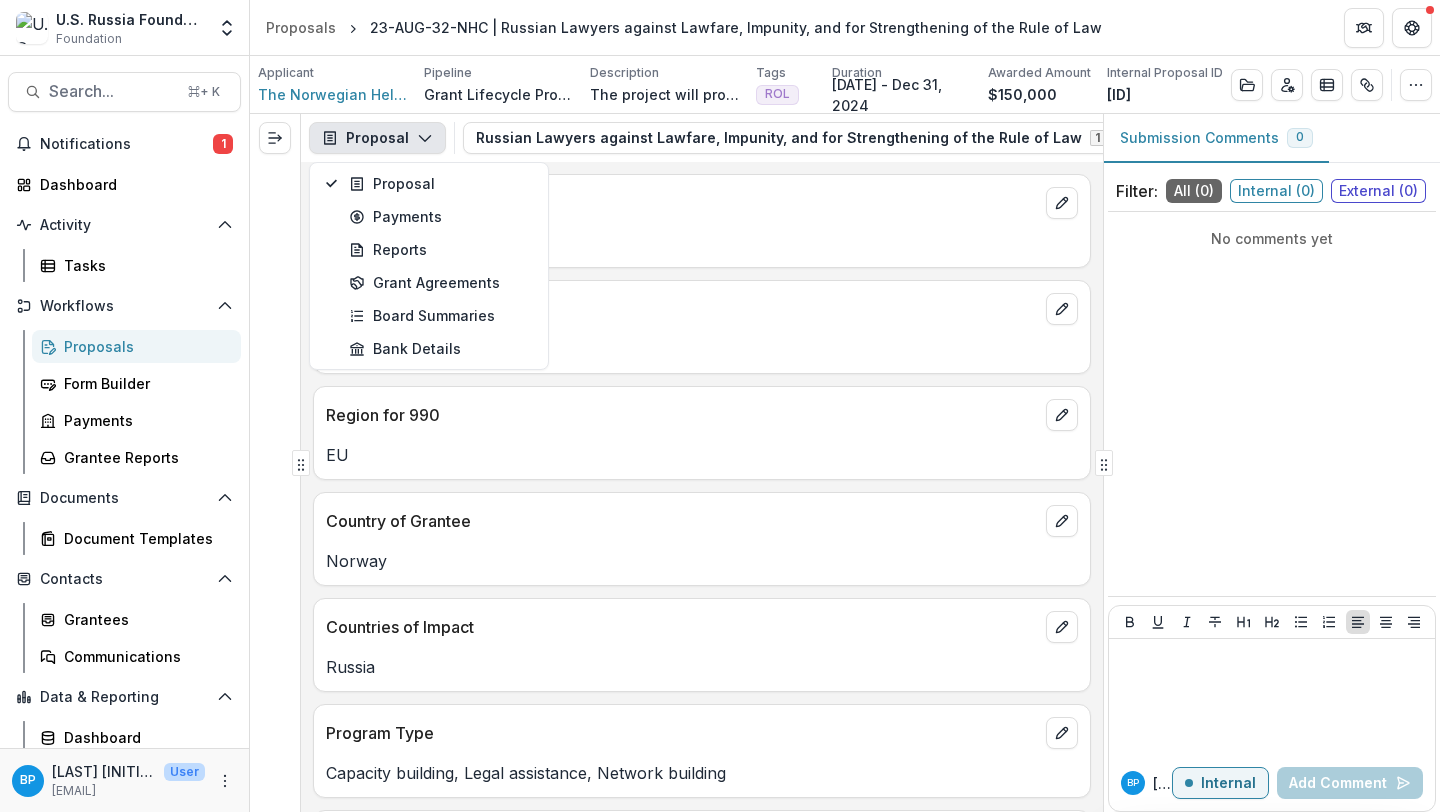 click on "$150,000.00" at bounding box center [702, 243] 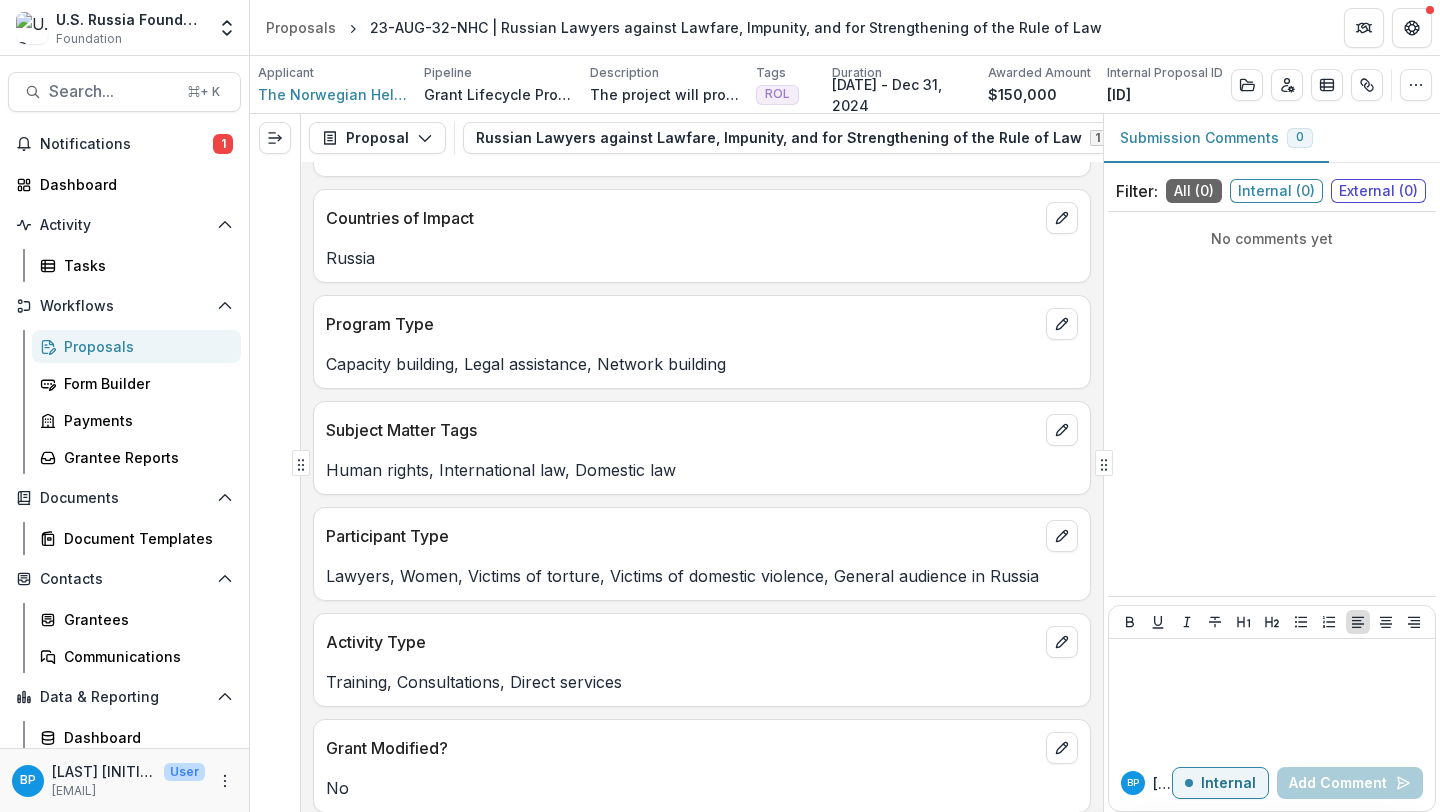scroll, scrollTop: 662, scrollLeft: 0, axis: vertical 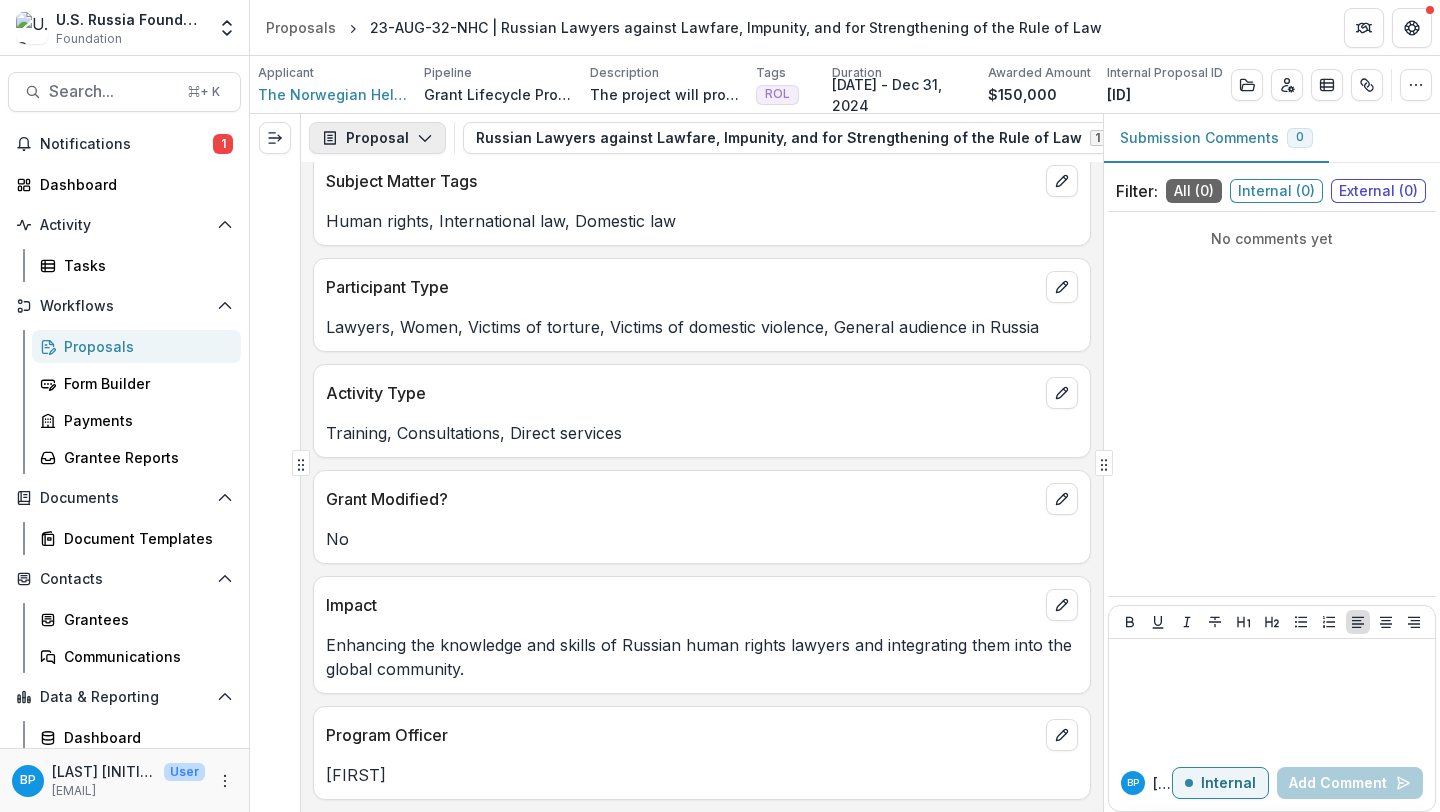 click on "Proposal" at bounding box center (377, 138) 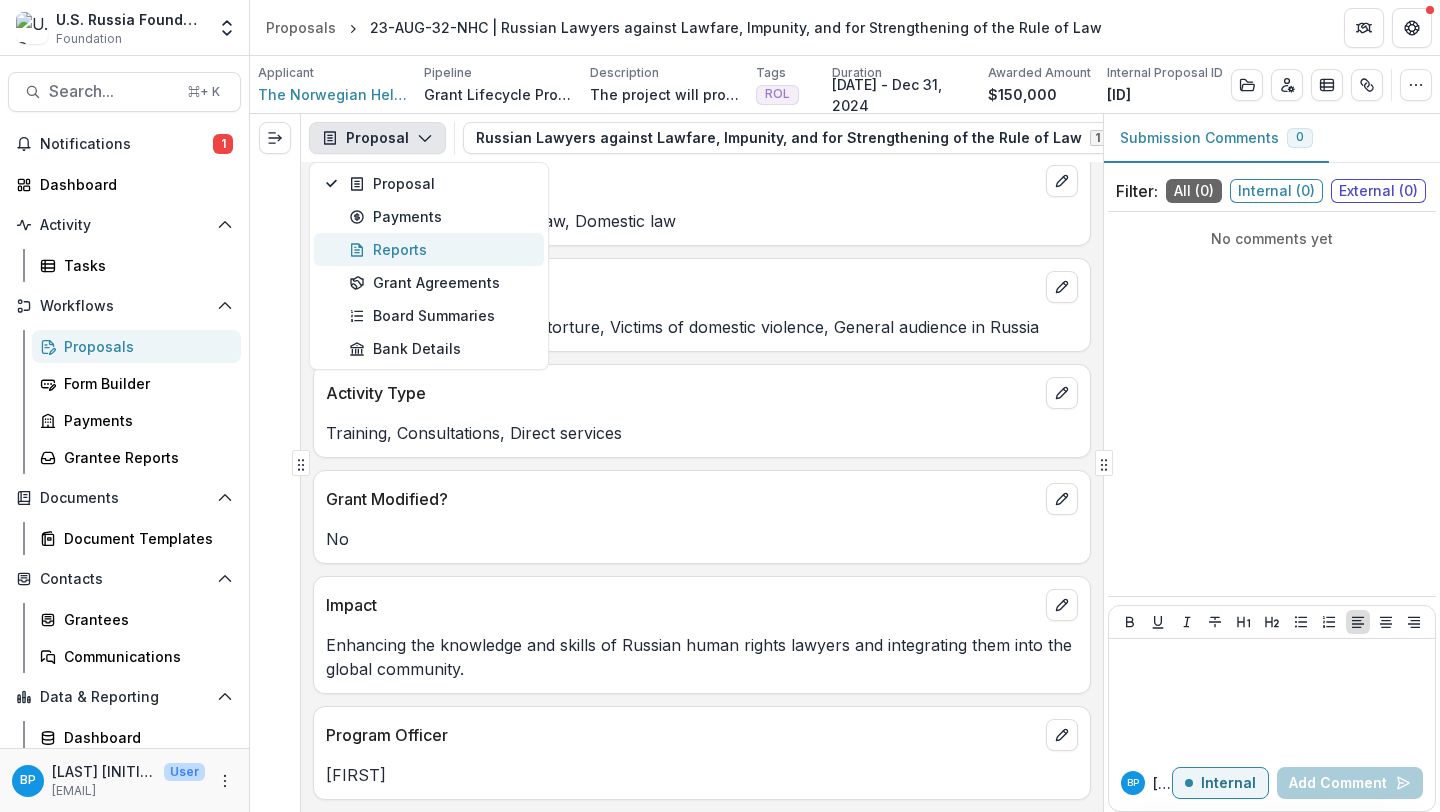 click on "Reports" at bounding box center [440, 249] 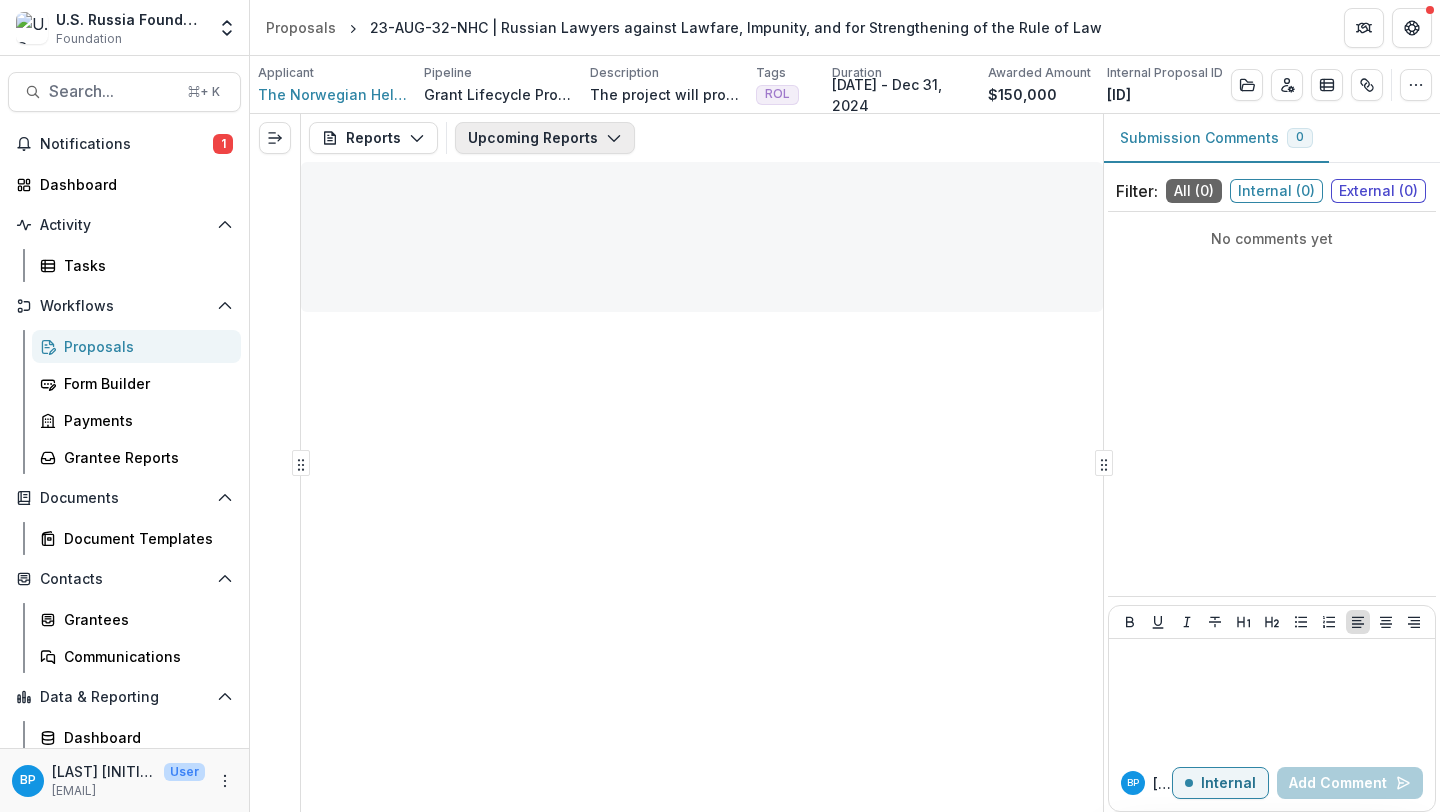 click on "Upcoming Reports" at bounding box center [545, 138] 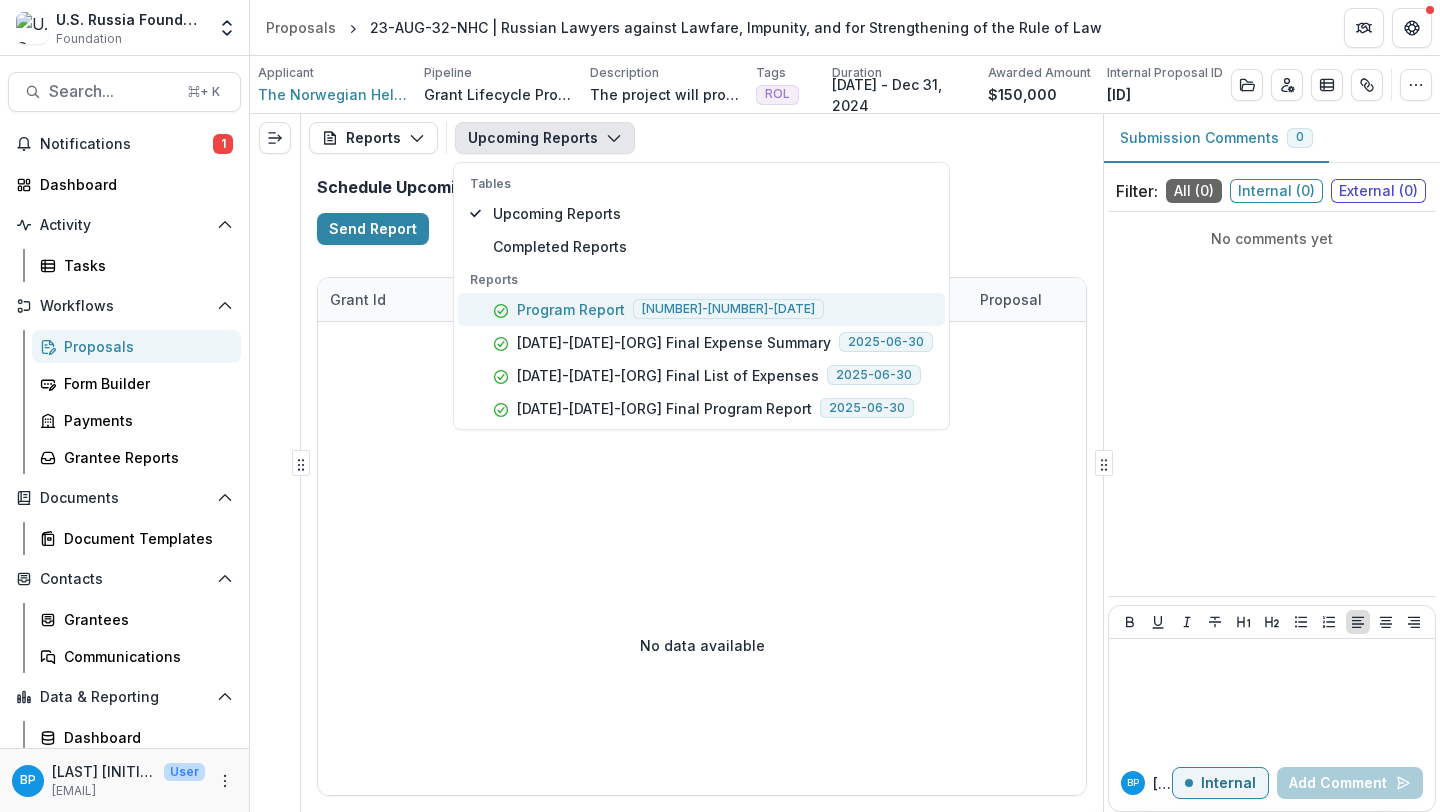 click on "Program Report" at bounding box center (571, 309) 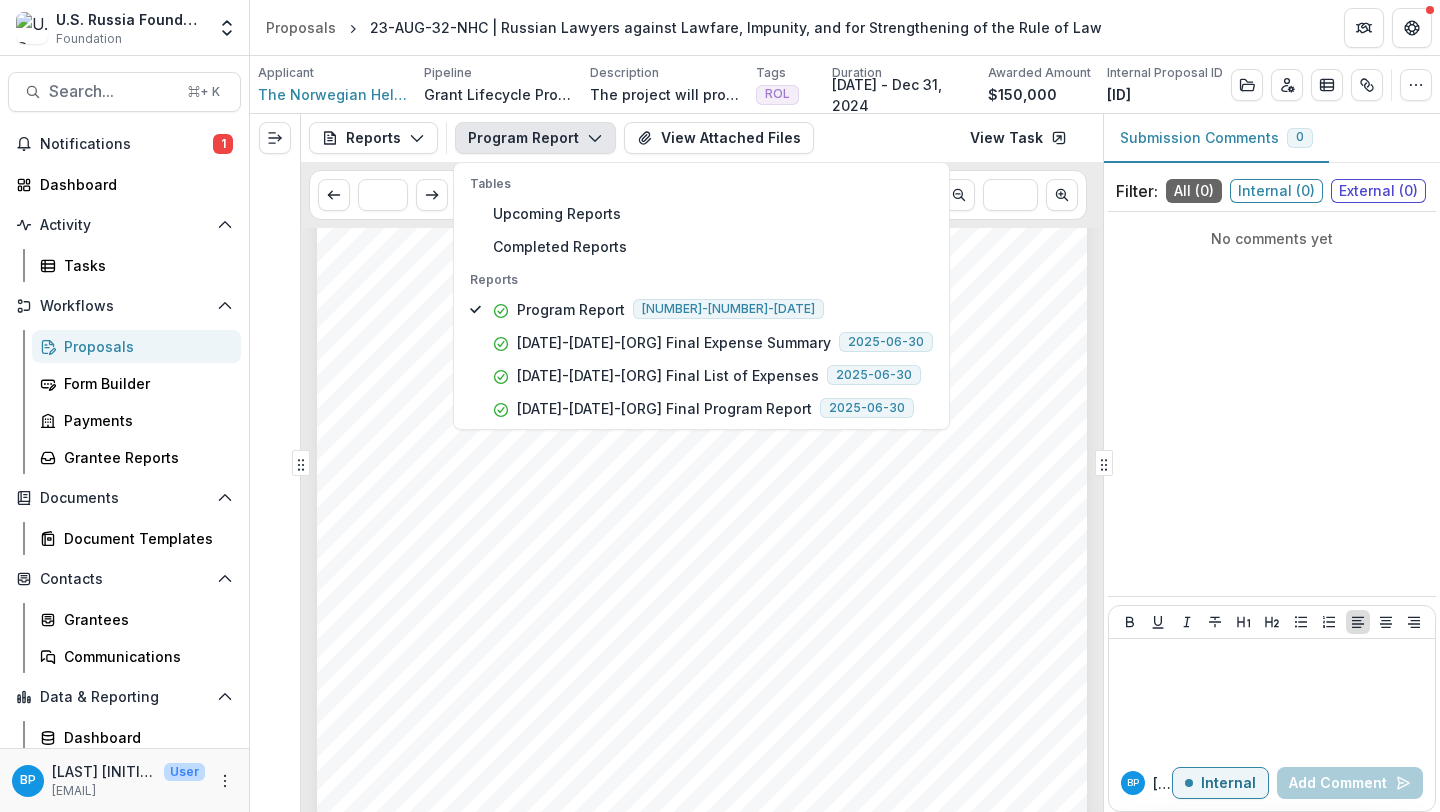 scroll, scrollTop: 284, scrollLeft: 0, axis: vertical 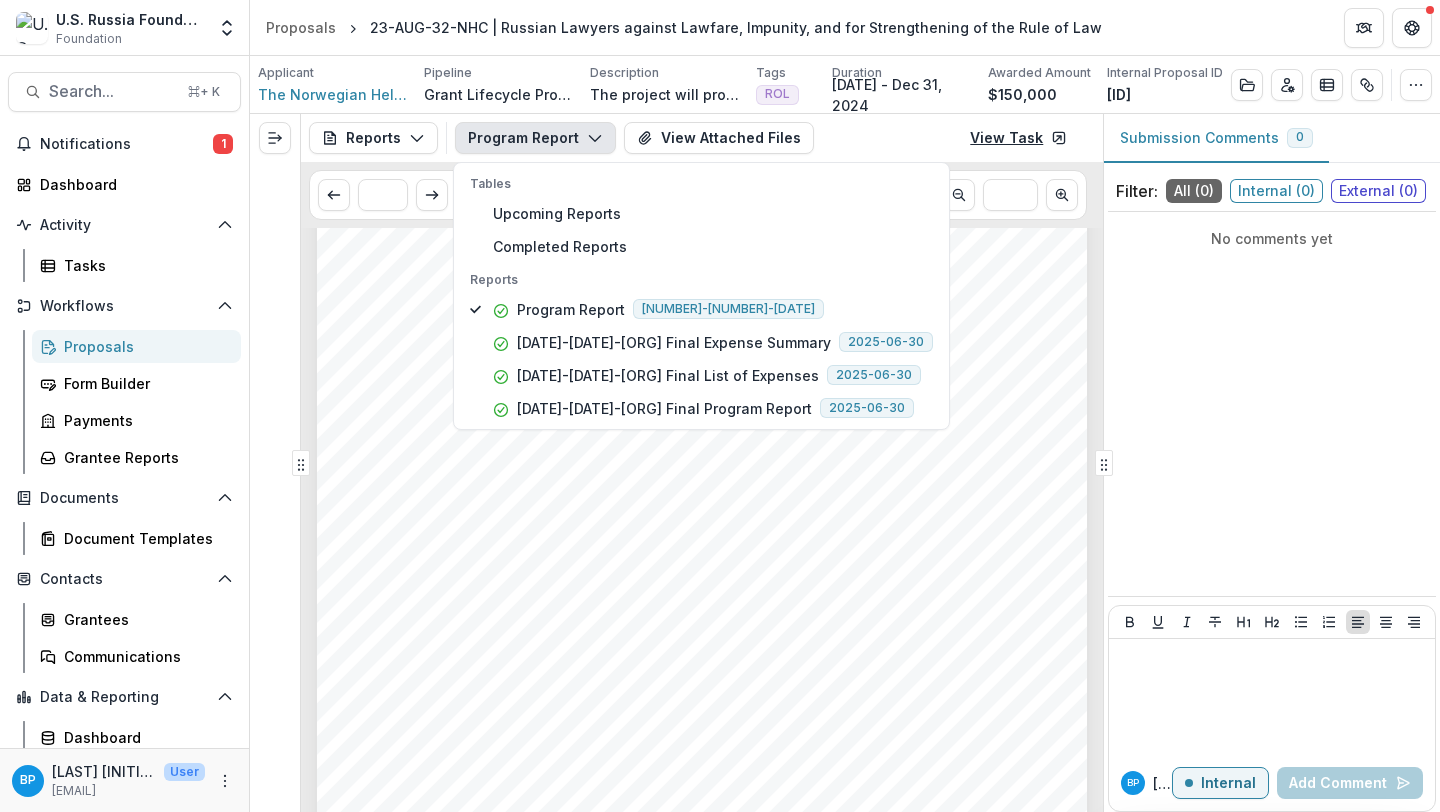 click 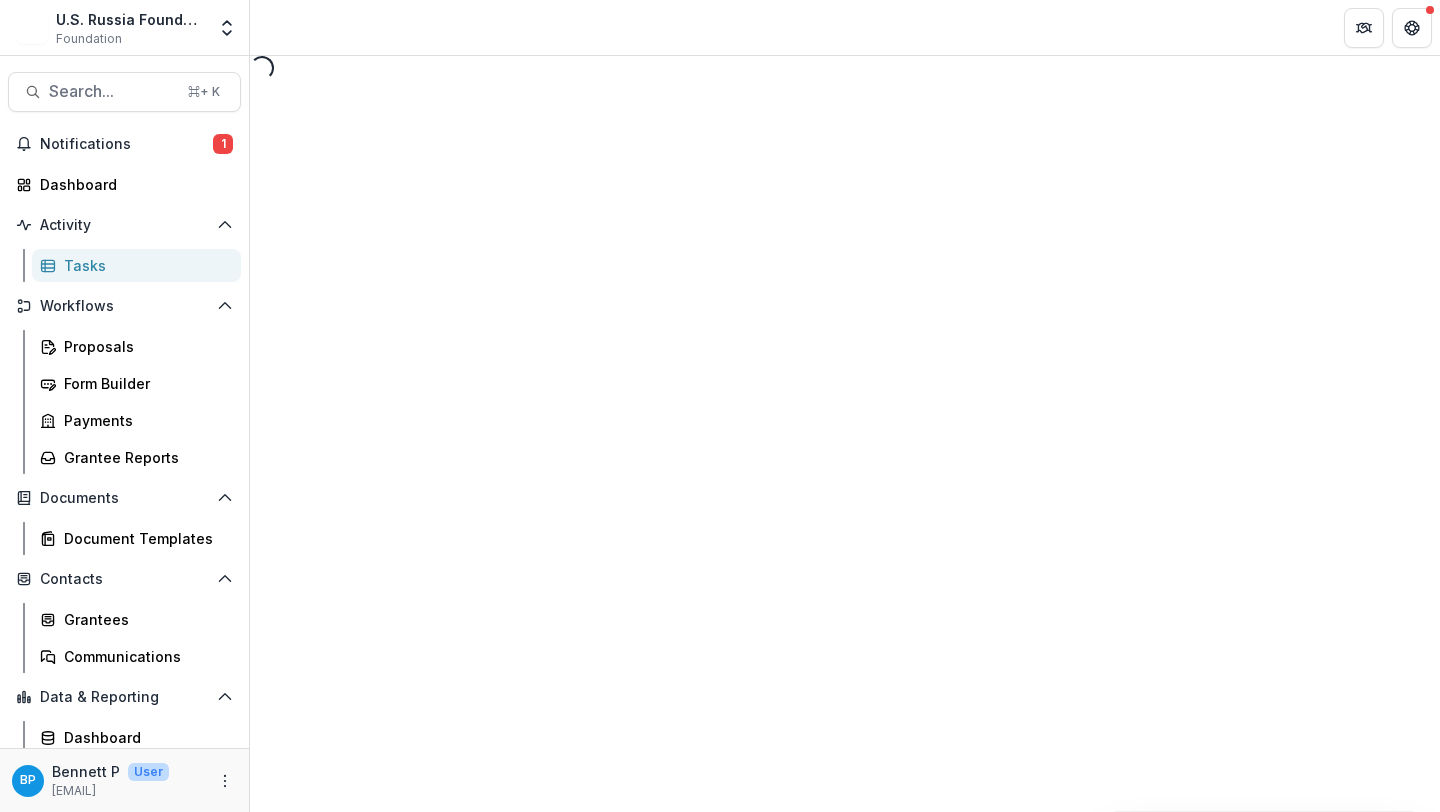 scroll, scrollTop: 0, scrollLeft: 0, axis: both 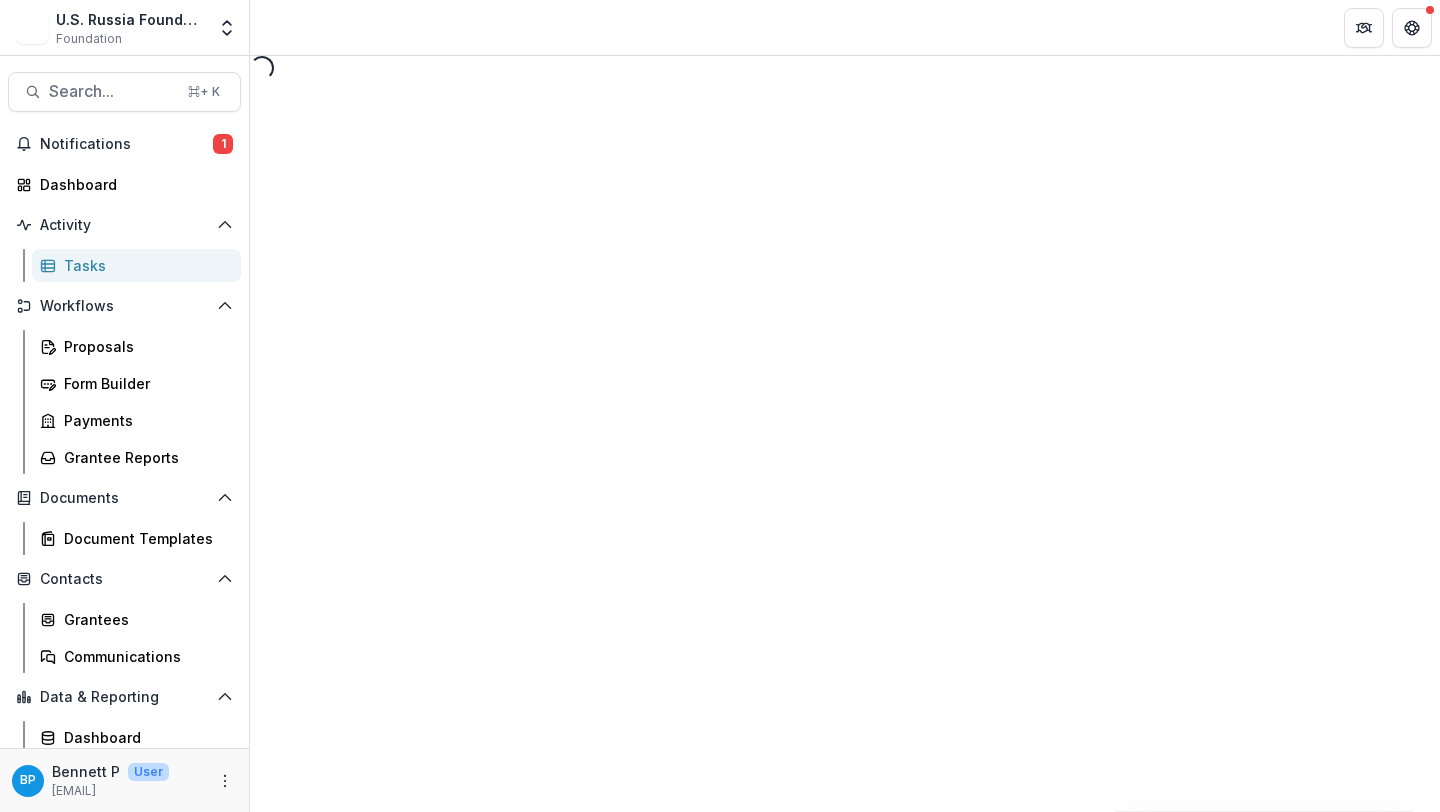select on "********" 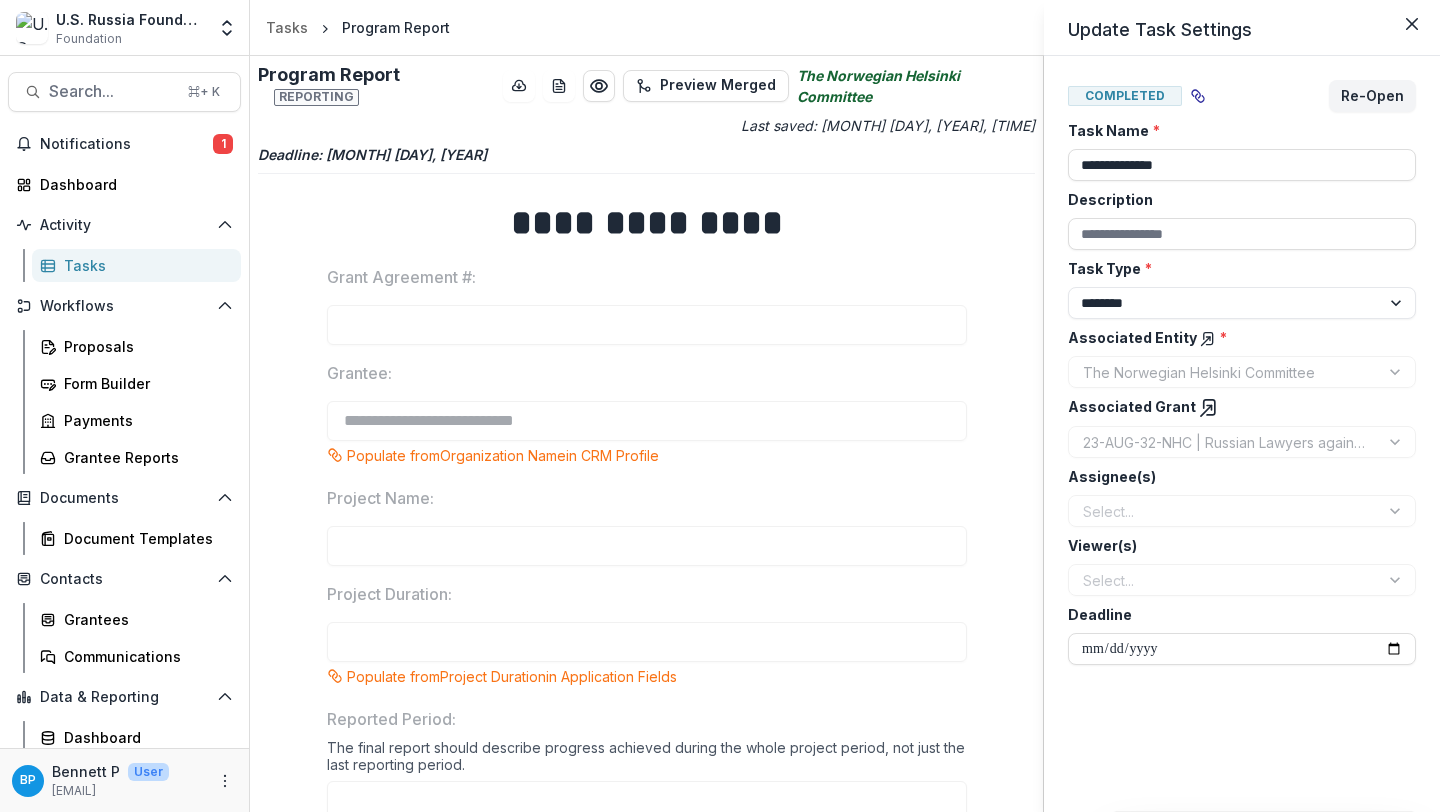 click on "**********" at bounding box center [720, 406] 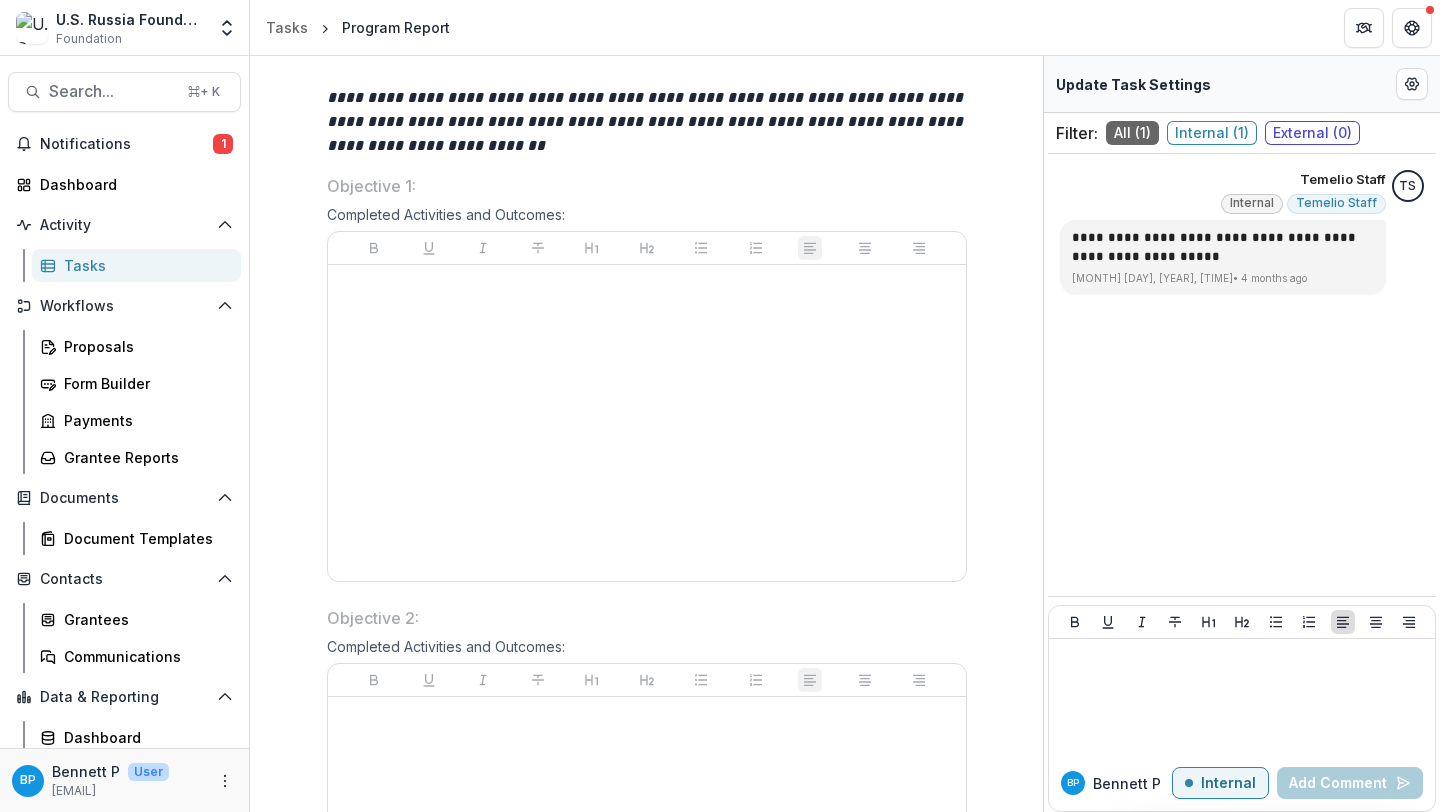 scroll, scrollTop: 930, scrollLeft: 0, axis: vertical 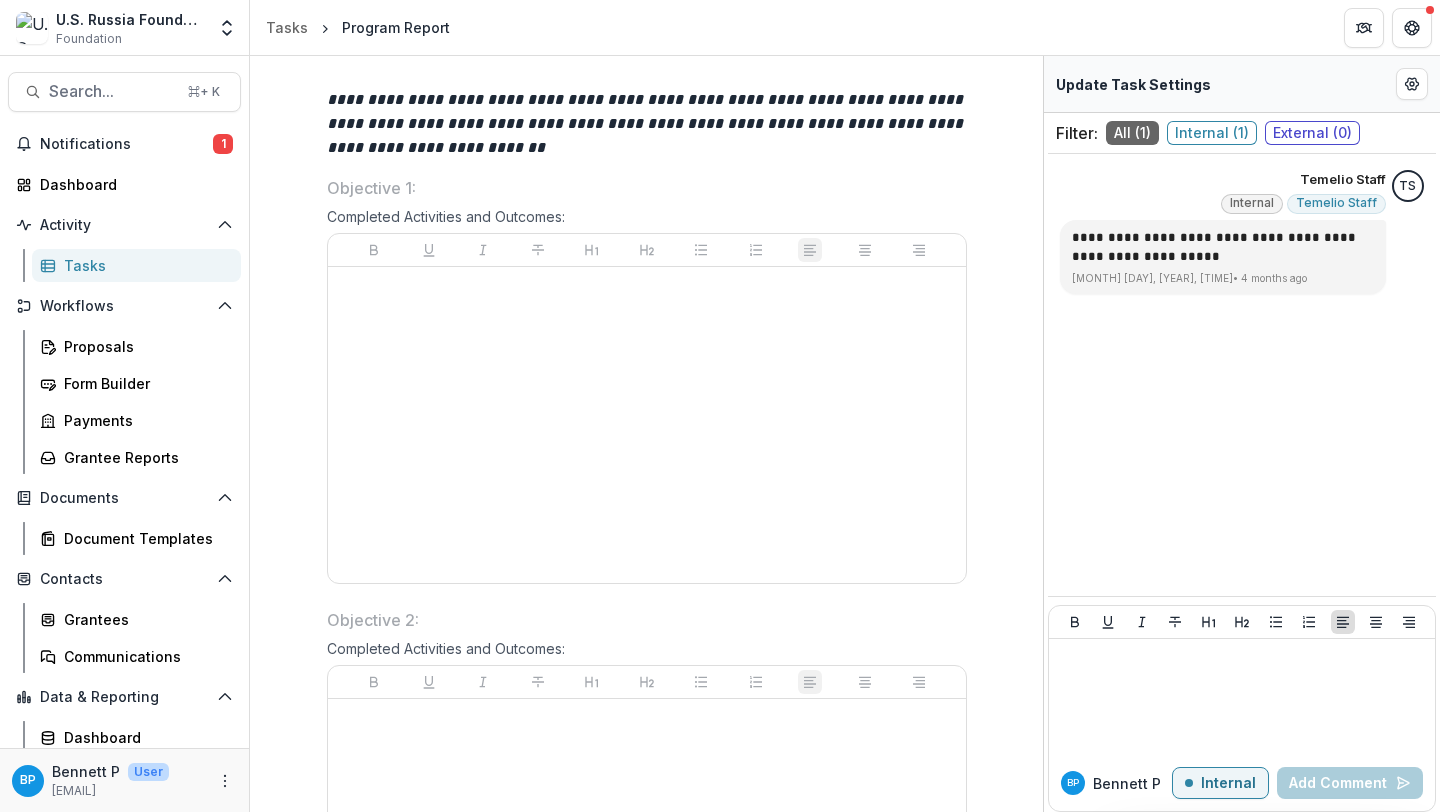 click at bounding box center [647, 425] 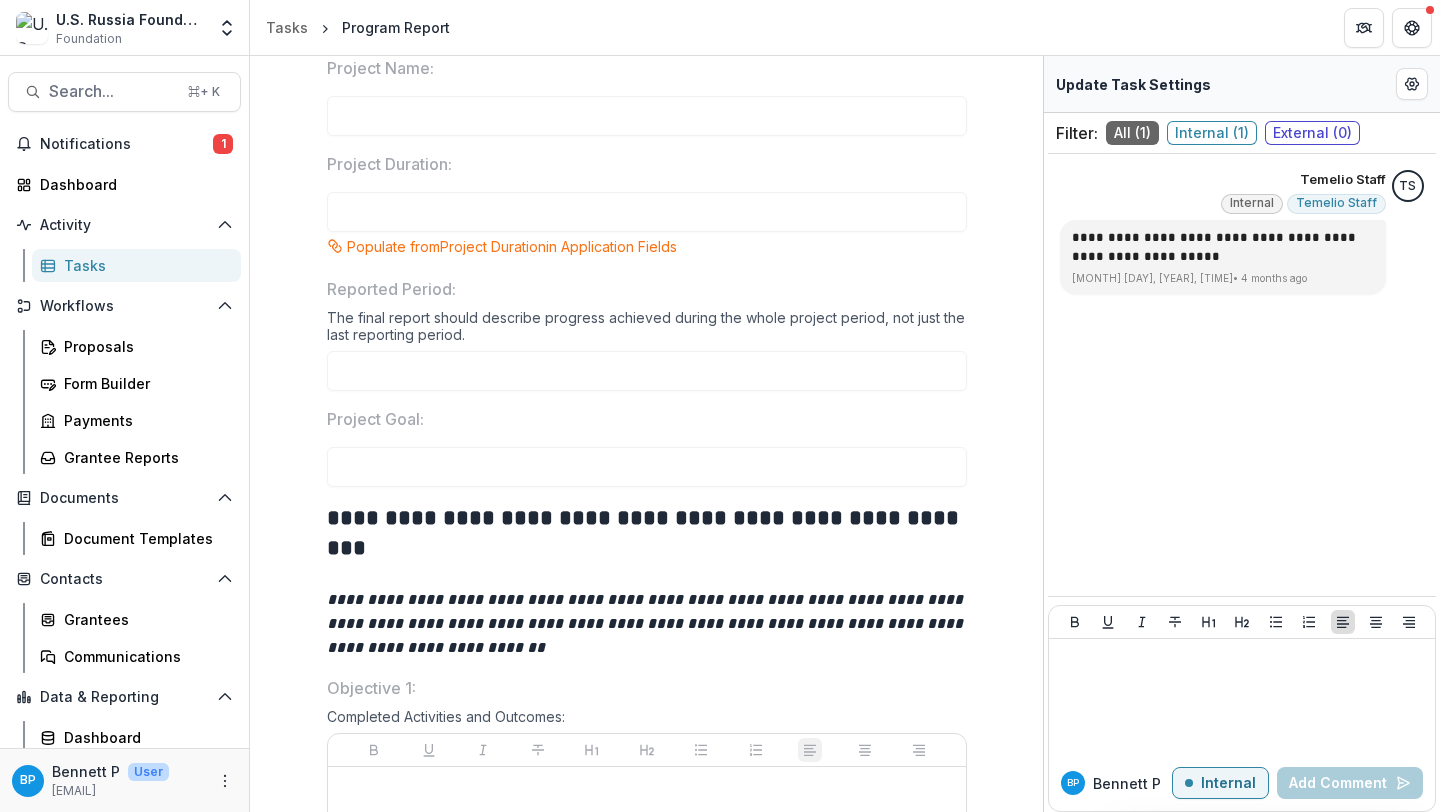 scroll, scrollTop: 0, scrollLeft: 0, axis: both 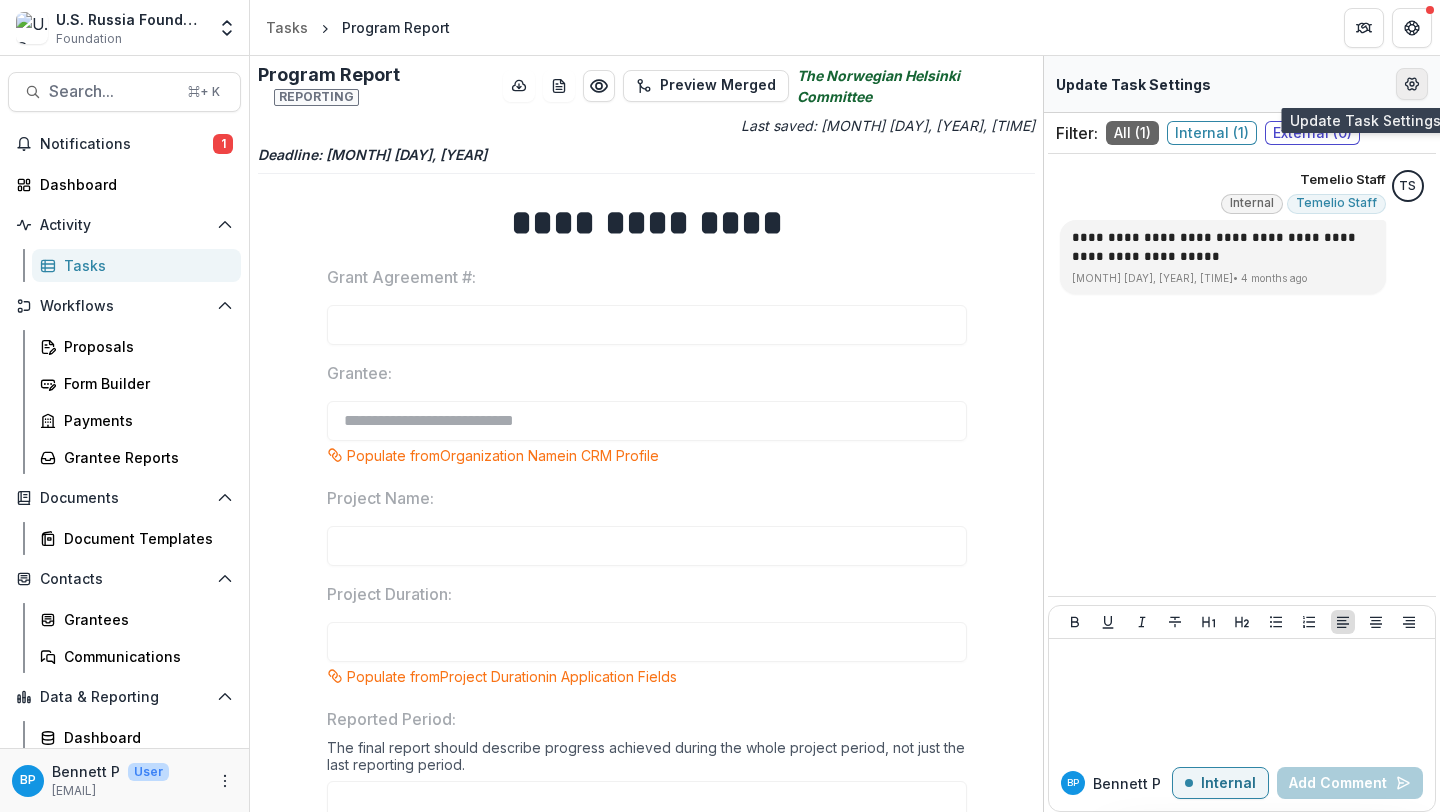 click 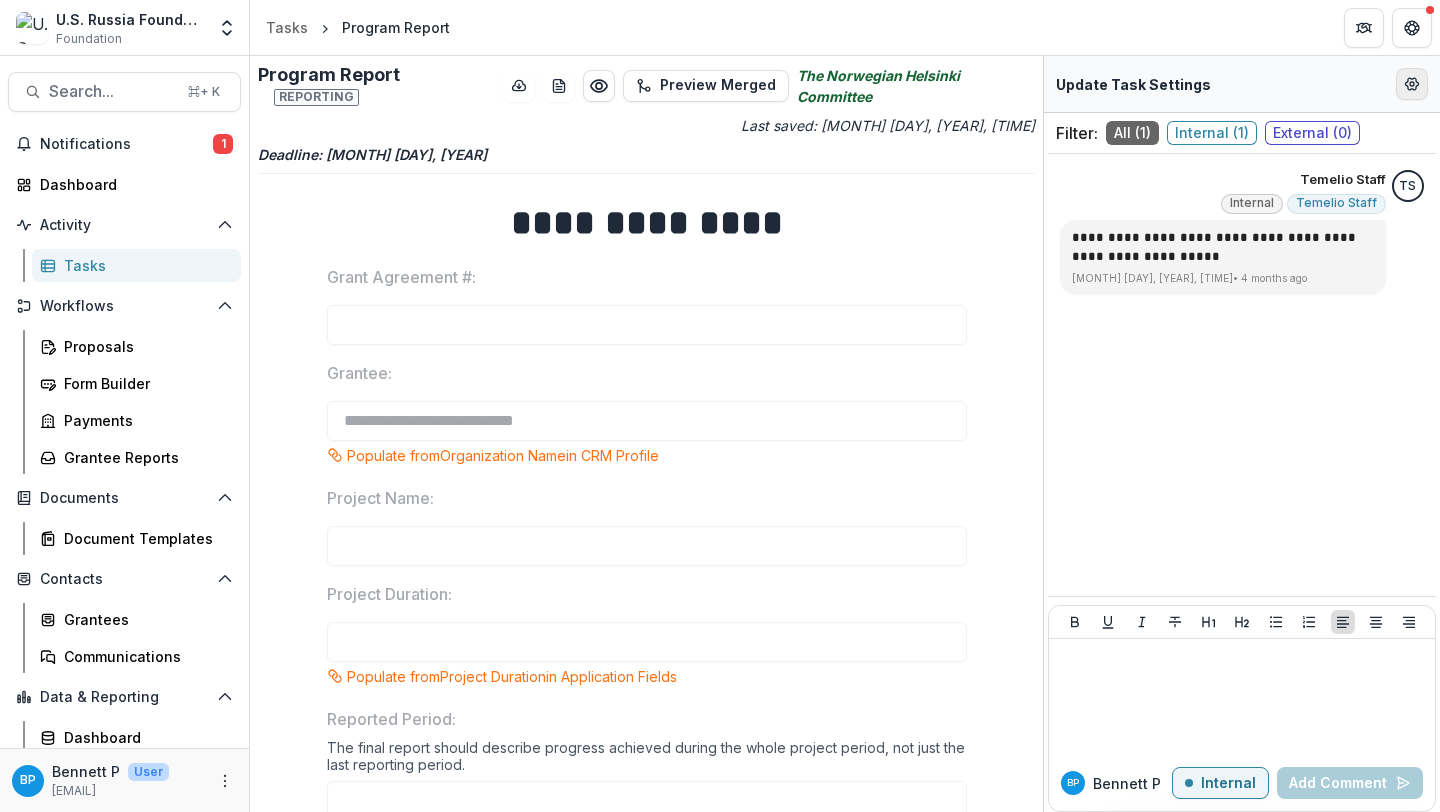 select on "********" 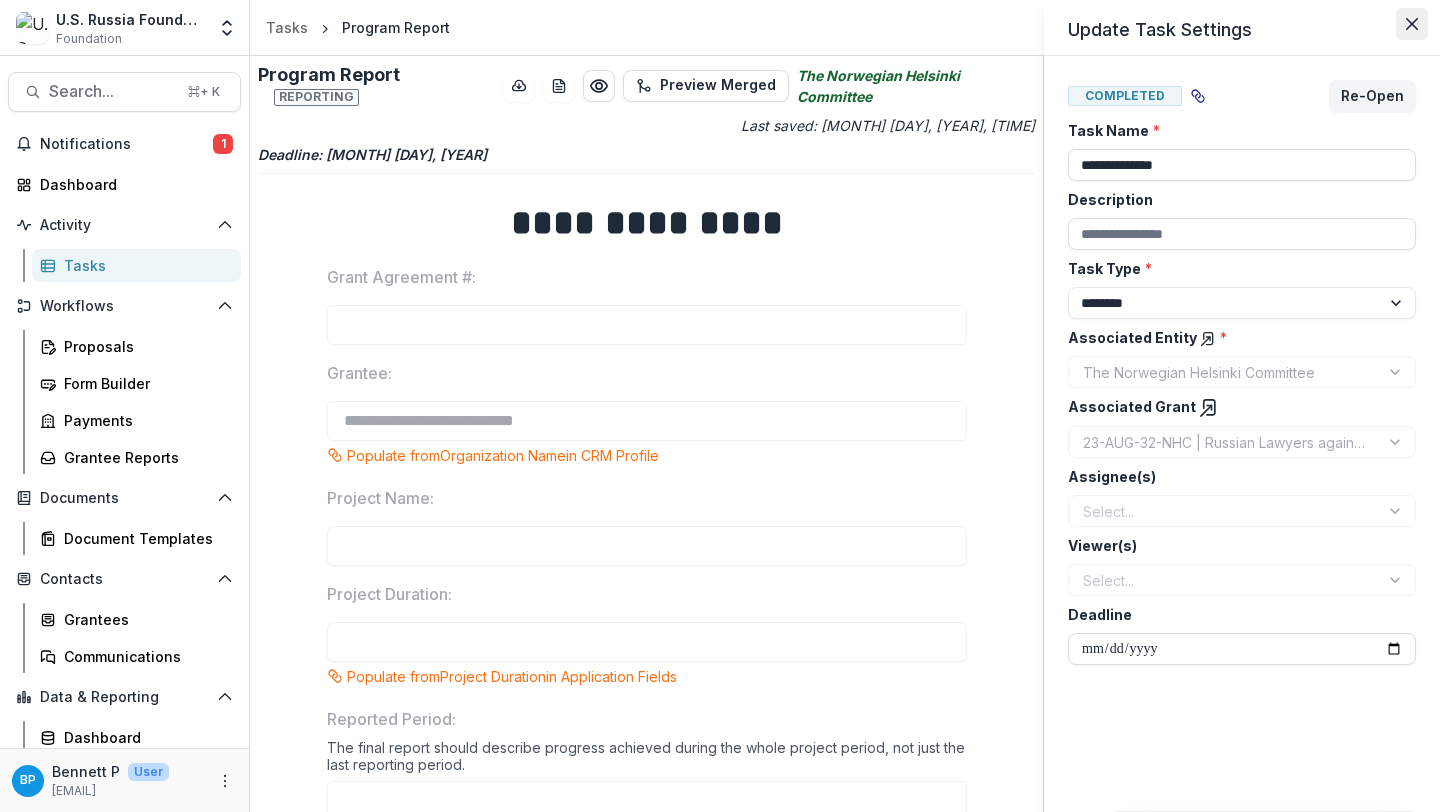 click 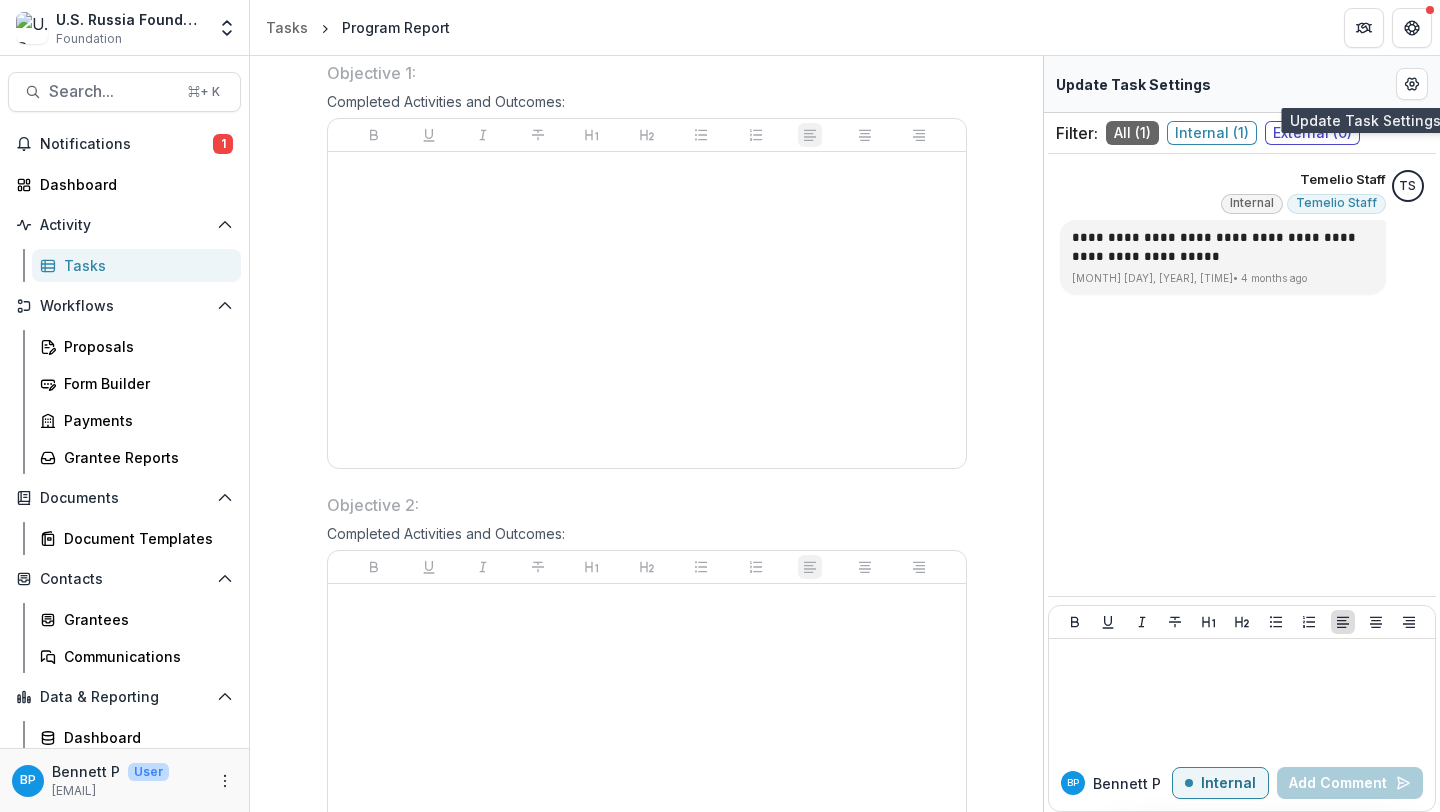 scroll, scrollTop: 0, scrollLeft: 0, axis: both 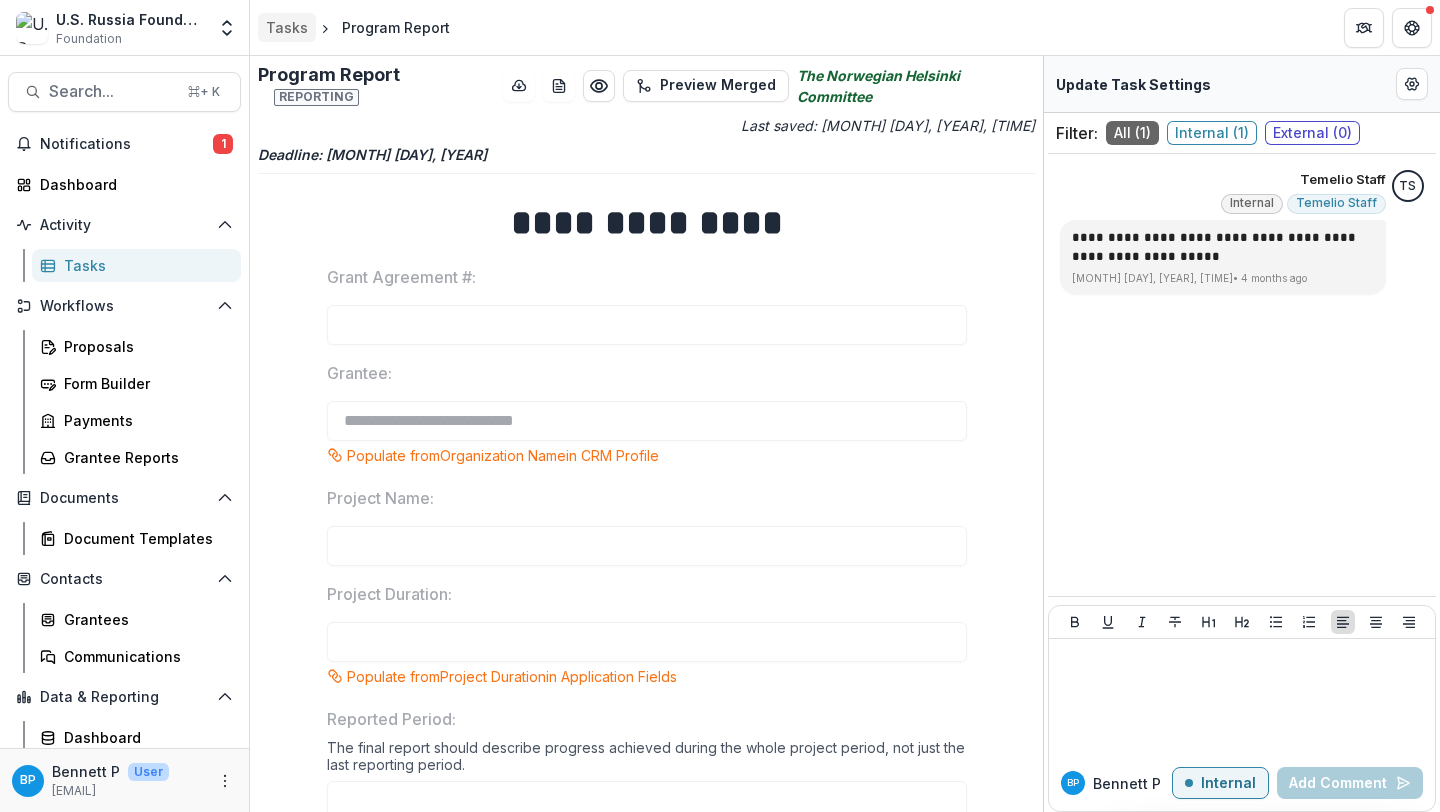 click on "Tasks" at bounding box center [287, 27] 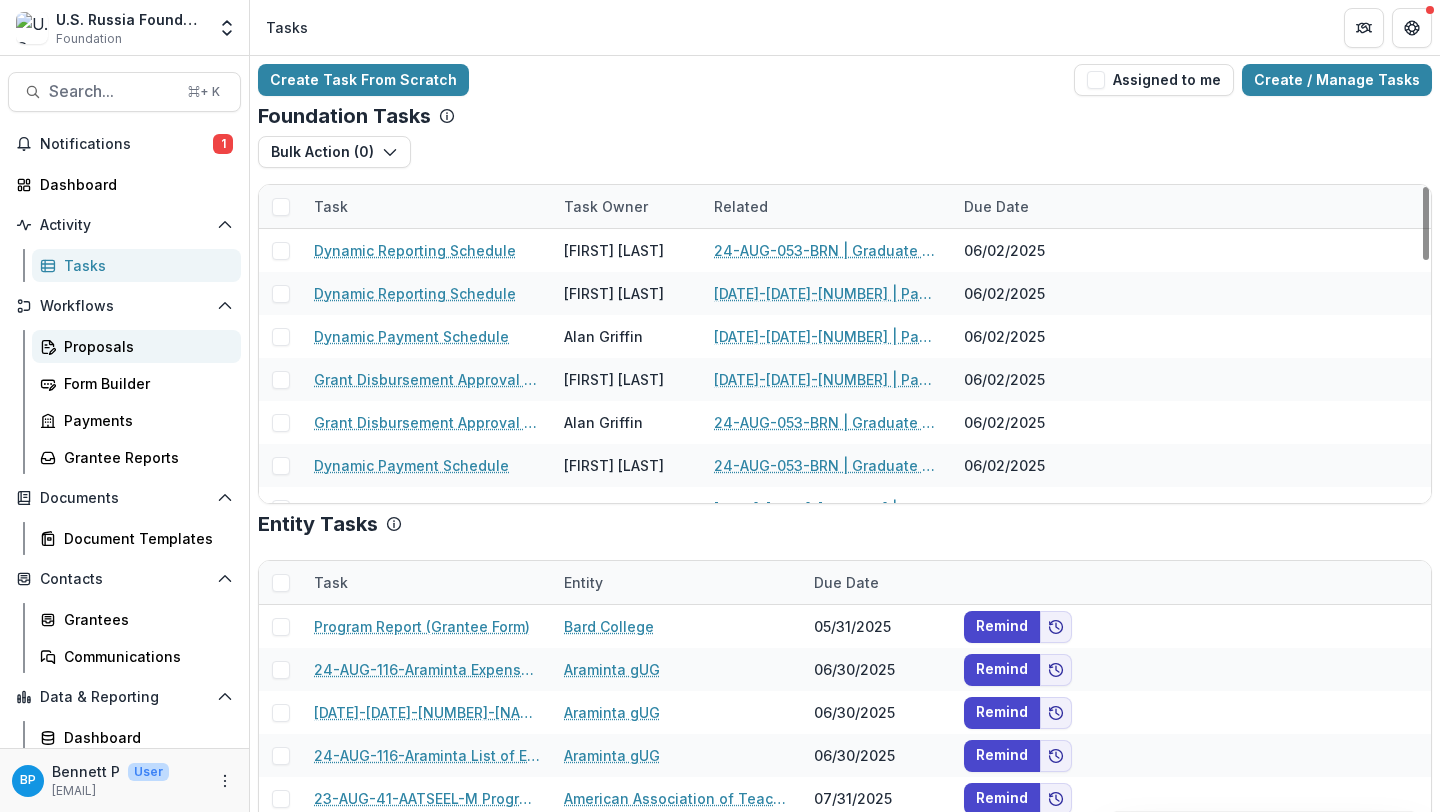 click on "Proposals" at bounding box center (144, 346) 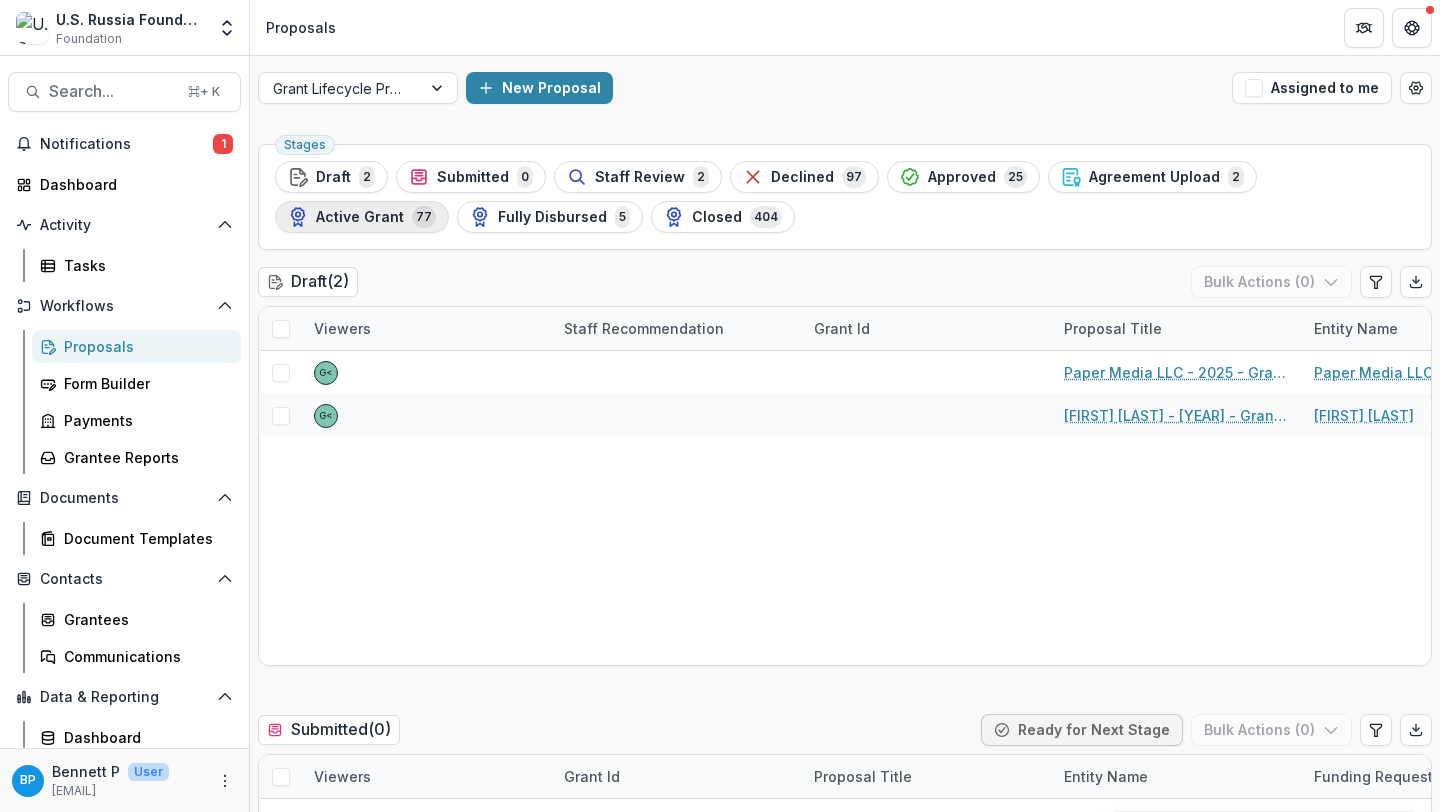 click on "77" at bounding box center [424, 217] 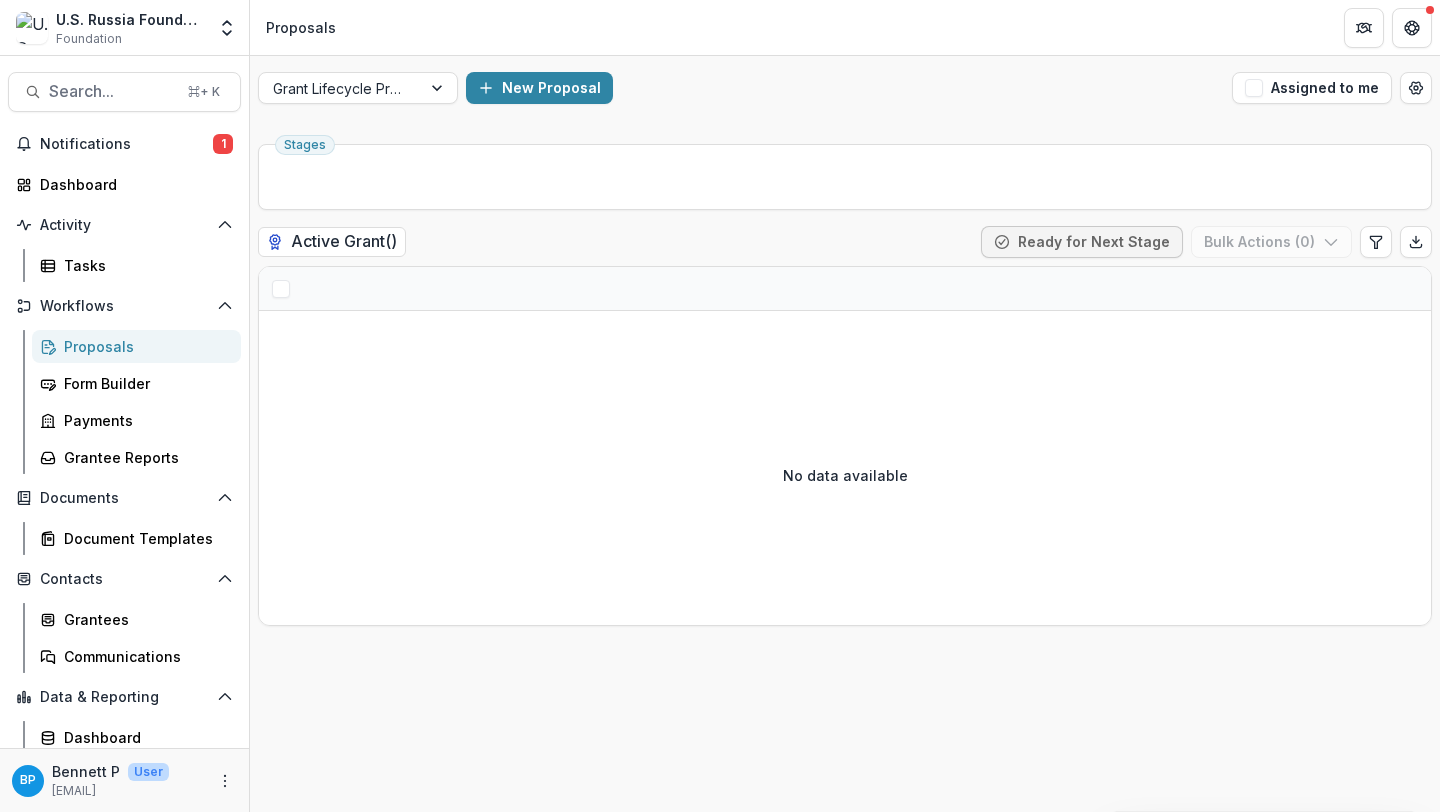 scroll, scrollTop: 0, scrollLeft: 0, axis: both 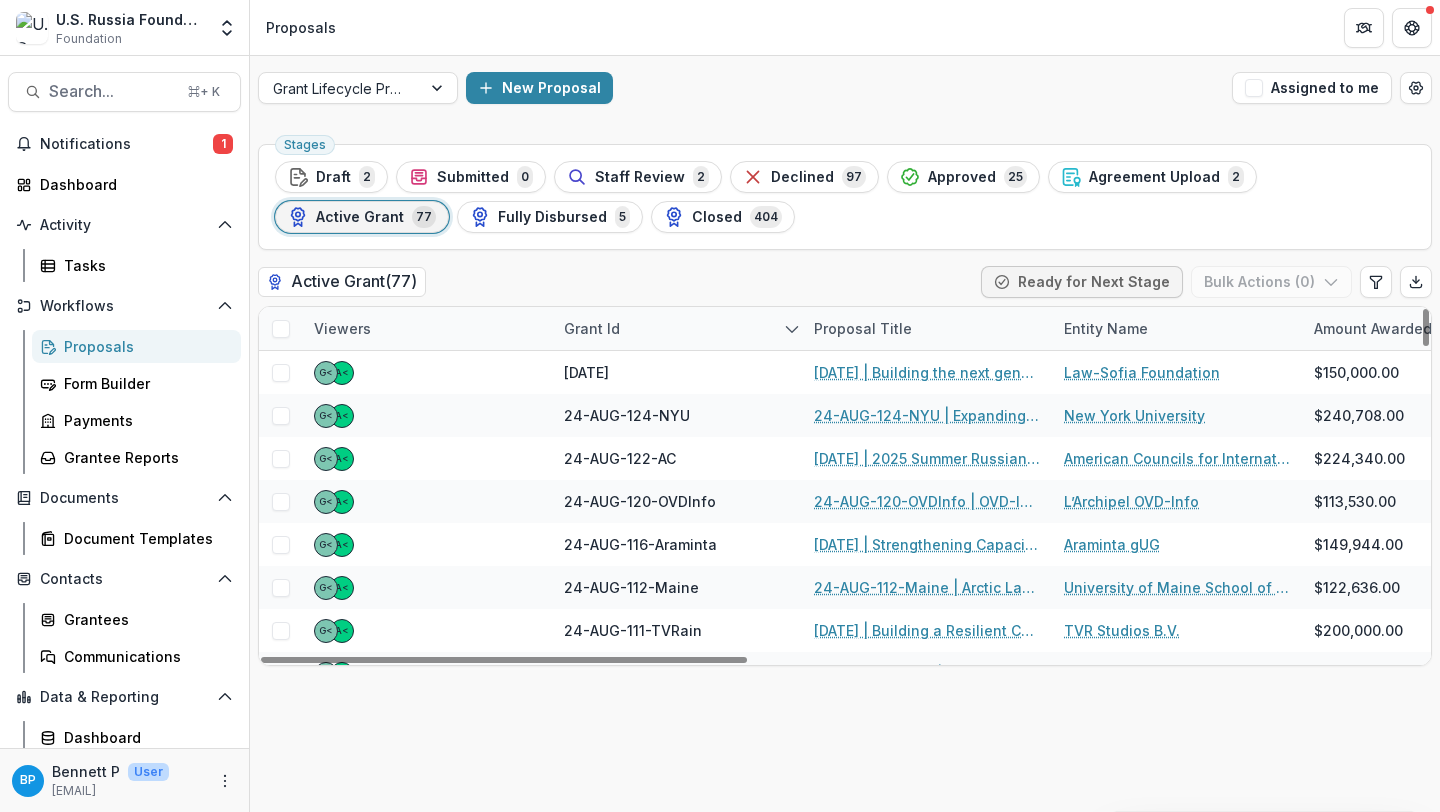 drag, startPoint x: 584, startPoint y: 328, endPoint x: 714, endPoint y: 689, distance: 383.69388 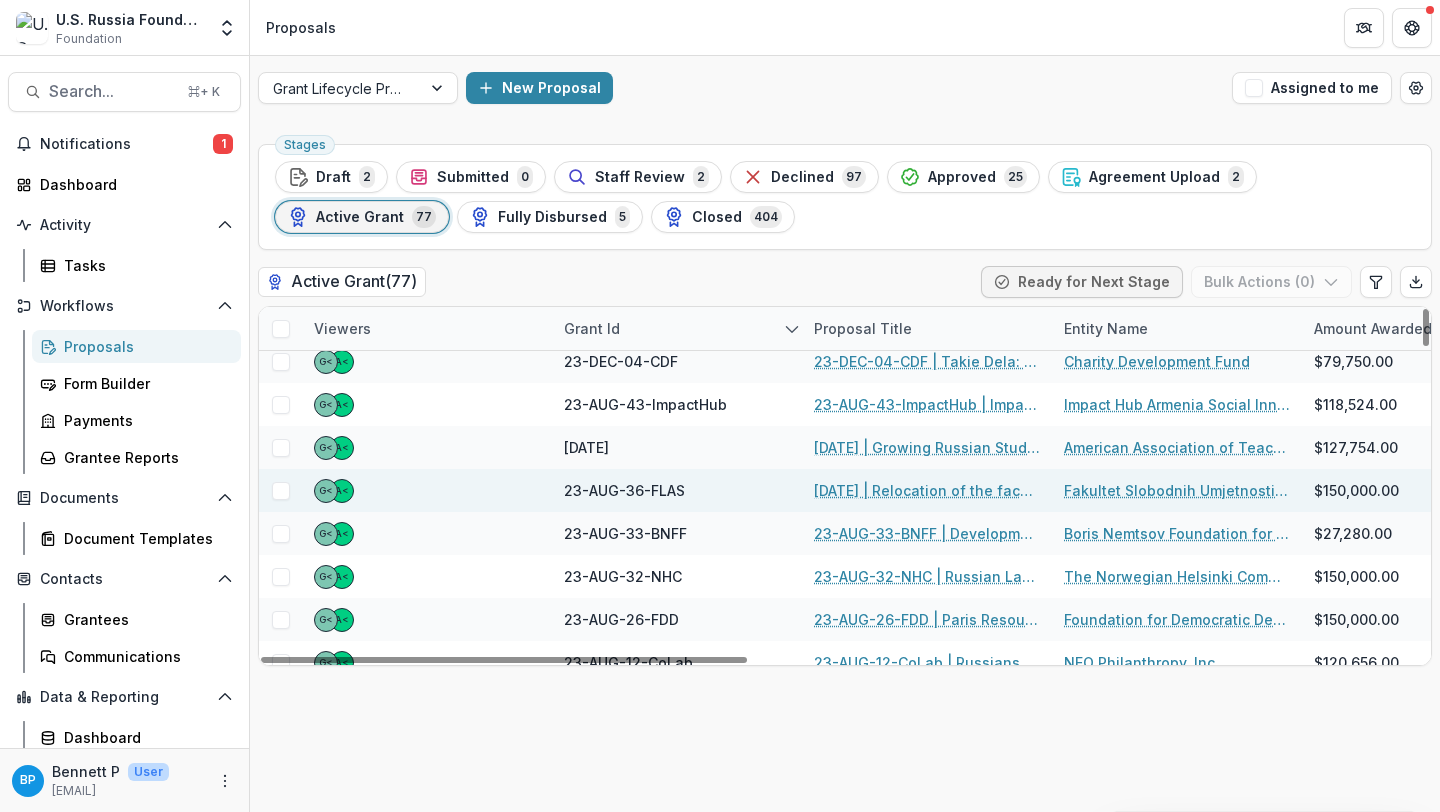 scroll, scrollTop: 2292, scrollLeft: 0, axis: vertical 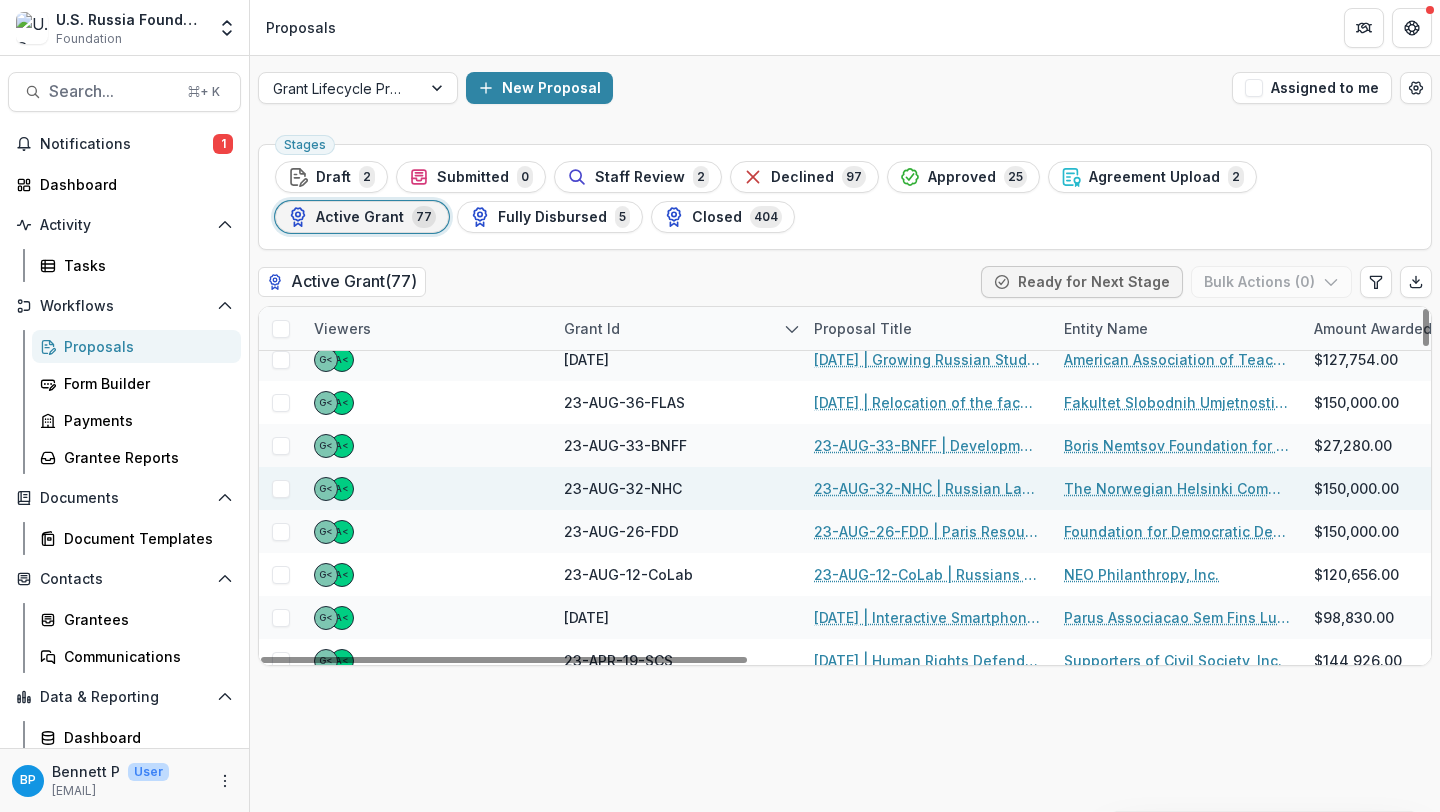 click on "23-AUG-32-NHC | Russian Lawyers against Lawfare, Impunity, and for Strengthening of the Rule of Law" at bounding box center [927, 488] 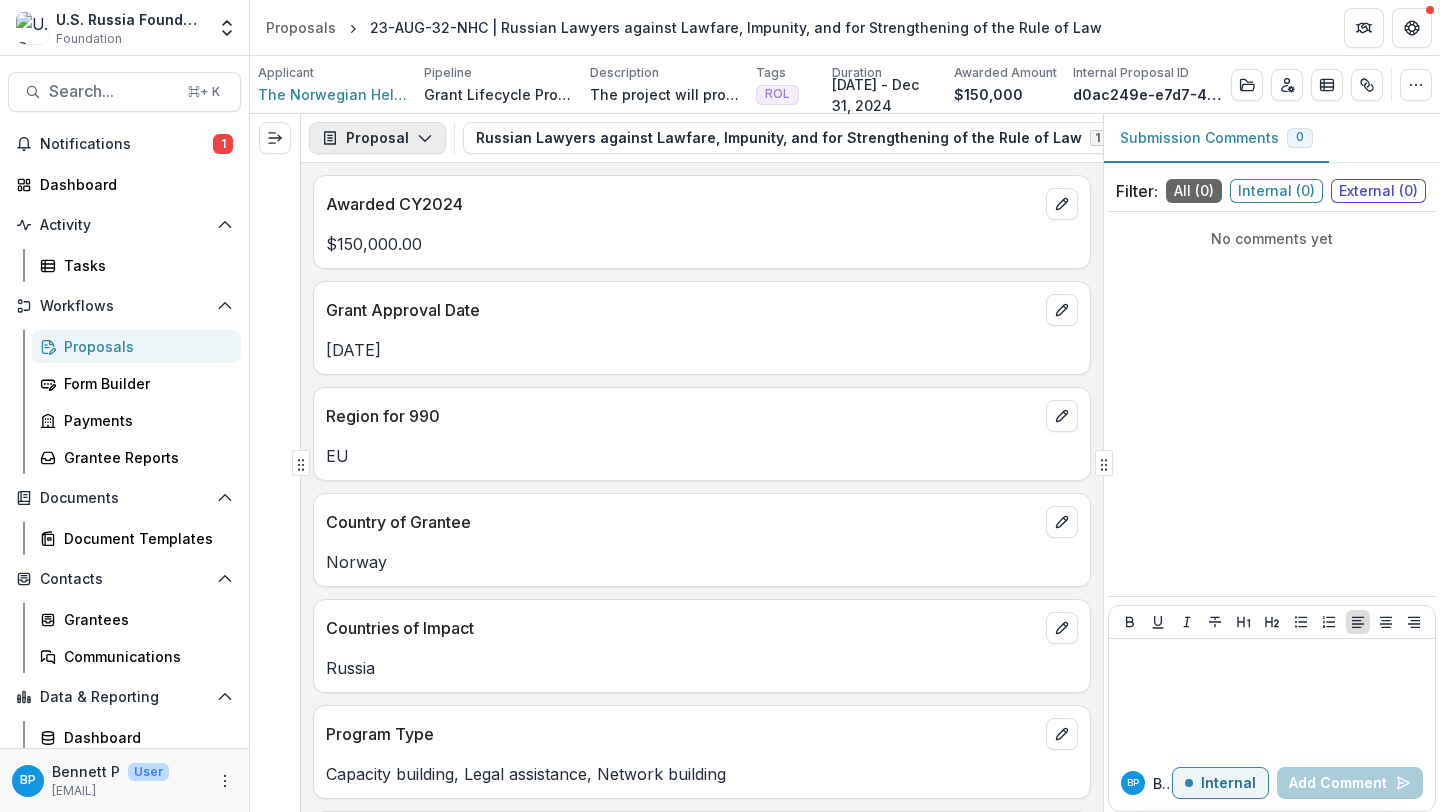 click on "Proposal" at bounding box center (377, 138) 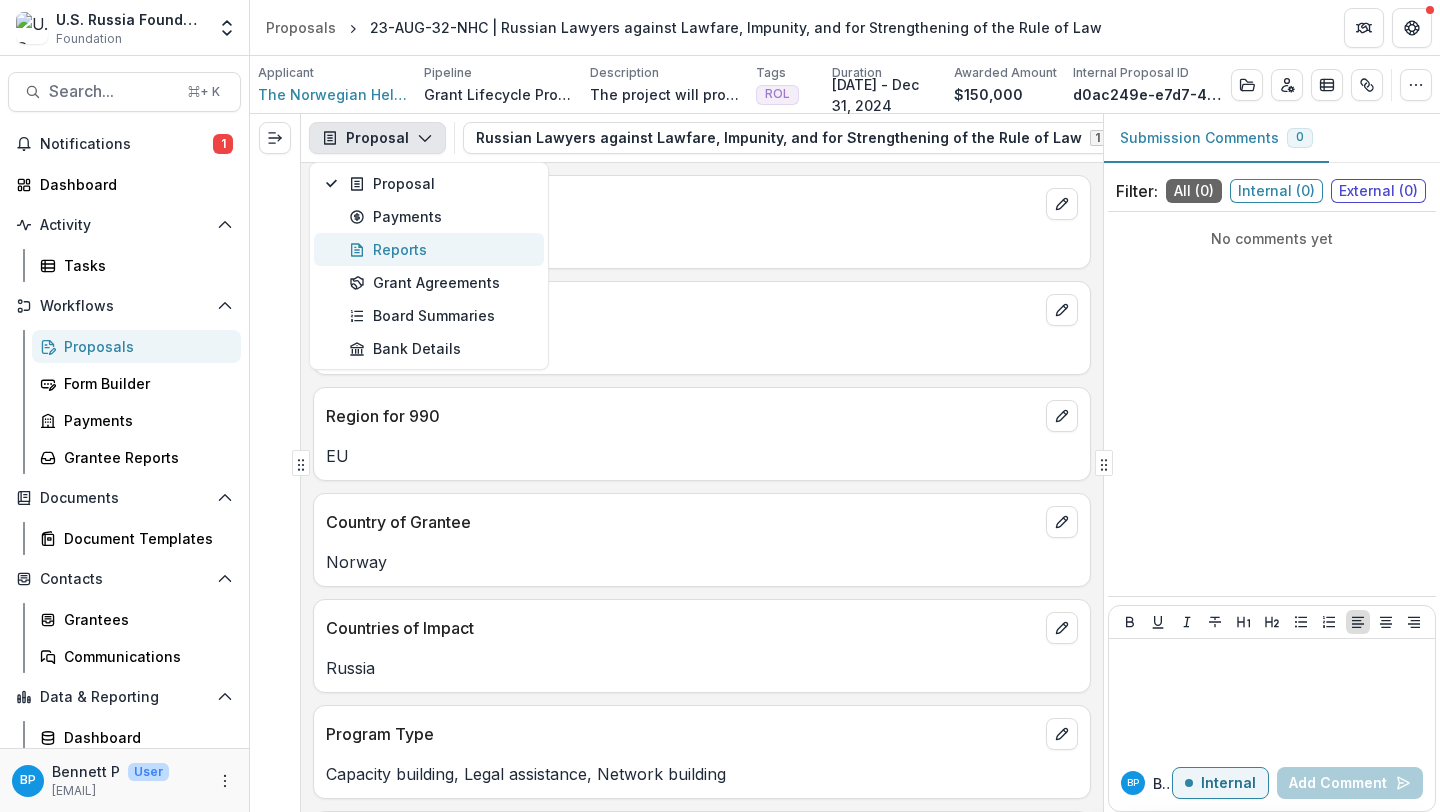 click on "Reports" at bounding box center (440, 249) 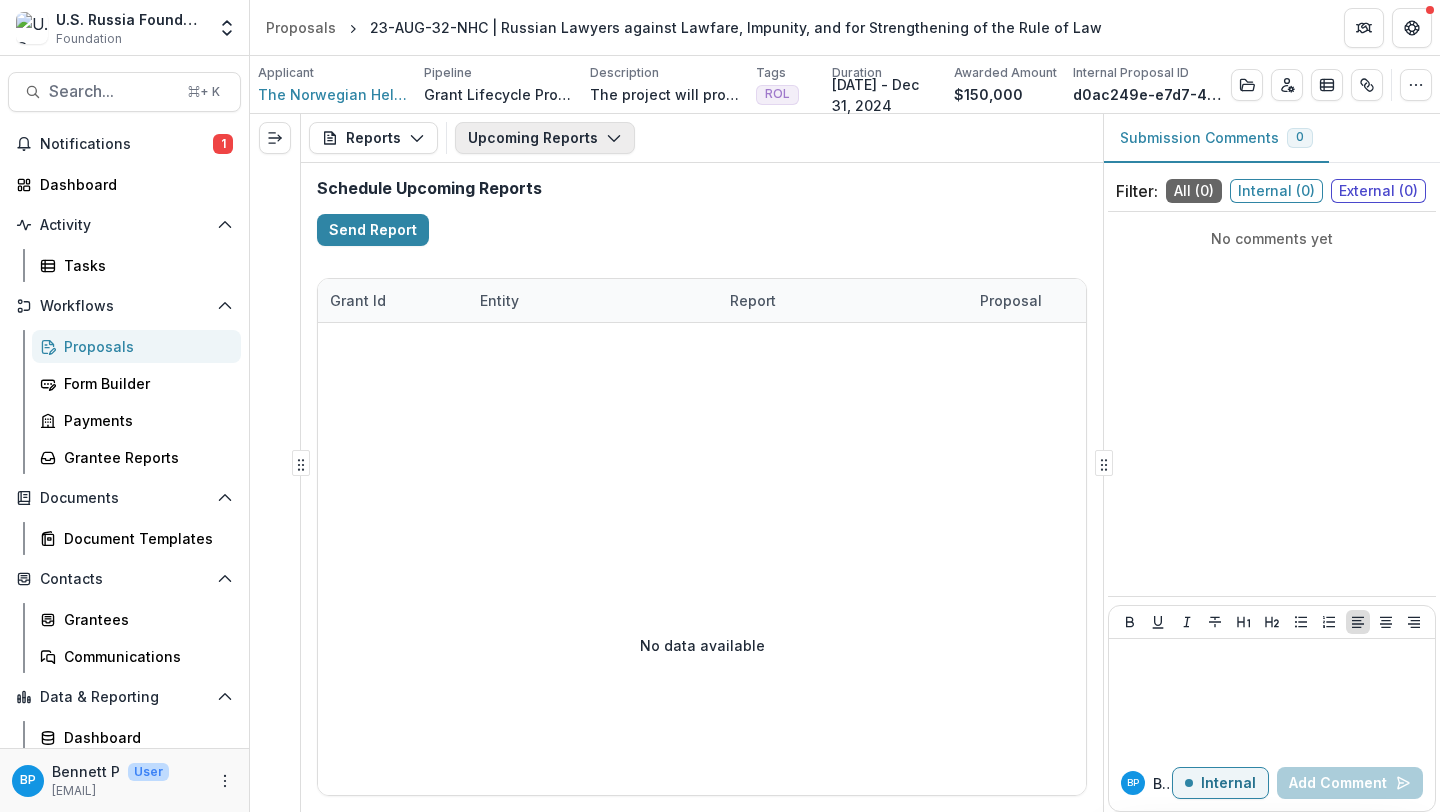click on "Upcoming Reports" at bounding box center (545, 138) 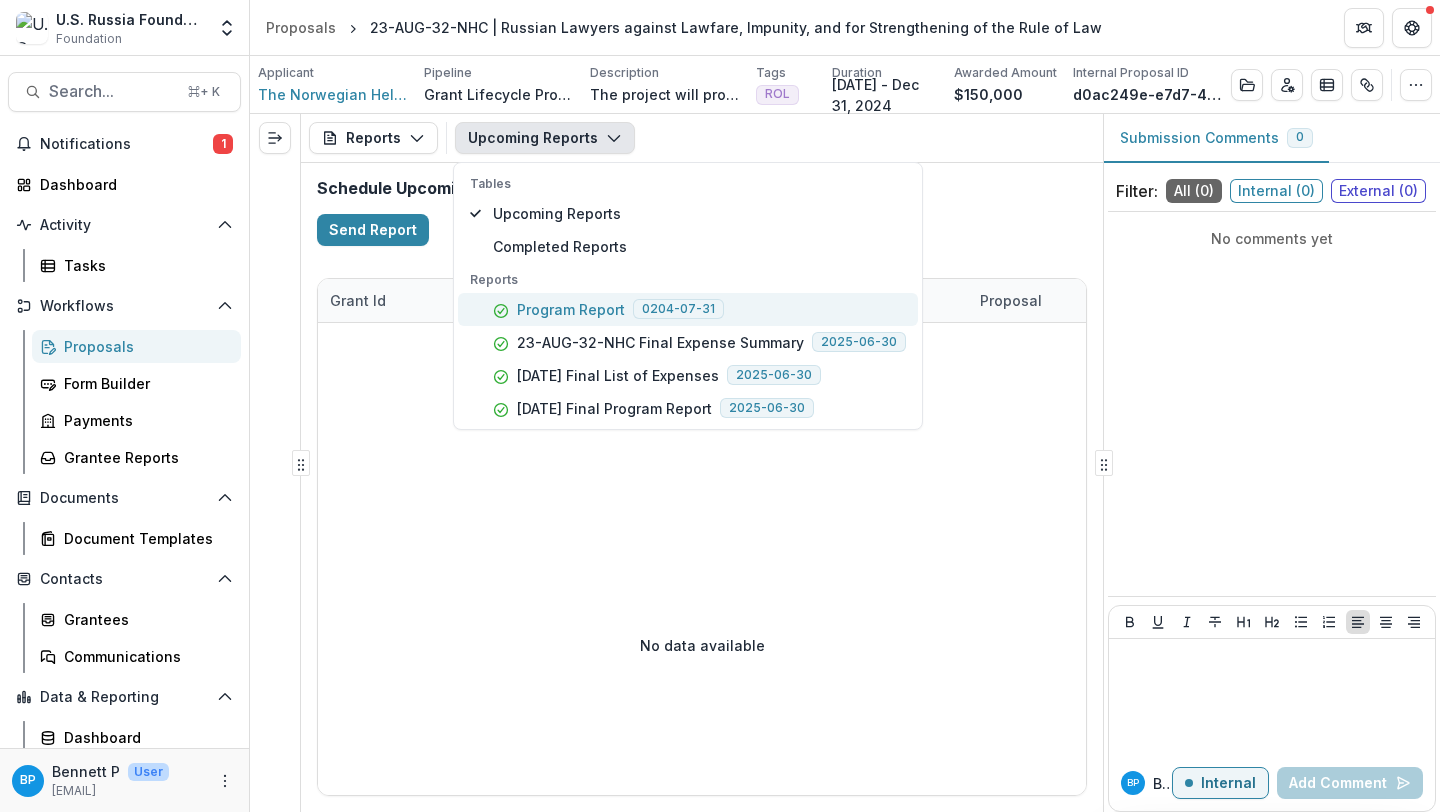 click on "Program Report" at bounding box center (571, 309) 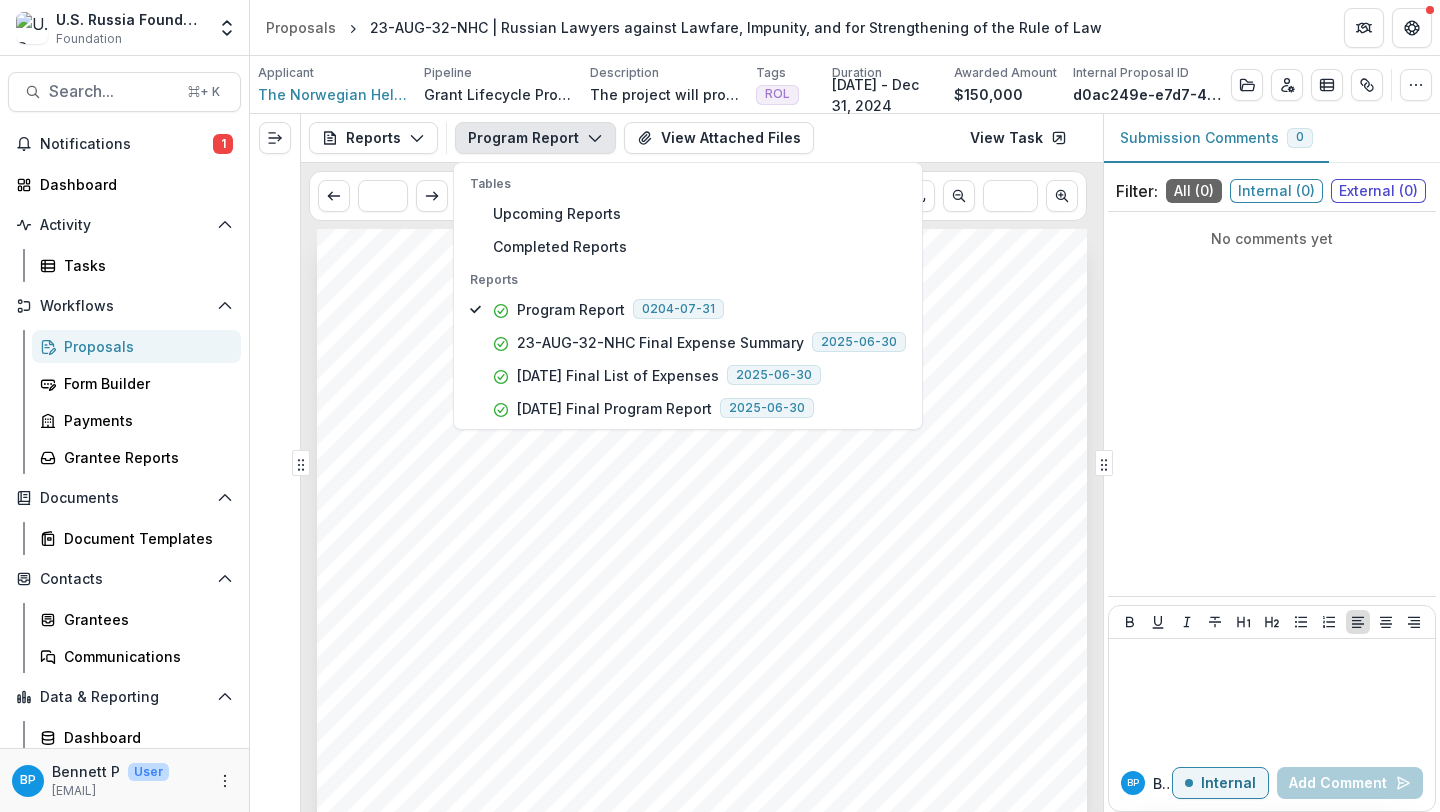 click on "This section should describe the progress achieved during the reporting period with regard to" at bounding box center (682, 685) 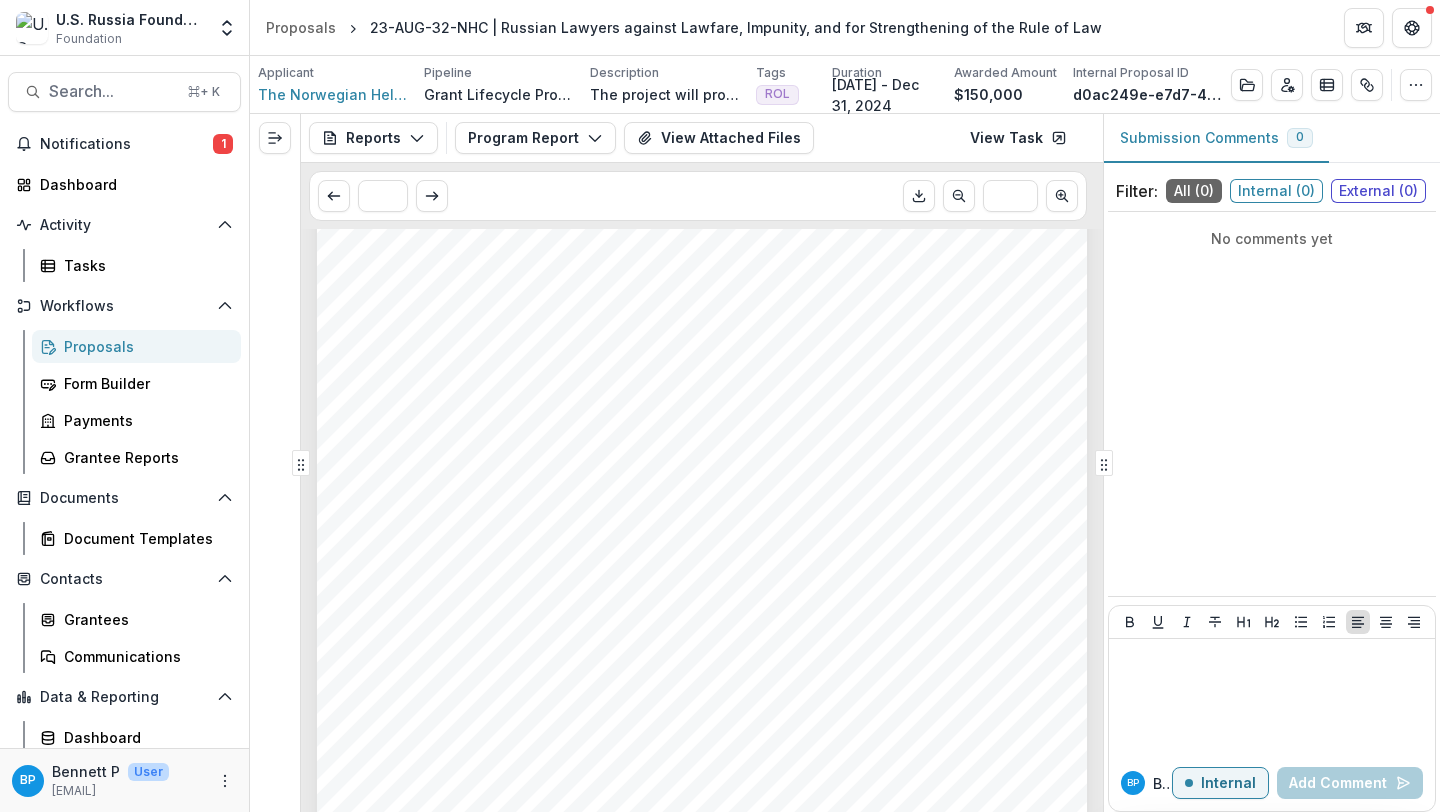 scroll, scrollTop: 0, scrollLeft: 0, axis: both 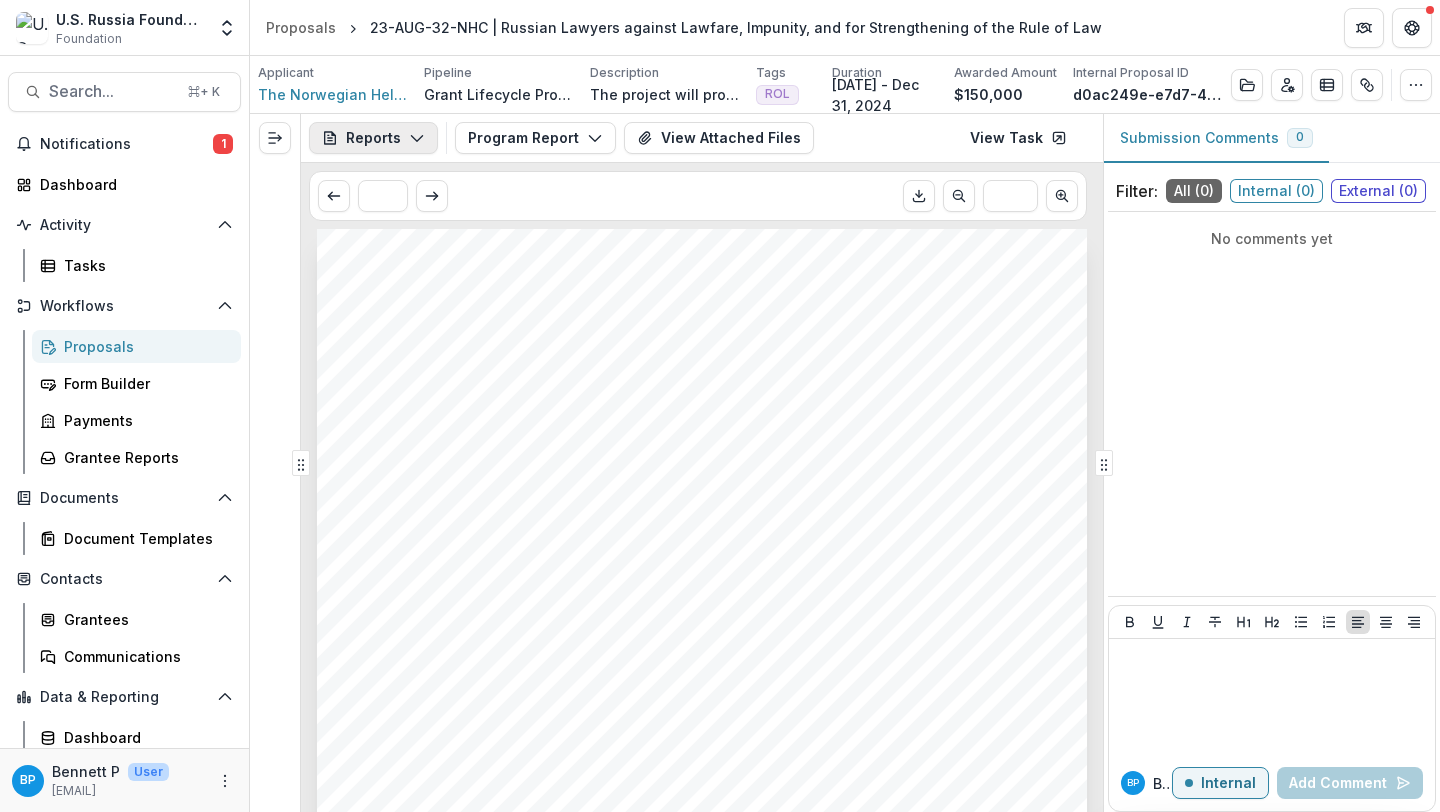 click on "Reports" at bounding box center (373, 138) 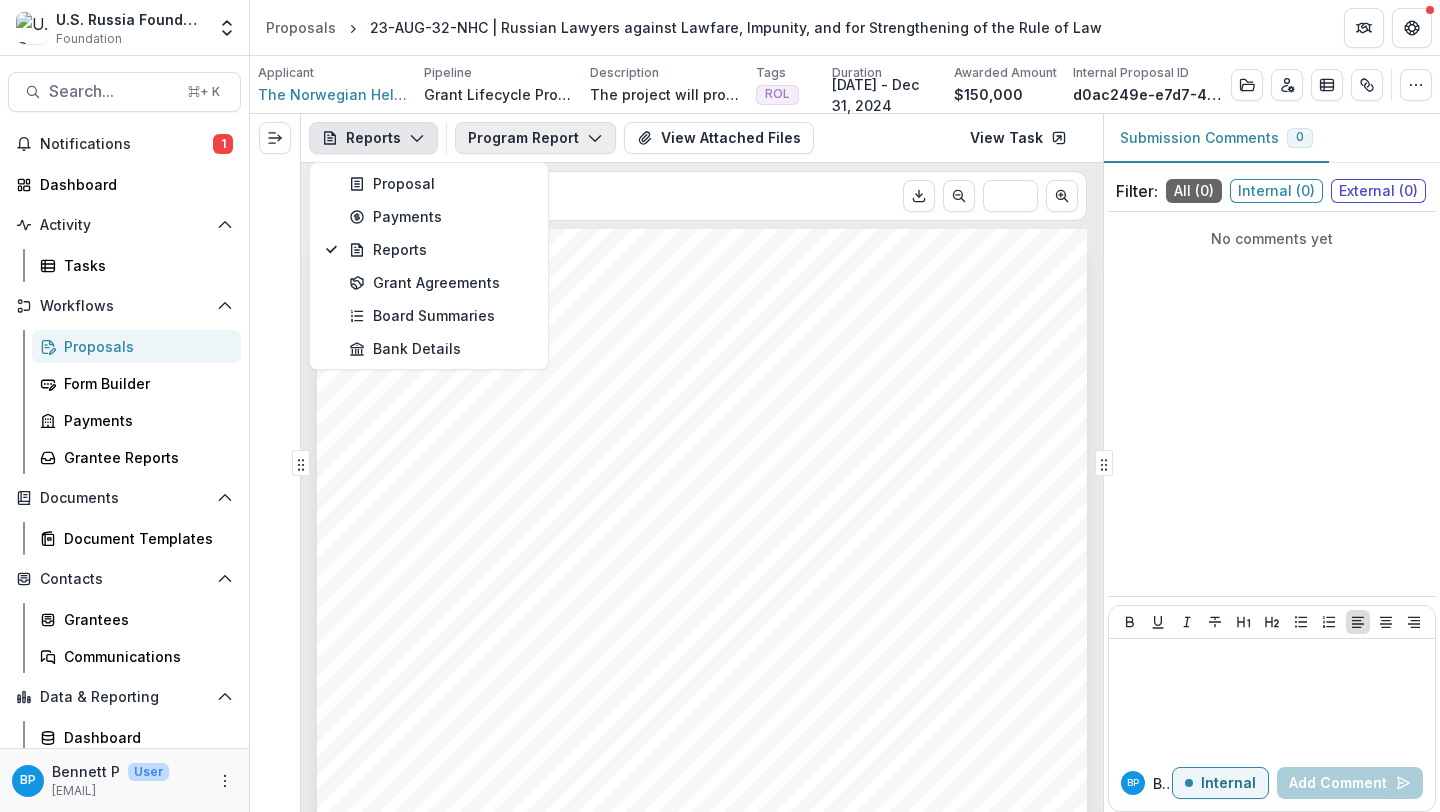 click on "Program Report" at bounding box center (535, 138) 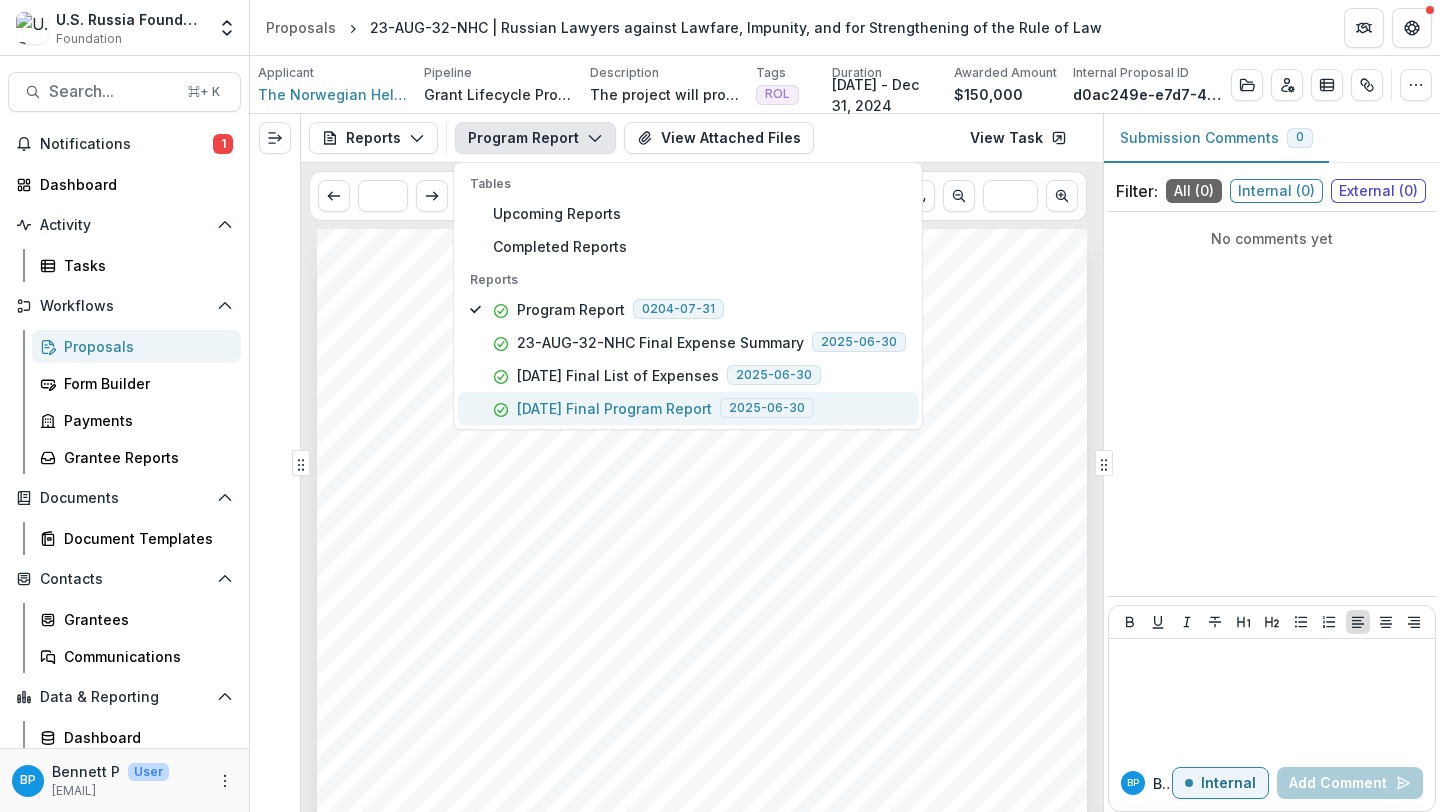 click on "23-AUG-32-NHC Final Program Report" at bounding box center (614, 408) 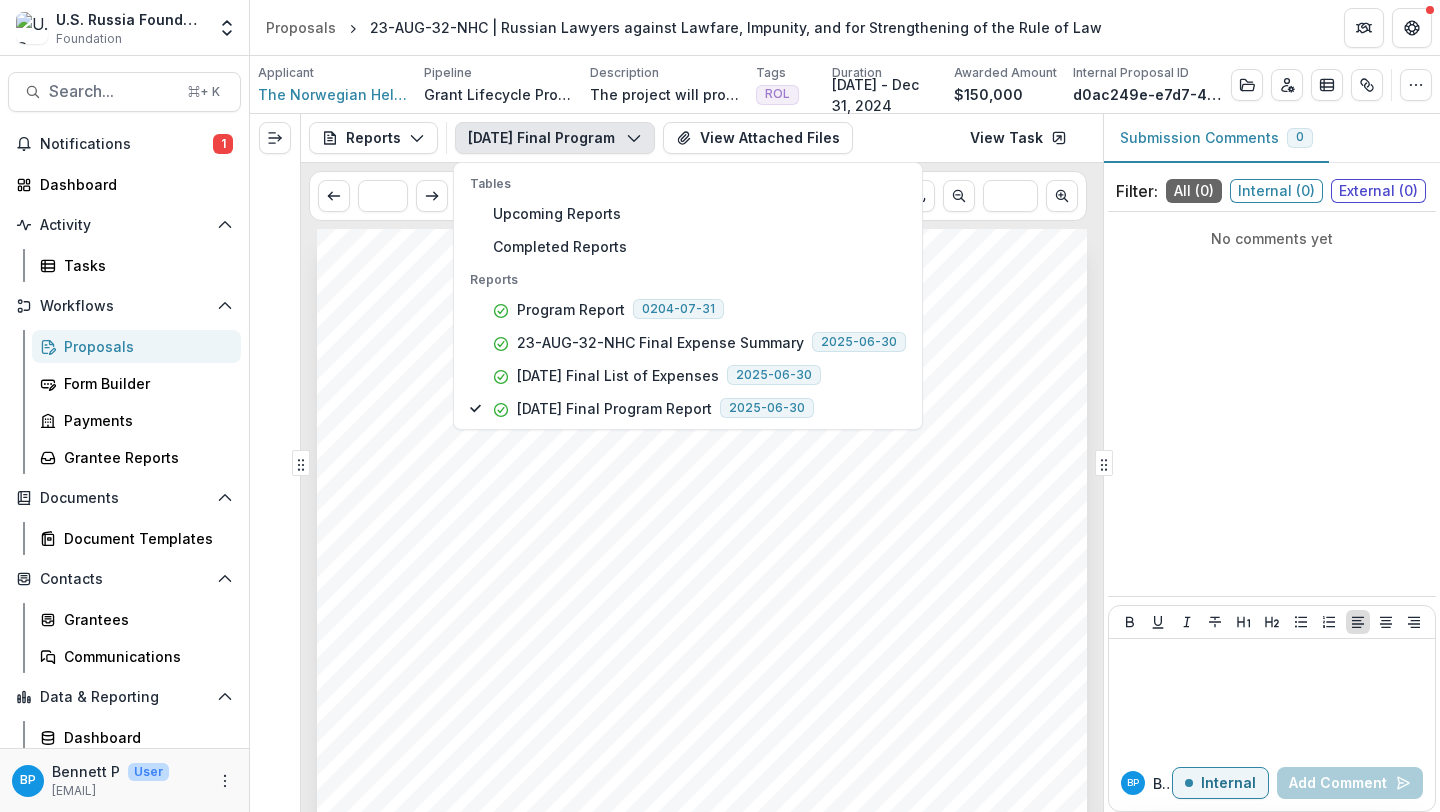 click at bounding box center [702, 774] 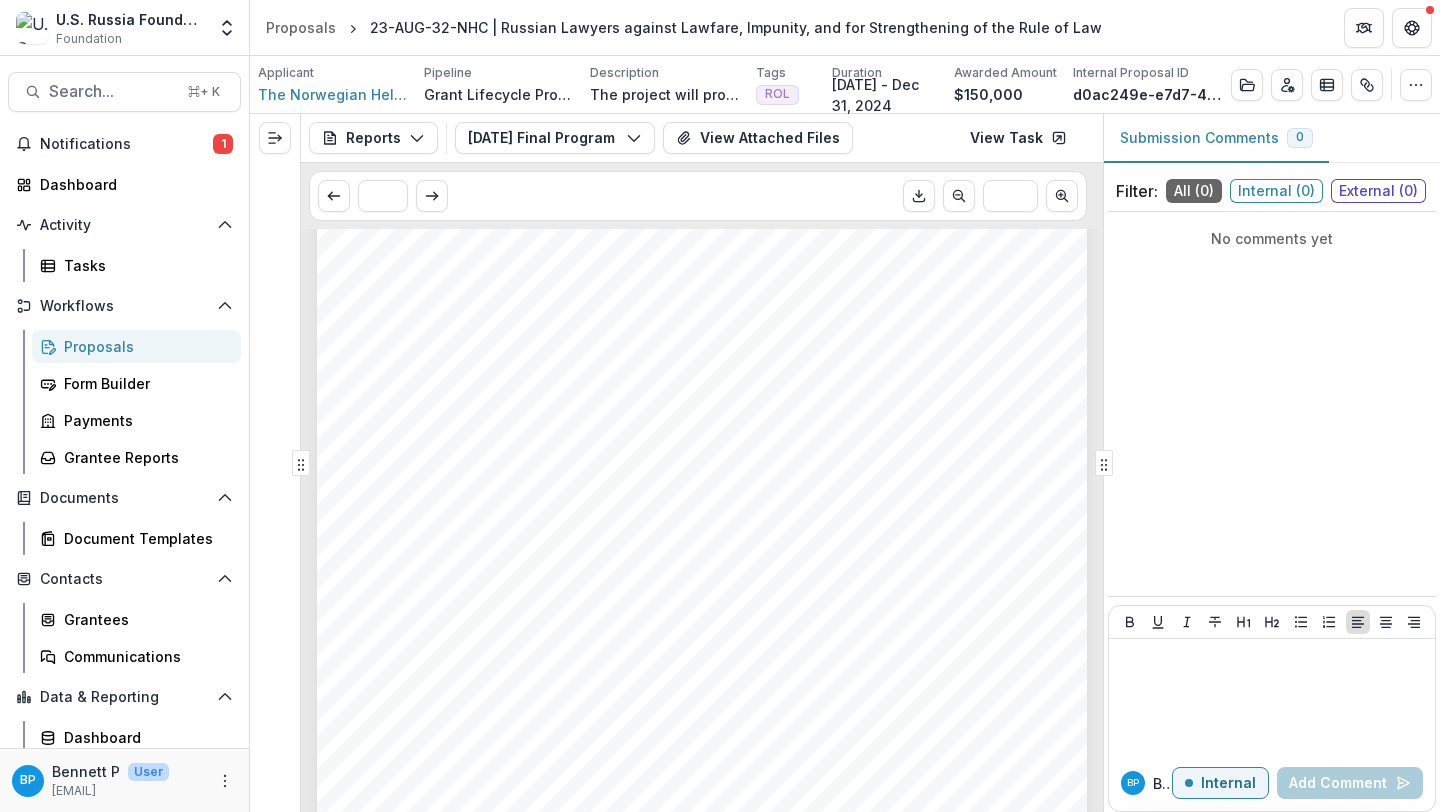 scroll, scrollTop: 0, scrollLeft: 0, axis: both 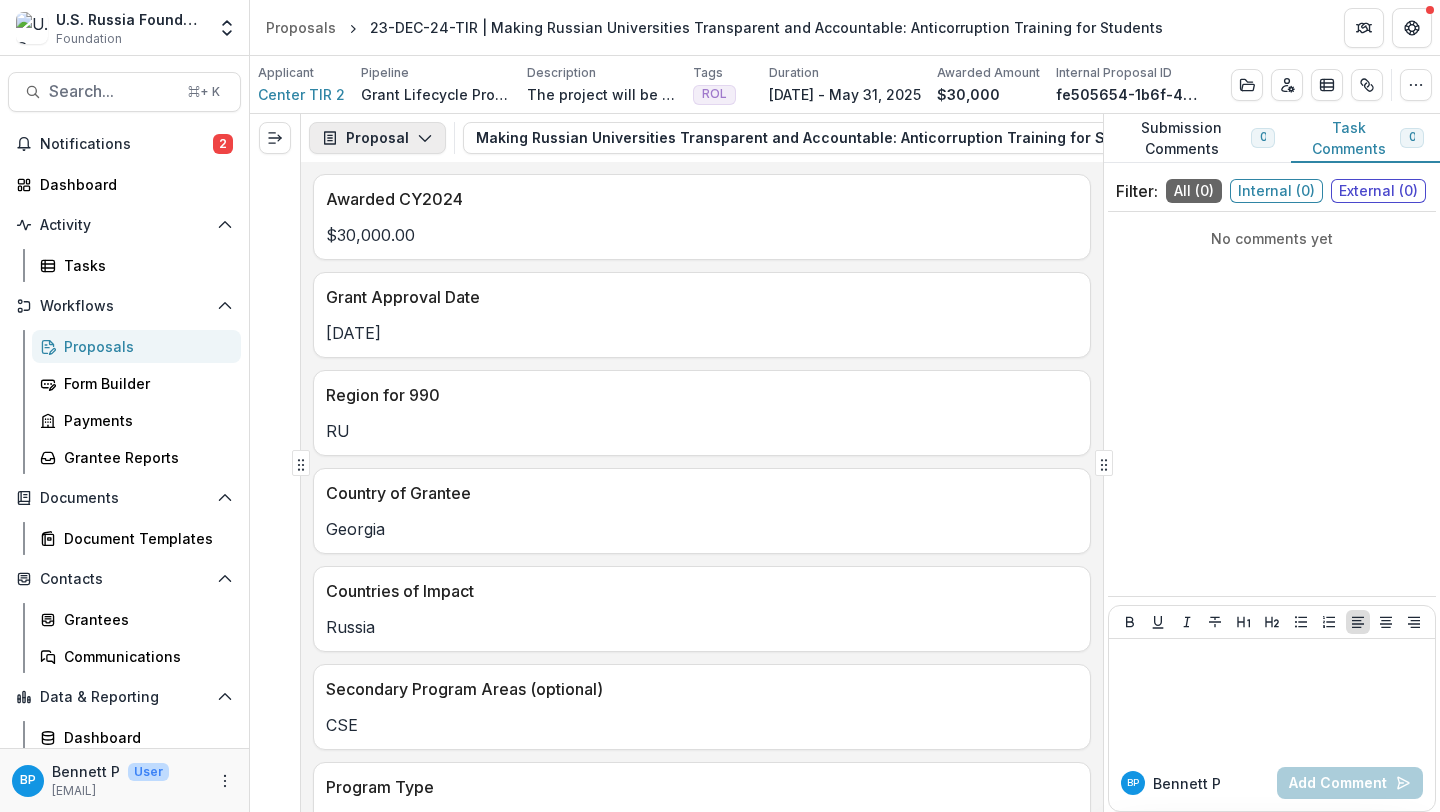 click 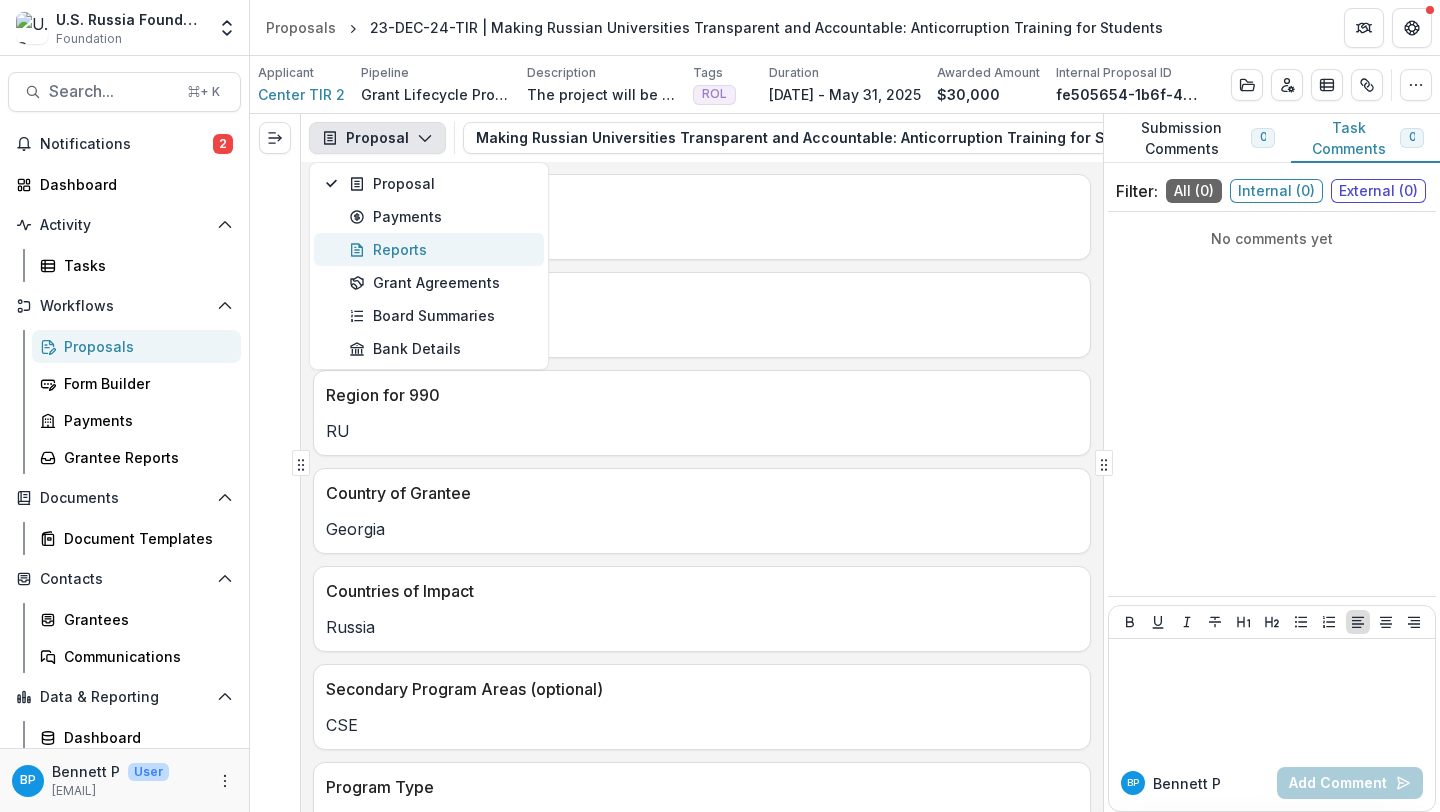 click on "Reports" at bounding box center [440, 249] 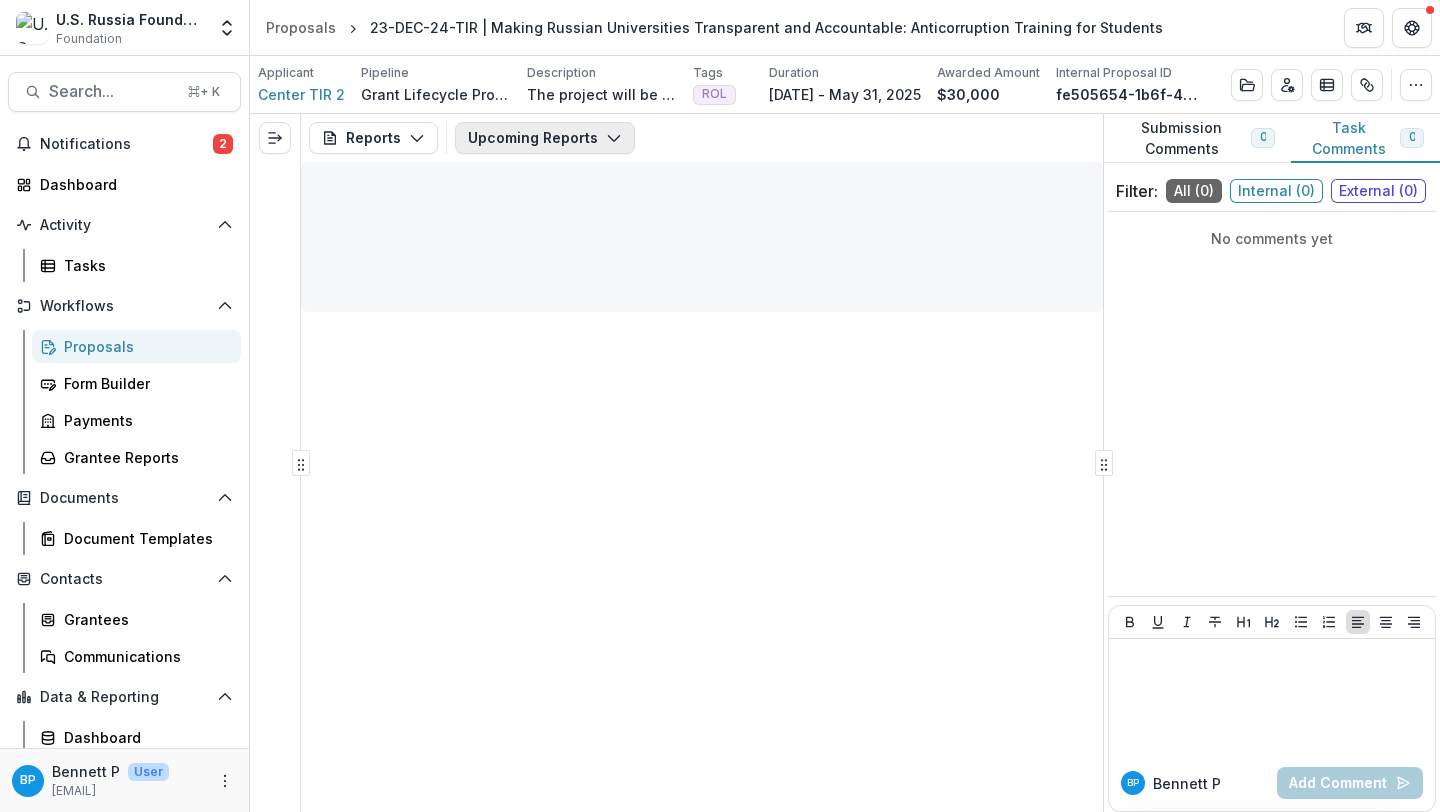 click on "Upcoming Reports" at bounding box center [545, 138] 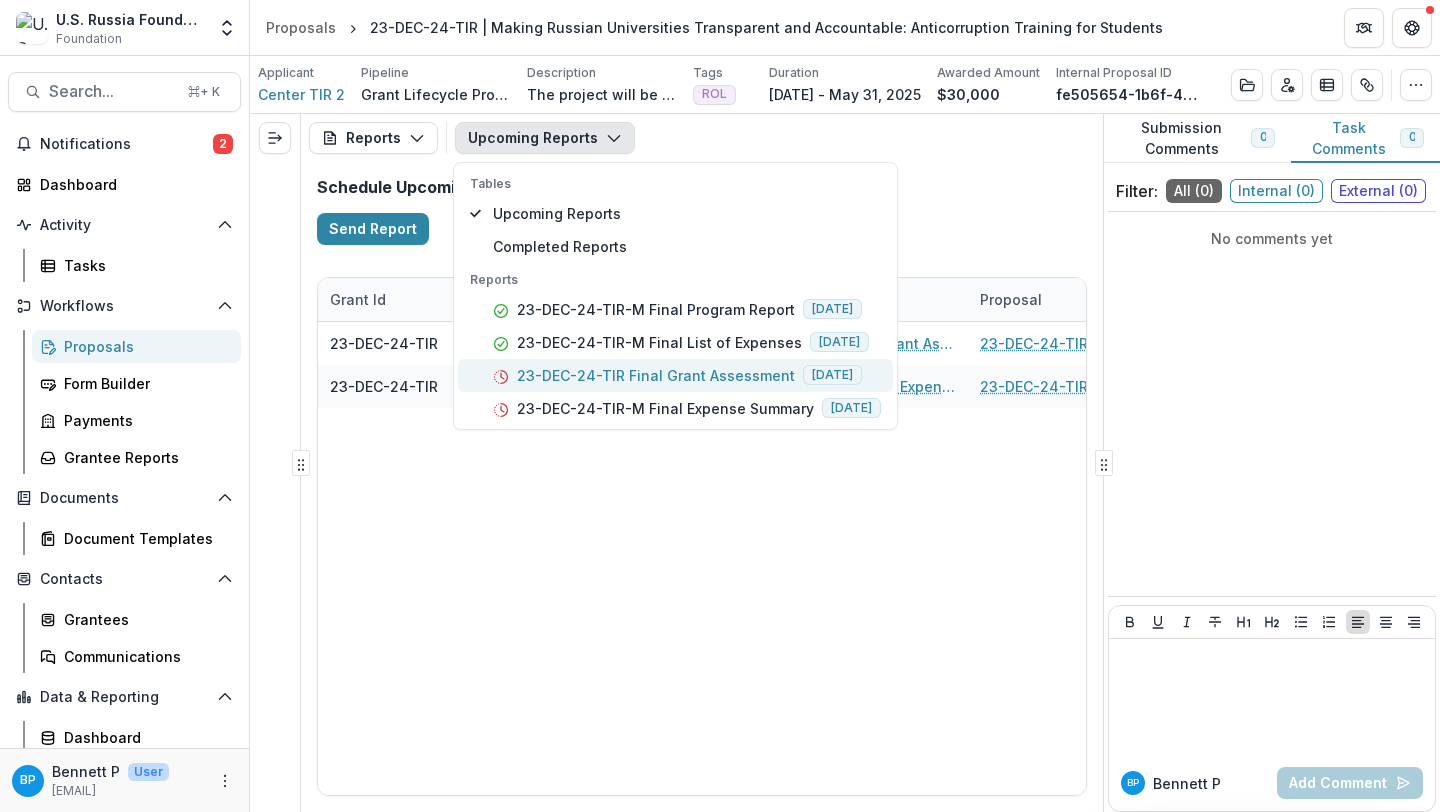 click on "23-DEC-24-TIR Final Grant Assessment" at bounding box center [656, 375] 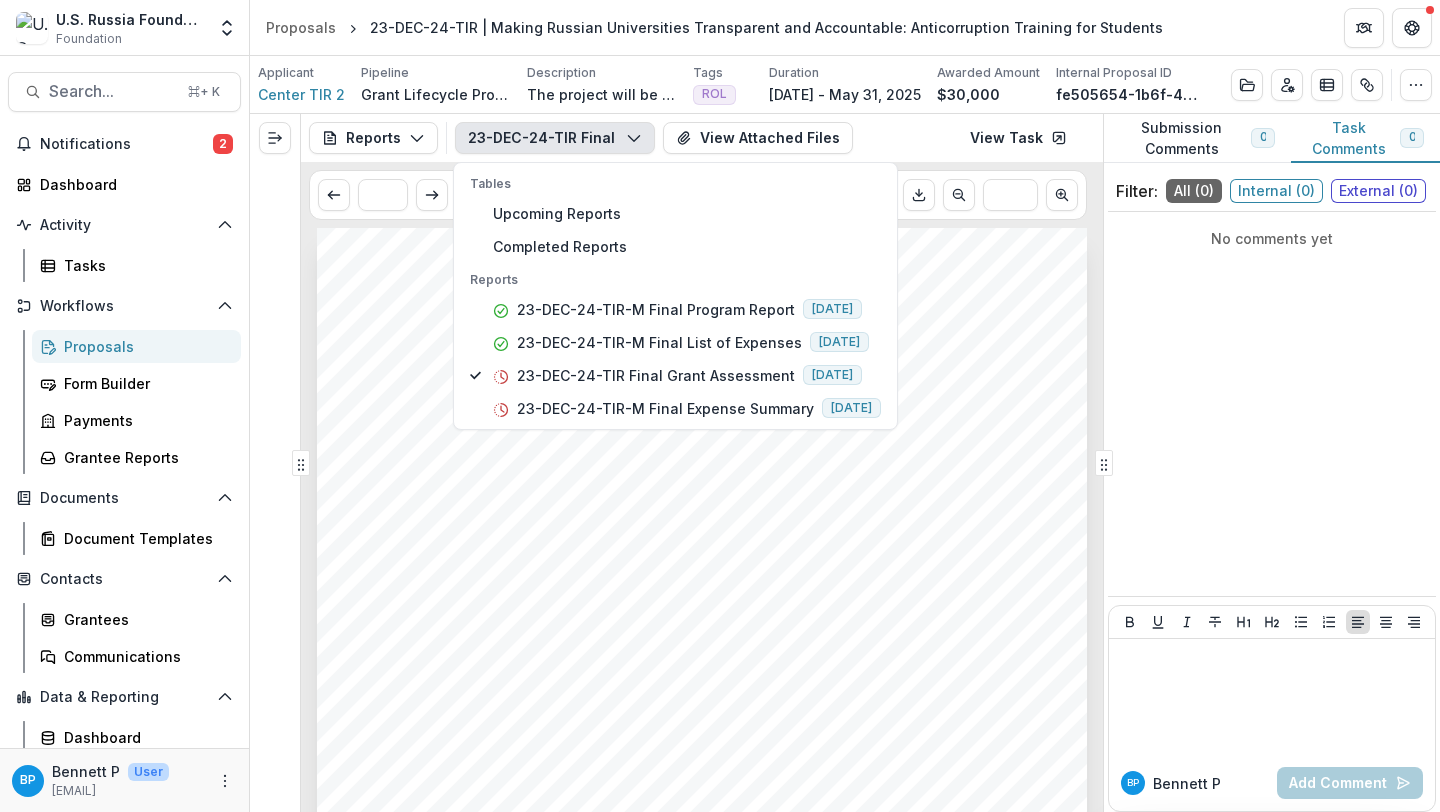 click on "Submission Responses FINAL GRANT ASSESSMENT Grant ID [GRANT ID] Grantee name [NAME] TIR [GRANT ID] | Making Russian Universities Transparent and Accountable: Anticorruption Training for Students Project area ROL Project duration Section 1: Project Achievement and Impact Outcomes: Please compare the originally proposed objectives and project goals with the outcomes actually achieved during the project. Impact: Were the project outcomes applied to other organizations (the multiplier effect) and does the project have the potential to be replicated (replicability)? Mission: To what extent did the project results contribute to USRF mission goals in one (or more) of our core strategic areas (Media and Free Enterprise, Rule of Law, Civil Society and Expertise)? Section 2: Financial Review Budget Execution Summary Please add any further comments about this project’s financials (for example, whether there are any savings, unspent funds, etc.) Total Approved Funds in USD Total Expenses" at bounding box center (702, 773) 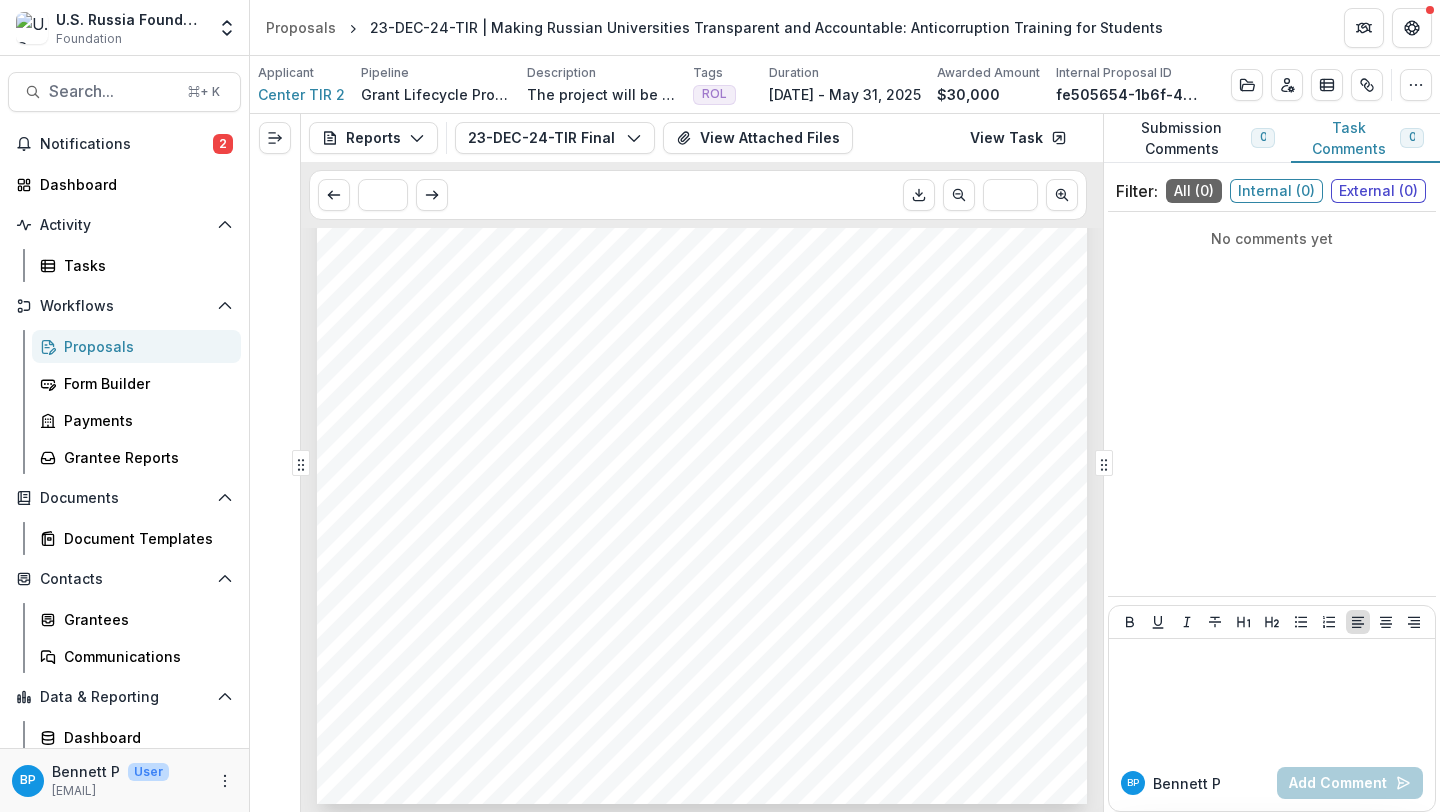 scroll, scrollTop: 0, scrollLeft: 0, axis: both 